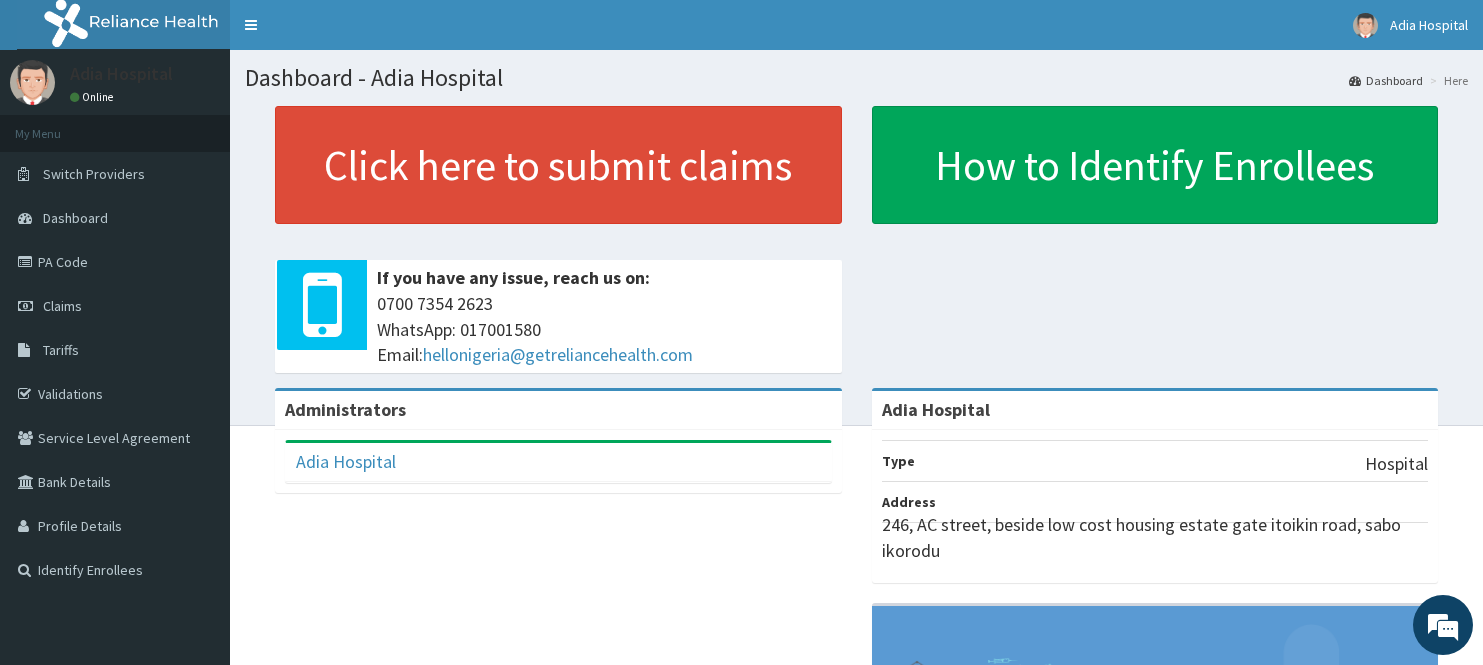 scroll, scrollTop: 0, scrollLeft: 0, axis: both 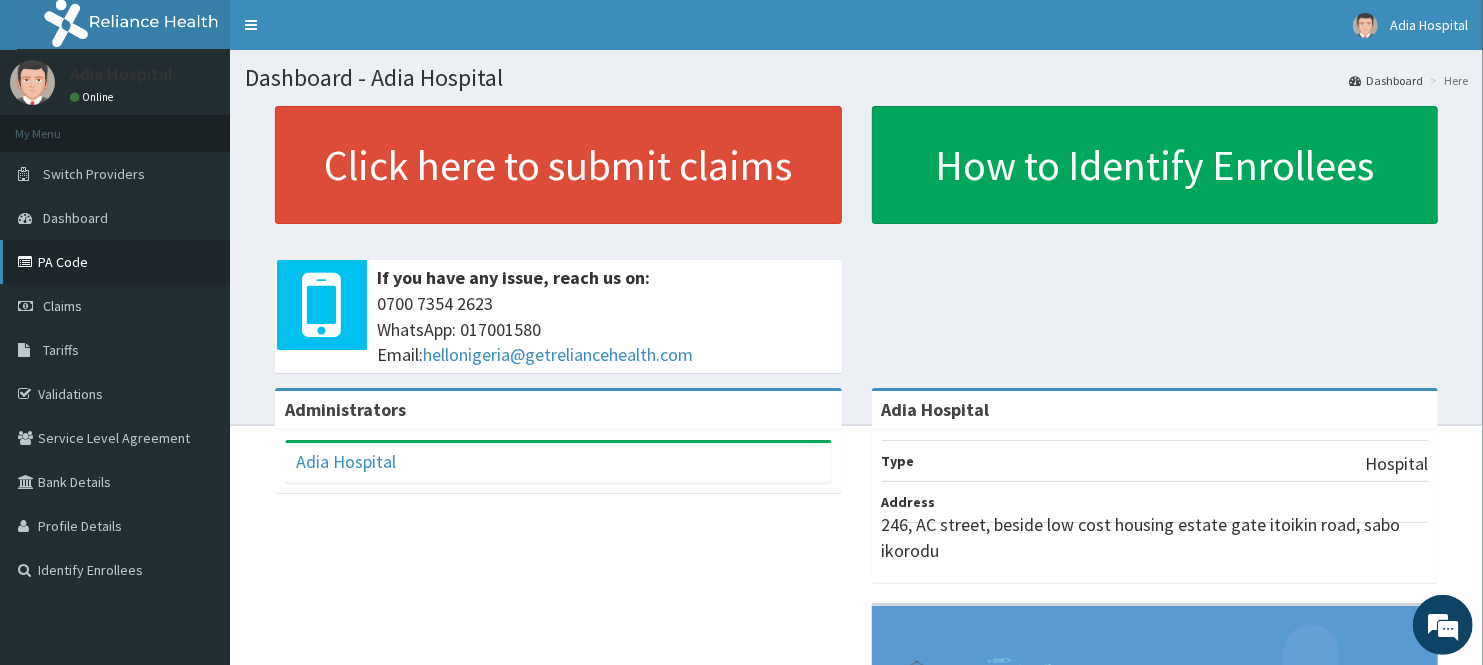 click at bounding box center [28, 262] 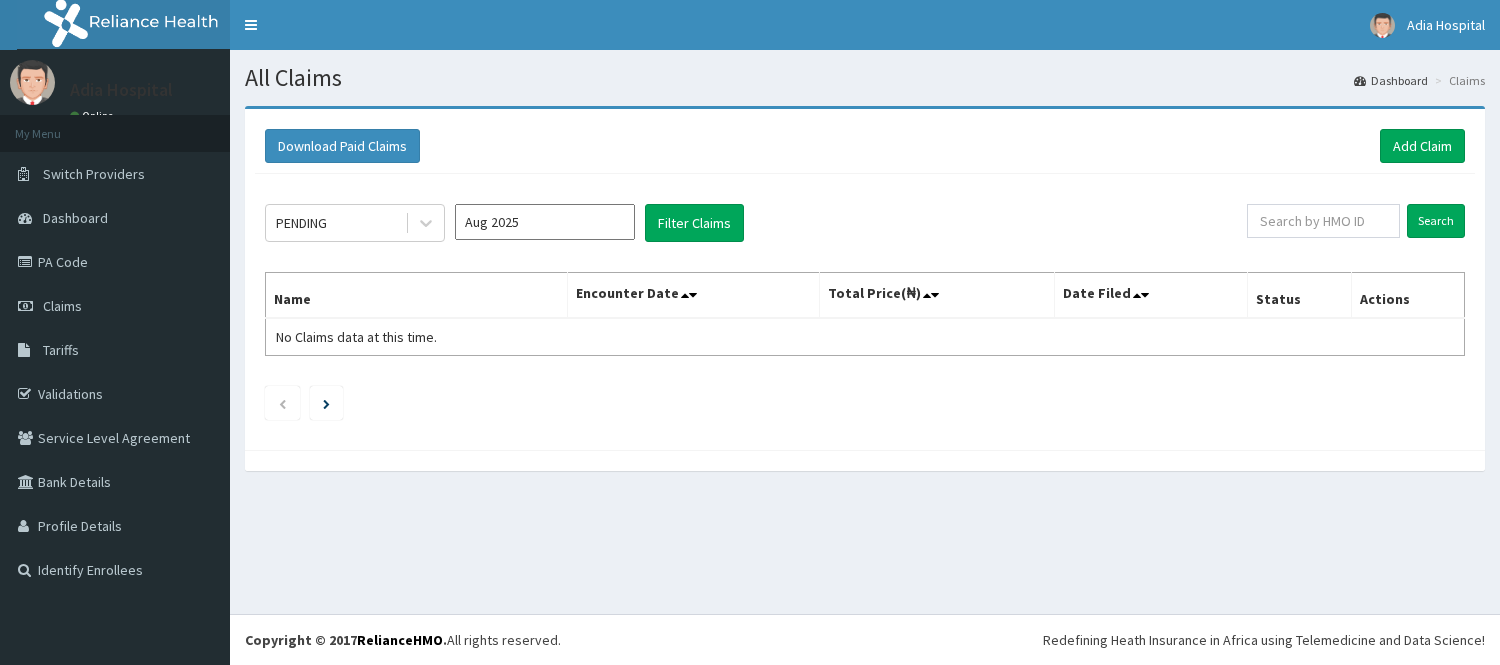 scroll, scrollTop: 0, scrollLeft: 0, axis: both 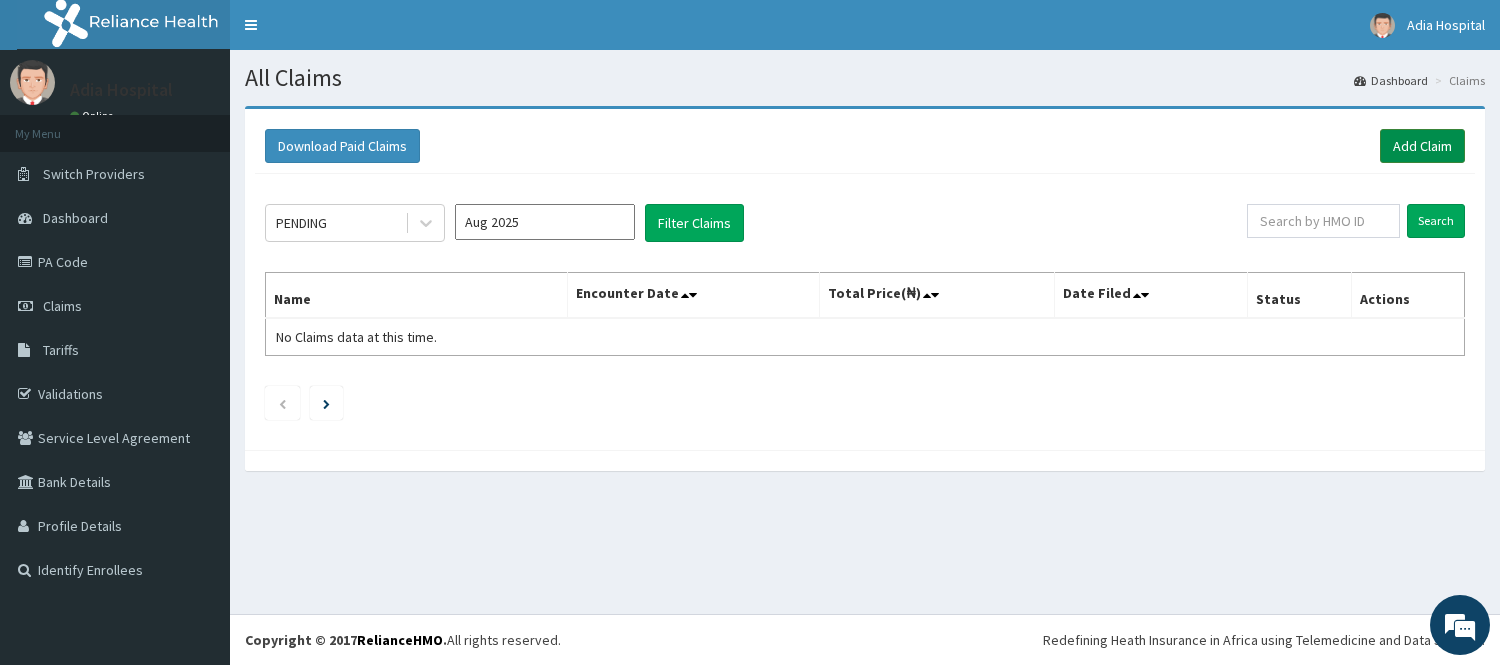 click on "Add Claim" at bounding box center [1422, 146] 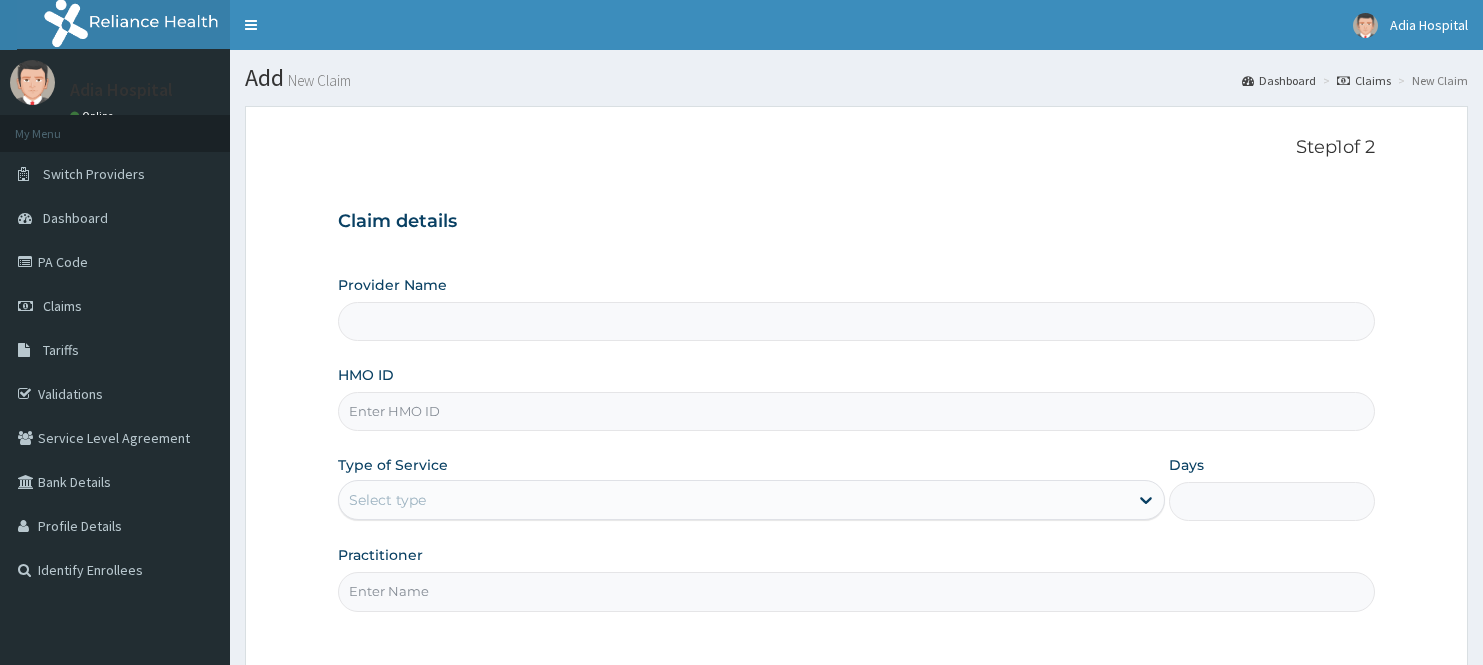 scroll, scrollTop: 0, scrollLeft: 0, axis: both 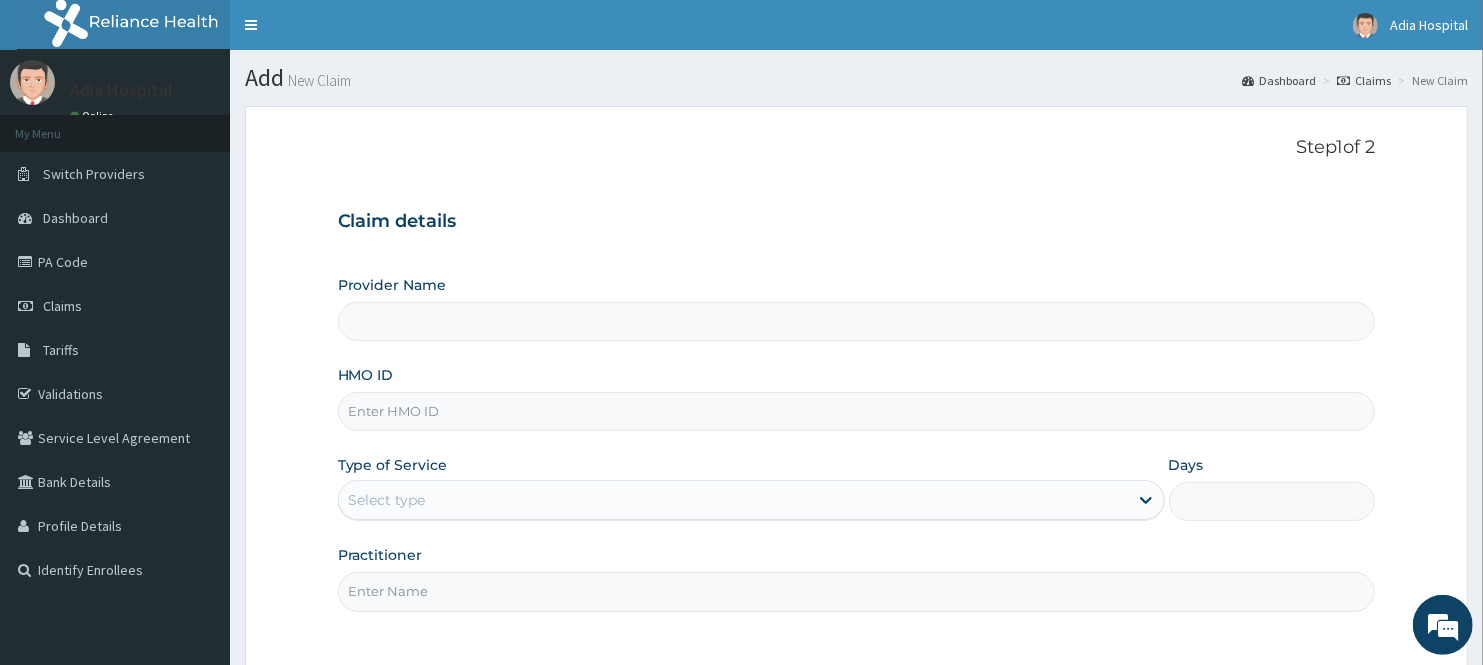type on "Adia Hospital" 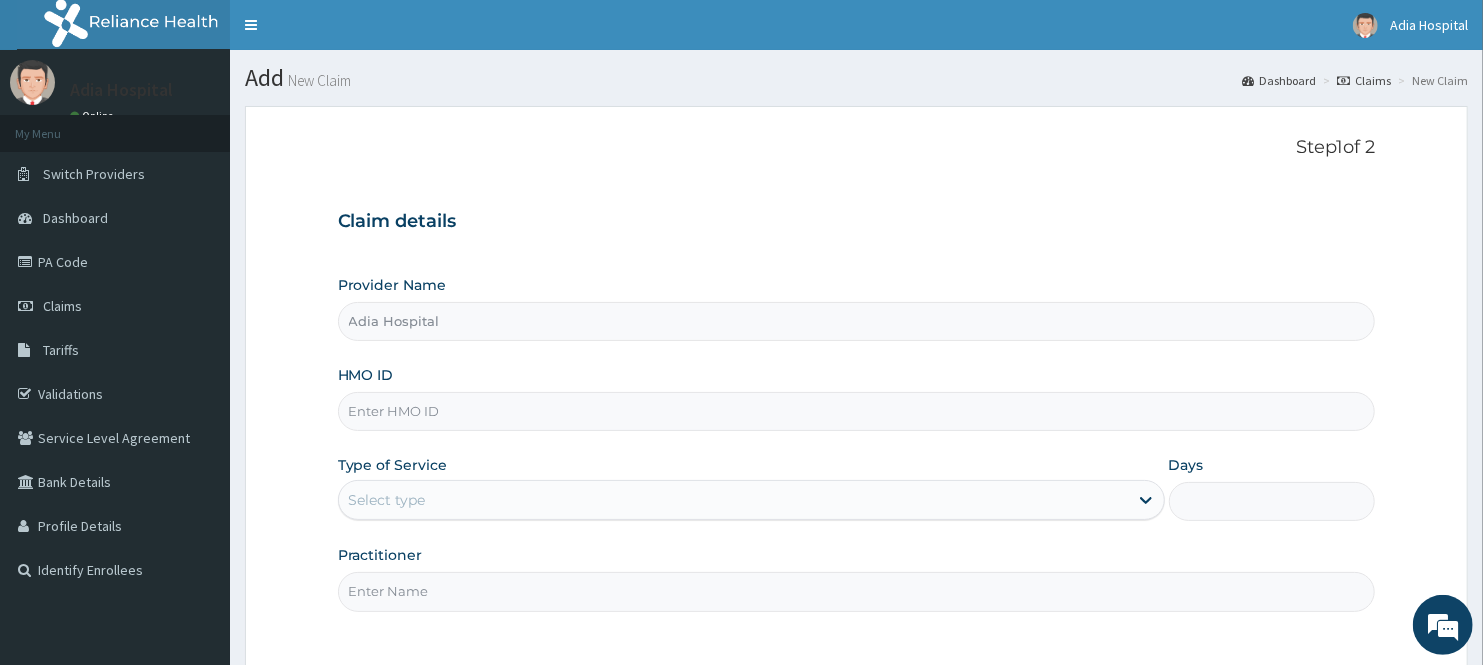 scroll, scrollTop: 0, scrollLeft: 0, axis: both 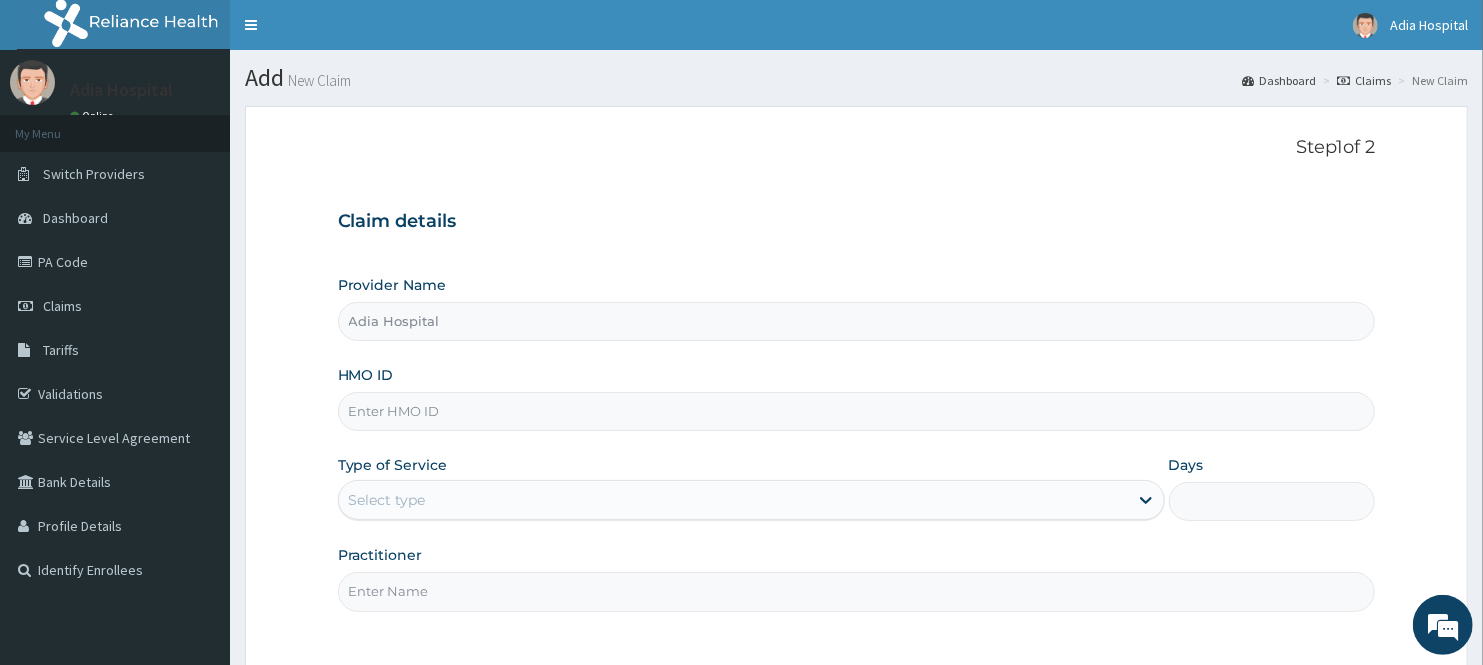 click on "Adia Hospital" at bounding box center (857, 321) 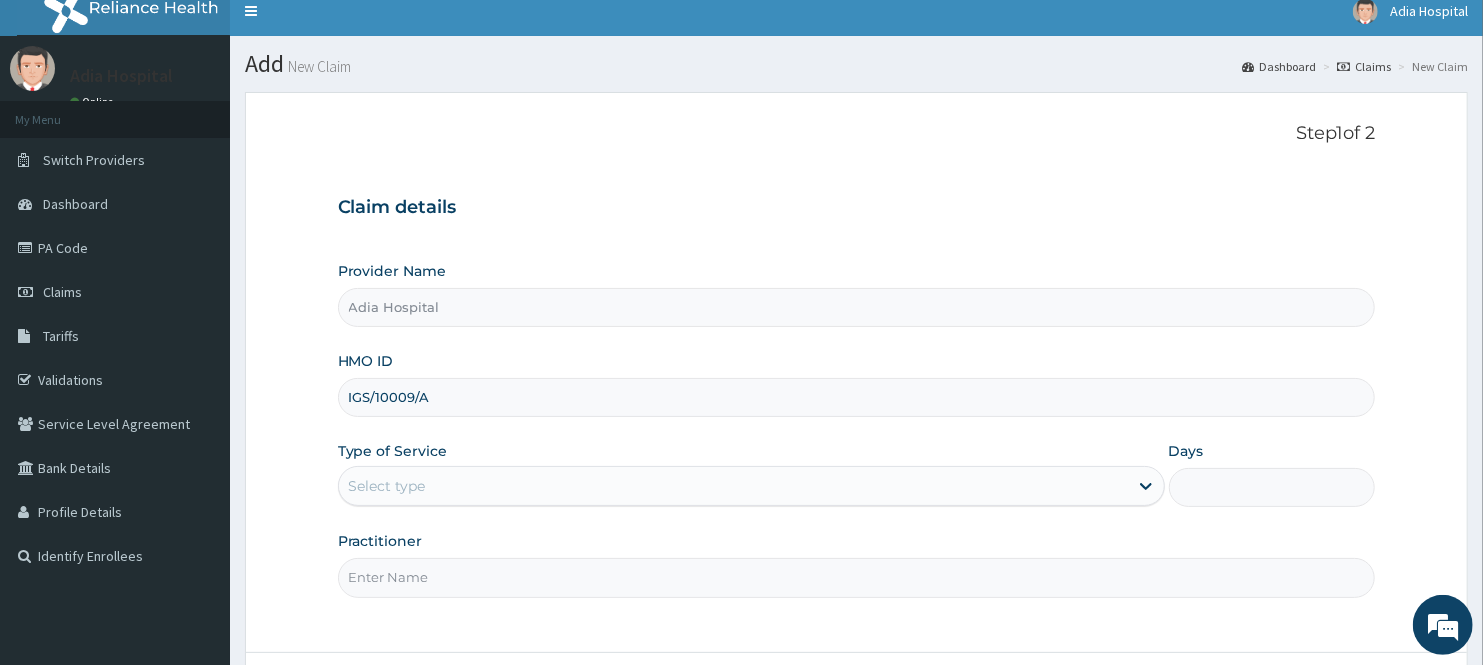 scroll, scrollTop: 111, scrollLeft: 0, axis: vertical 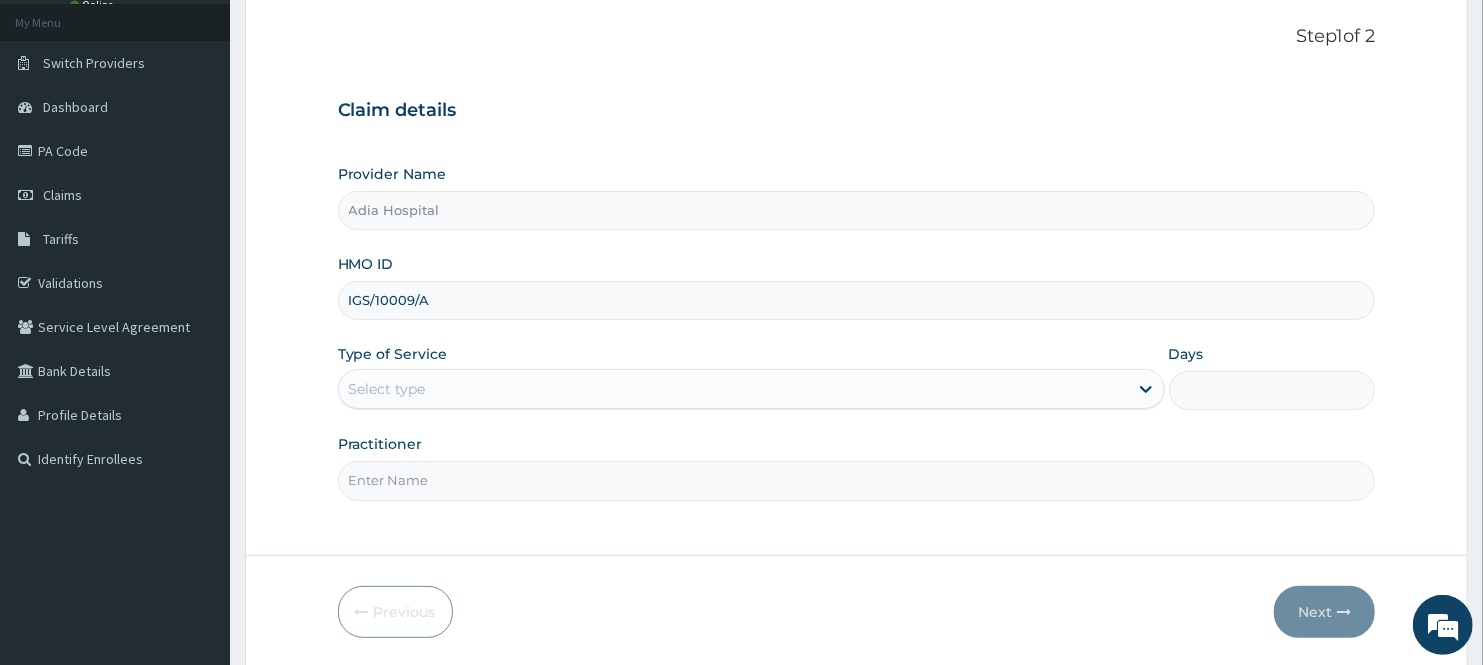 type on "IGS/10009/A" 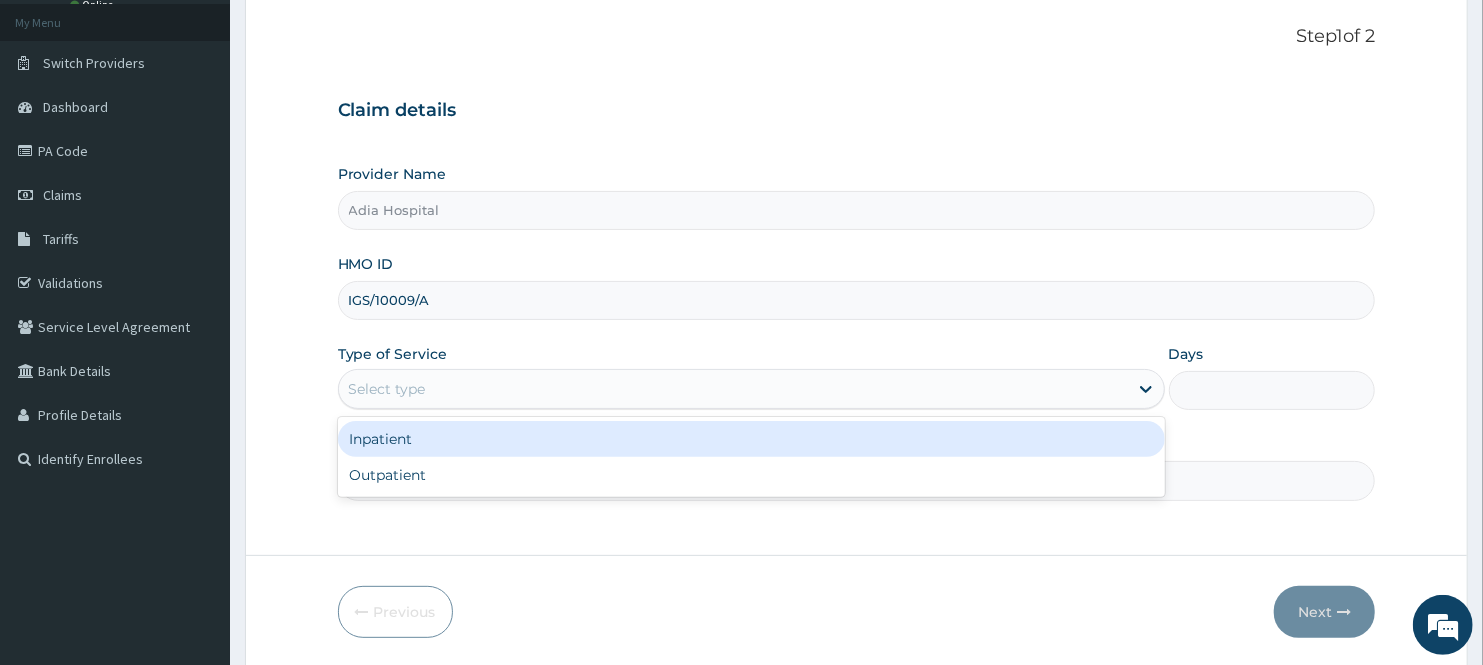 click on "Select type" at bounding box center [733, 389] 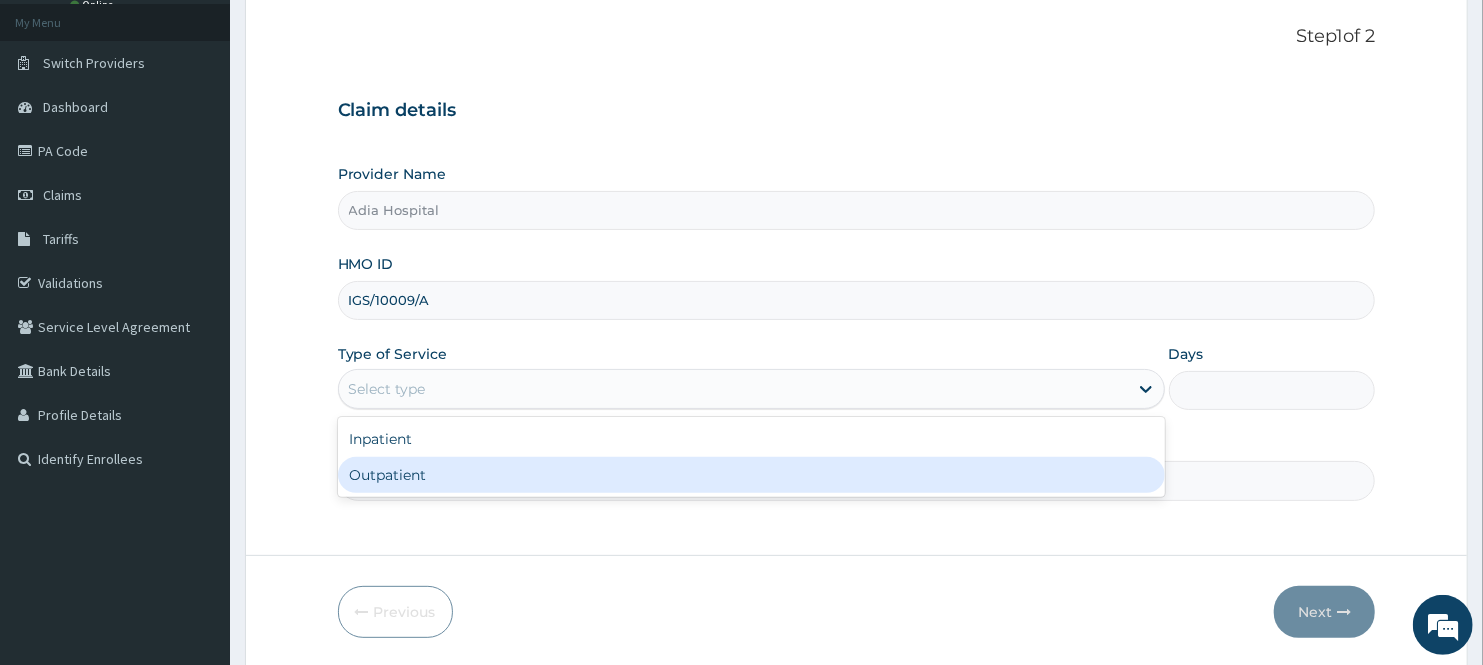 click on "Outpatient" at bounding box center (751, 475) 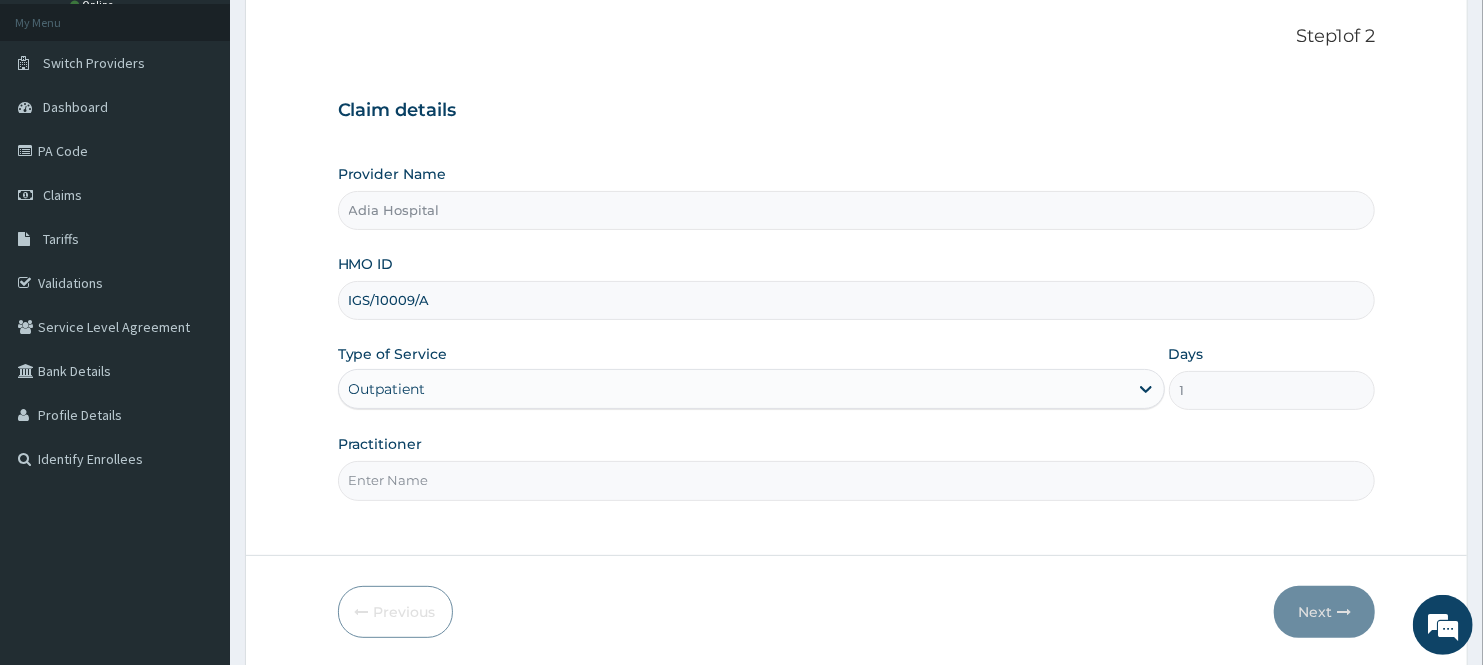 click on "Practitioner" at bounding box center [857, 480] 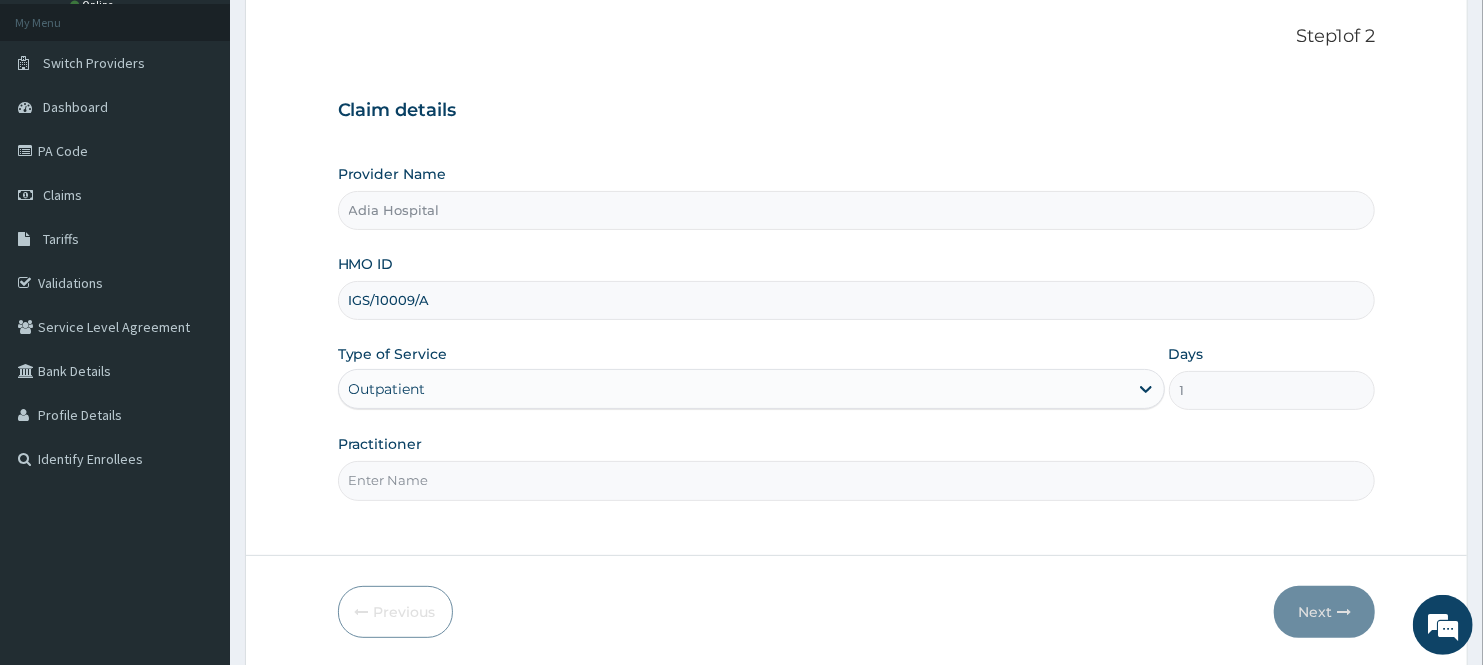 type on "dr ik" 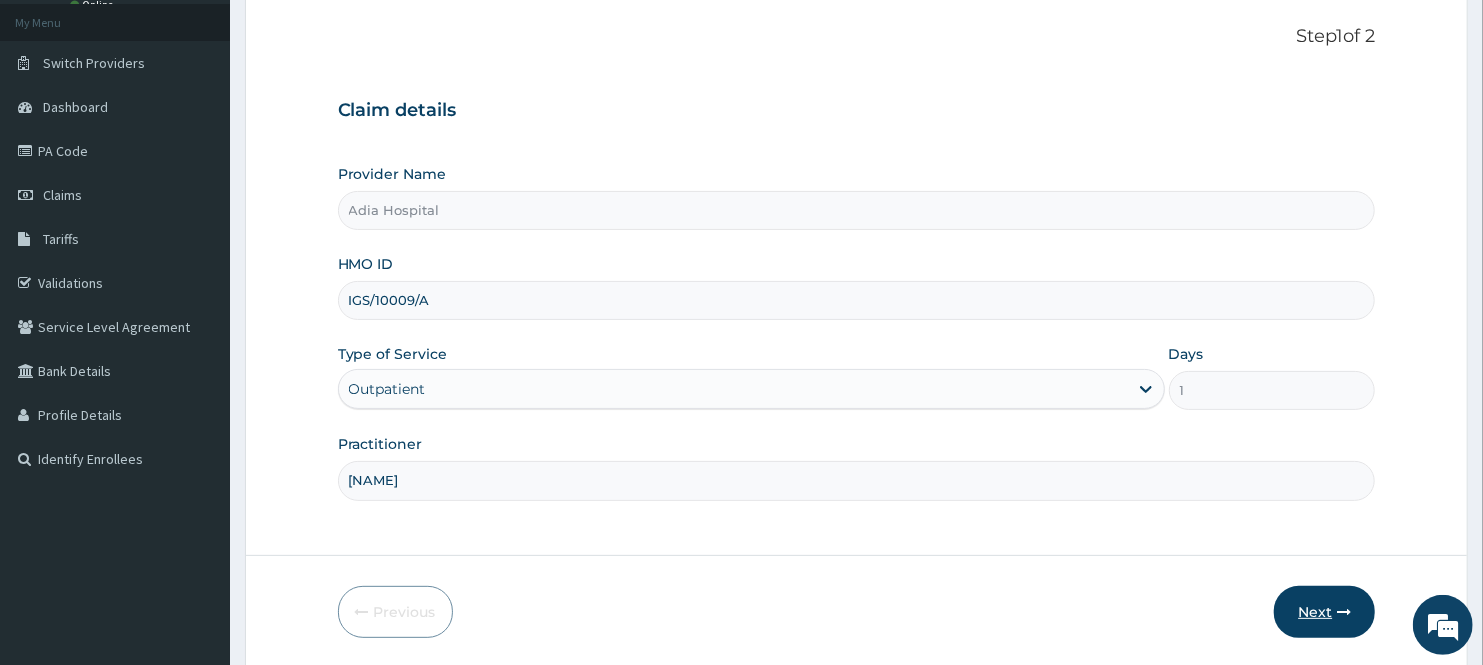 click on "Next" at bounding box center (1324, 612) 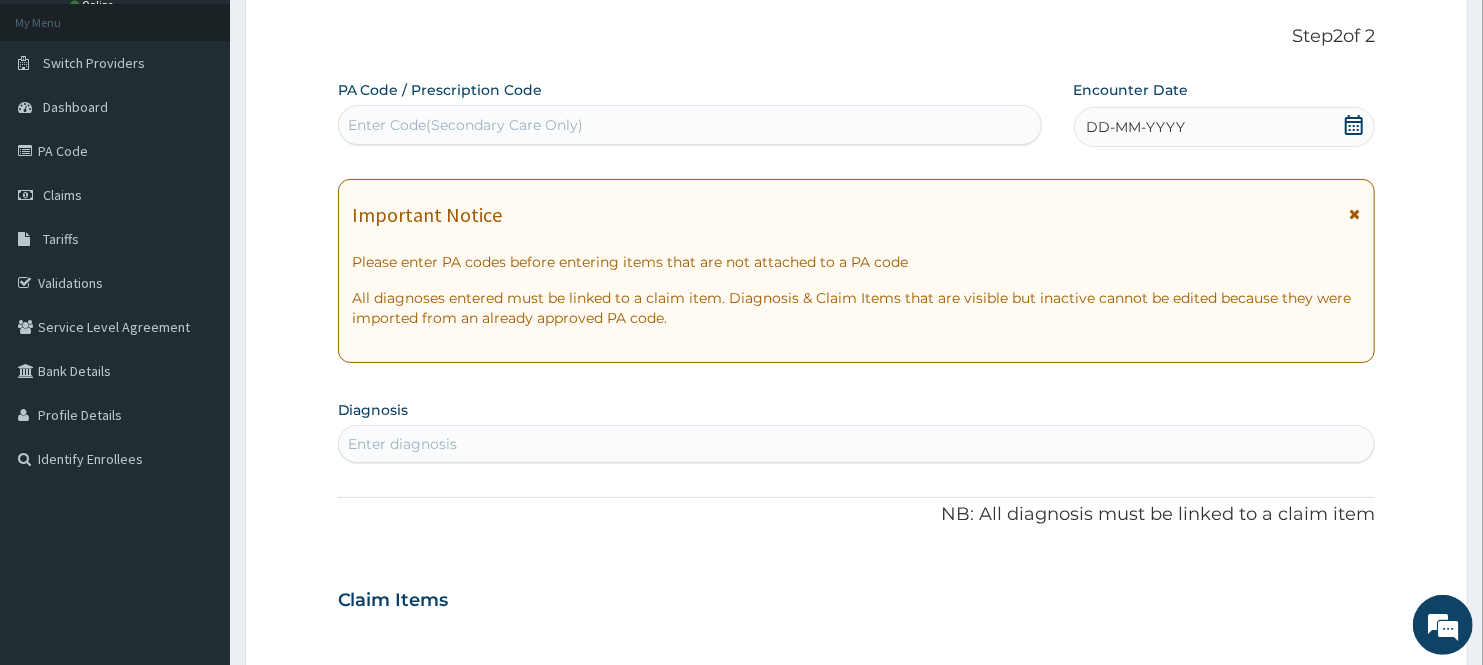 click on "Enter Code(Secondary Care Only)" at bounding box center [466, 125] 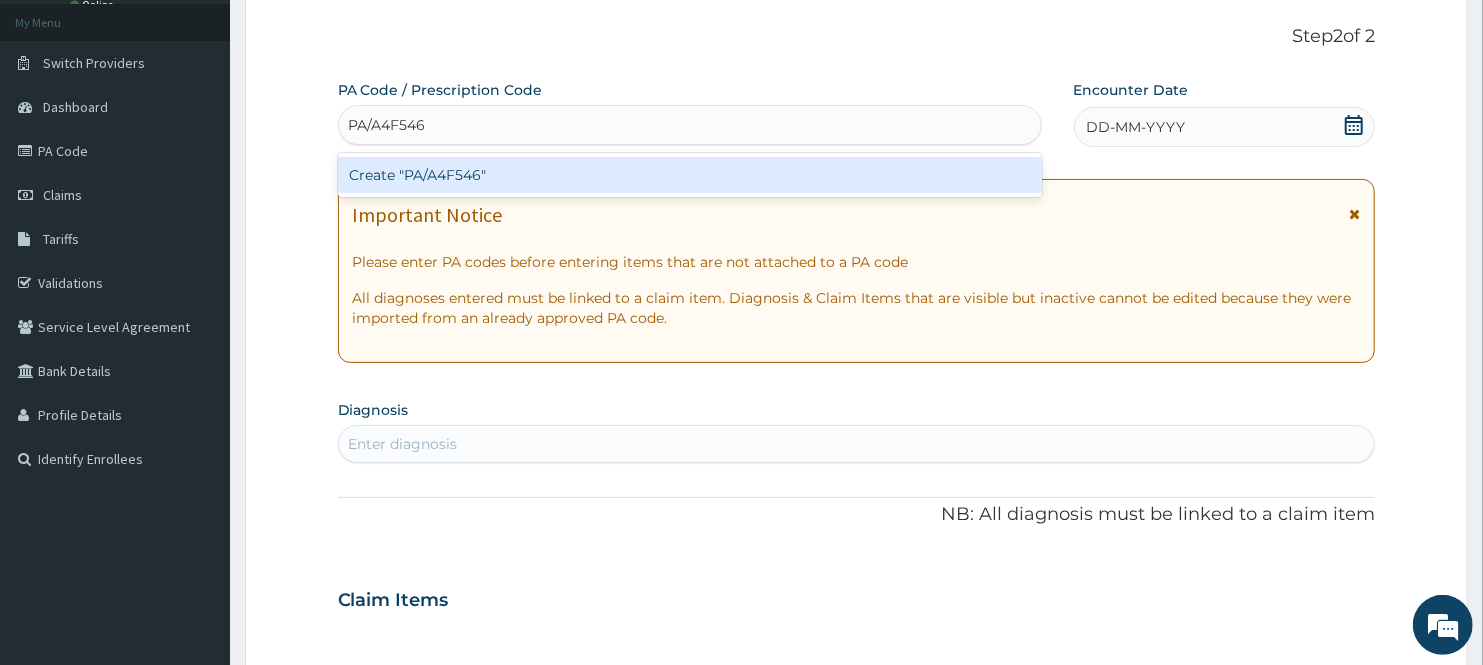 click on "Create "PA/A4F546"" at bounding box center [690, 175] 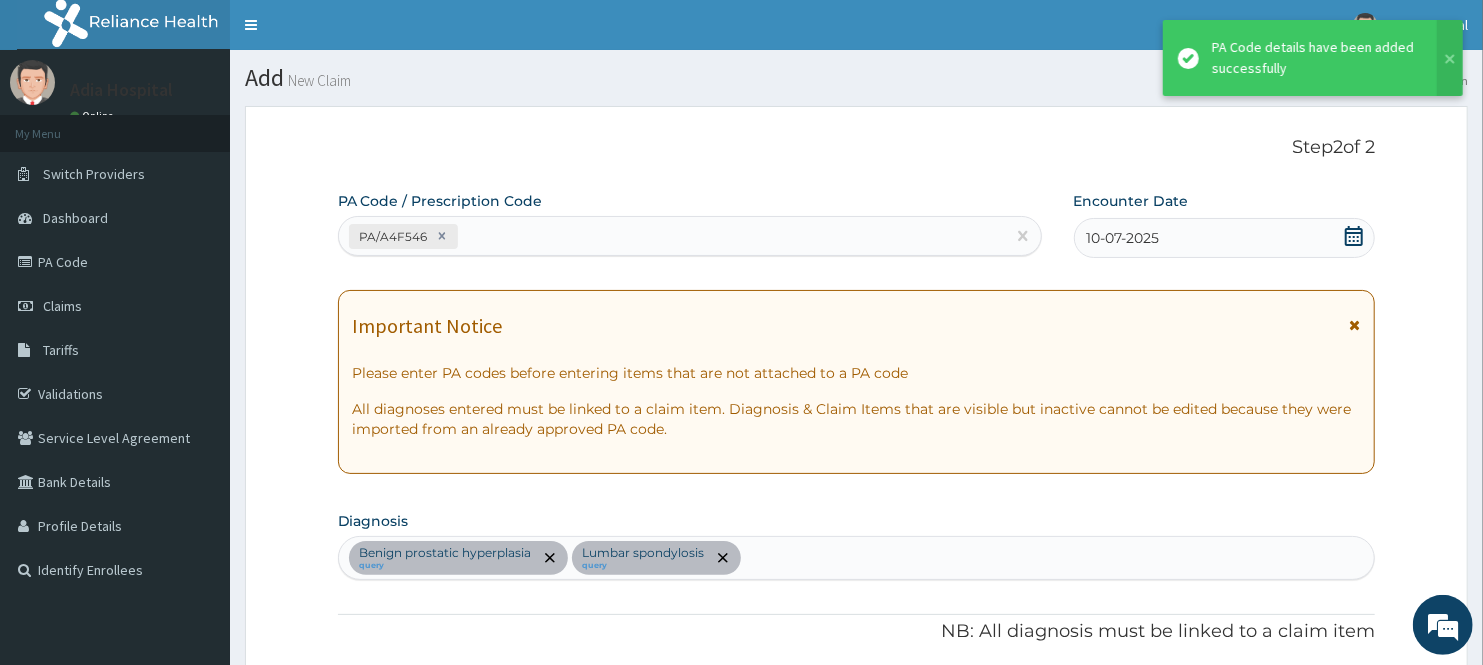 scroll, scrollTop: 653, scrollLeft: 0, axis: vertical 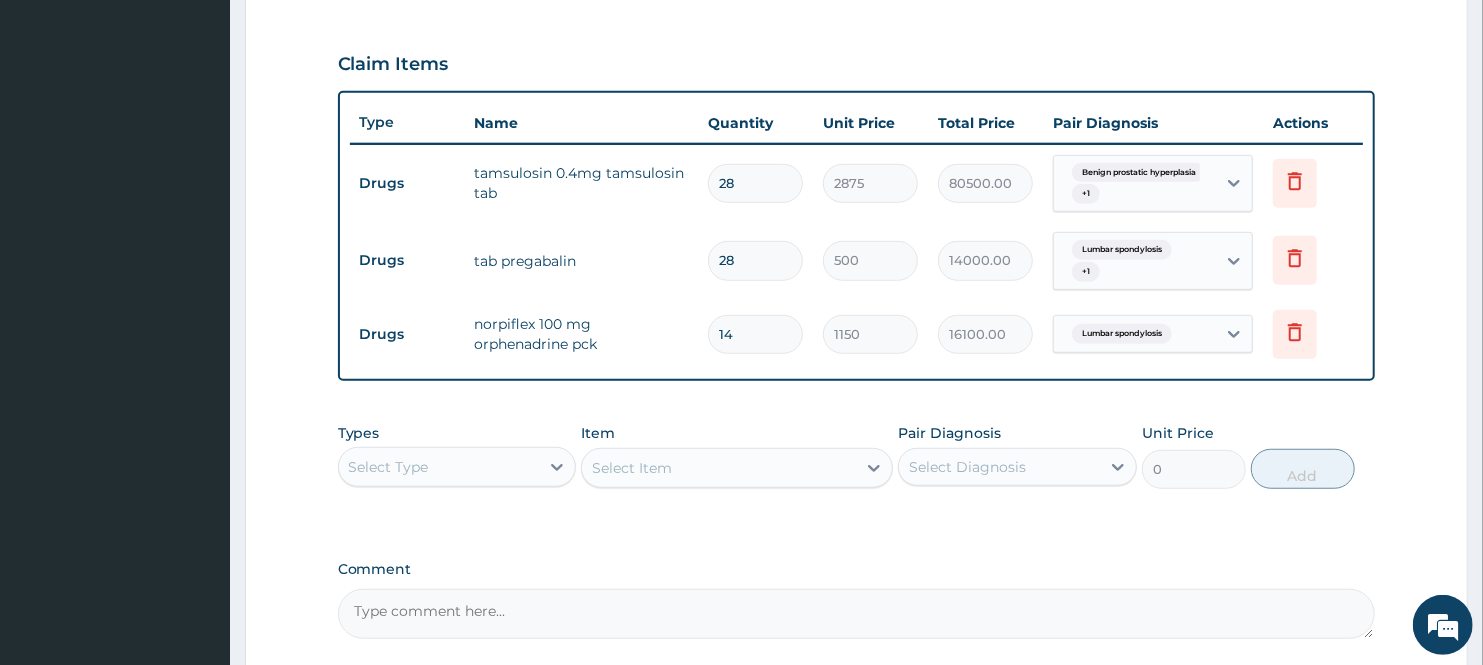 click on "PA Code / Prescription Code PA/A4F546 Encounter Date 10-07-2025 Important Notice Please enter PA codes before entering items that are not attached to a PA code   All diagnoses entered must be linked to a claim item. Diagnosis & Claim Items that are visible but inactive cannot be edited because they were imported from an already approved PA code. Diagnosis Benign prostatic hyperplasia query Lumbar spondylosis query NB: All diagnosis must be linked to a claim item Claim Items Type Name Quantity Unit Price Total Price Pair Diagnosis Actions Drugs tamsulosin 0.4mg tamsulosin tab 28 2875 80500.00 Benign prostatic hyperplasia  + 1 Delete Drugs tab pregabalin 28 500 14000.00 Lumbar spondylosis  + 1 Delete Drugs norpiflex 100 mg orphenadrine pck 14 1150 16100.00 Lumbar spondylosis Delete Types Select Type Item Select Item Pair Diagnosis Select Diagnosis Unit Price 0 Add Comment" at bounding box center [857, 88] 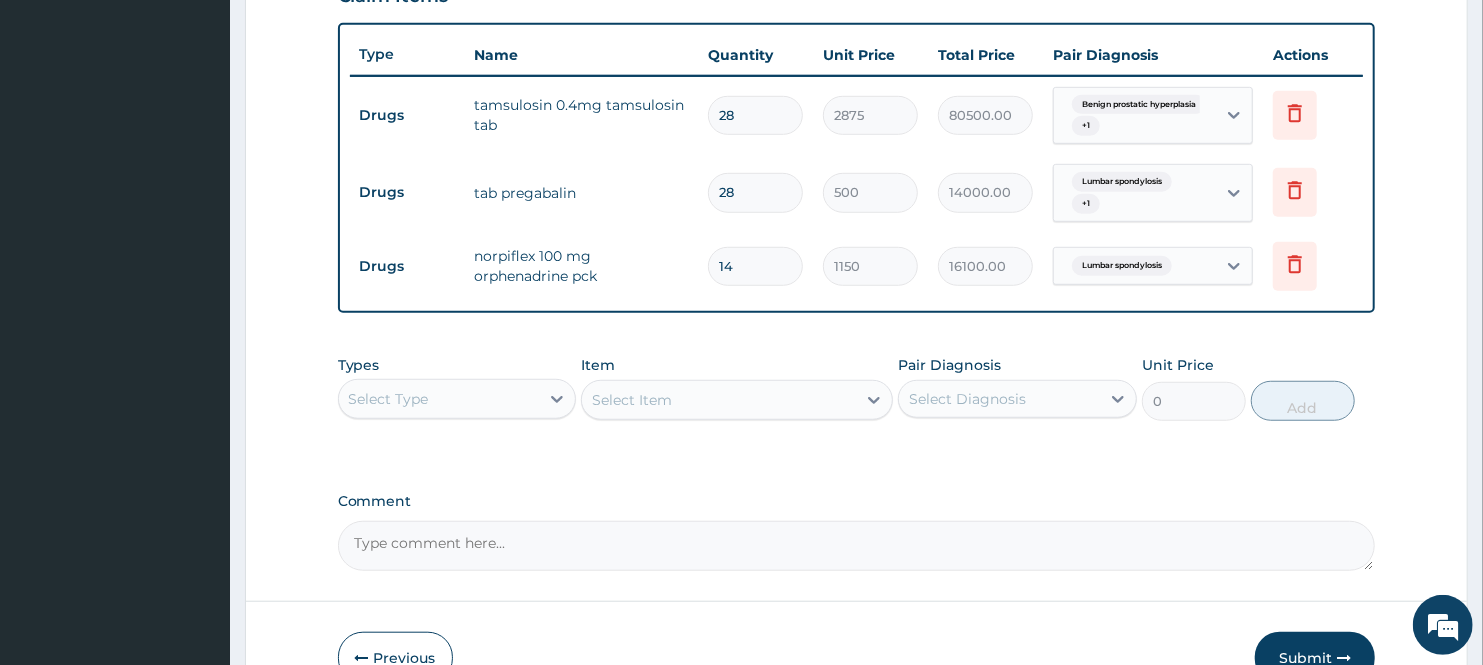 scroll, scrollTop: 502, scrollLeft: 0, axis: vertical 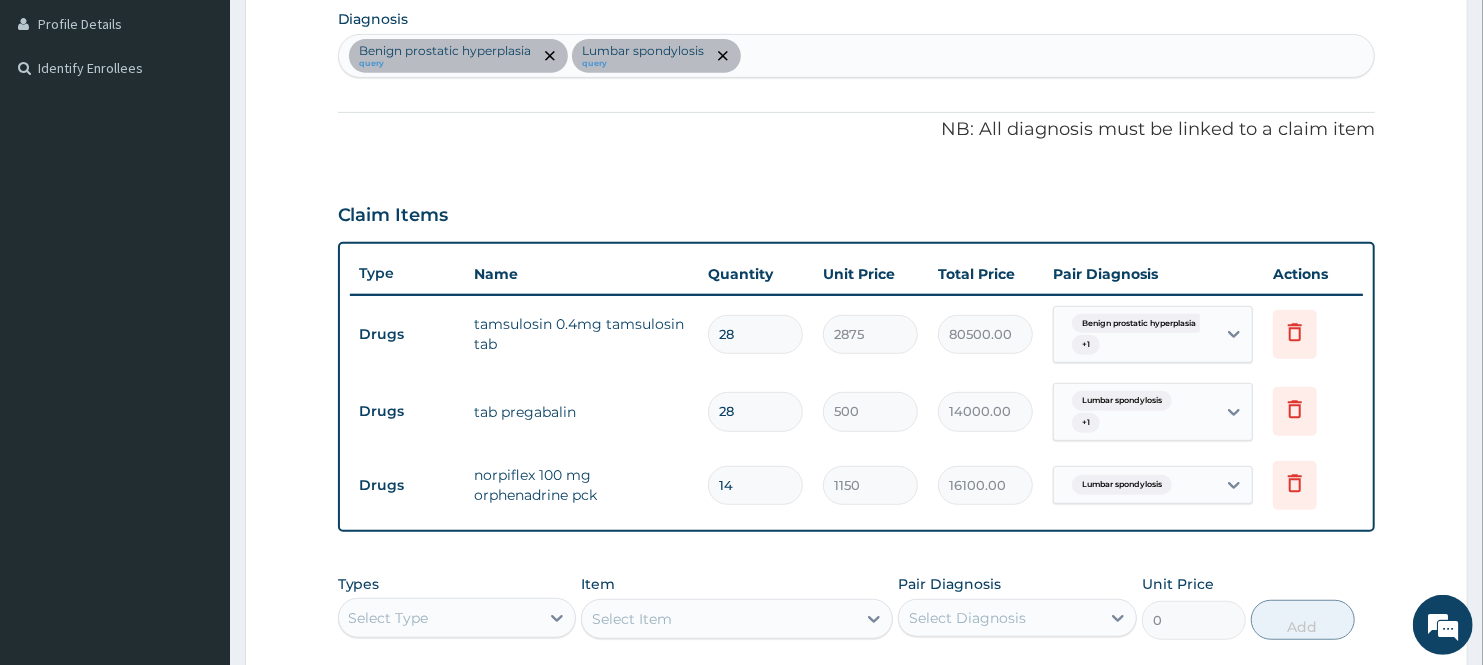 click on "28" at bounding box center (755, 334) 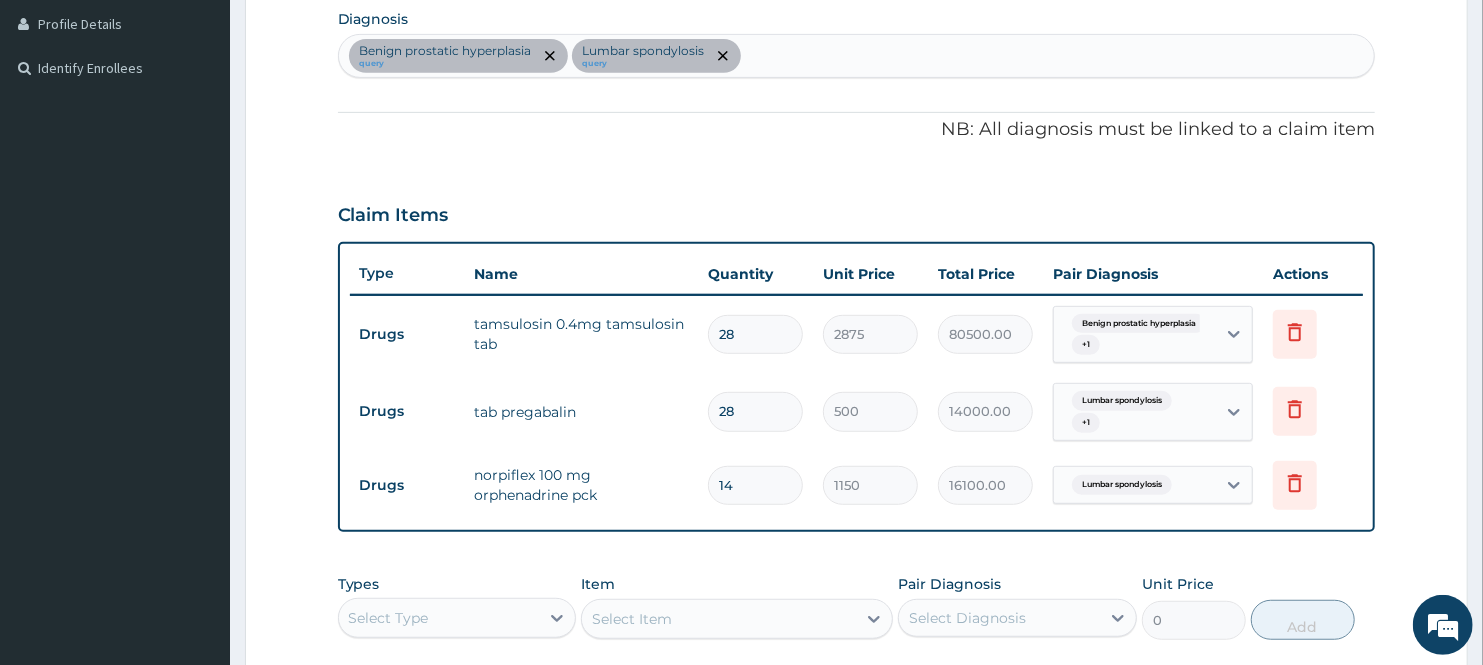 type on "26" 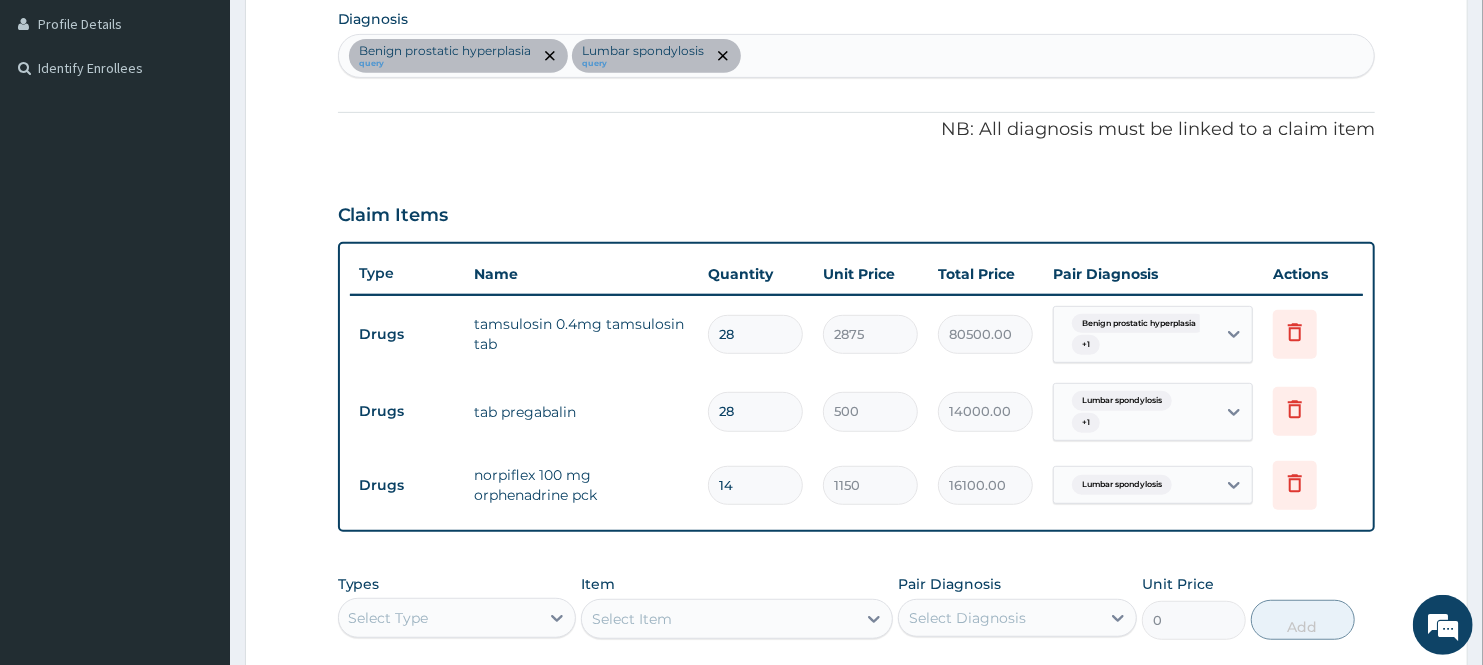 type on "74750.00" 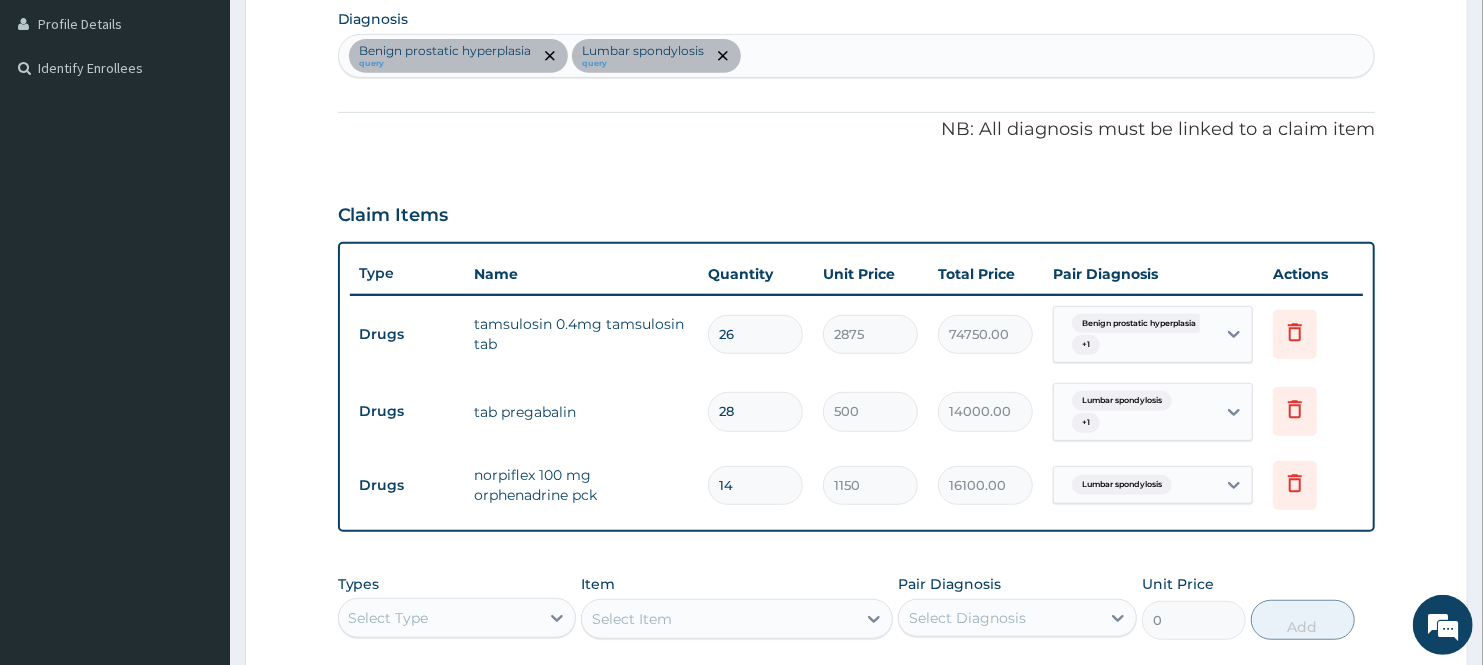 scroll, scrollTop: 835, scrollLeft: 0, axis: vertical 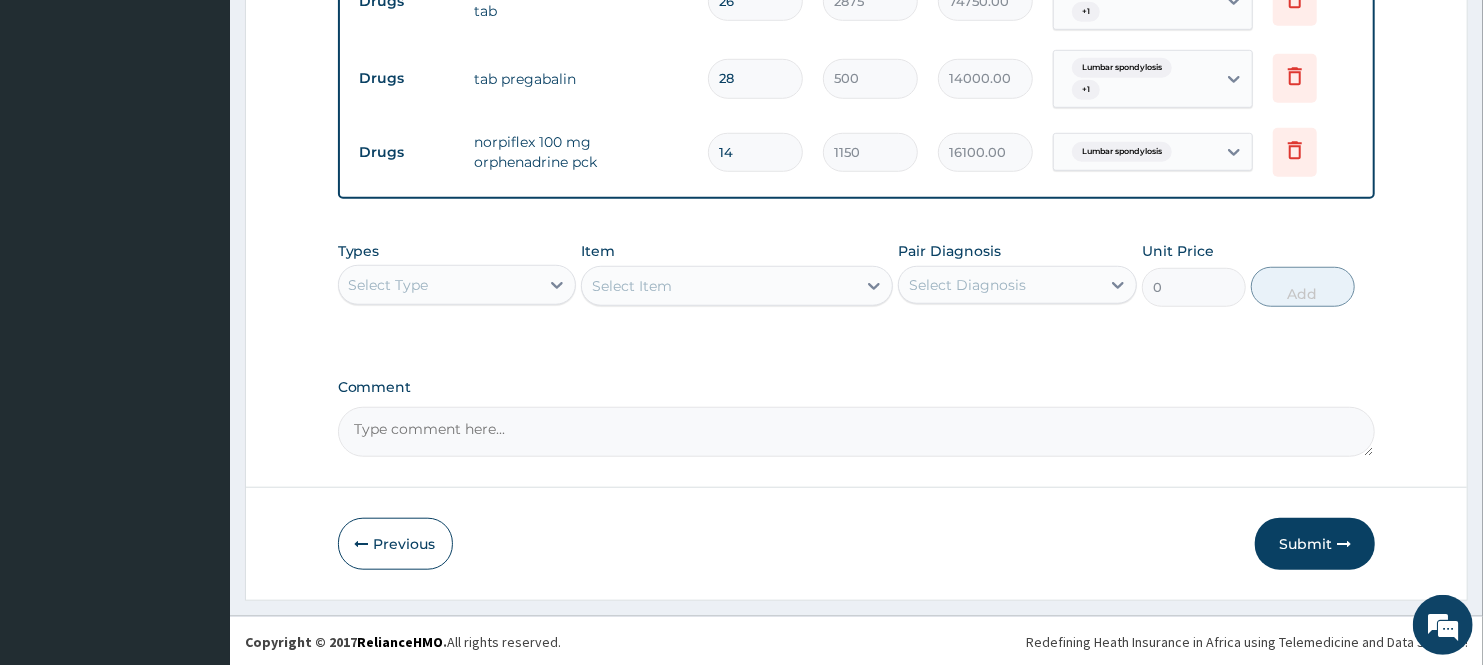 type on "26" 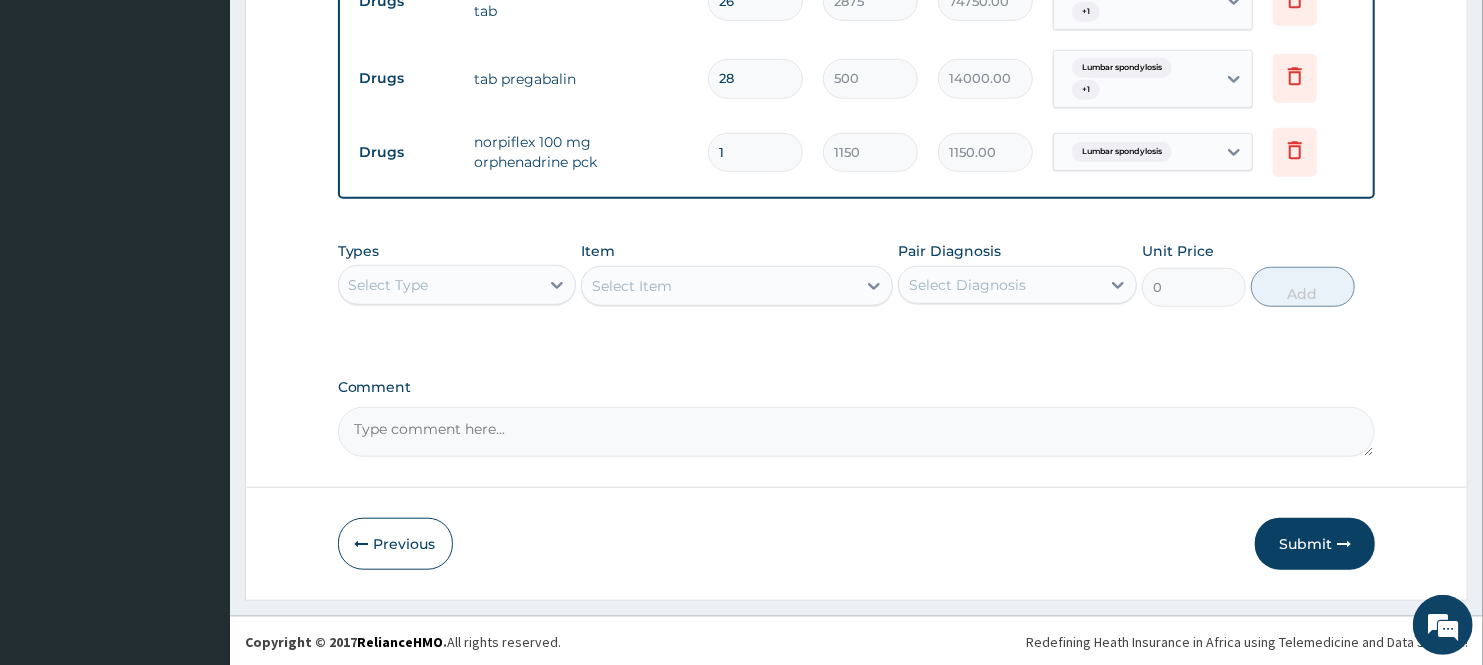 type on "1" 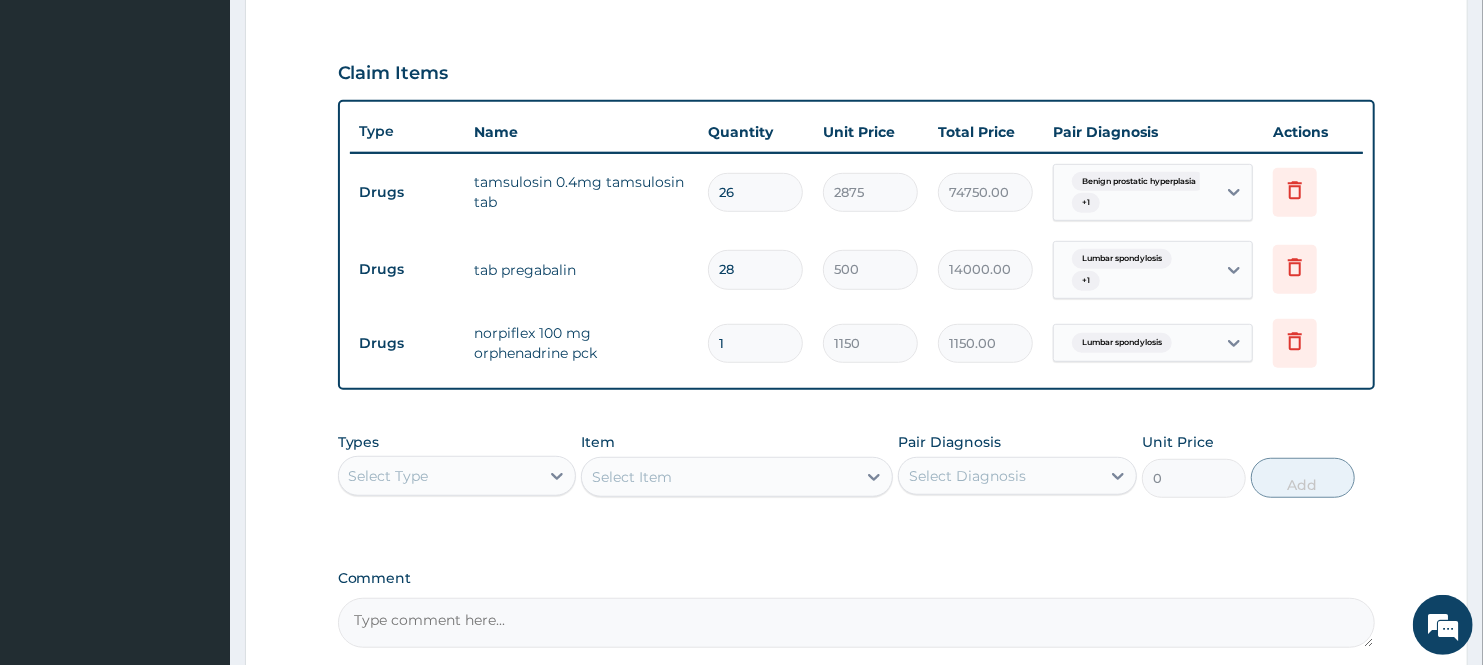 scroll, scrollTop: 613, scrollLeft: 0, axis: vertical 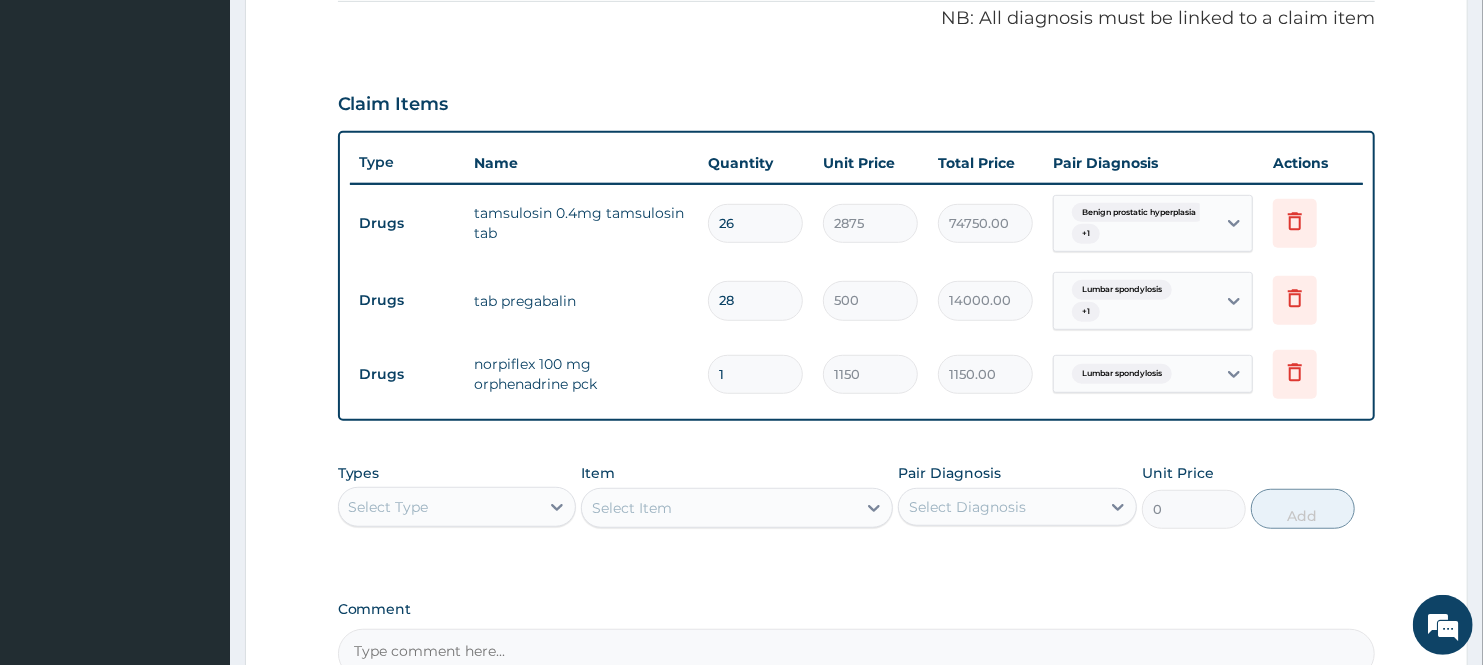 click on "26" at bounding box center [755, 223] 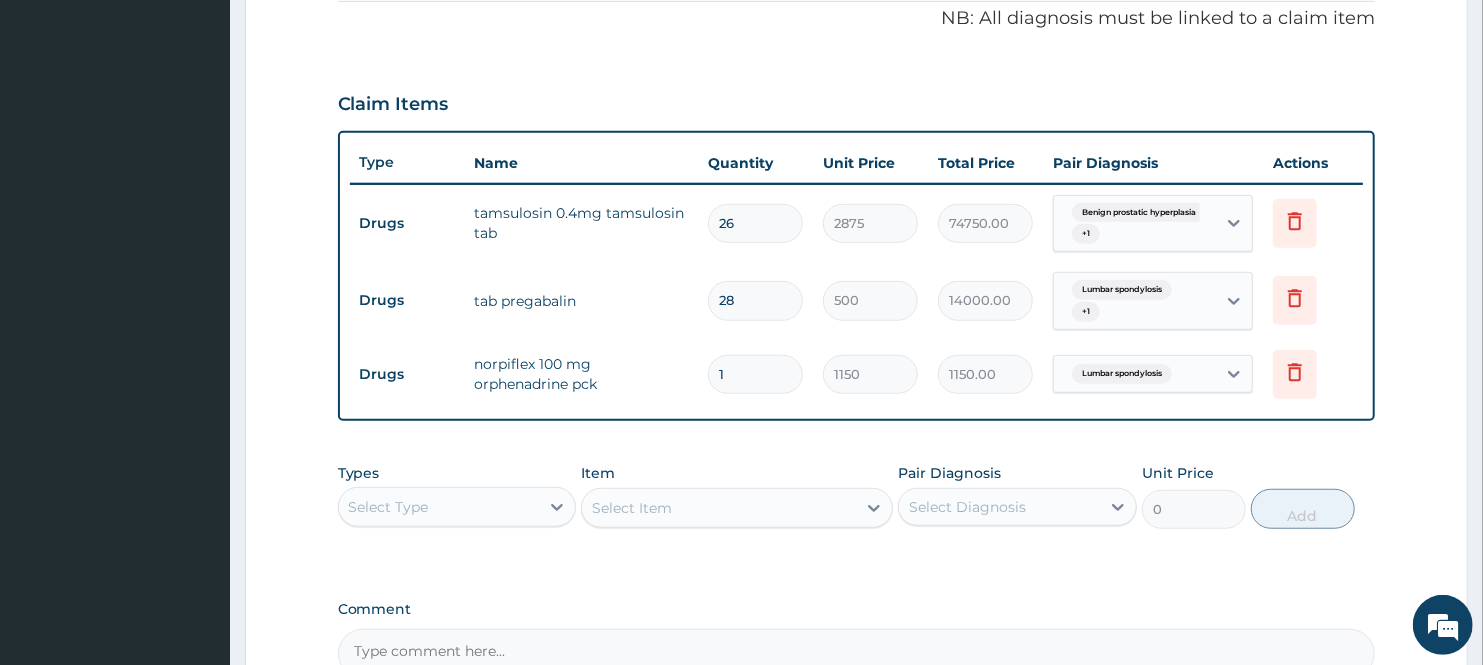 type on "2" 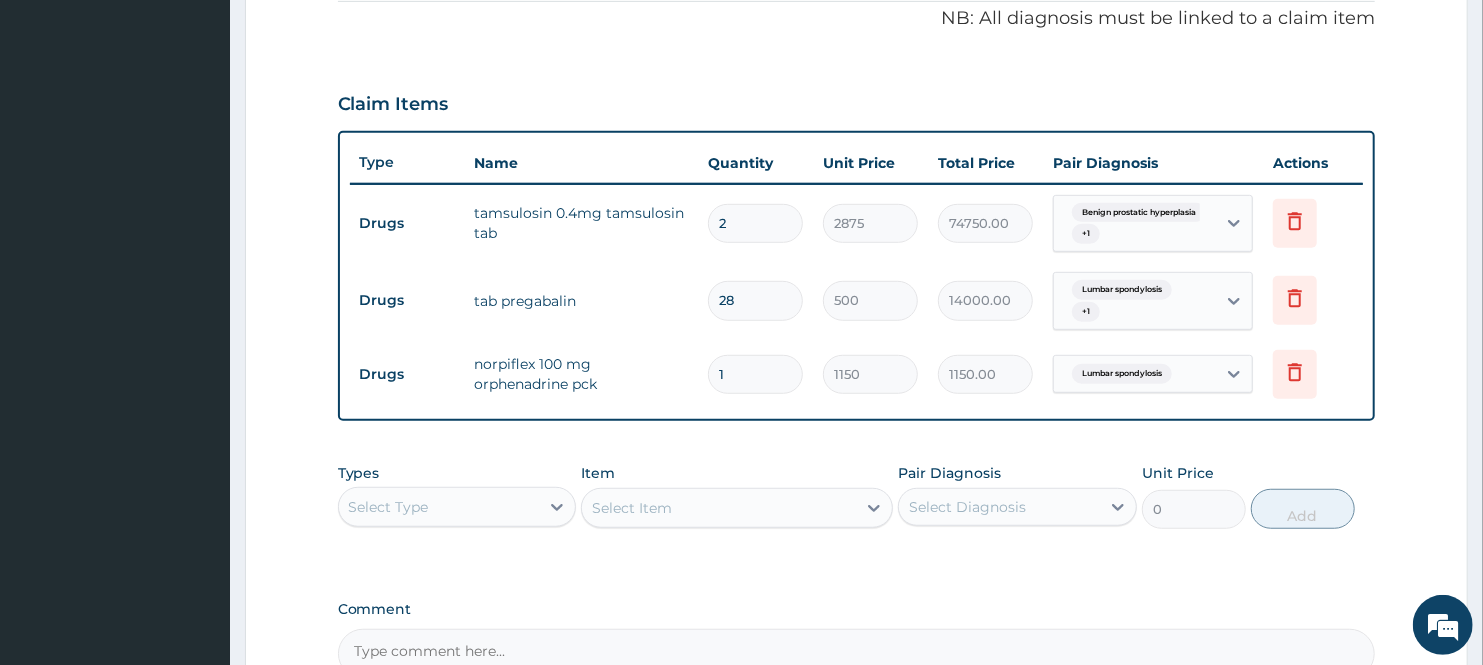 type on "5750.00" 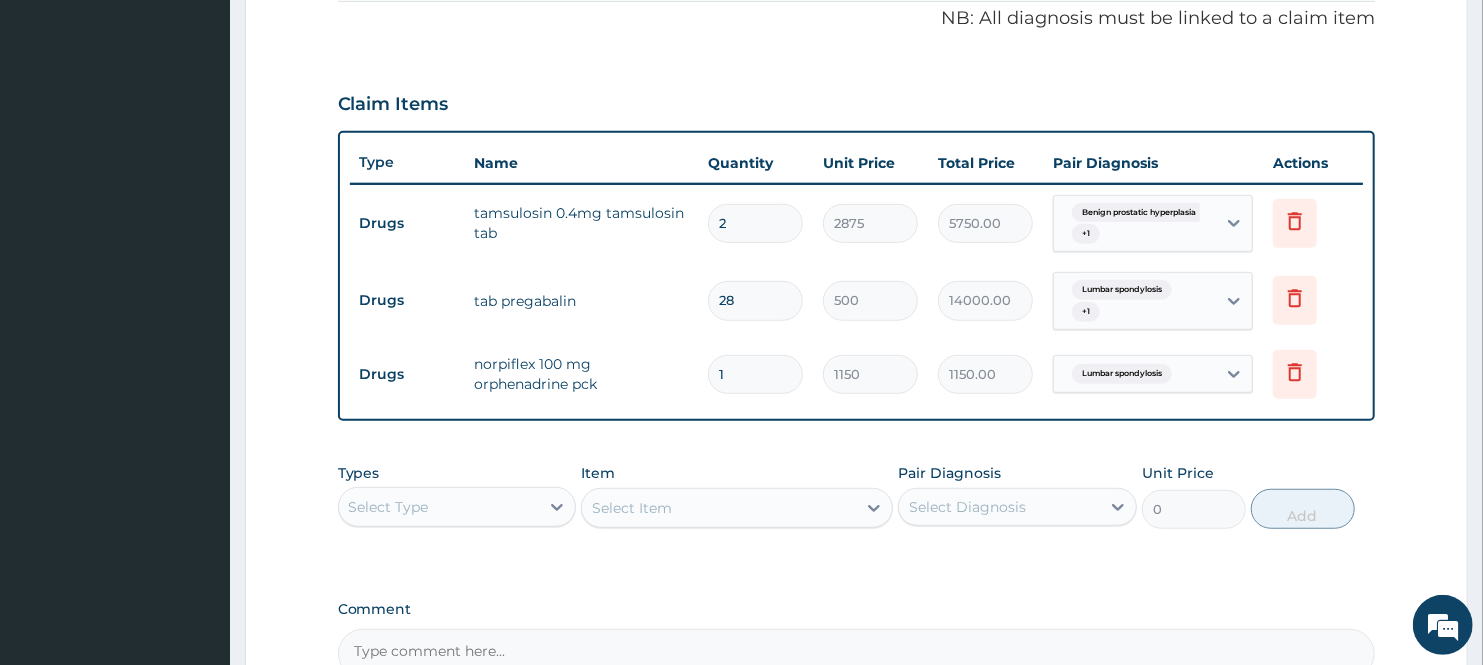 type 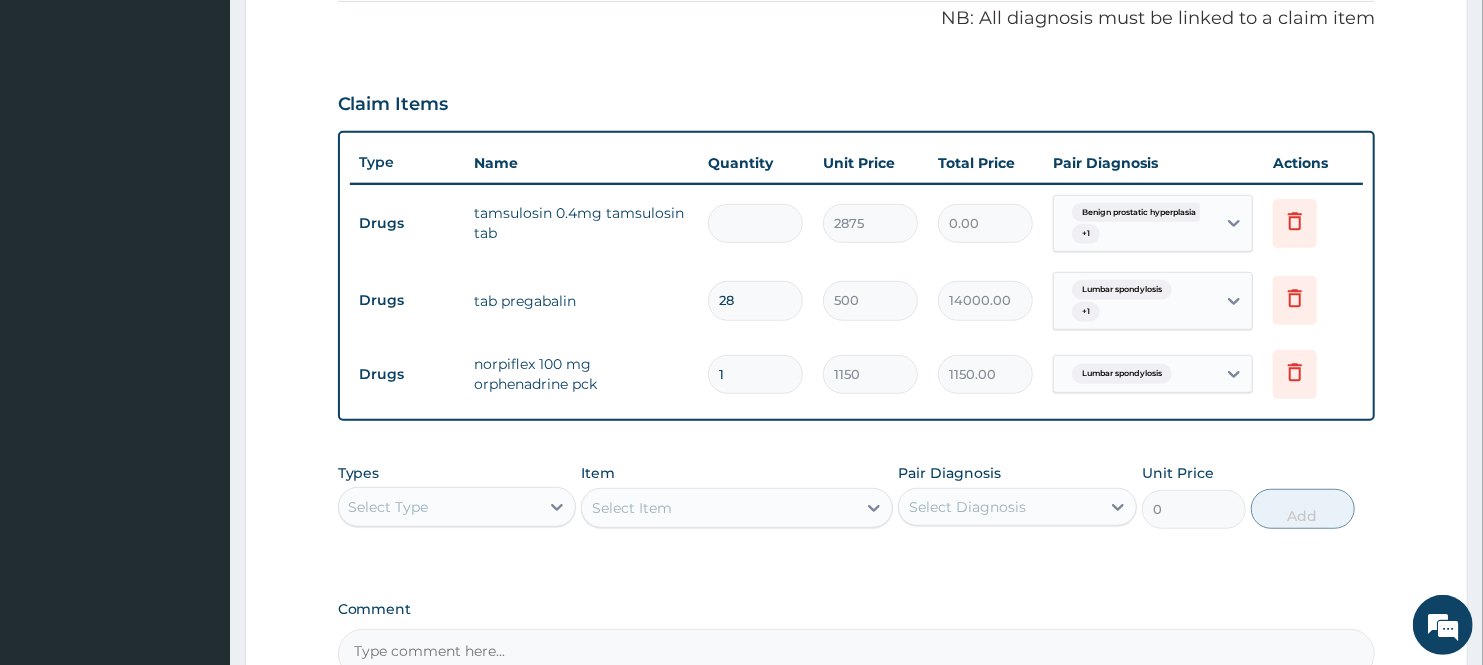 type on "1" 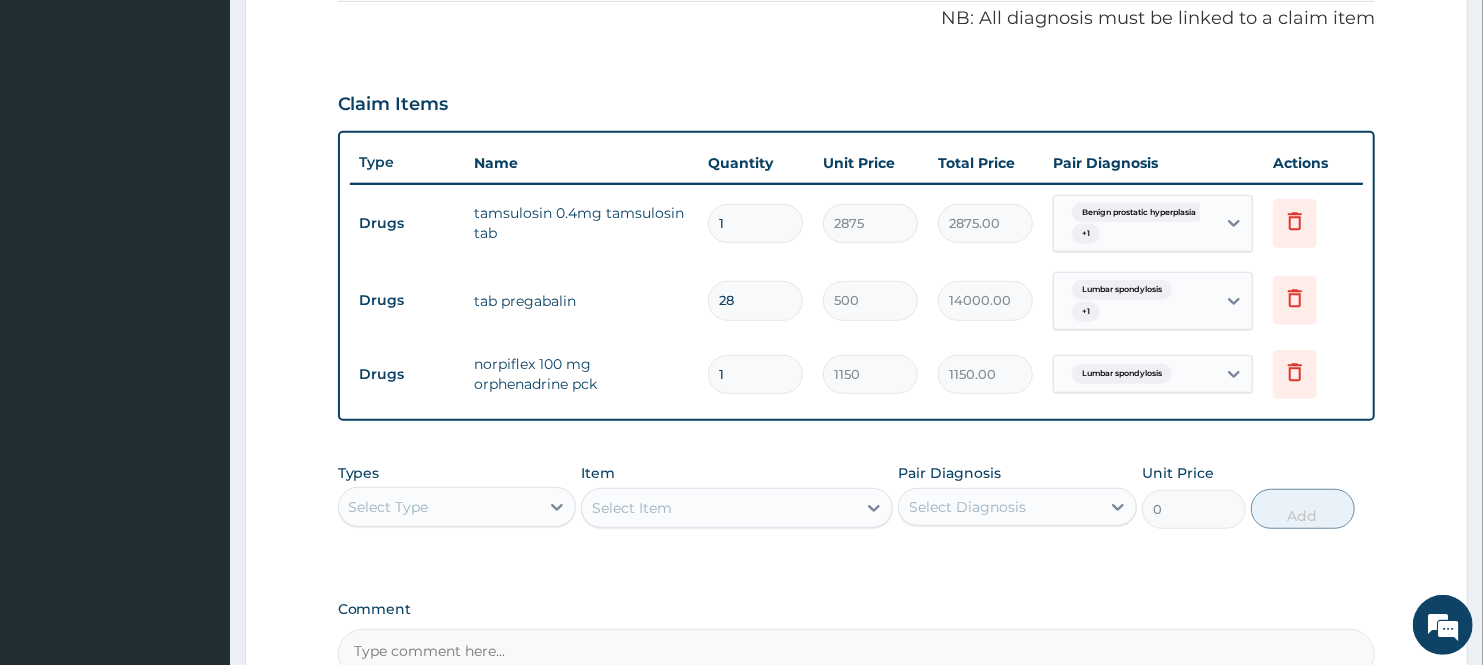 type on "1" 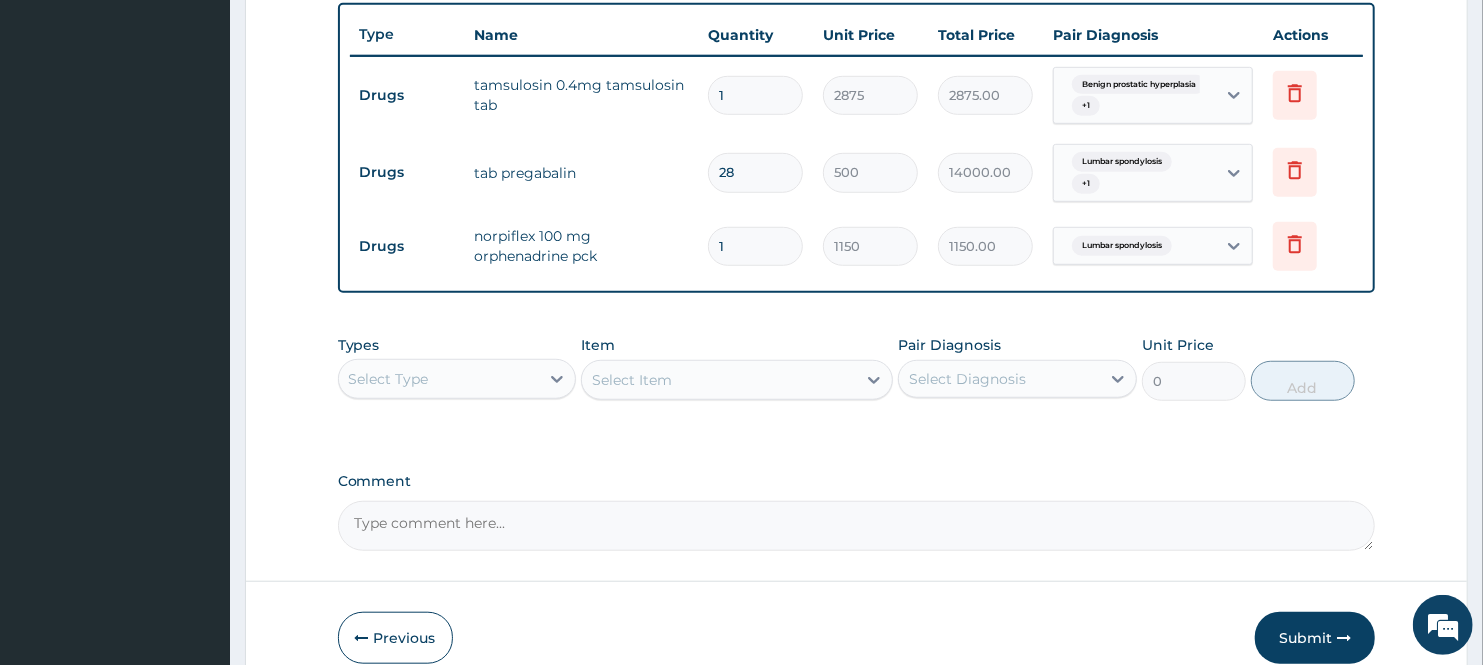 scroll, scrollTop: 835, scrollLeft: 0, axis: vertical 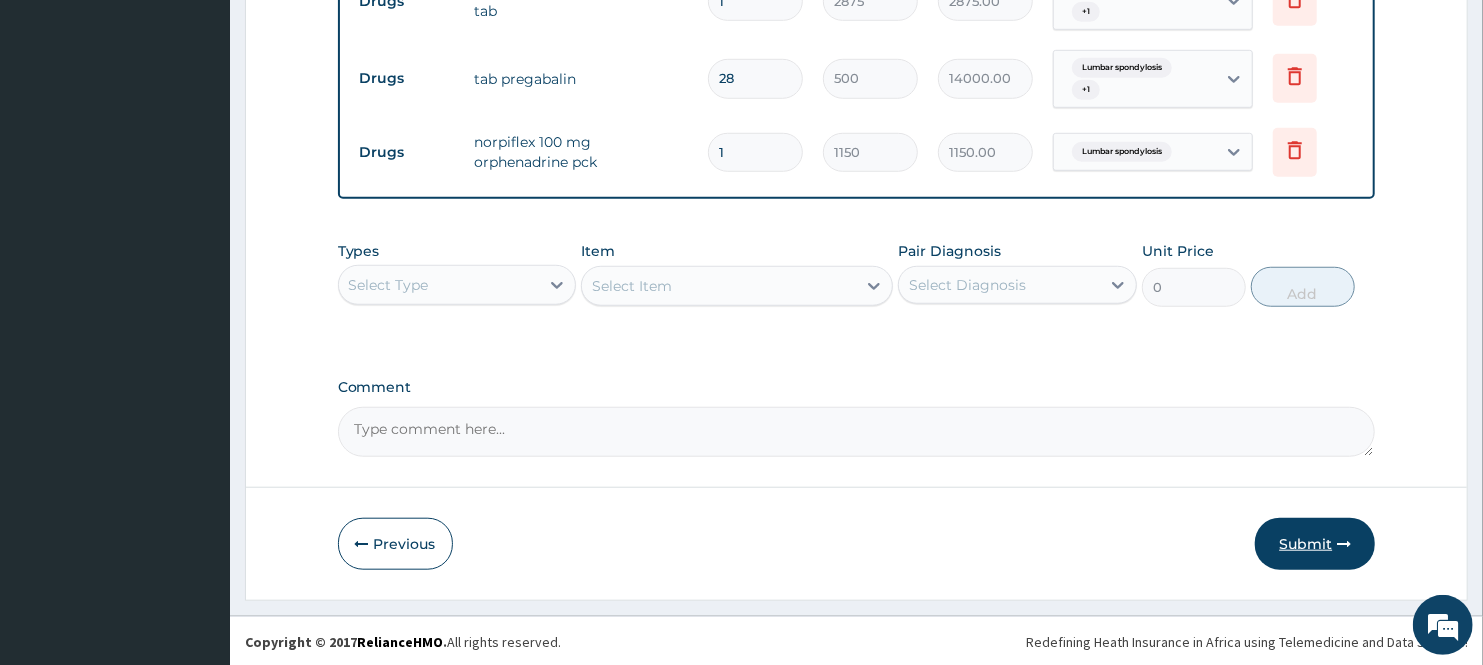 click on "Submit" at bounding box center (1315, 544) 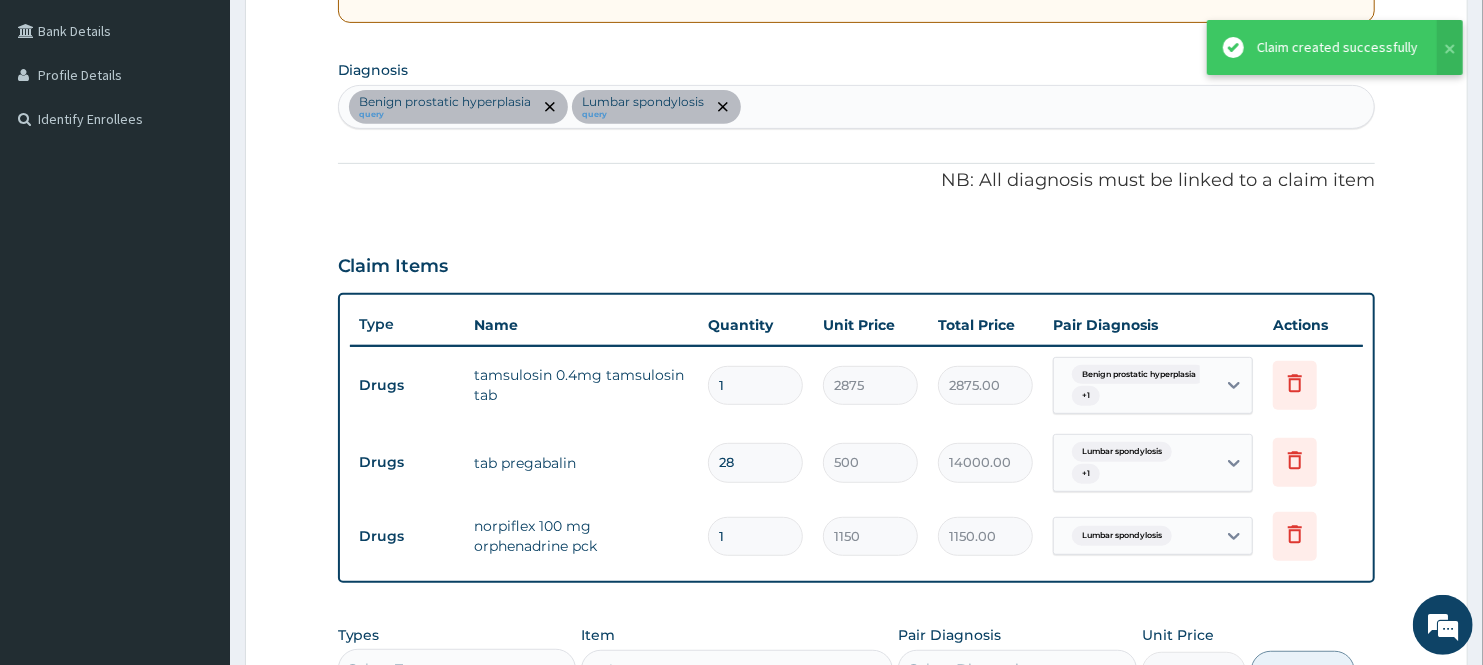 scroll, scrollTop: 391, scrollLeft: 0, axis: vertical 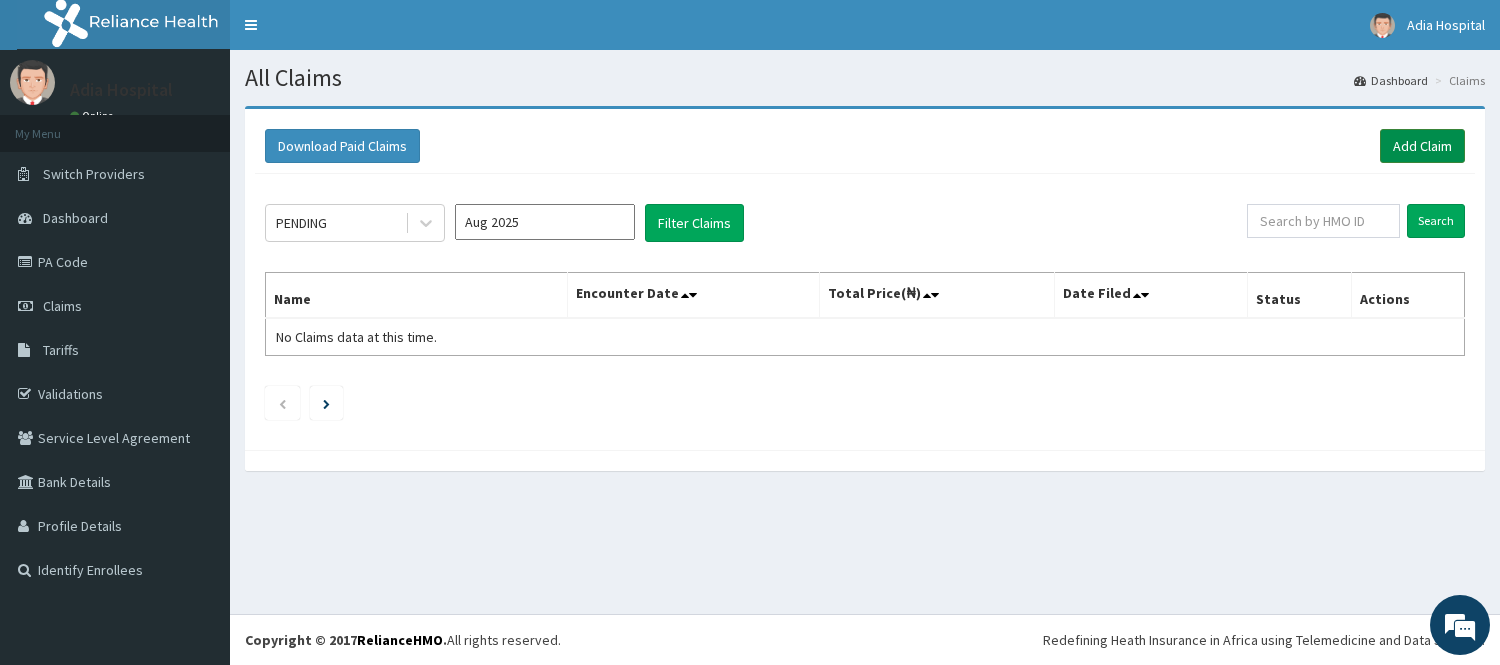 click on "Add Claim" at bounding box center [1422, 146] 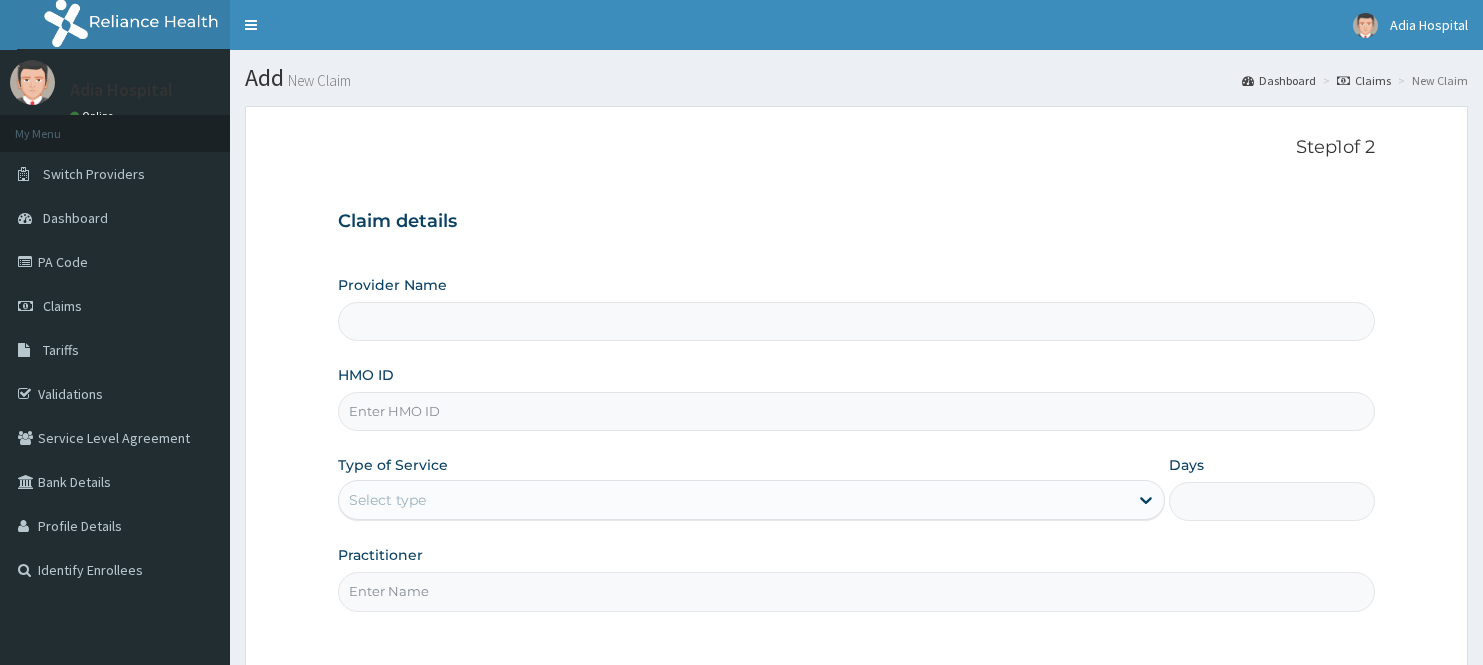 scroll, scrollTop: 0, scrollLeft: 0, axis: both 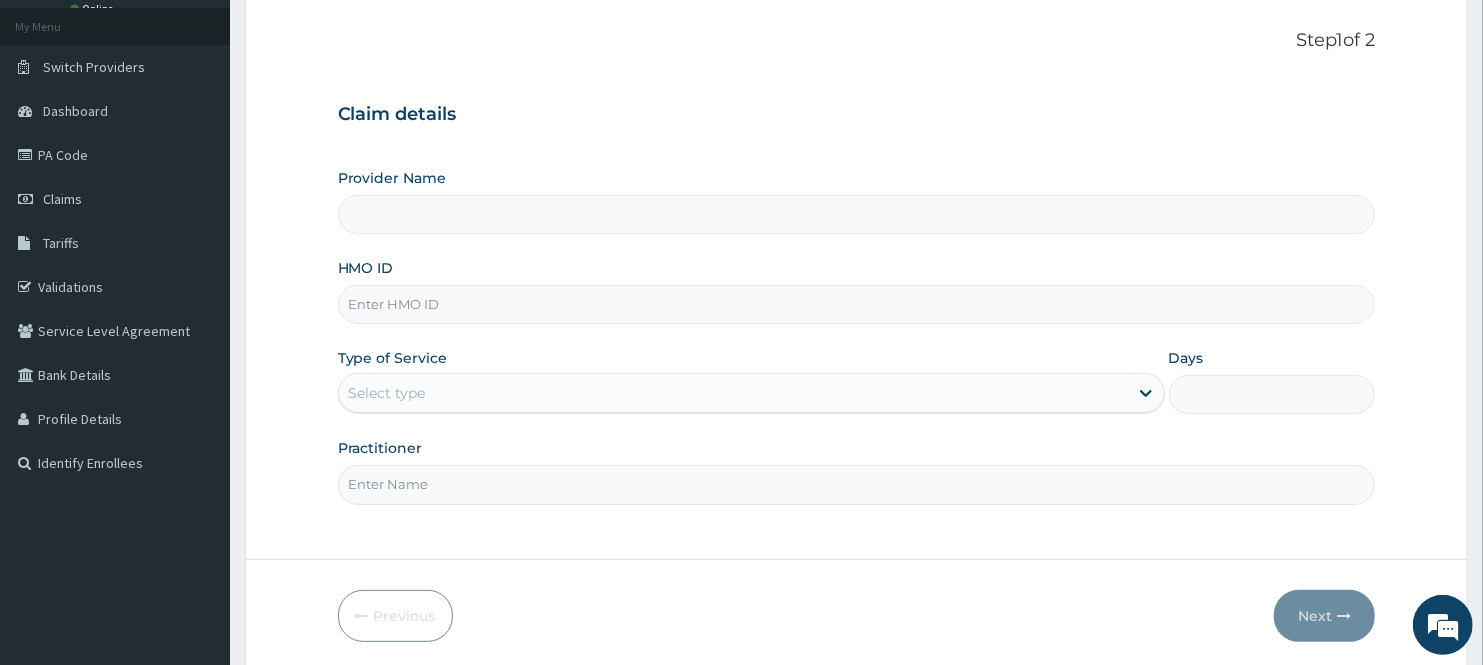 type on "Adia Hospital" 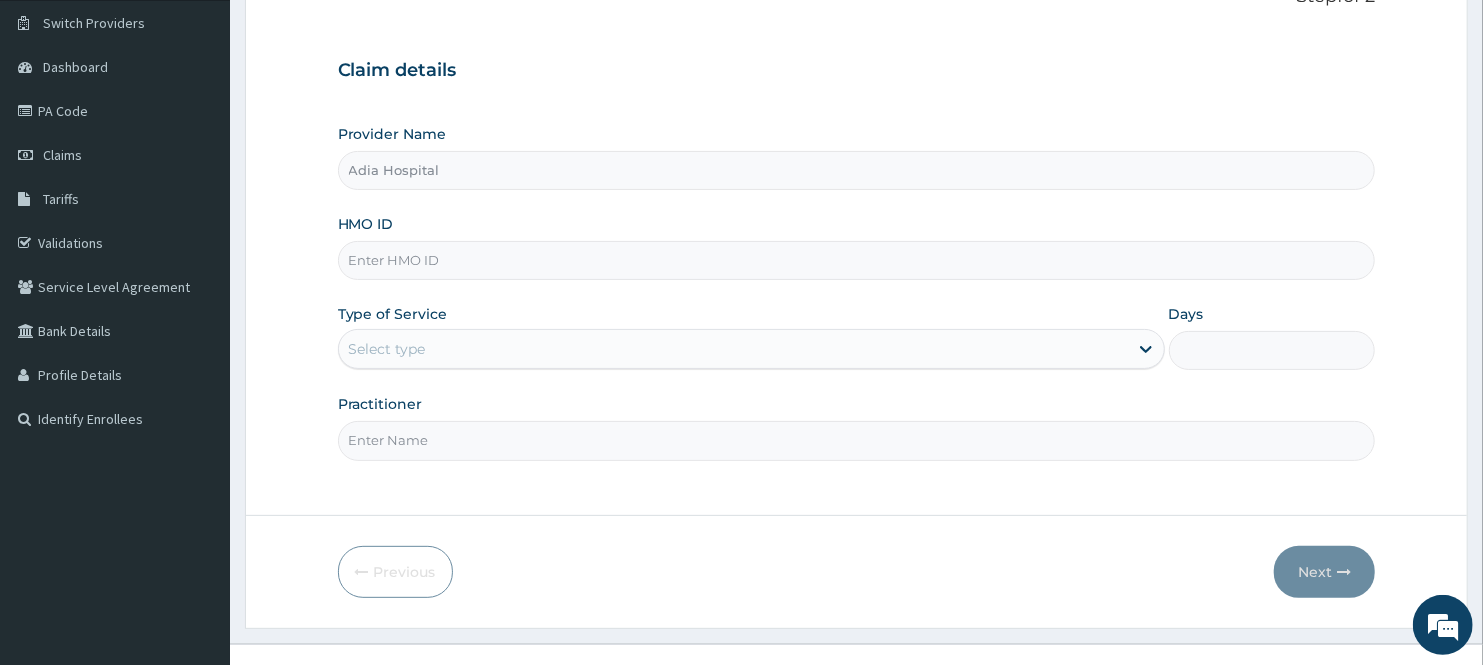 scroll, scrollTop: 181, scrollLeft: 0, axis: vertical 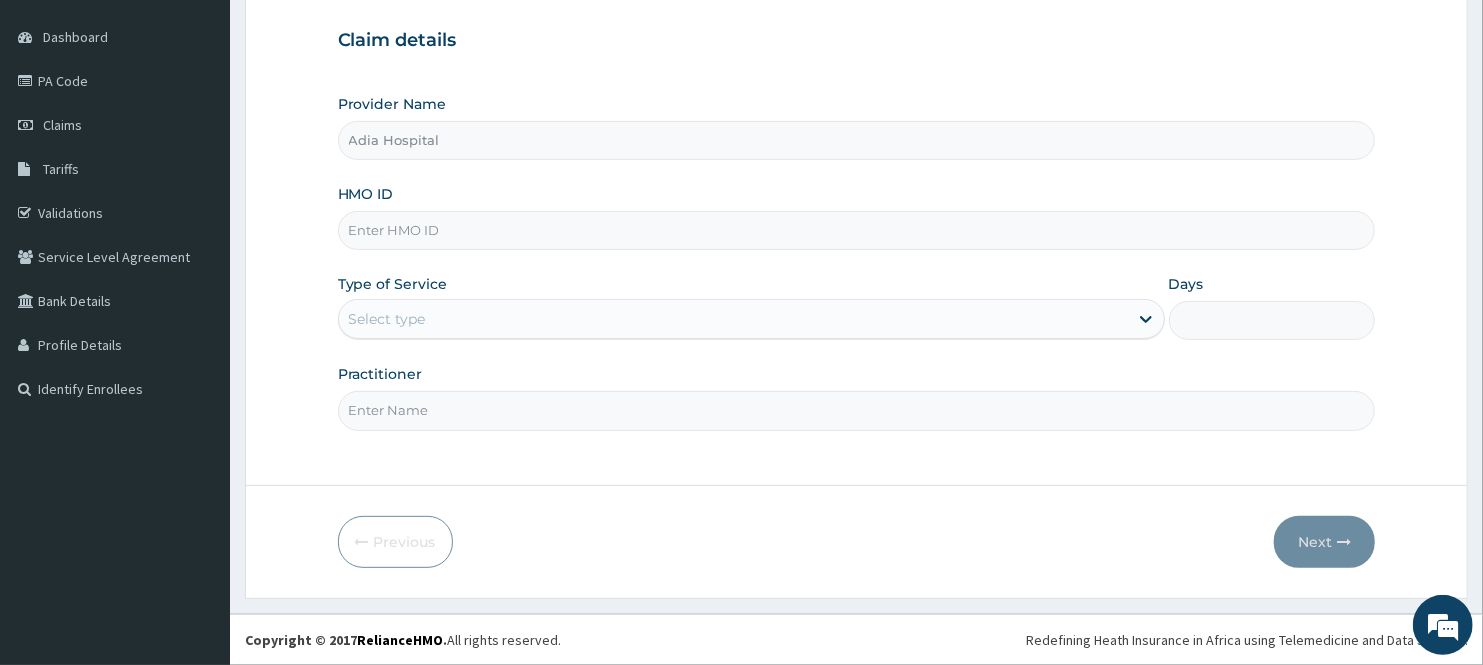 click on "HMO ID" at bounding box center (857, 230) 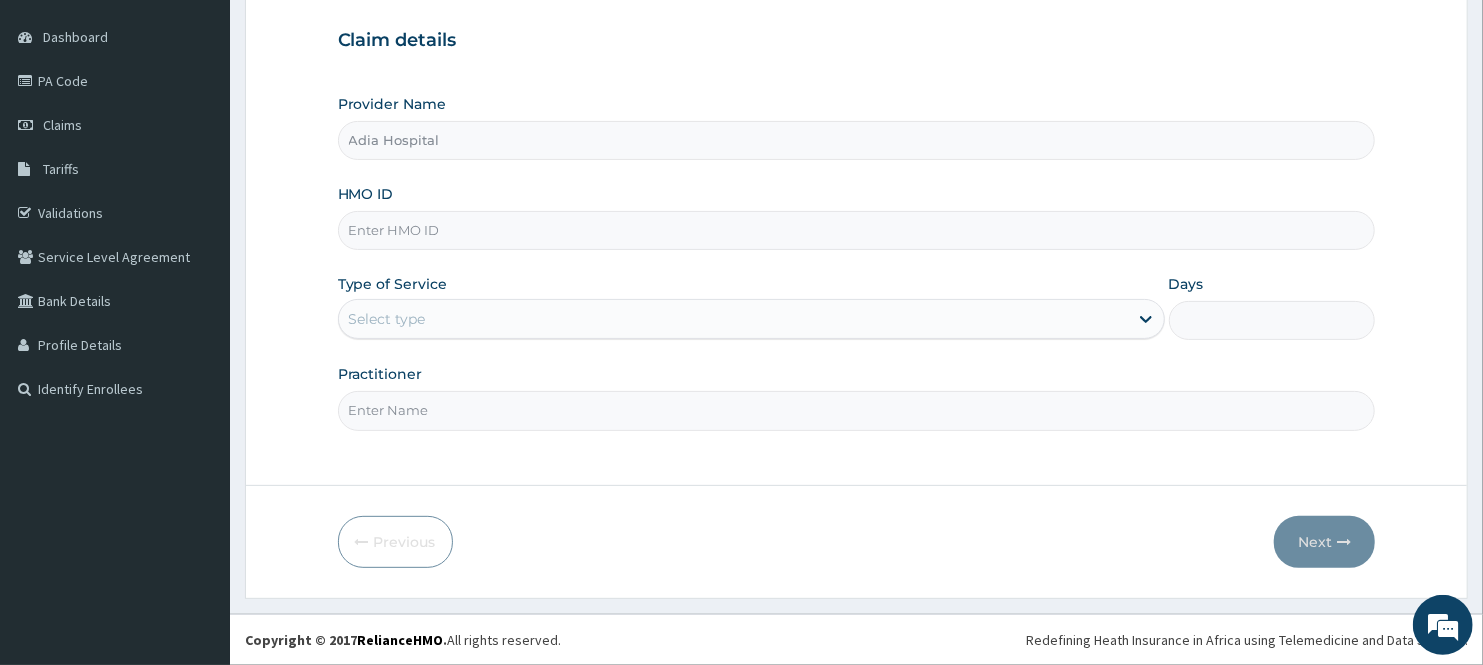 paste on "IGS/10035/A" 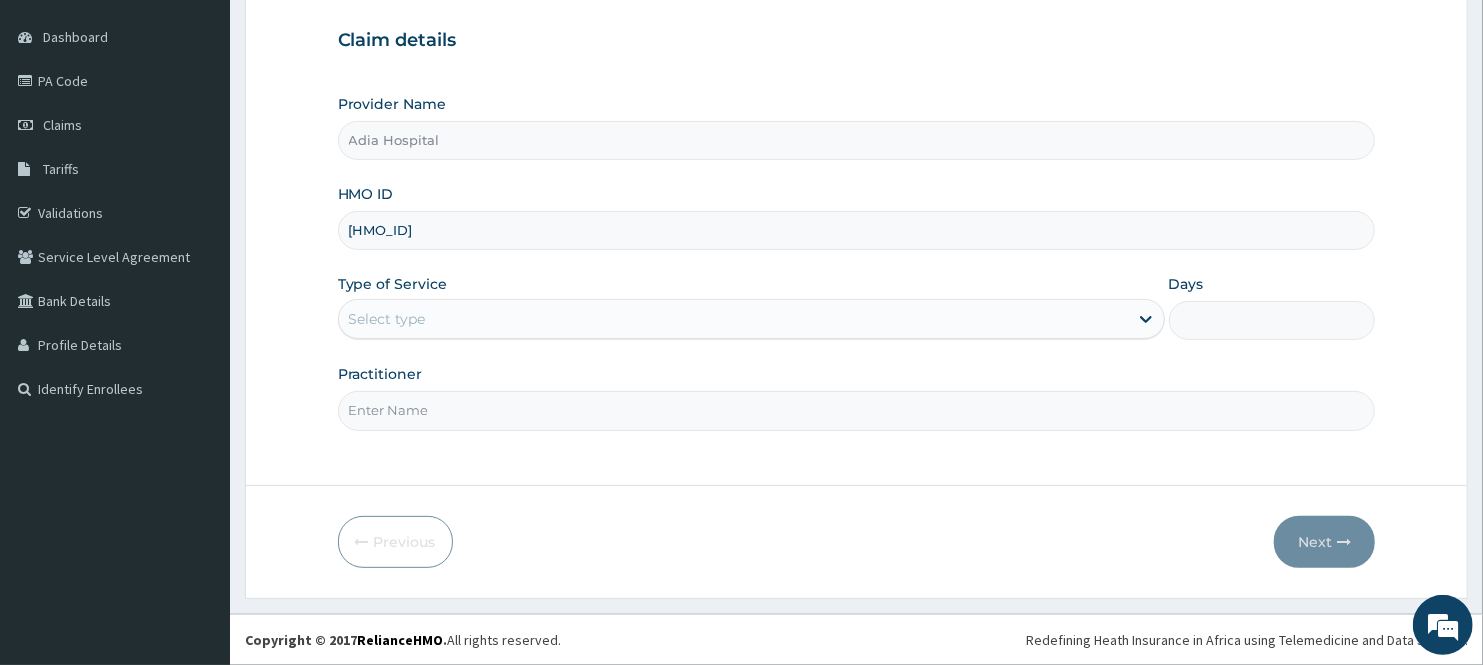 type on "IGS/10035/A" 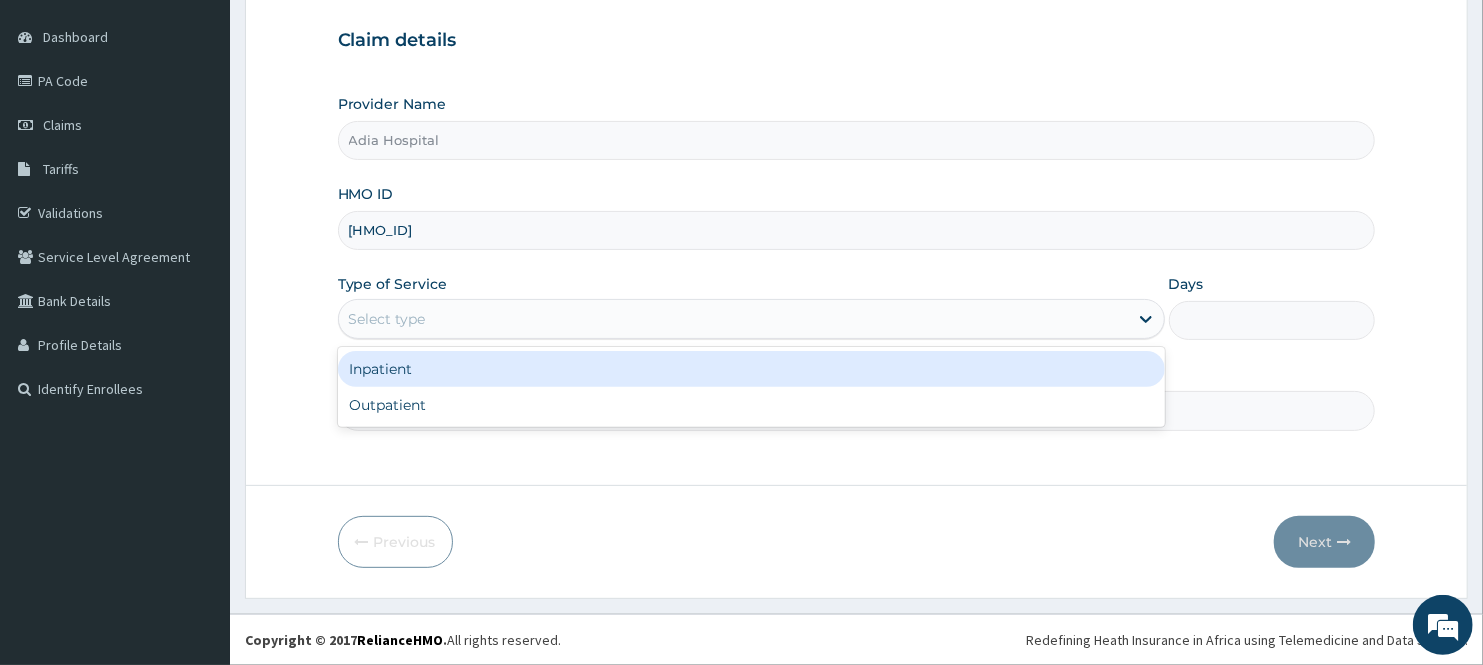 click on "Select type" at bounding box center [387, 319] 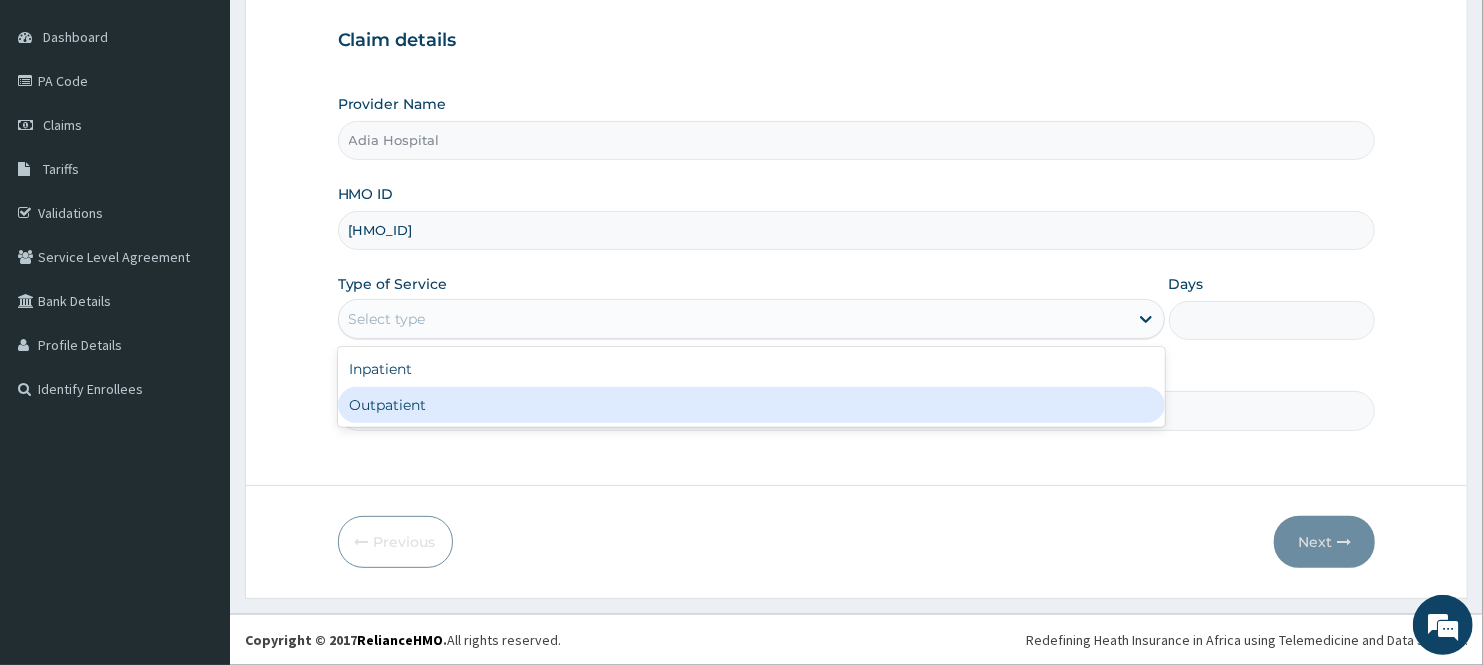 click on "Outpatient" at bounding box center [751, 405] 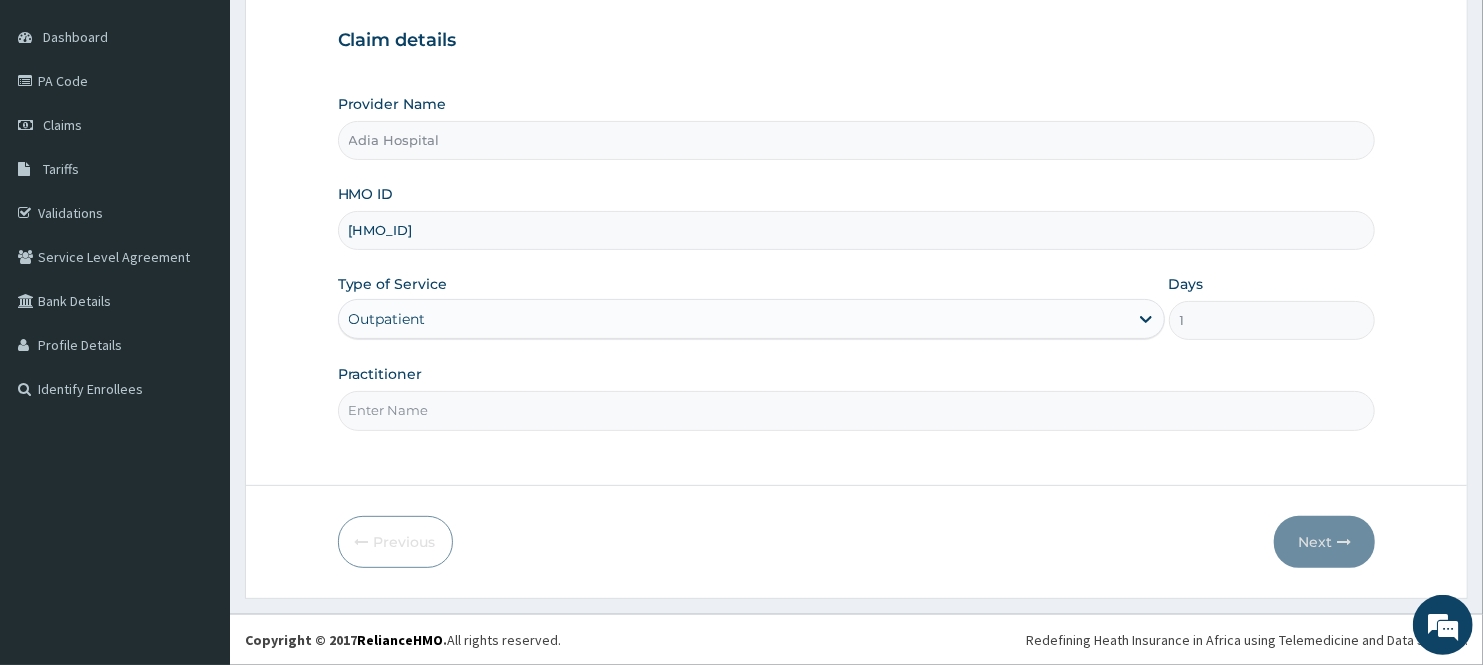 click on "Practitioner" at bounding box center [857, 410] 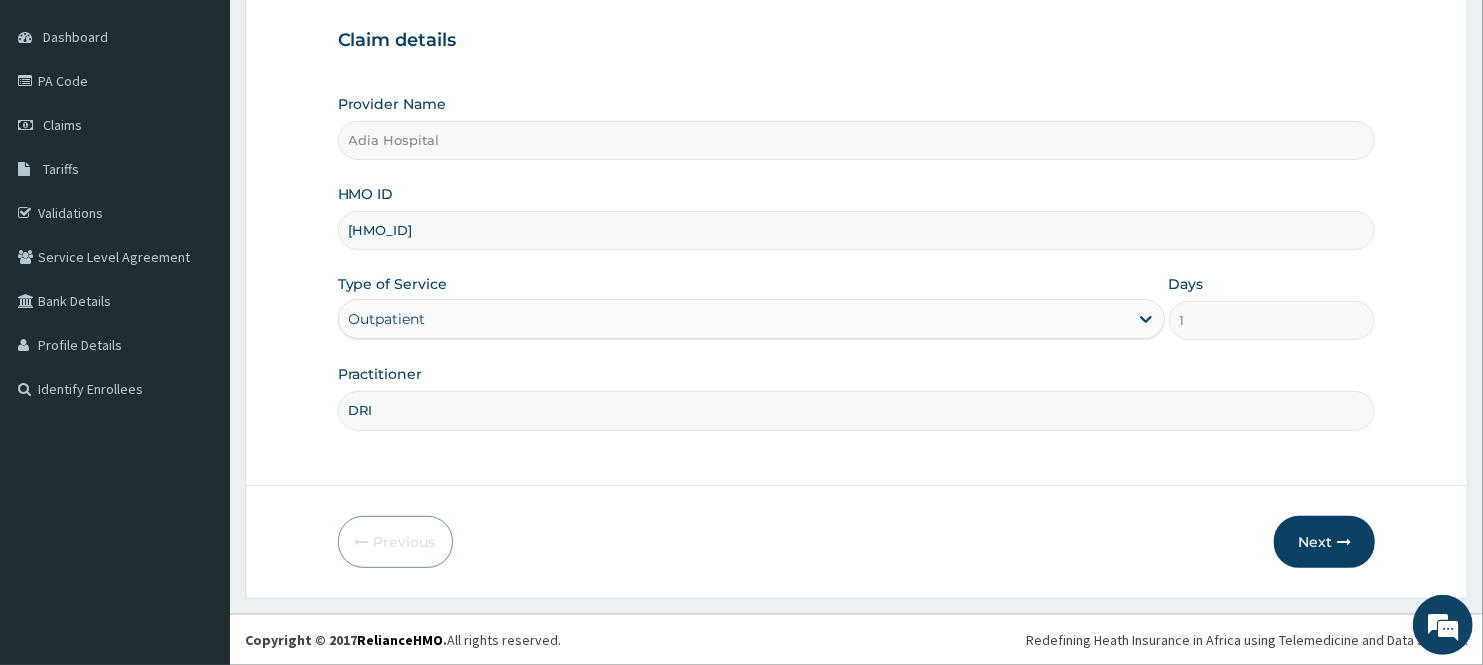 scroll, scrollTop: 0, scrollLeft: 0, axis: both 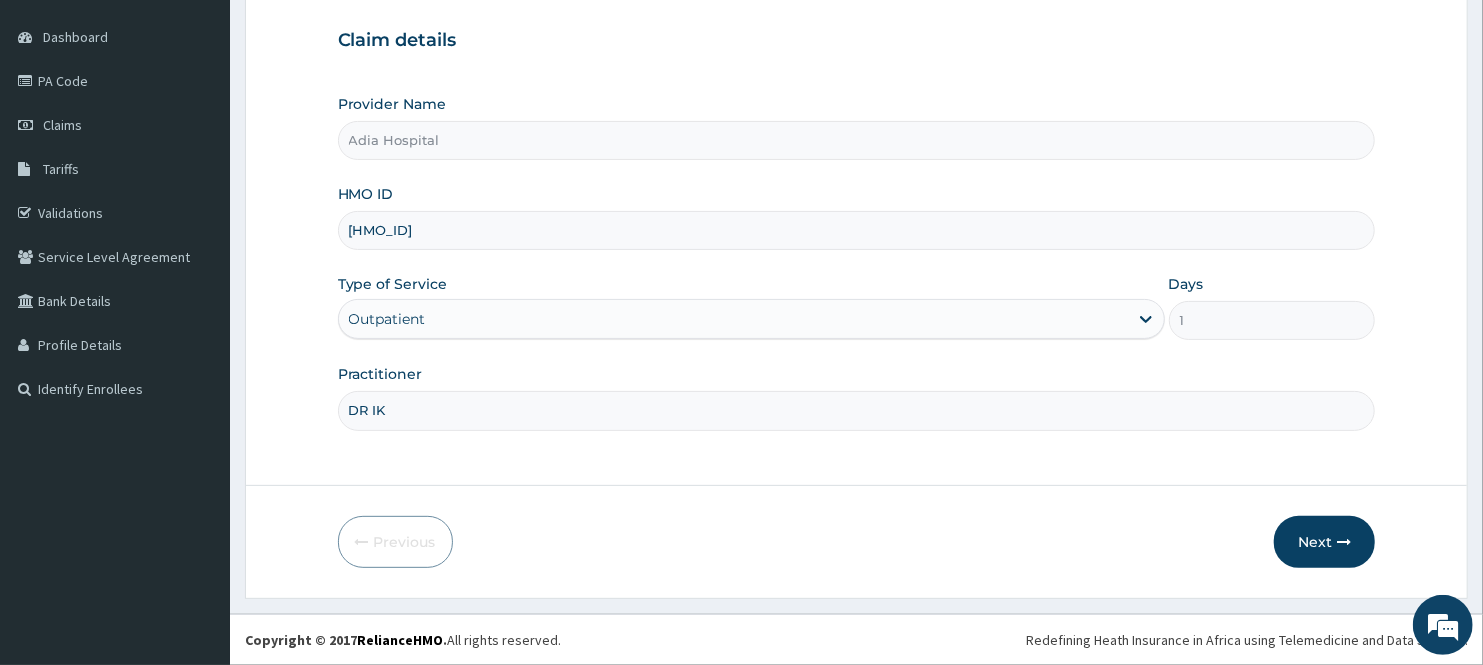 type on "dr ik" 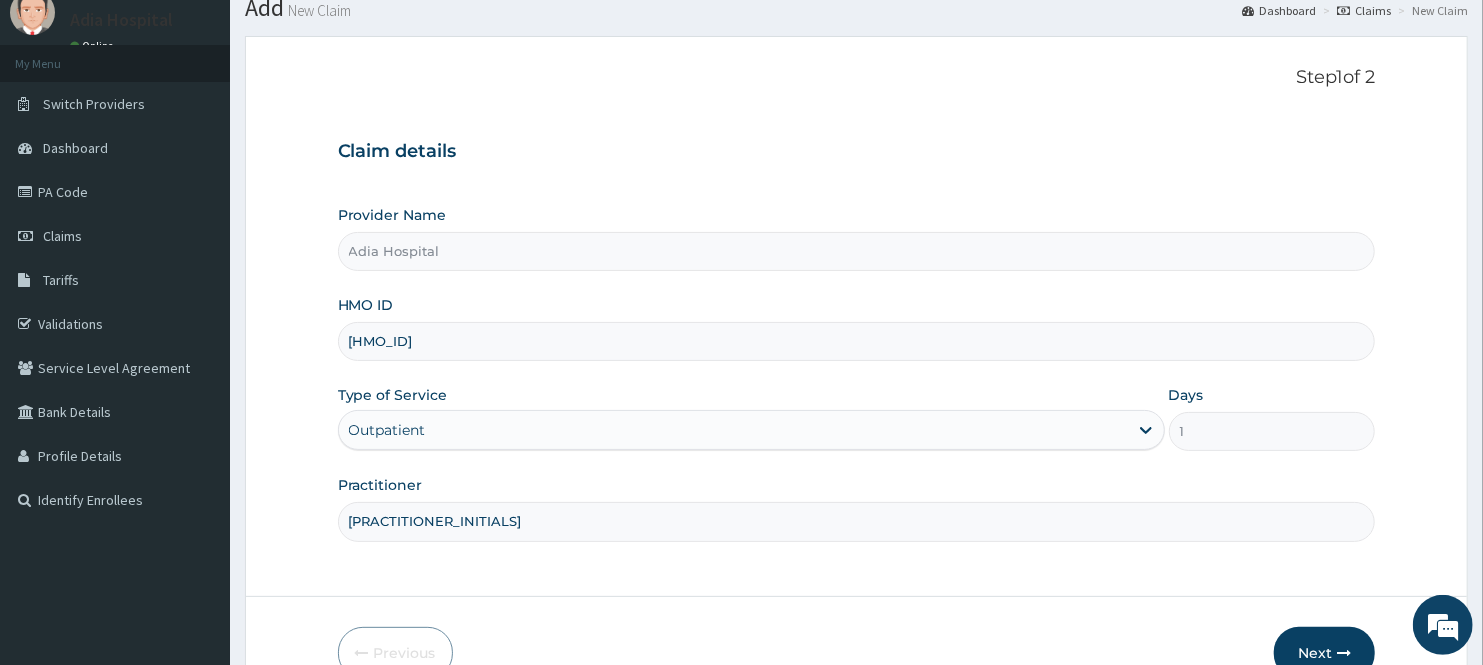 scroll, scrollTop: 181, scrollLeft: 0, axis: vertical 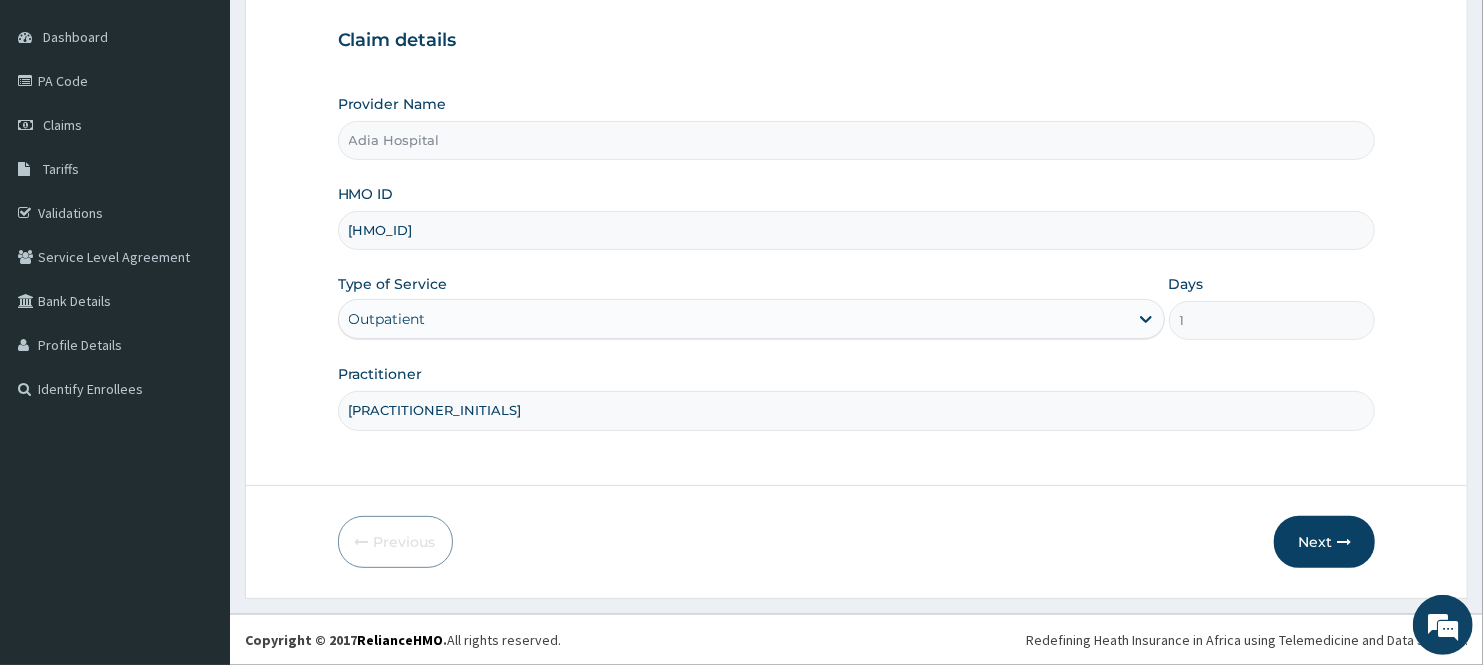 click on "Step  1  of 2 Claim details Provider Name Adia Hospital HMO ID IGS/10035/A Type of Service Outpatient Days 1 Practitioner dr ik" at bounding box center (857, 205) 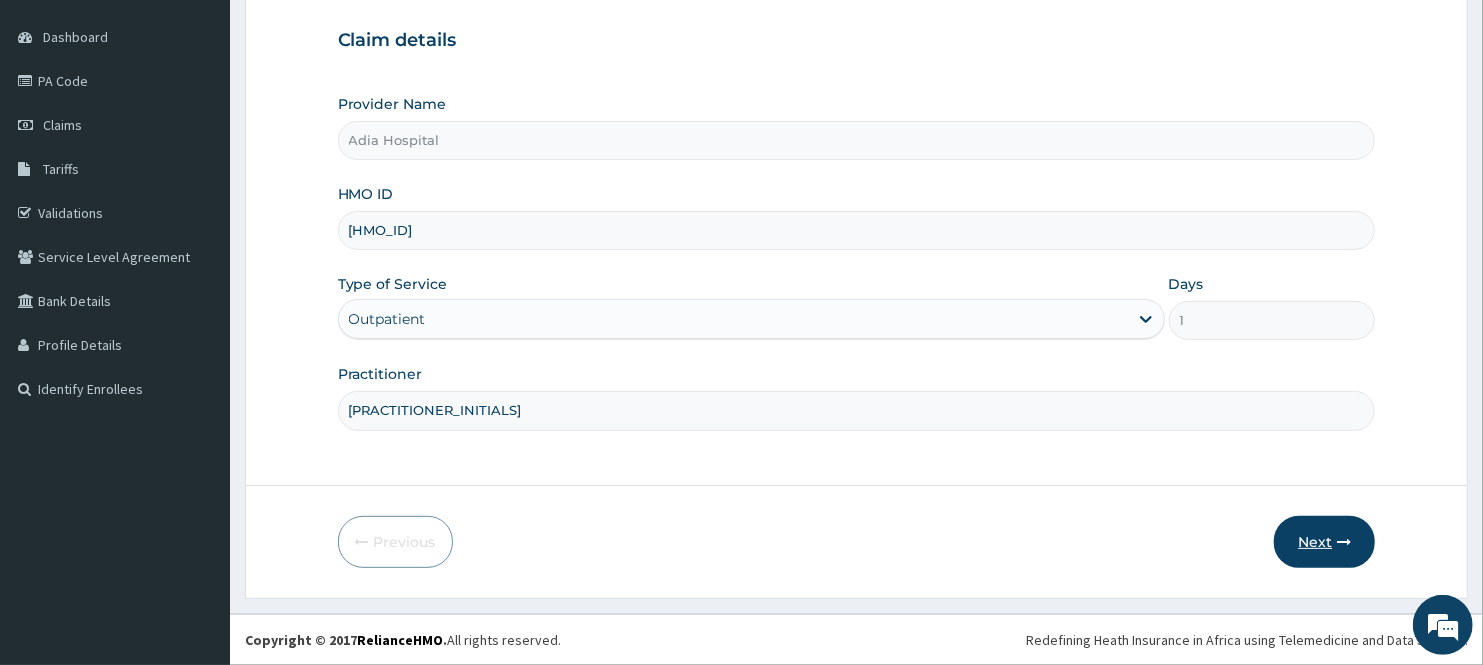 click on "Next" at bounding box center [1324, 542] 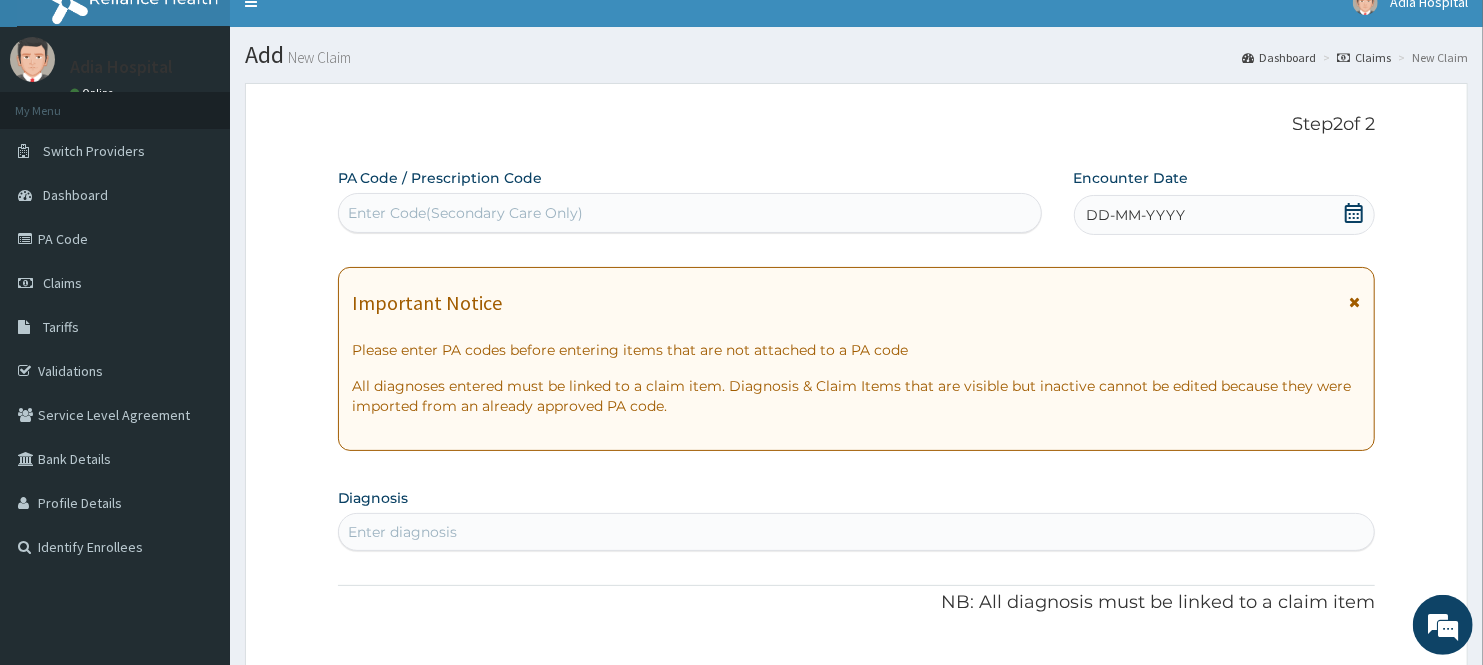 scroll, scrollTop: 0, scrollLeft: 0, axis: both 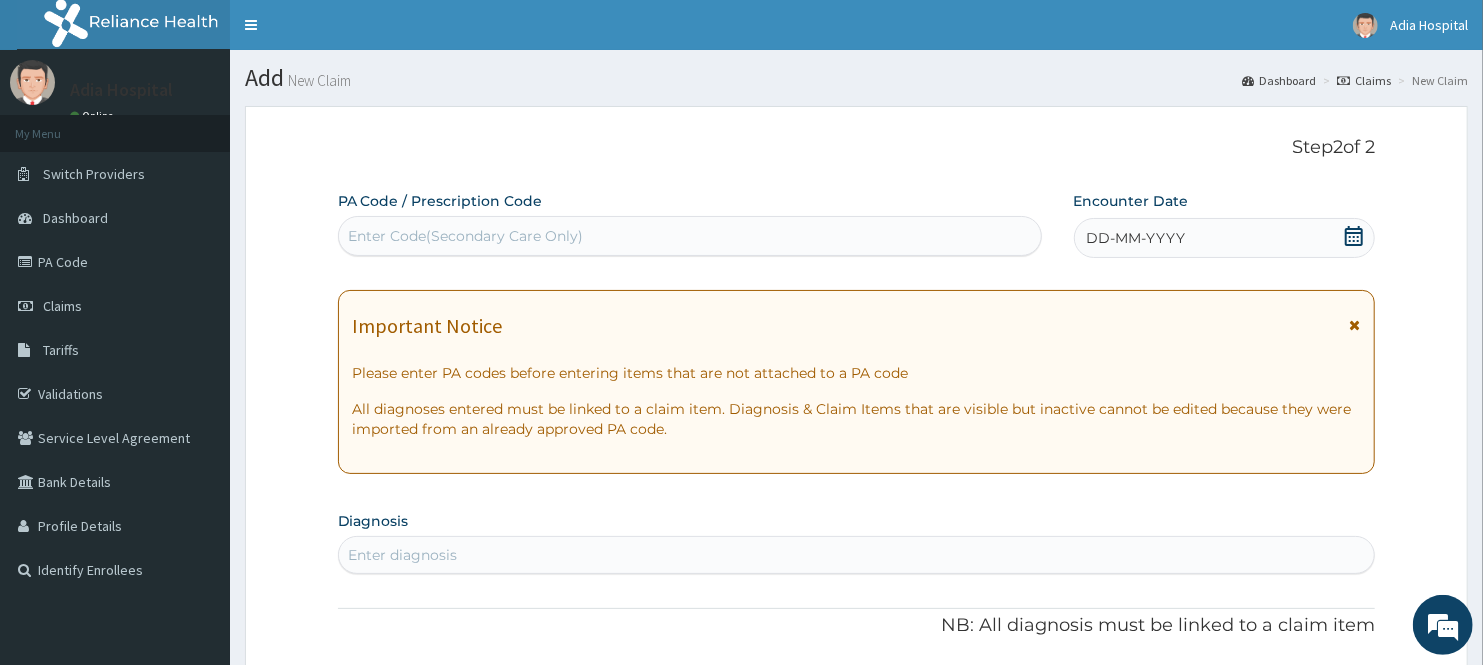 click on "Enter Code(Secondary Care Only)" at bounding box center [466, 236] 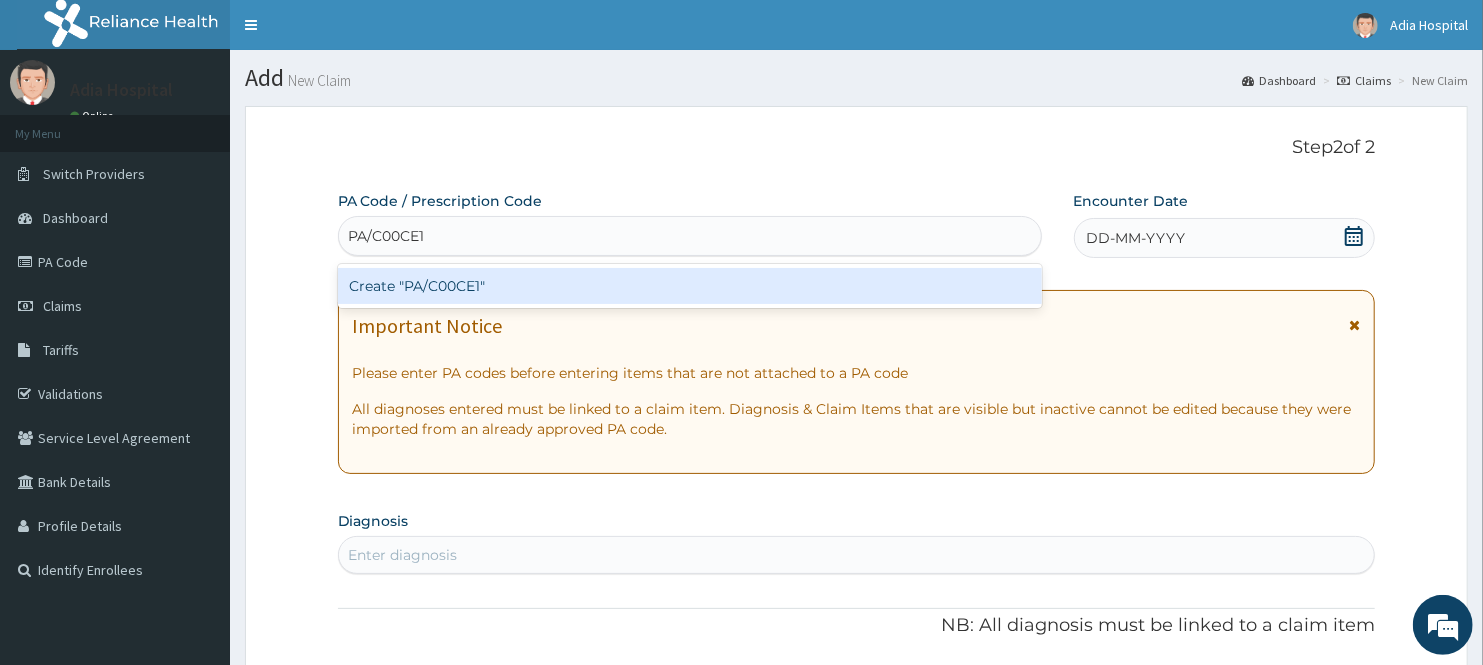 click on "Create "PA/C00CE1"" at bounding box center [690, 286] 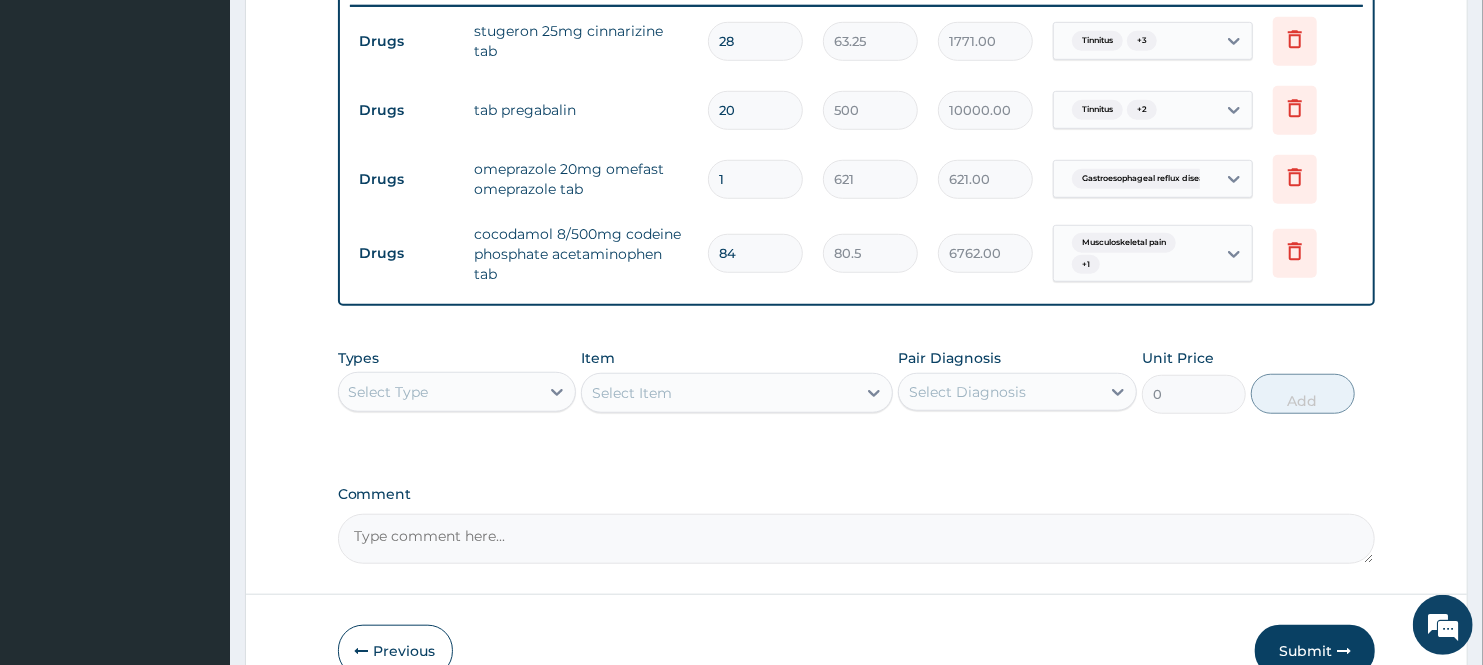 scroll, scrollTop: 823, scrollLeft: 0, axis: vertical 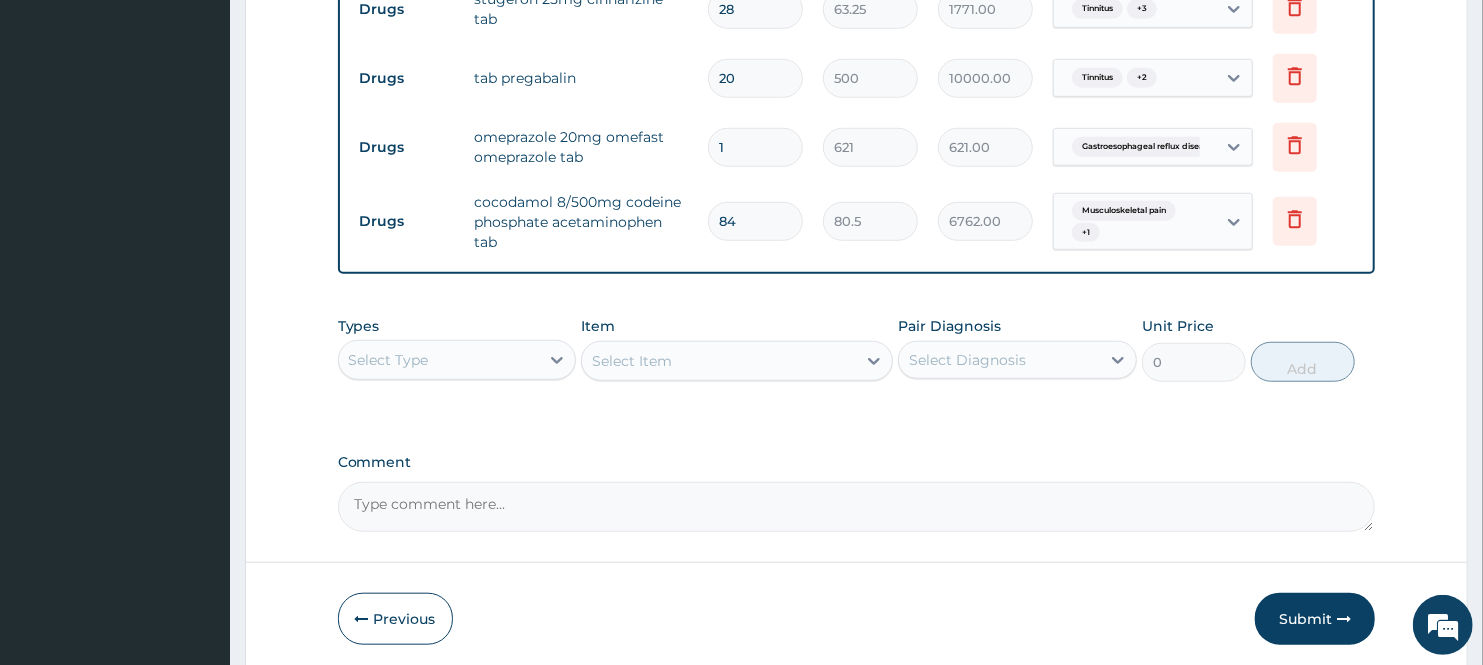 click on "1" at bounding box center [755, 147] 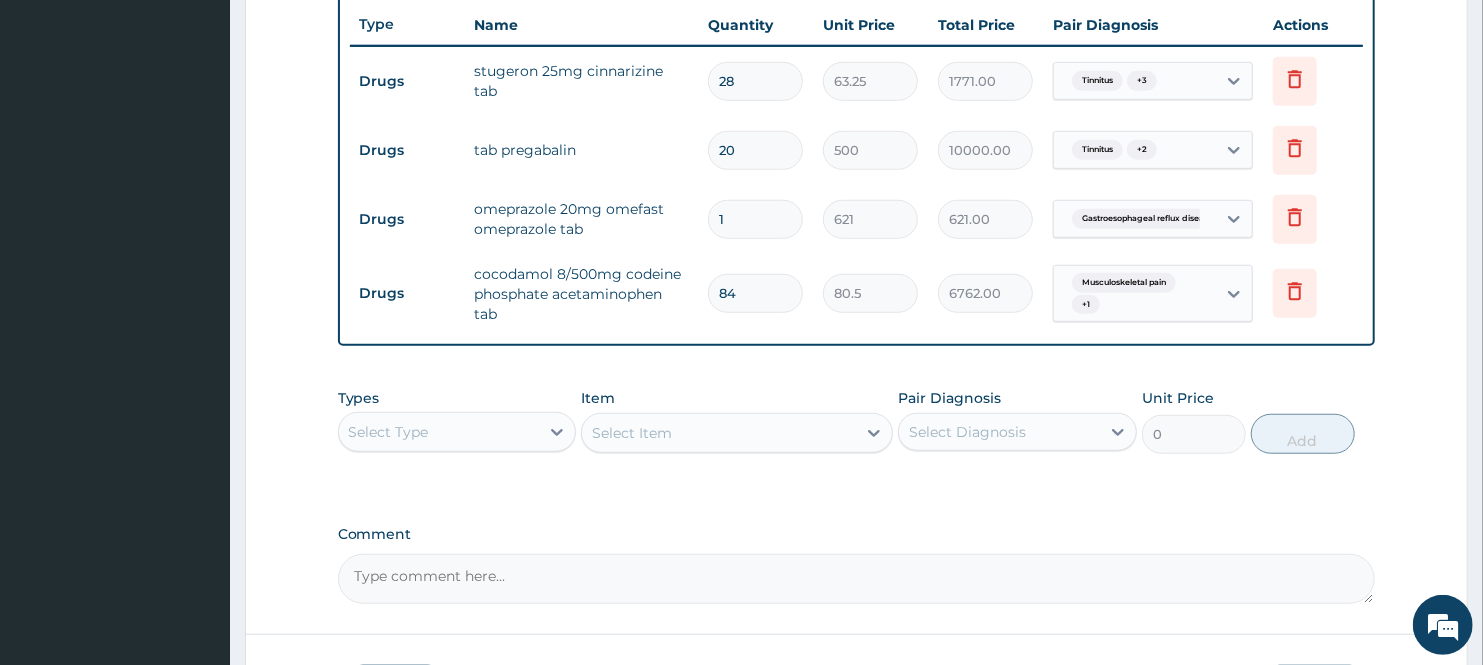 scroll, scrollTop: 712, scrollLeft: 0, axis: vertical 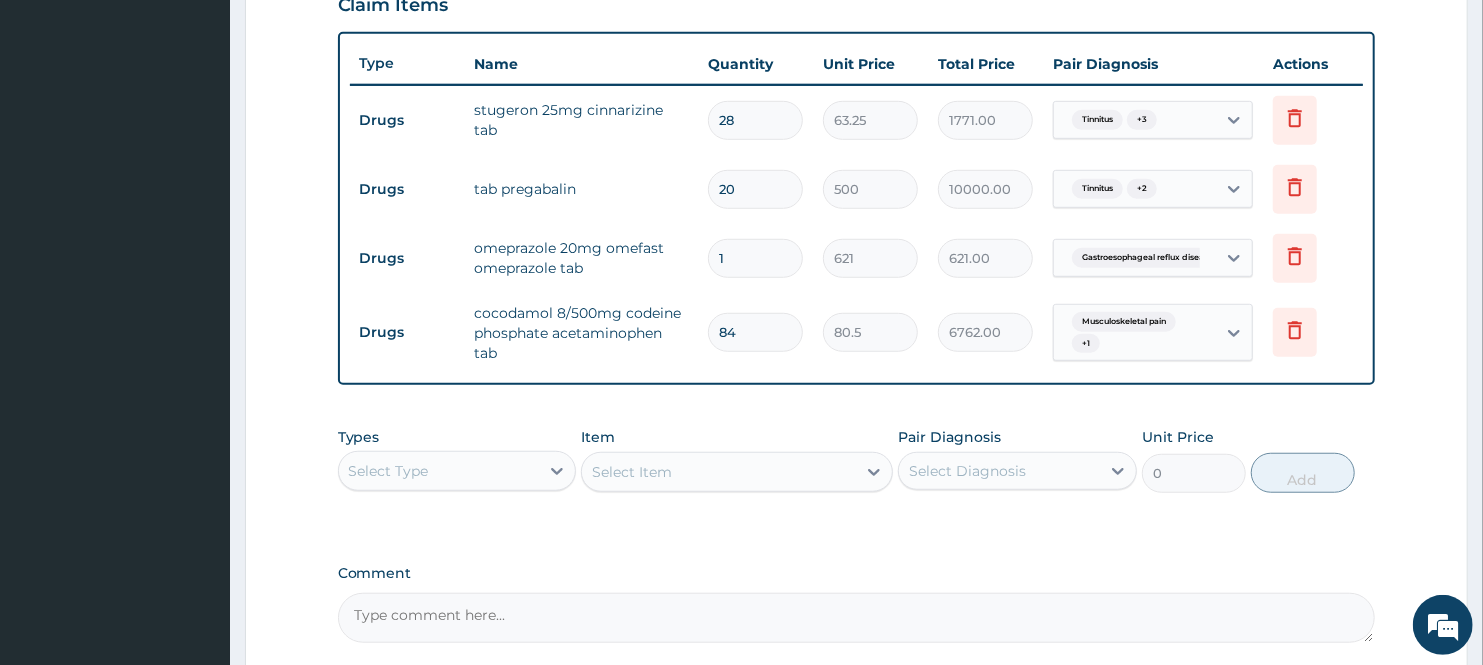 drag, startPoint x: 743, startPoint y: 265, endPoint x: 700, endPoint y: 270, distance: 43.289722 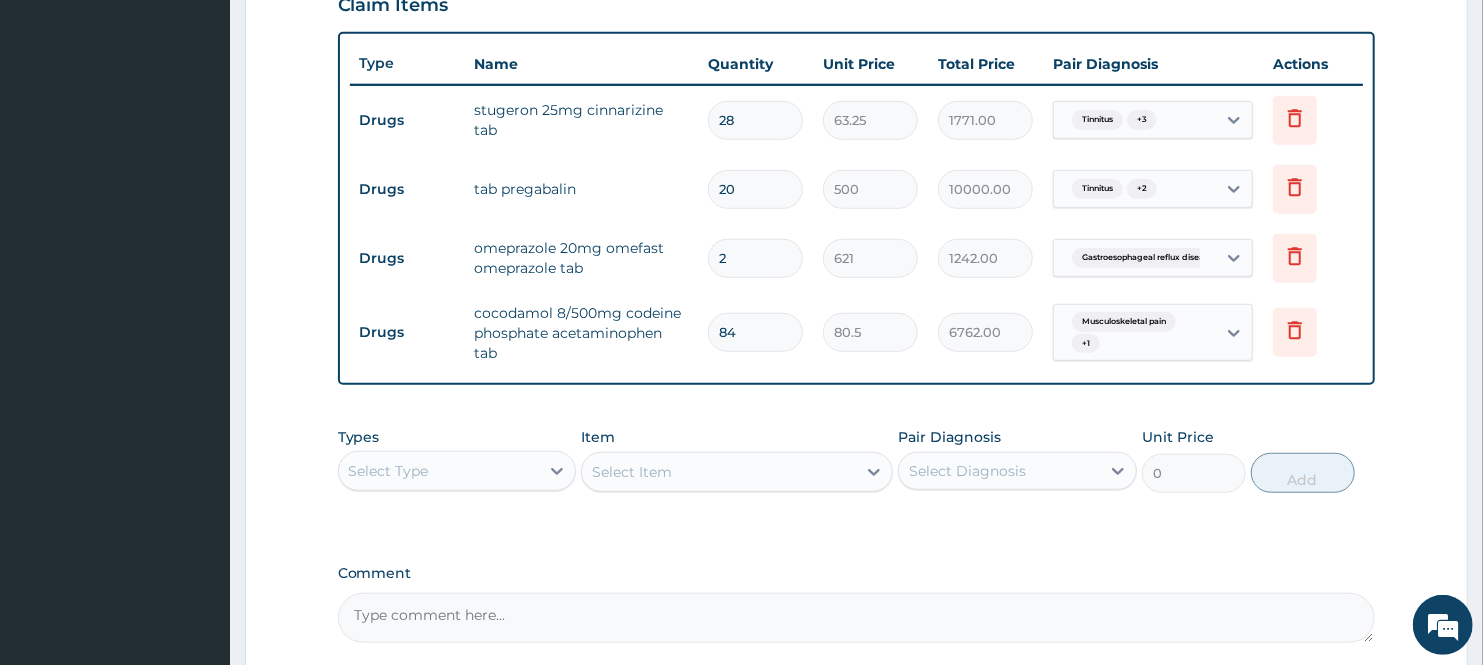 type on "28" 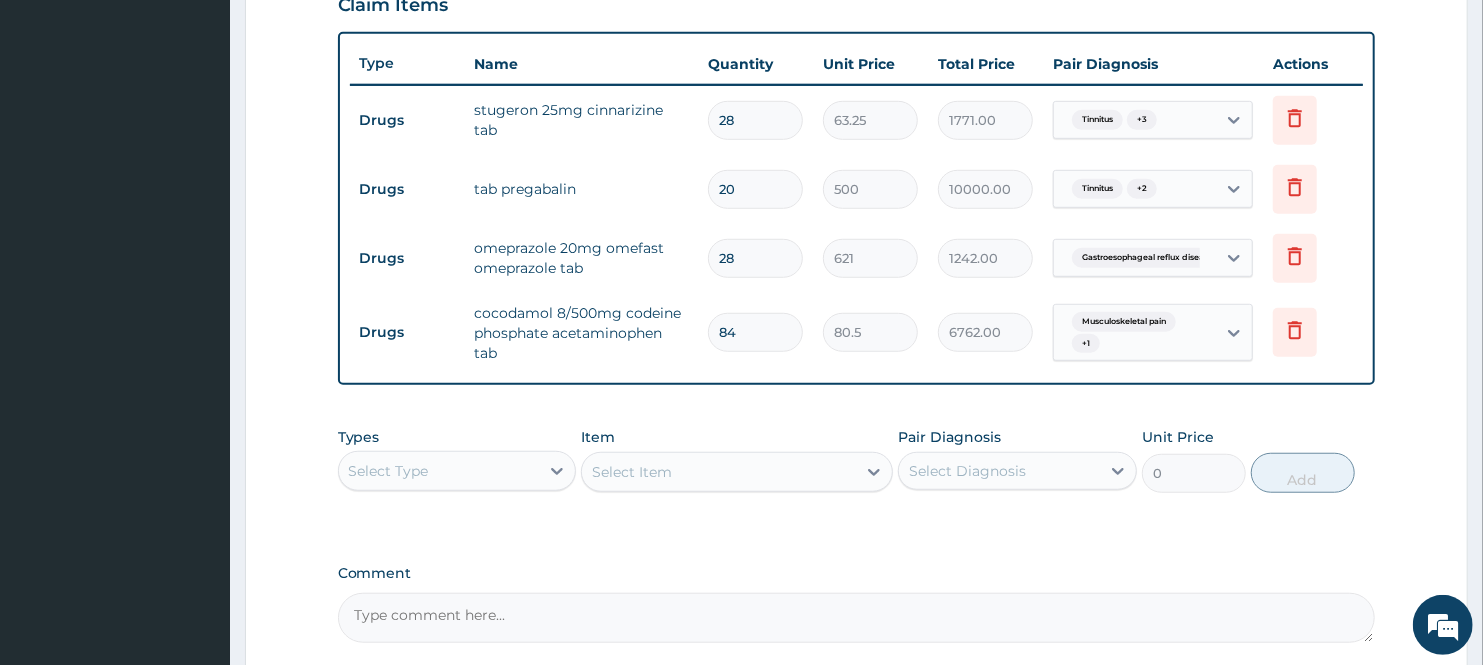 type on "17388.00" 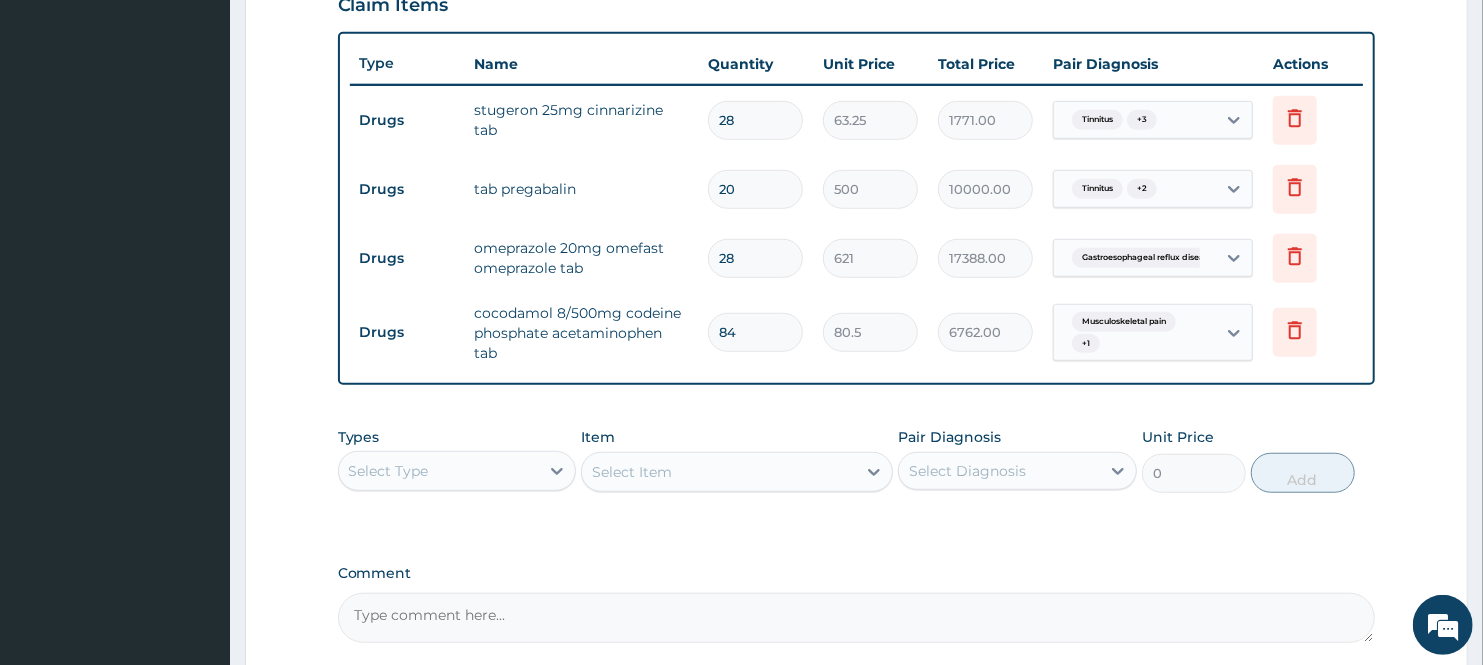 click on "Drugs omeprazole 20mg omefast omeprazole tab 28 621 17388.00 Gastroesophageal reflux diseas... Delete" at bounding box center (857, 258) 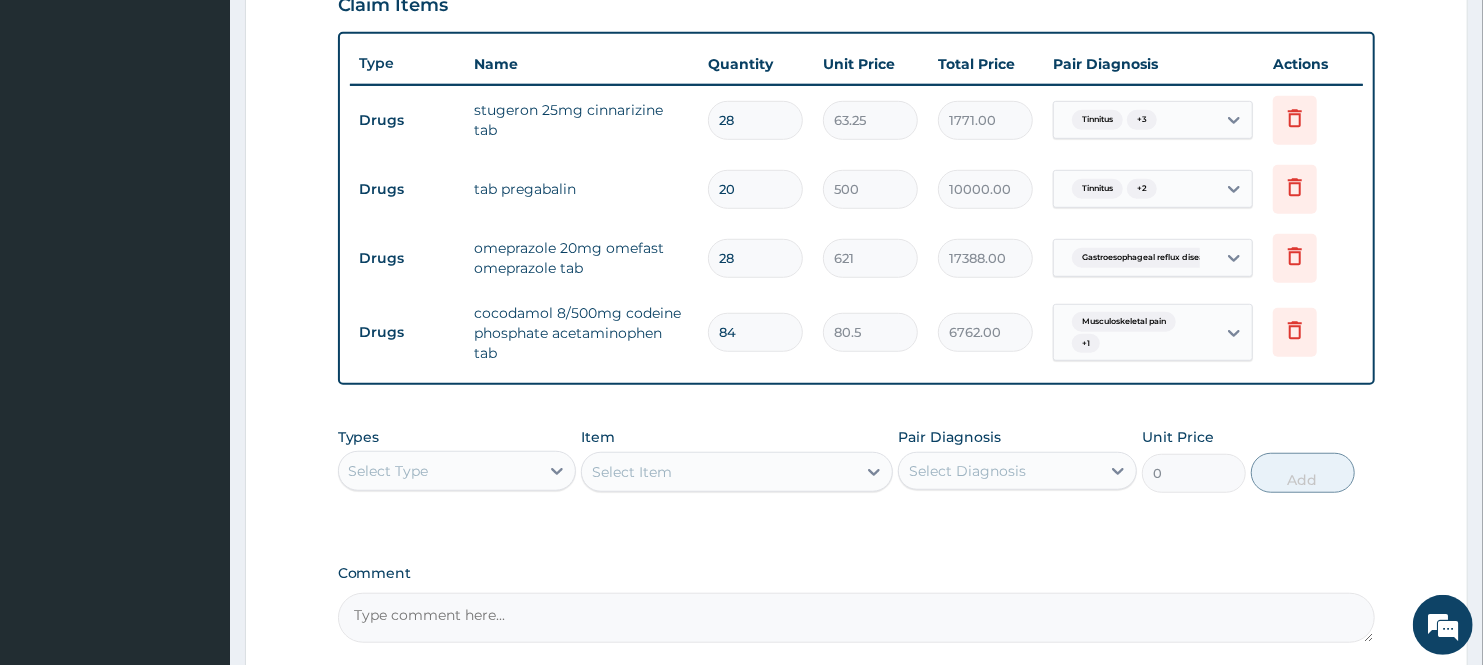 type on "1" 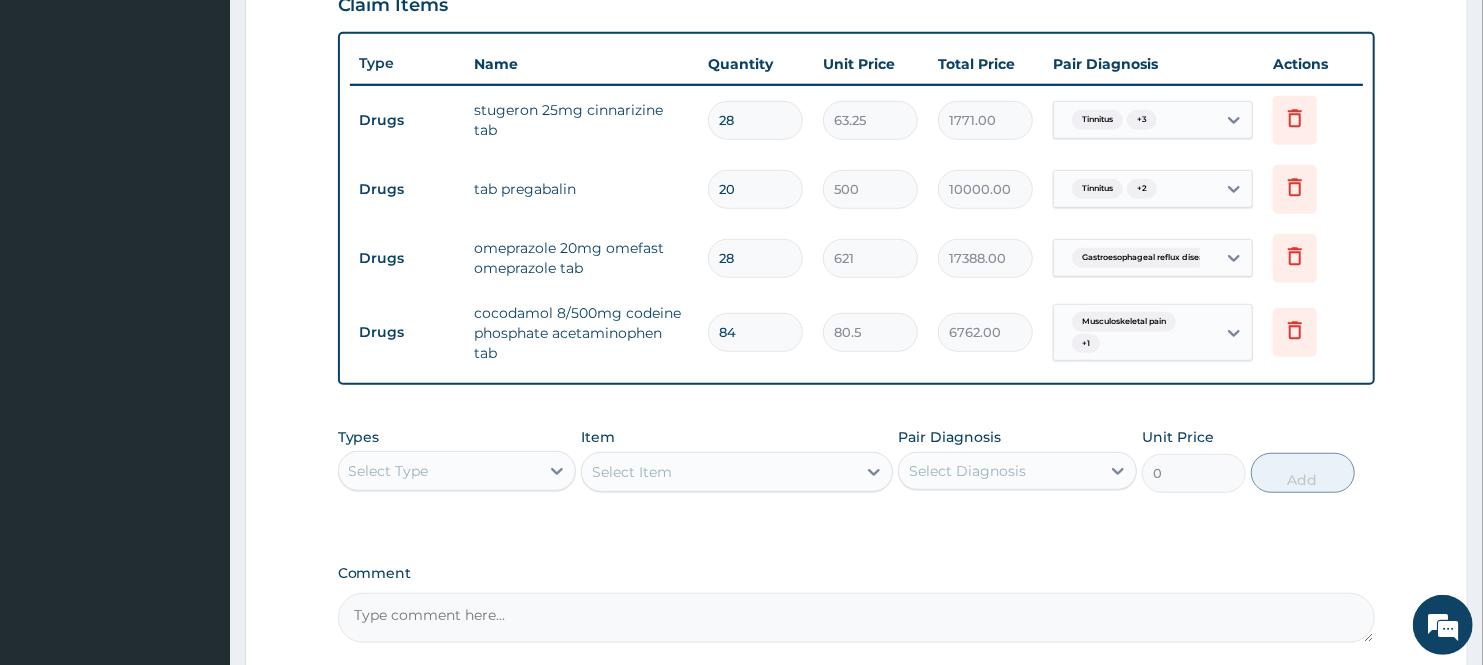 type on "621.00" 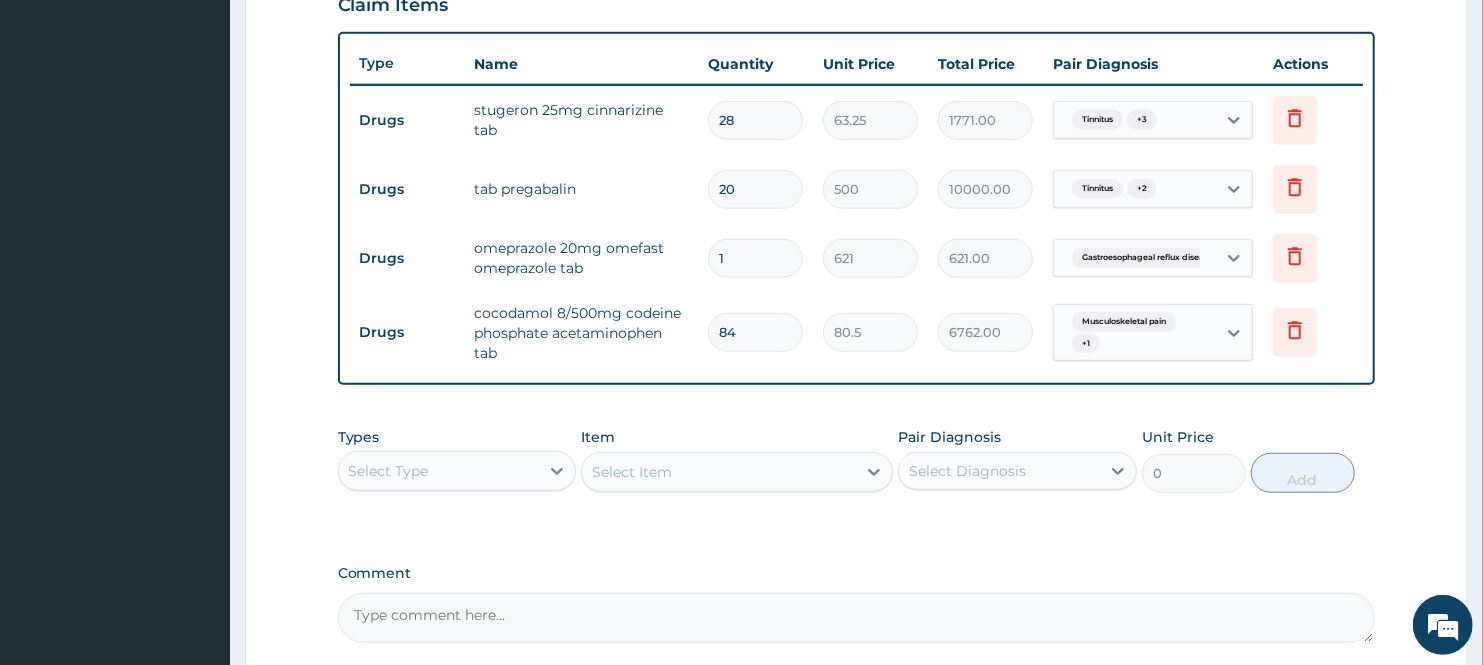type on "14" 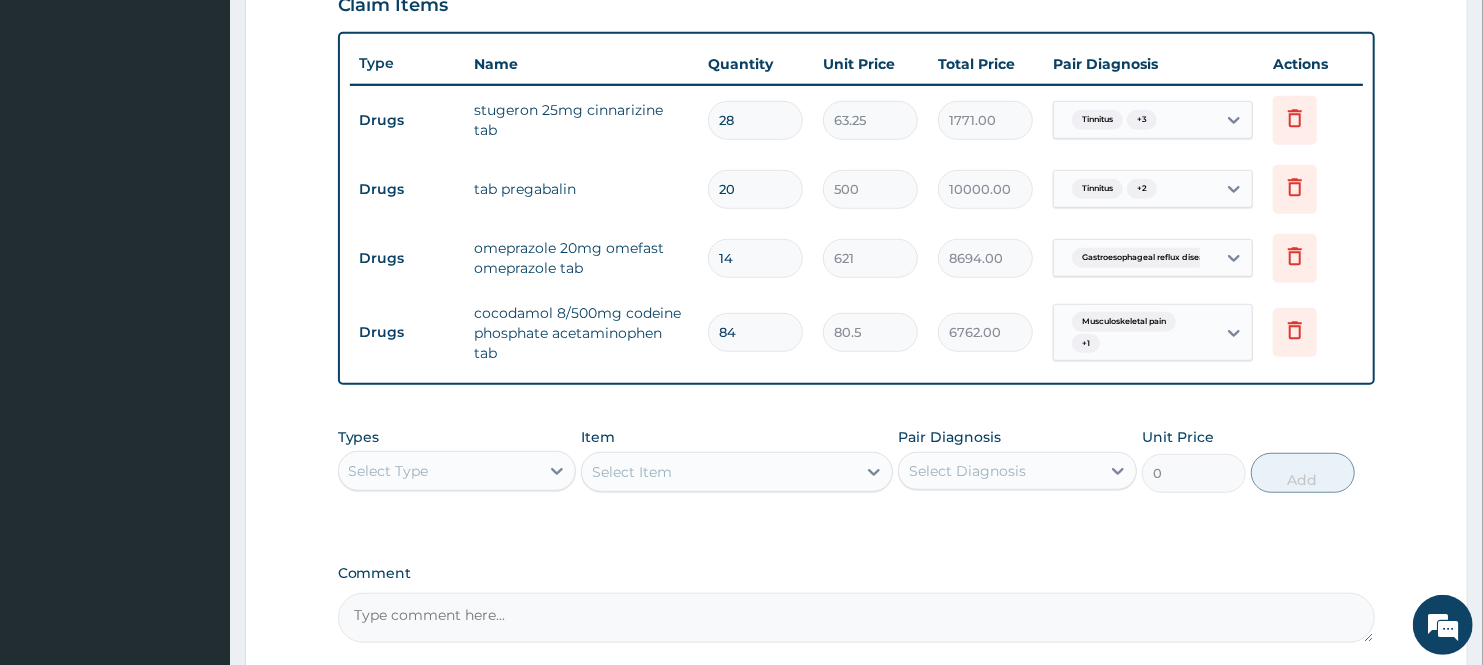 type on "14" 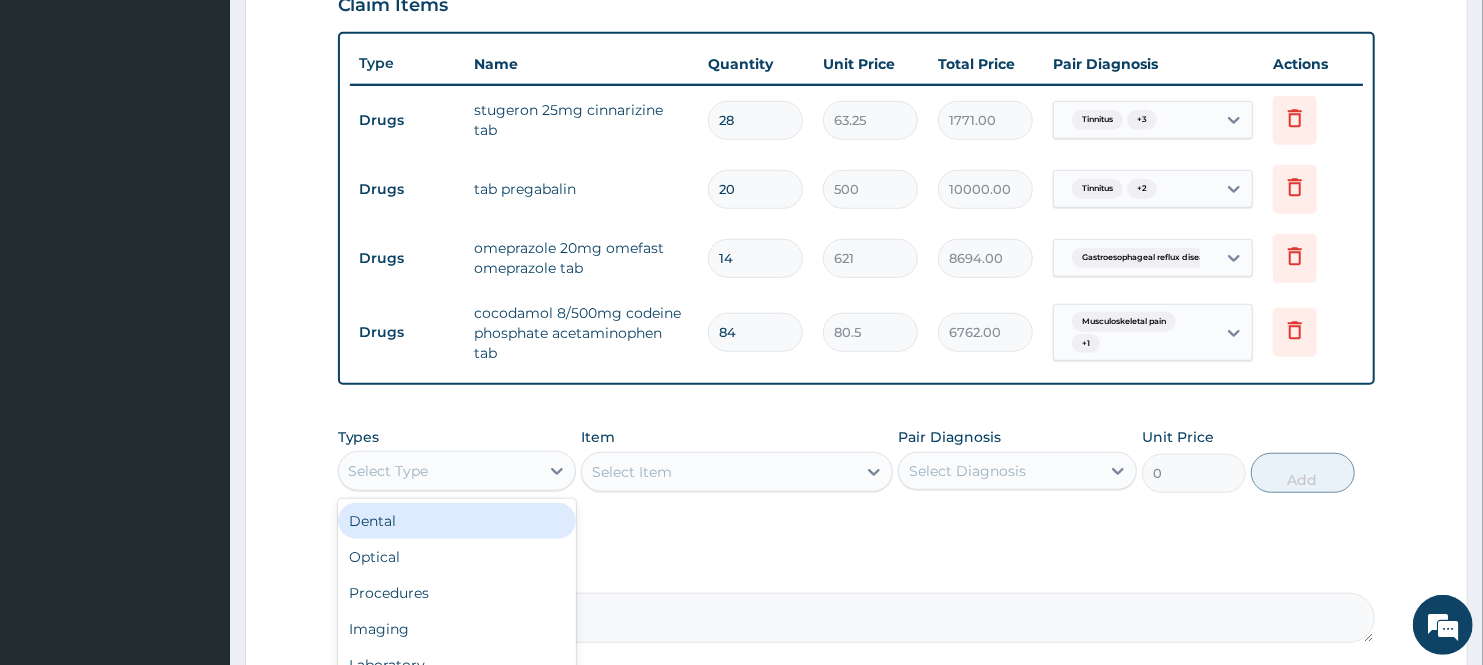 click on "Select Type" at bounding box center [439, 471] 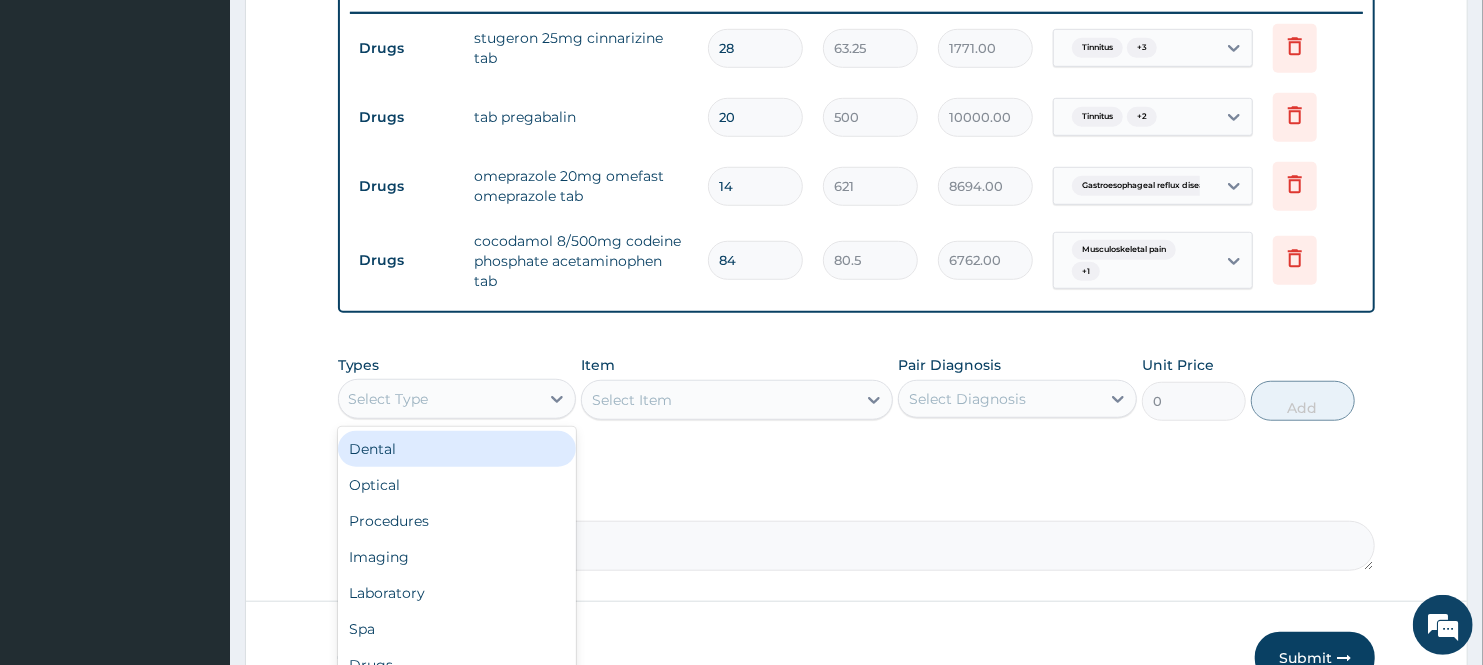 scroll, scrollTop: 823, scrollLeft: 0, axis: vertical 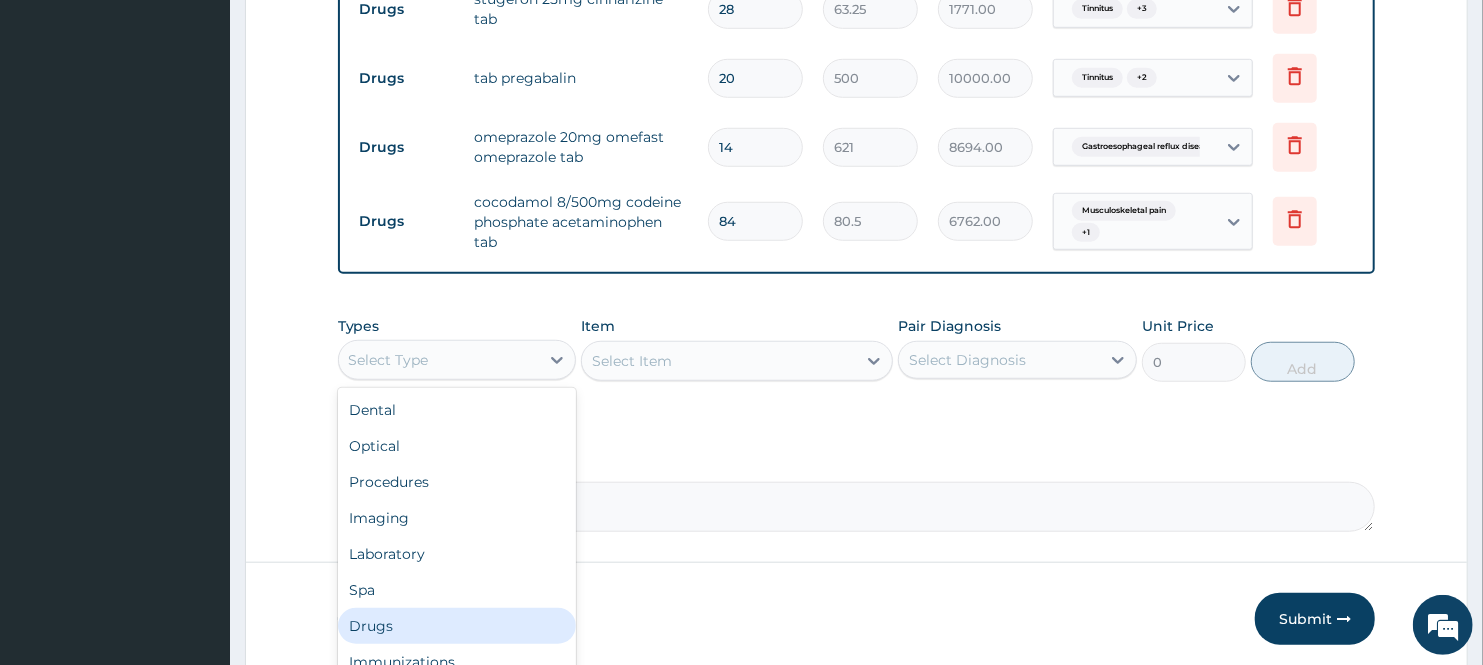drag, startPoint x: 365, startPoint y: 616, endPoint x: 373, endPoint y: 604, distance: 14.422205 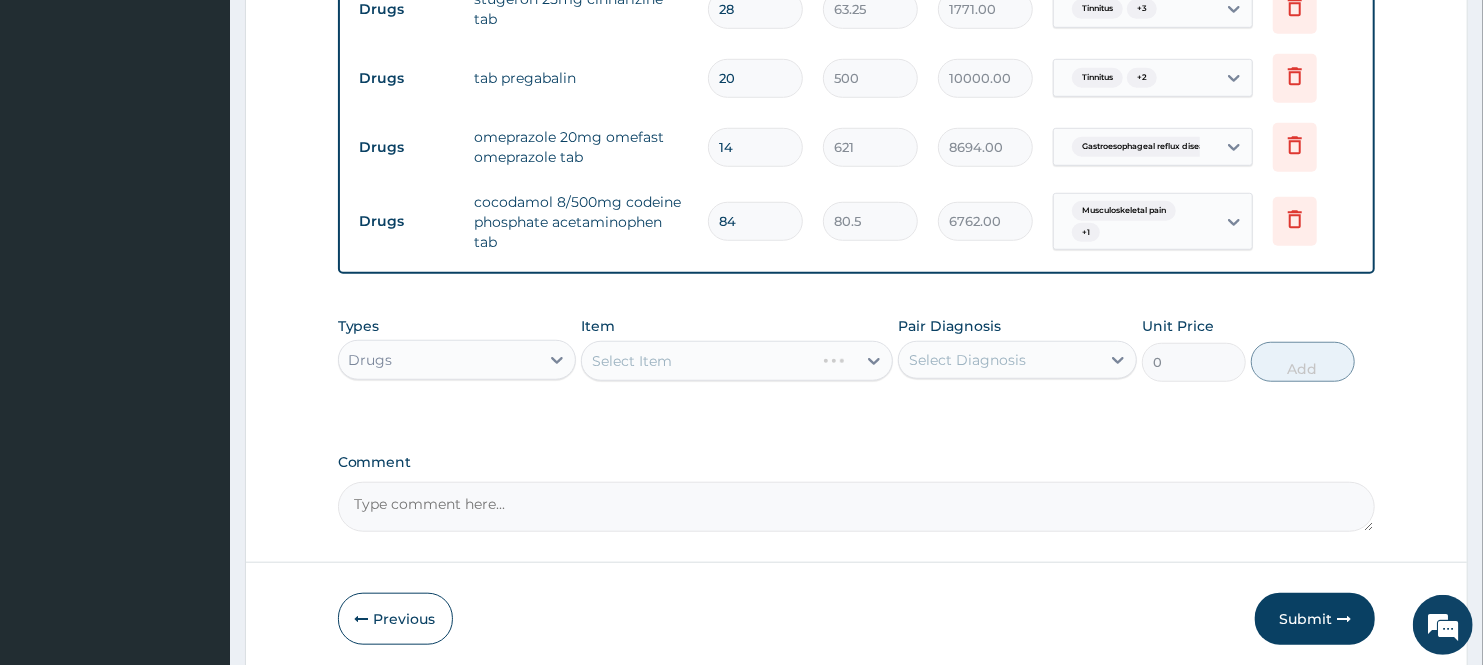 click on "Select Item" at bounding box center (736, 361) 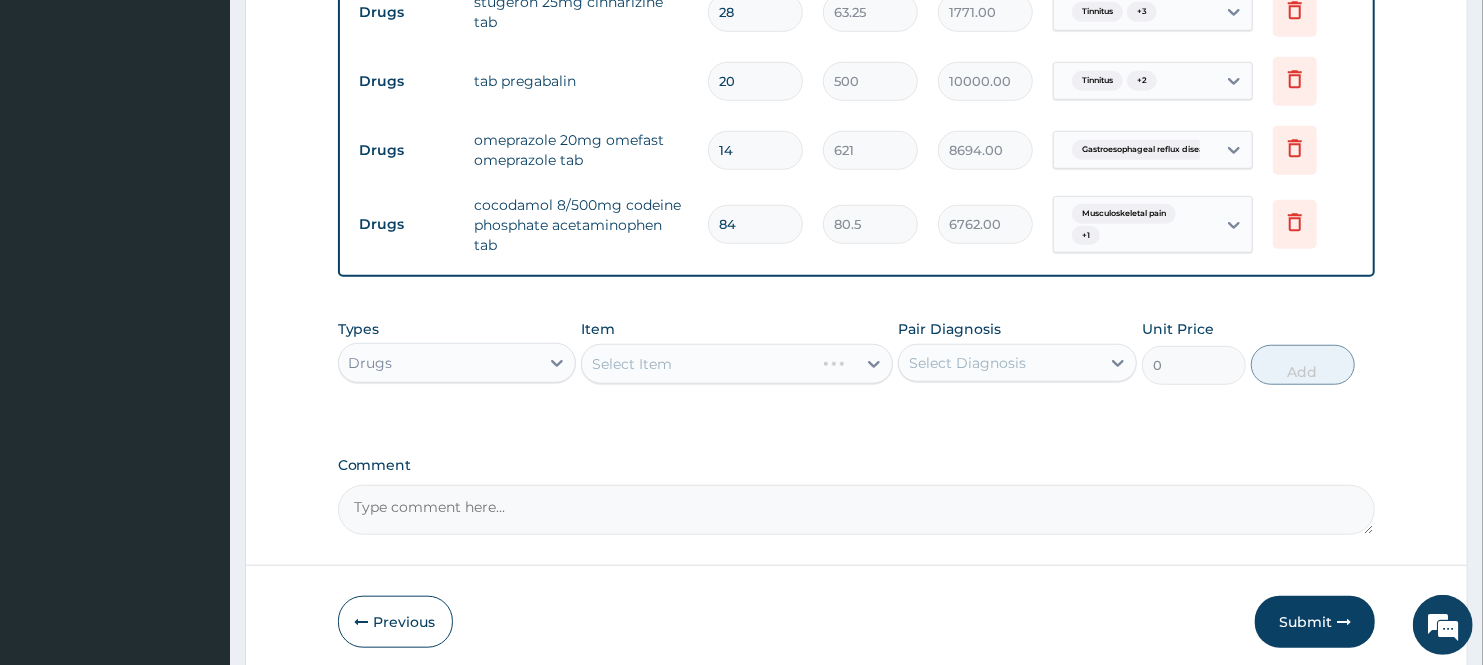 scroll, scrollTop: 823, scrollLeft: 0, axis: vertical 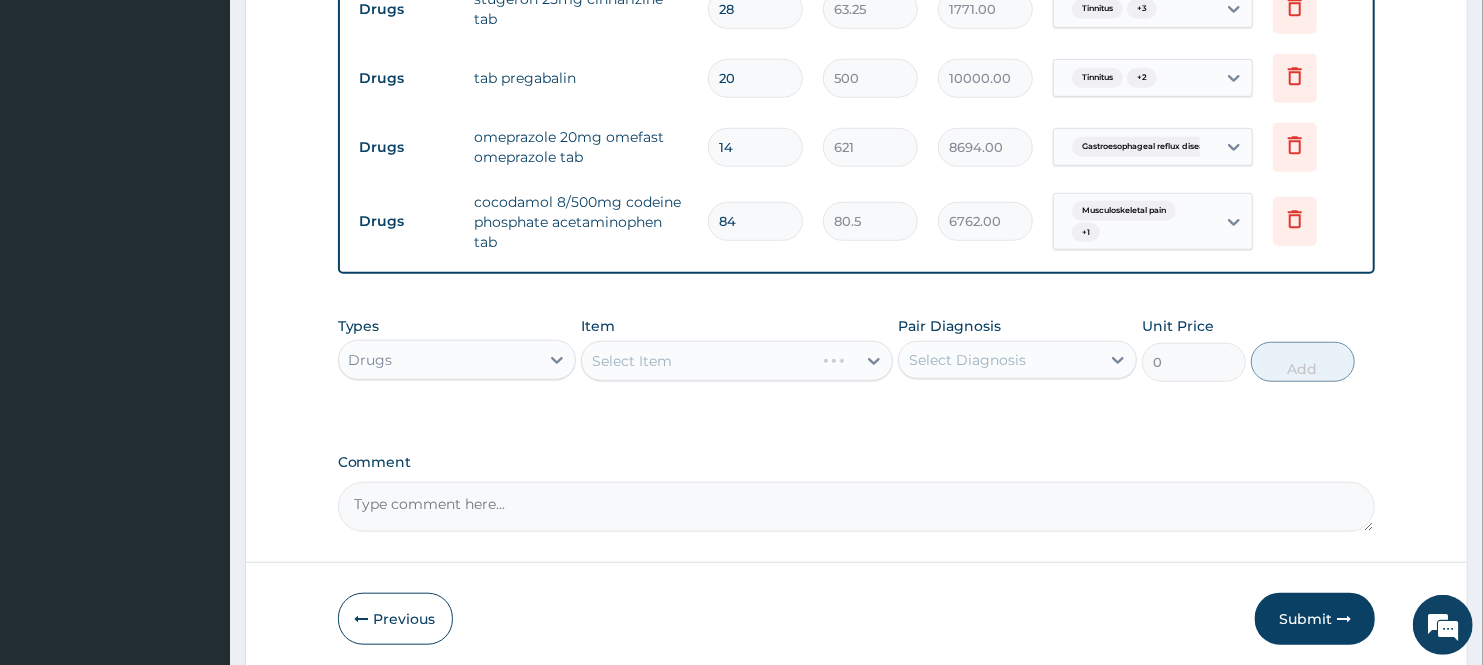 click on "Select Item" at bounding box center (736, 361) 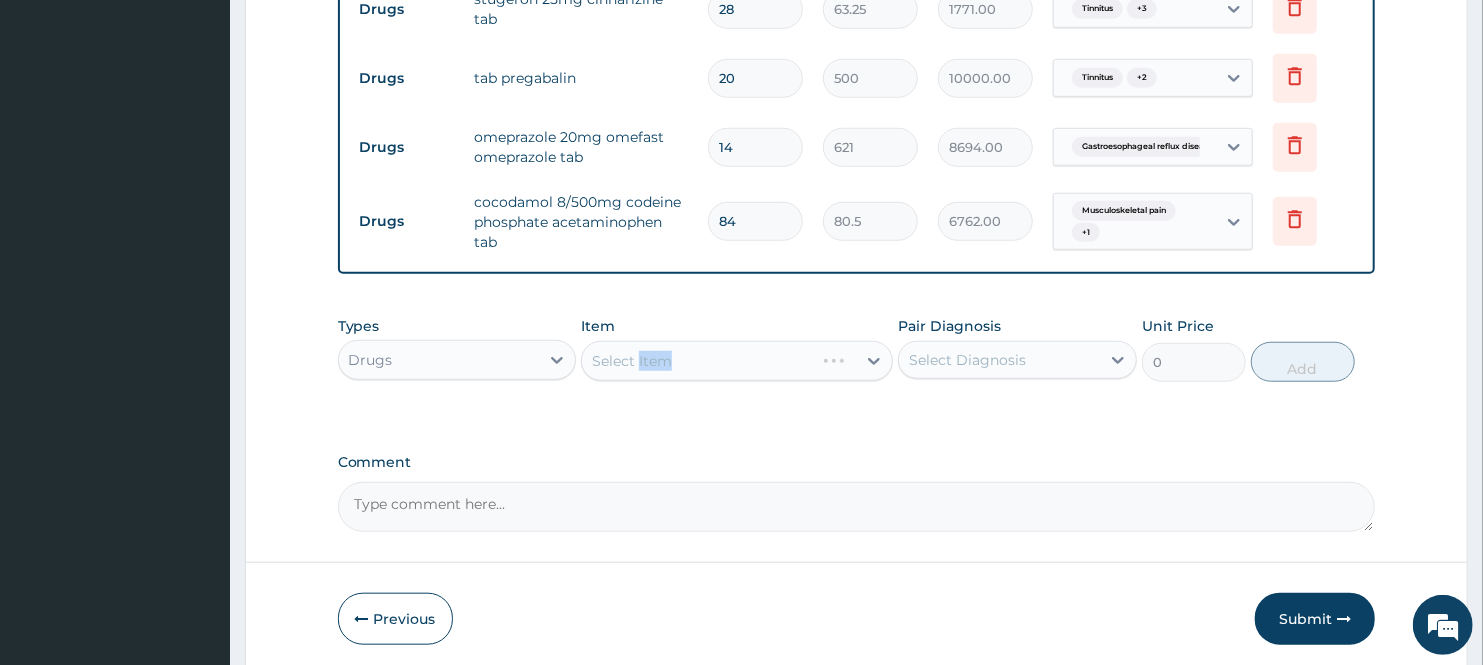 click on "Select Item" at bounding box center (736, 361) 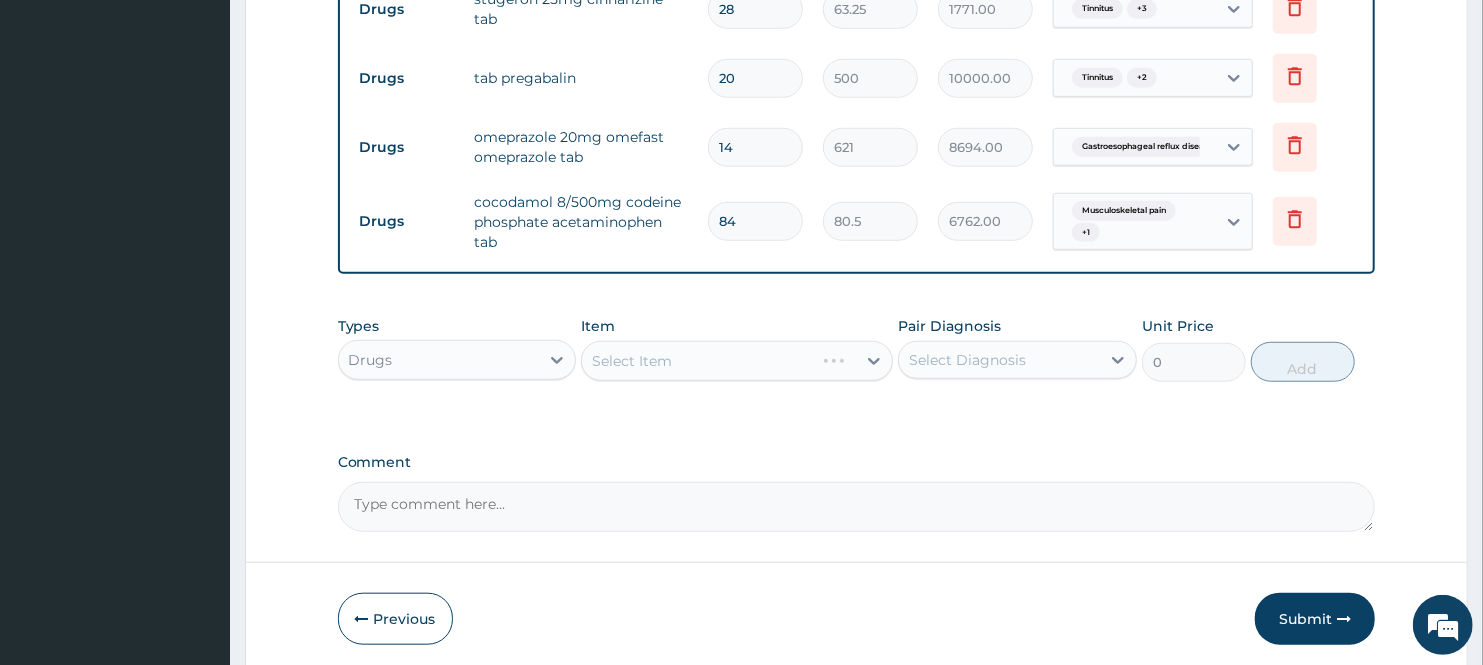 click on "Select Item" at bounding box center [736, 361] 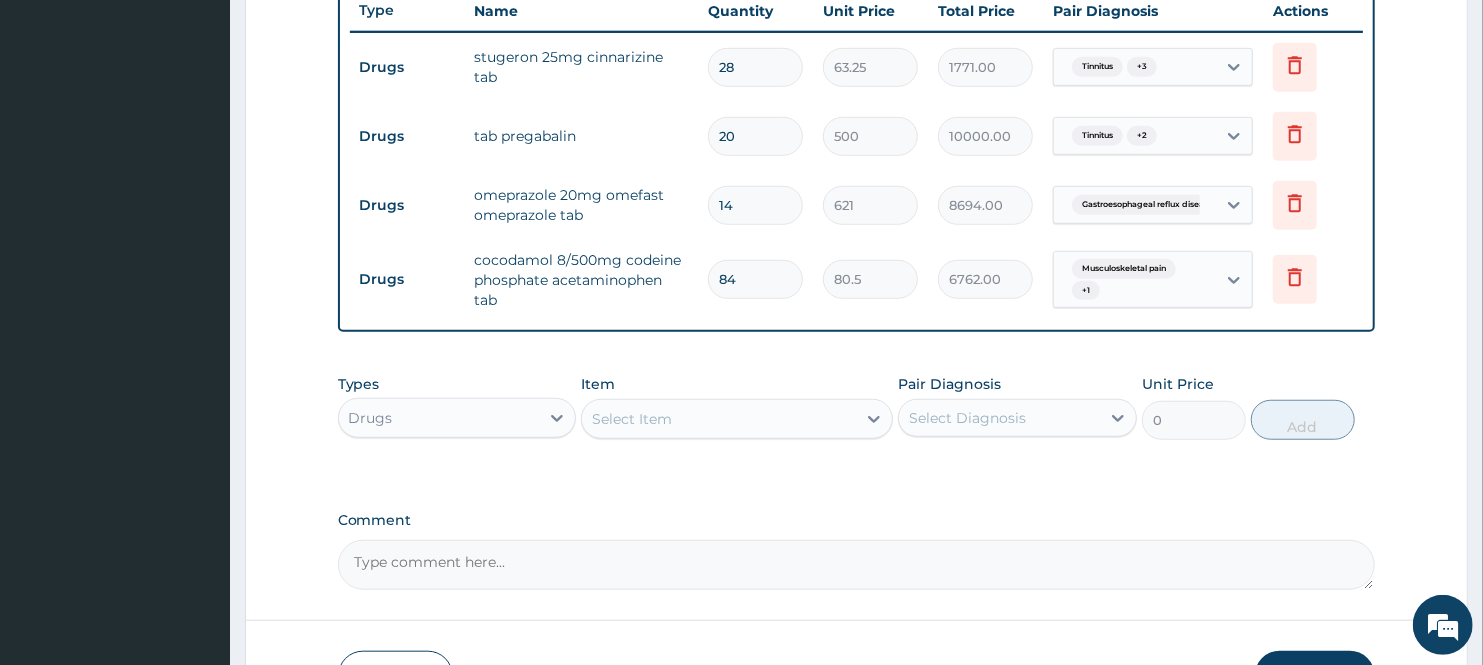 scroll, scrollTop: 823, scrollLeft: 0, axis: vertical 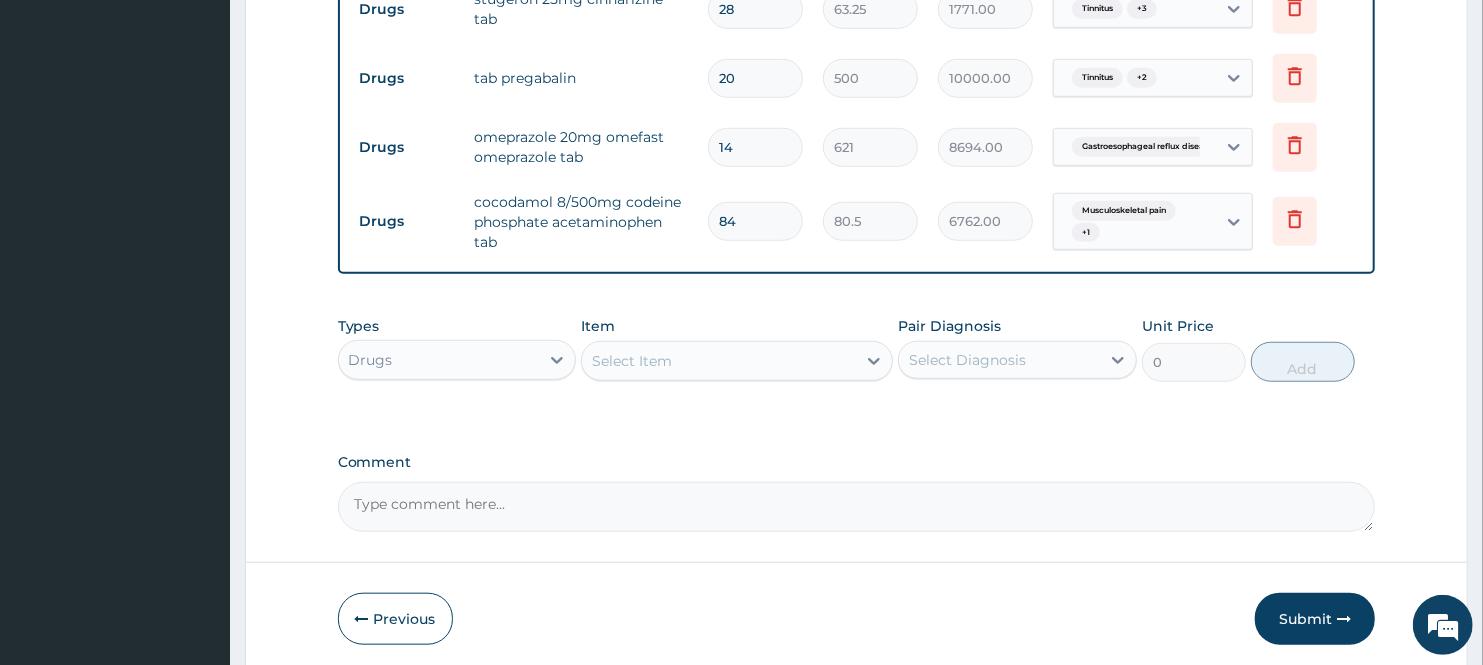 click on "Select Item" at bounding box center (718, 361) 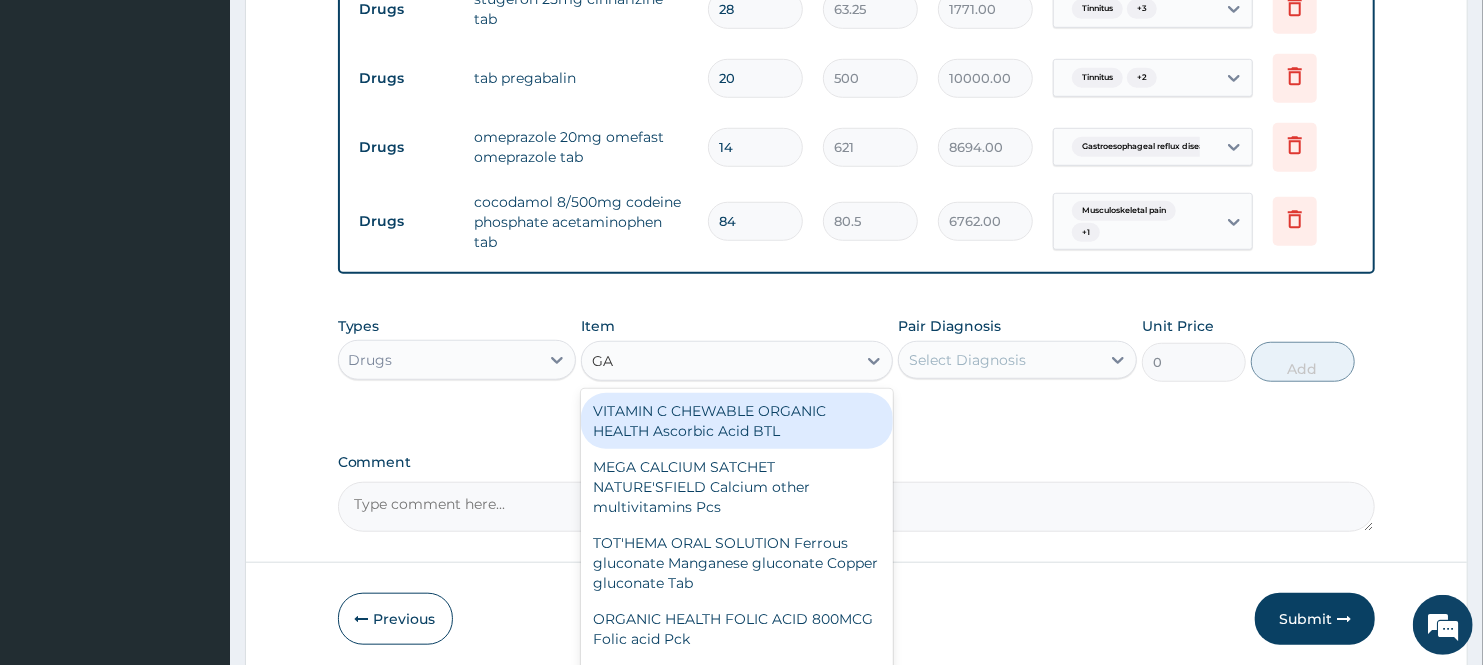 type on "GAV" 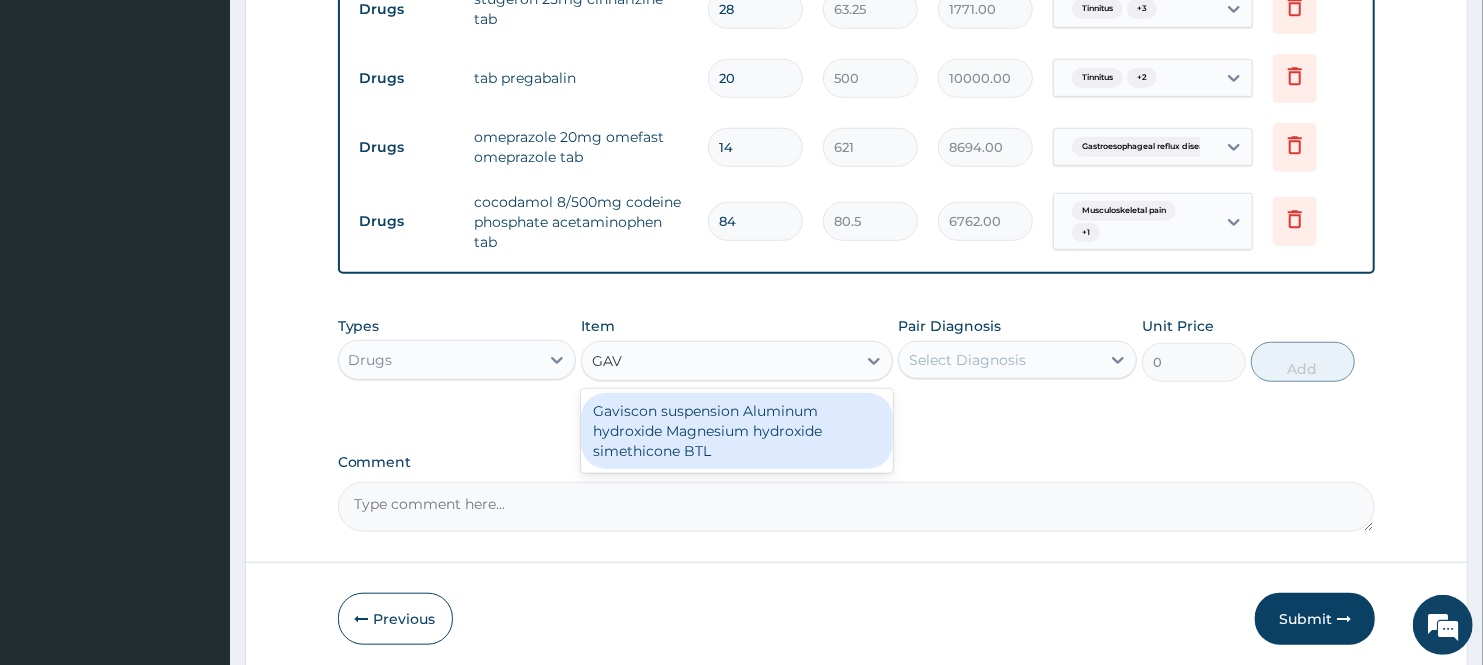 drag, startPoint x: 723, startPoint y: 426, endPoint x: 780, endPoint y: 421, distance: 57.21888 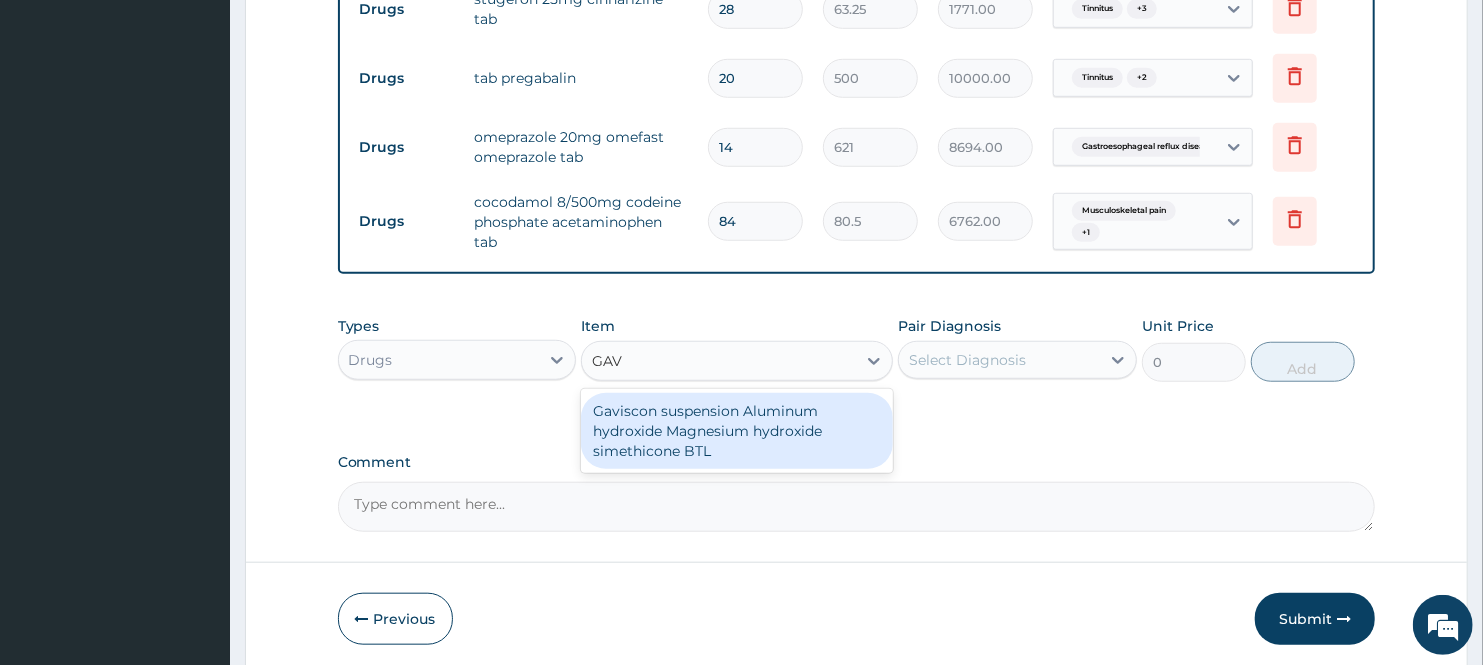 click on "Gaviscon suspension Aluminum hydroxide Magnesium hydroxide simethicone BTL" at bounding box center (736, 431) 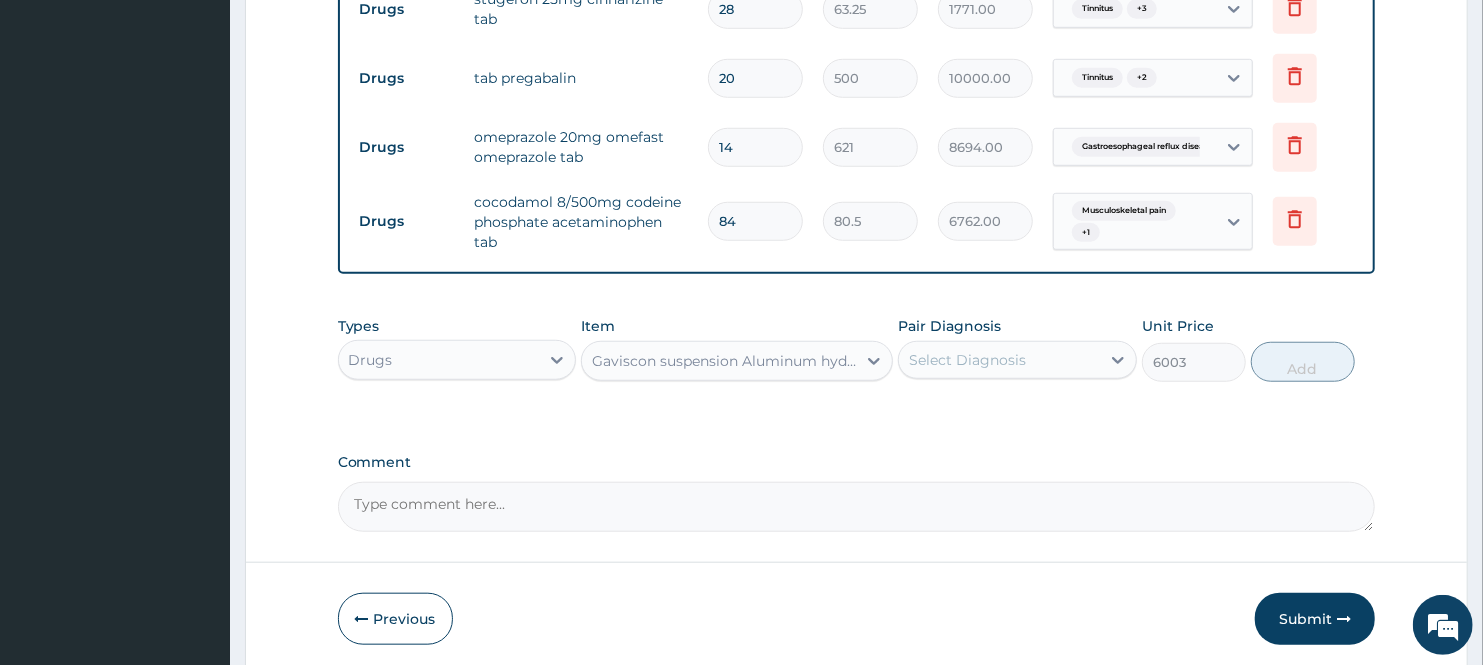 click on "Select Diagnosis" at bounding box center (967, 360) 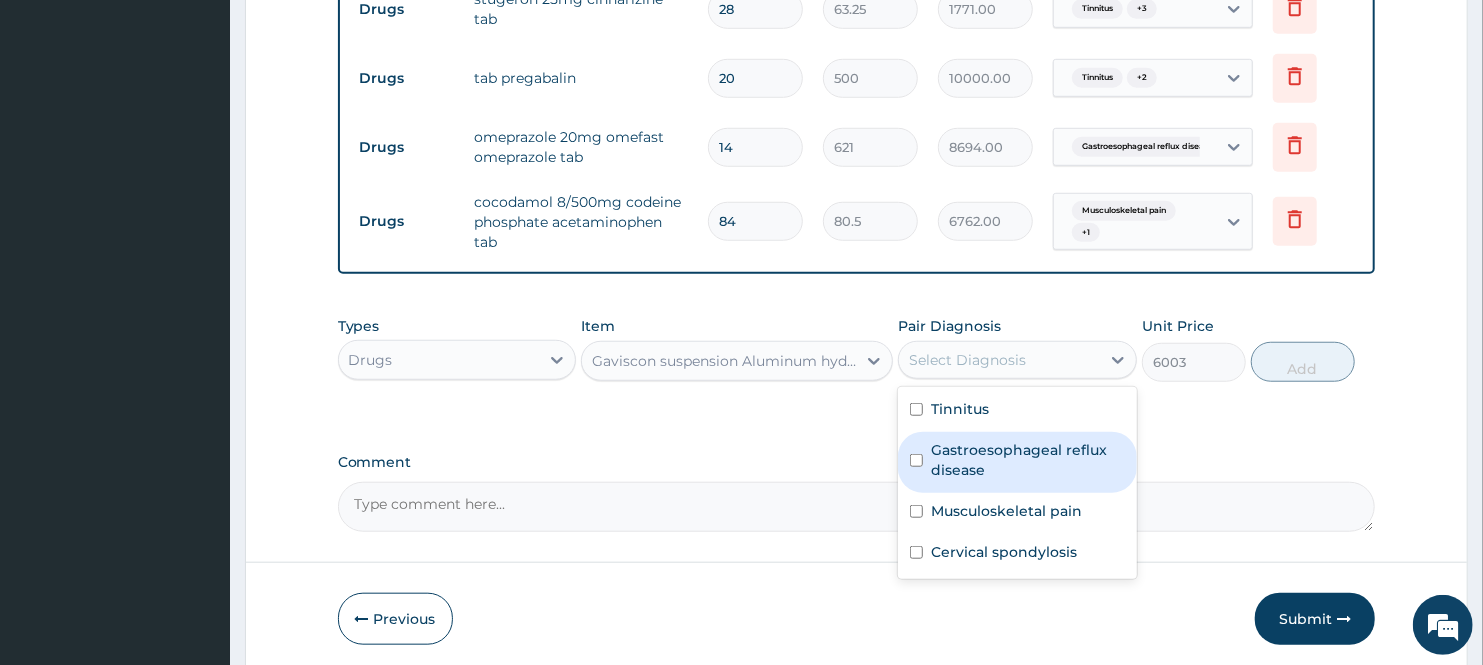 drag, startPoint x: 1010, startPoint y: 463, endPoint x: 1160, endPoint y: 442, distance: 151.46286 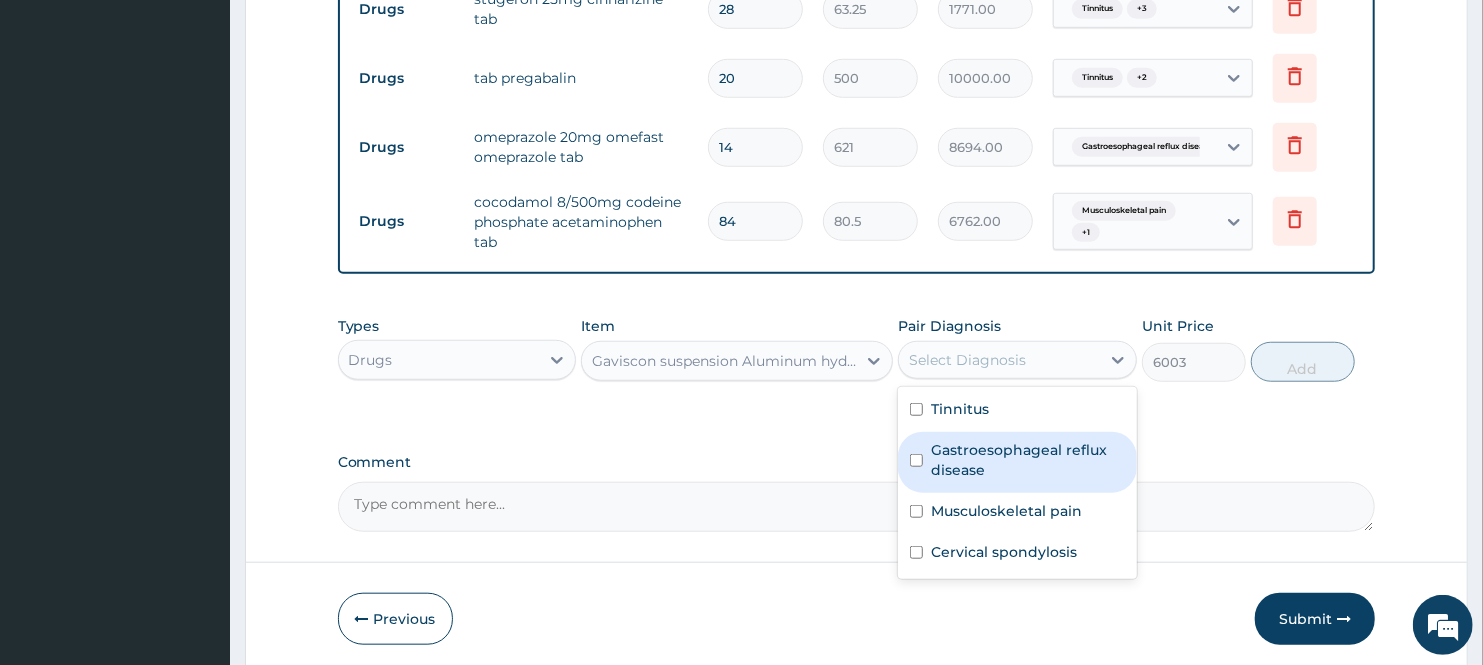 click on "Gastroesophageal reflux disease" at bounding box center (1028, 460) 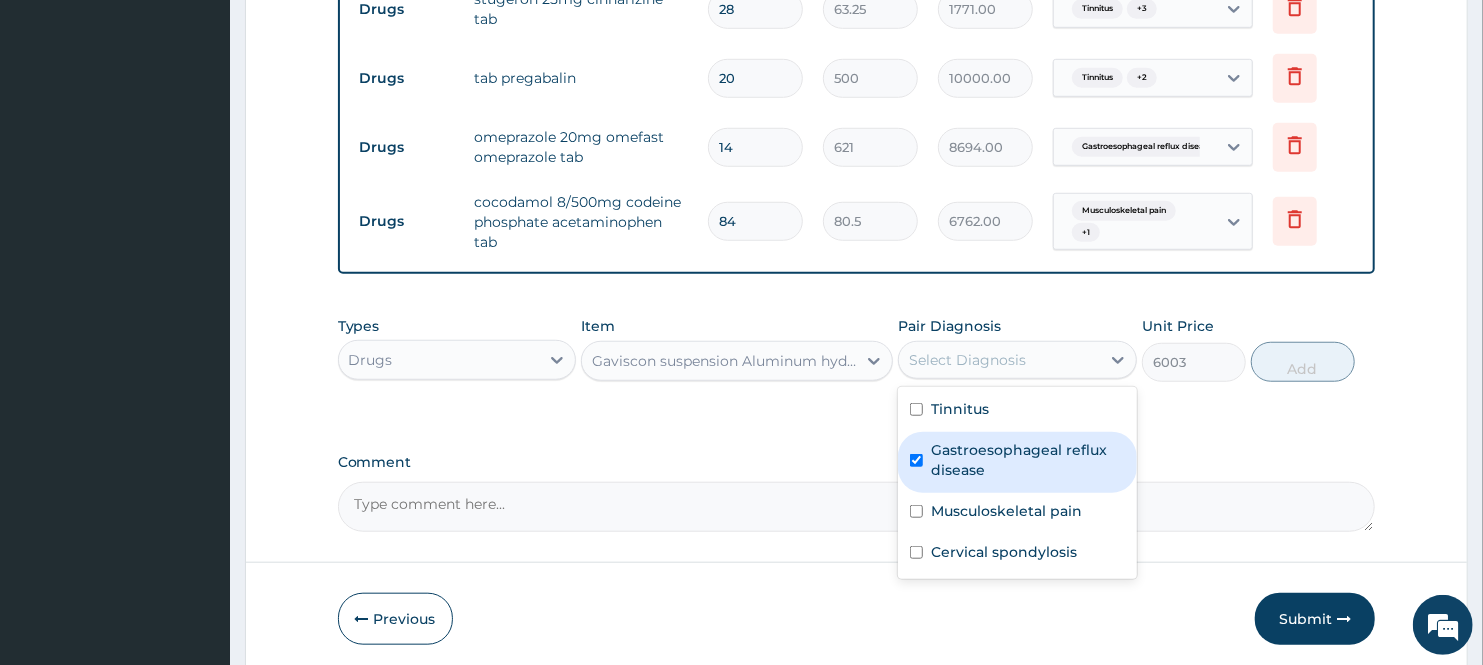 checkbox on "true" 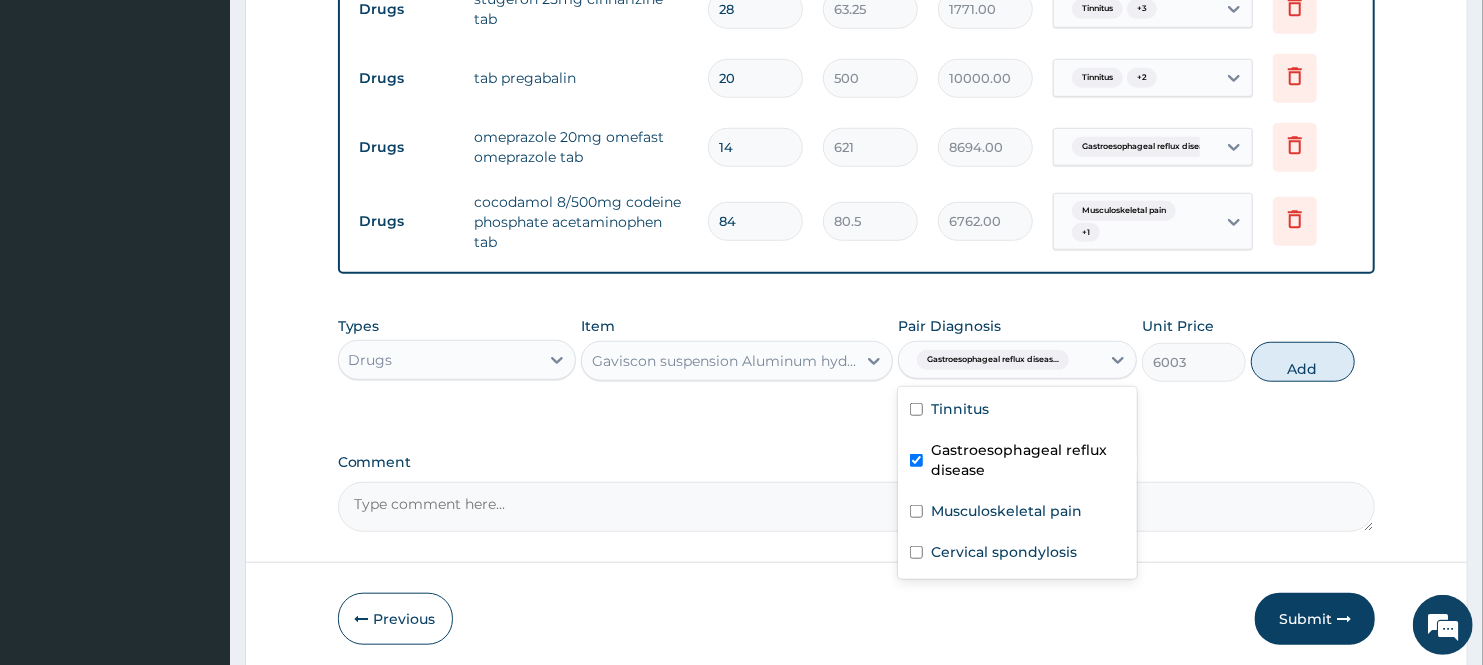 click on "Add" at bounding box center (1303, 362) 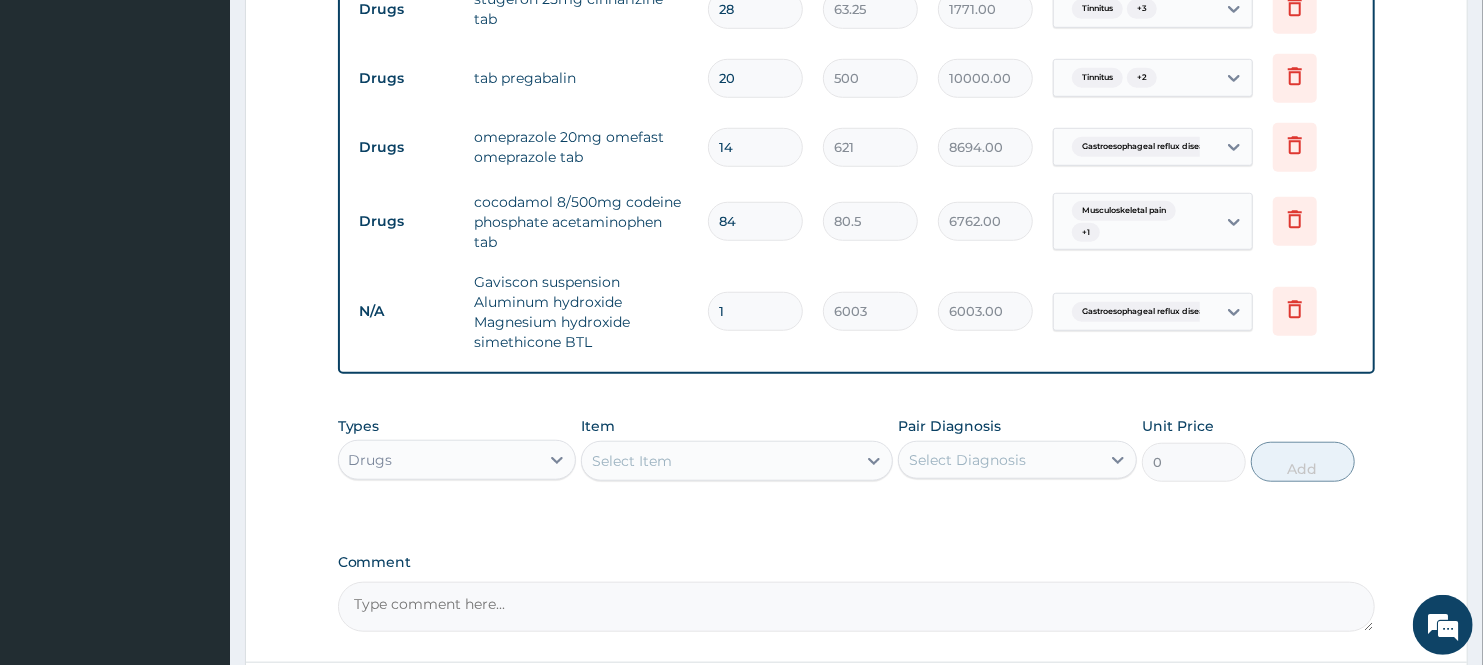 click on "Select Item" at bounding box center [718, 461] 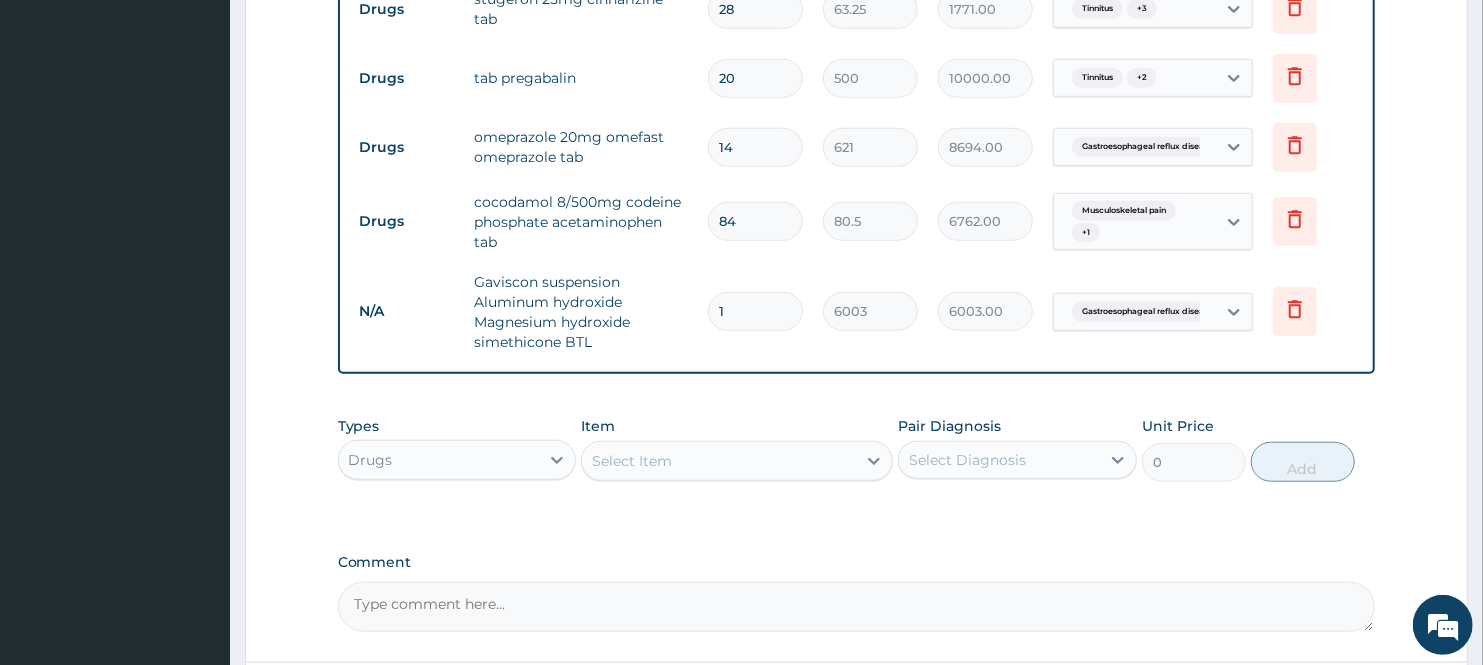 click on "Select Item" at bounding box center (718, 461) 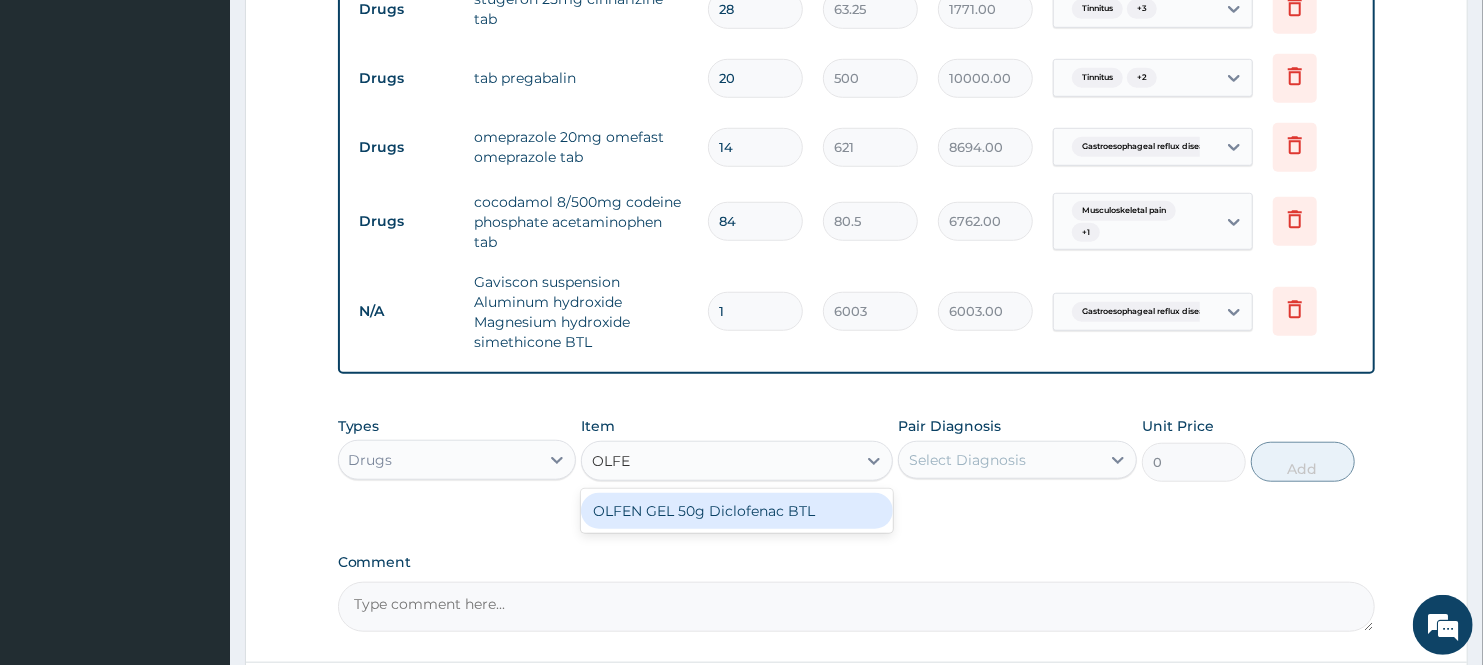 type on "OLFEN" 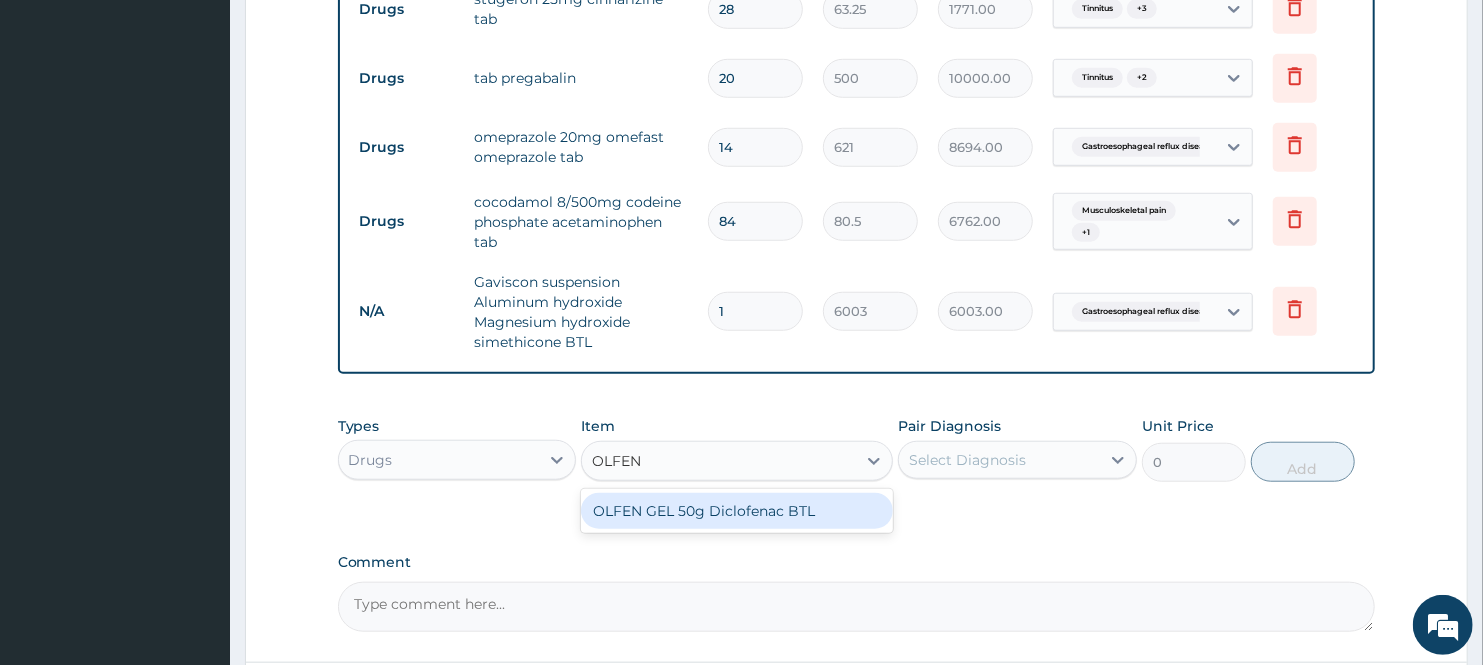 click on "OLFEN GEL 50g Diclofenac BTL" at bounding box center (736, 511) 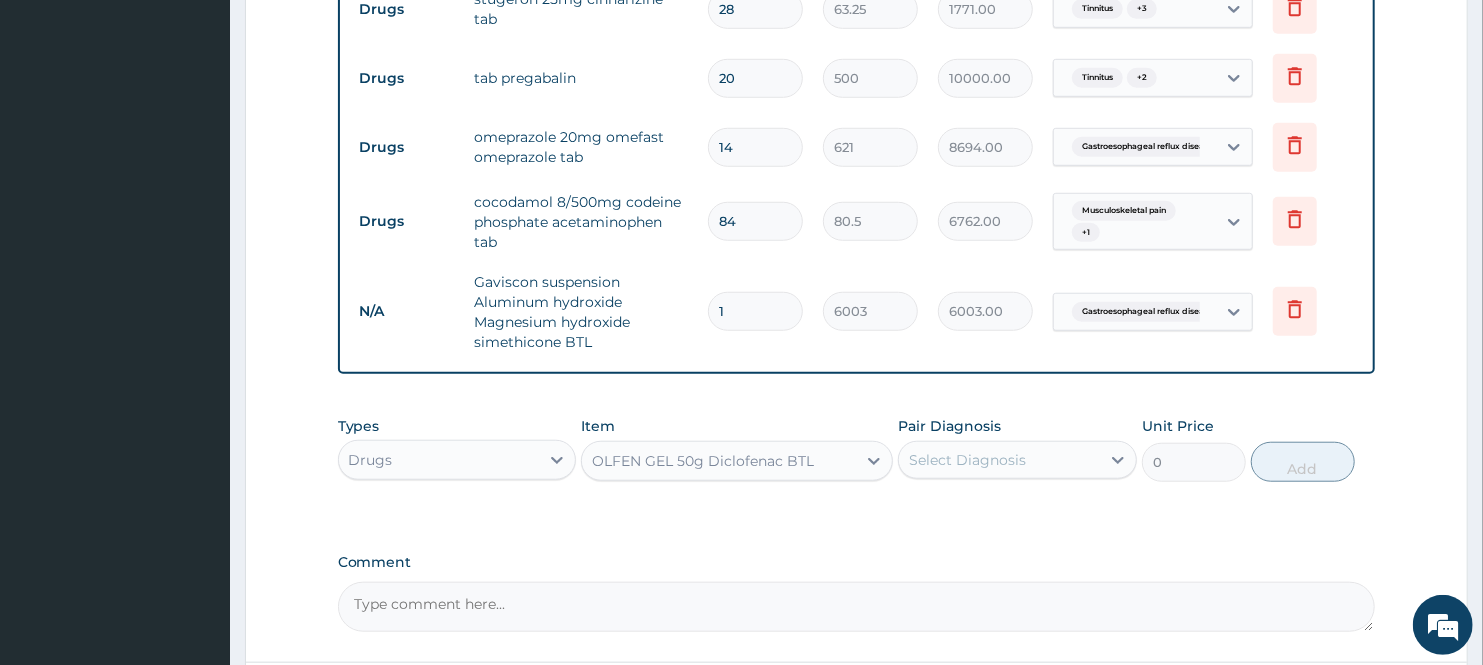 type 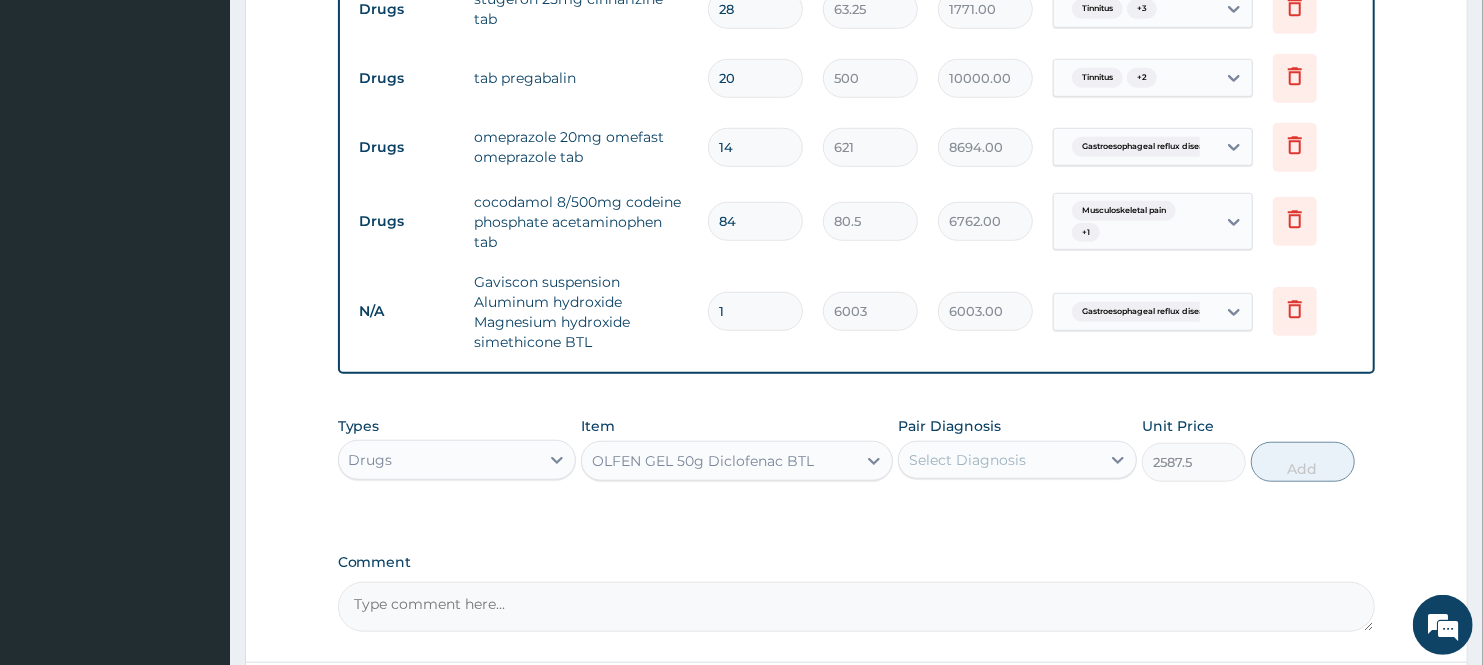 click on "Select Diagnosis" at bounding box center [967, 460] 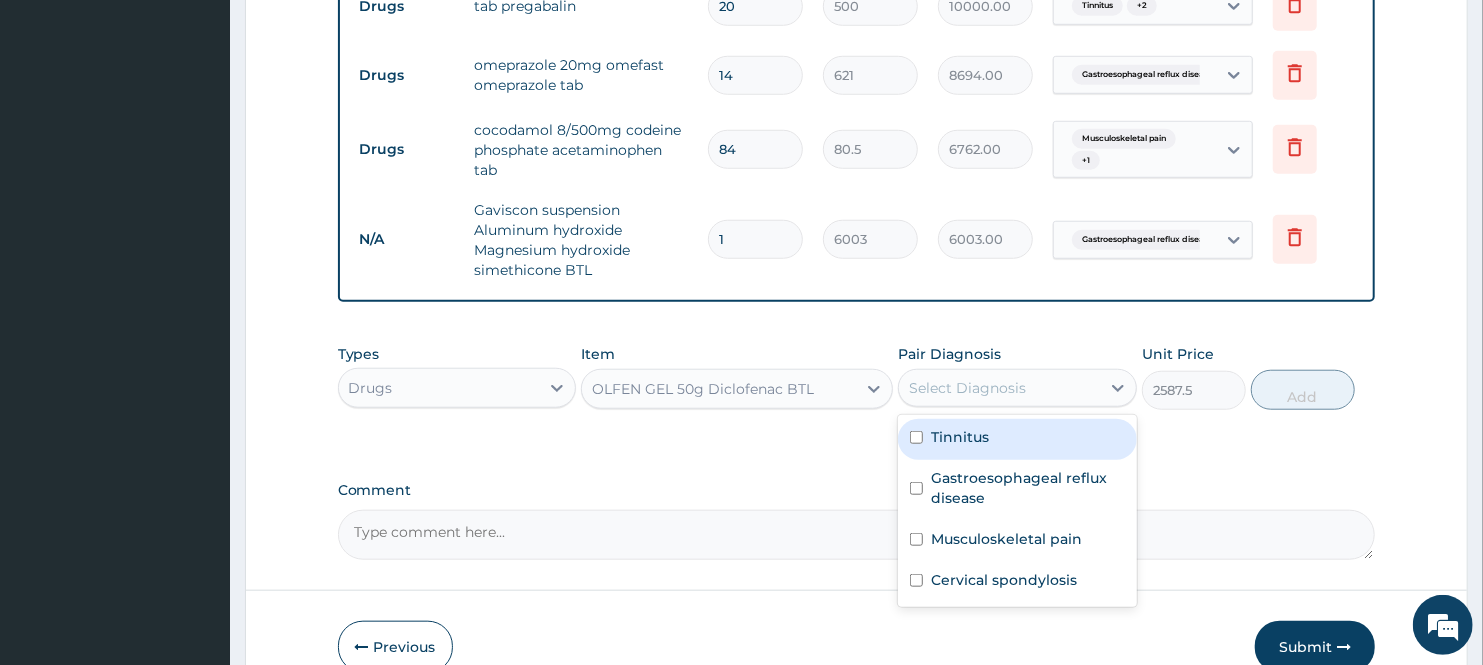 scroll, scrollTop: 934, scrollLeft: 0, axis: vertical 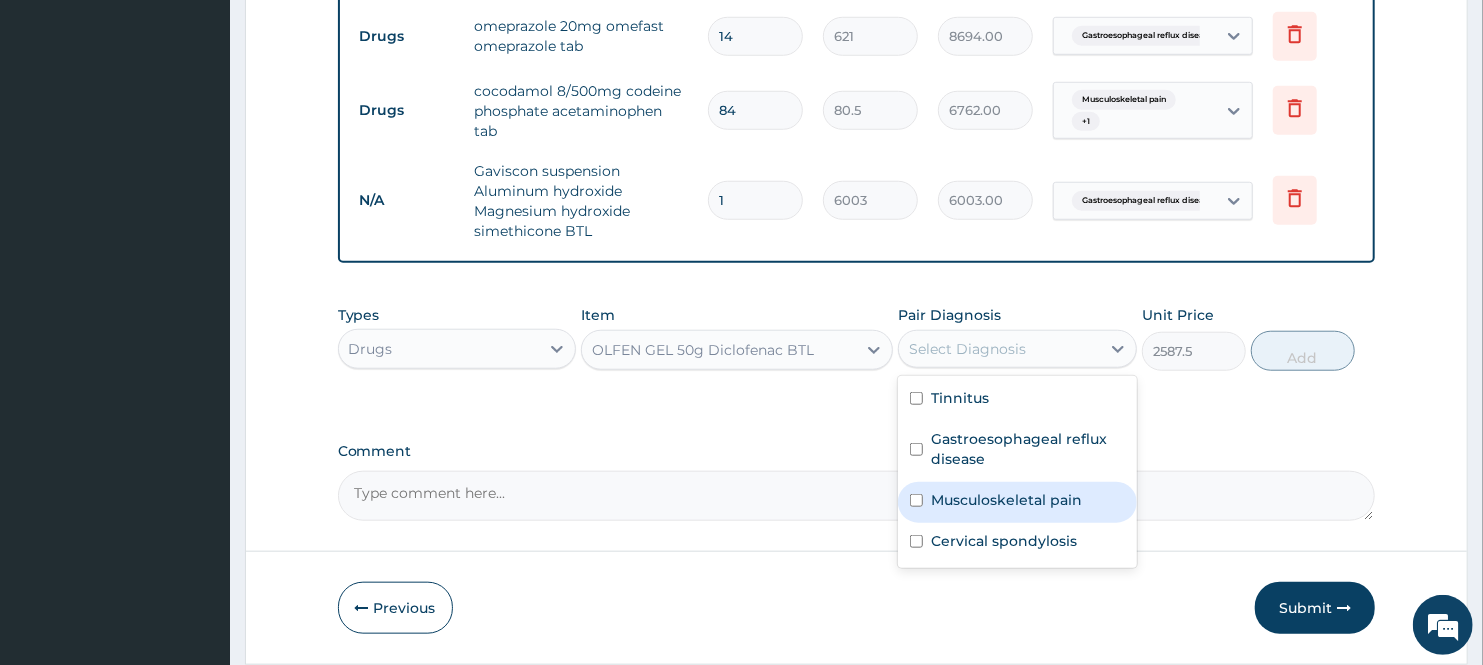 click on "Musculoskeletal pain" at bounding box center (1006, 500) 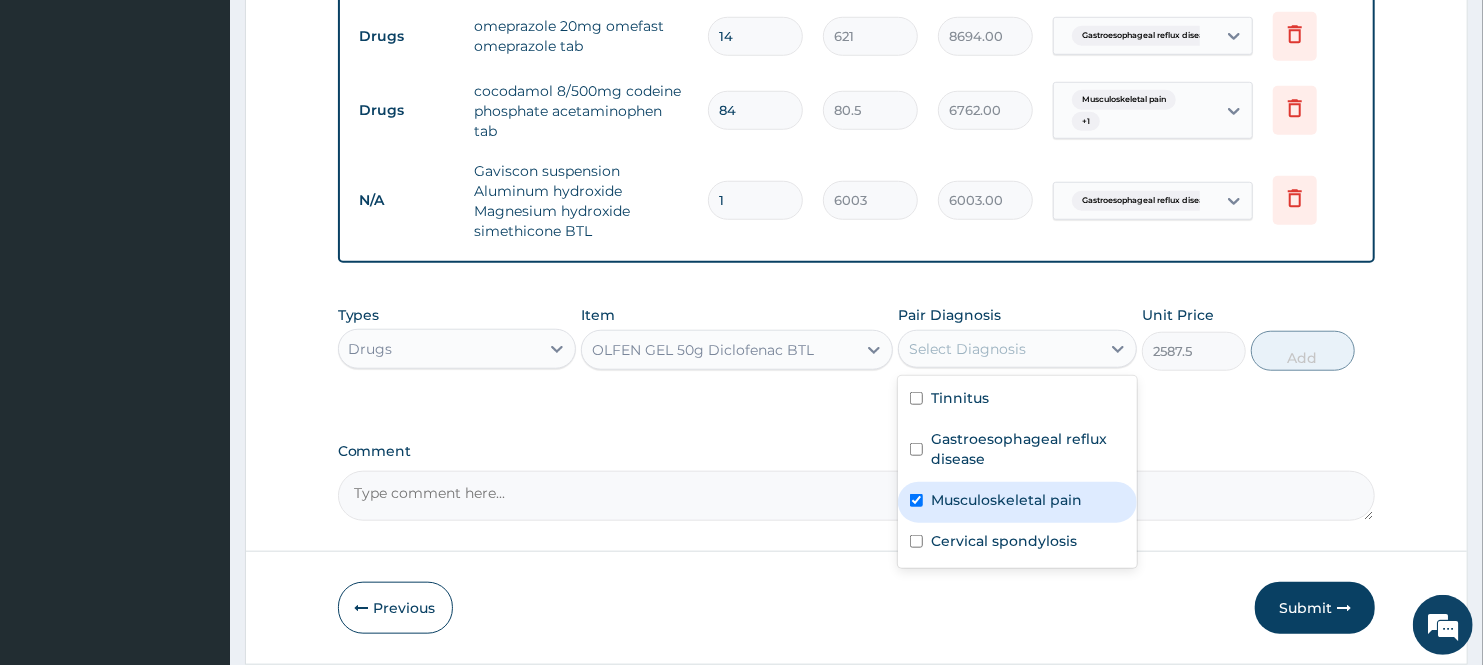 checkbox on "true" 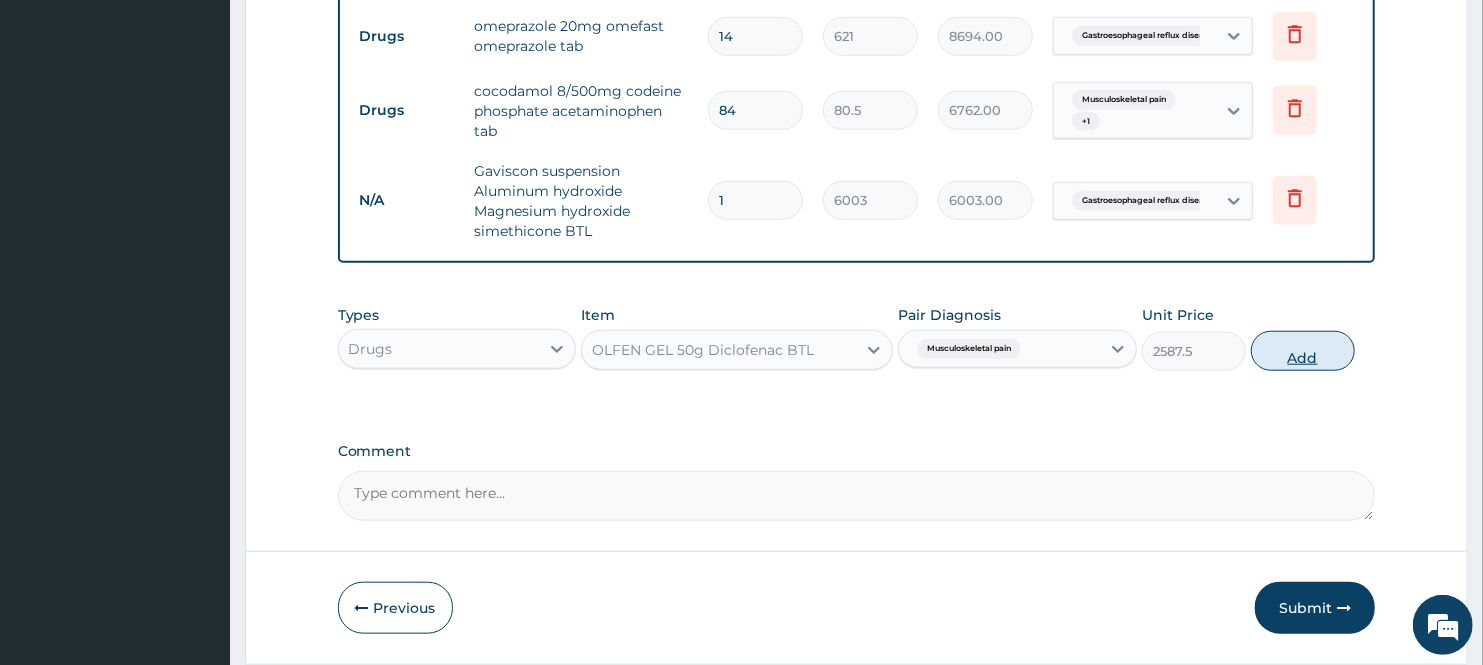 click on "Add" at bounding box center (1303, 351) 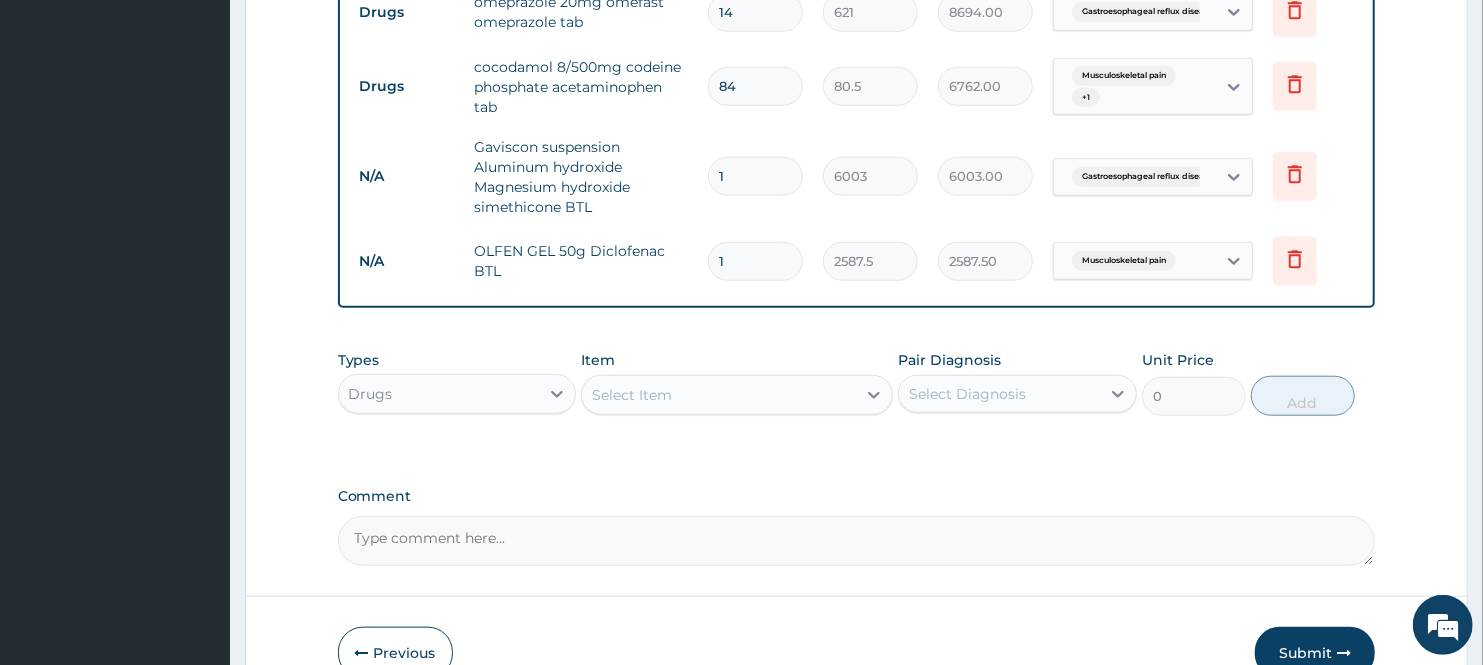 scroll, scrollTop: 846, scrollLeft: 0, axis: vertical 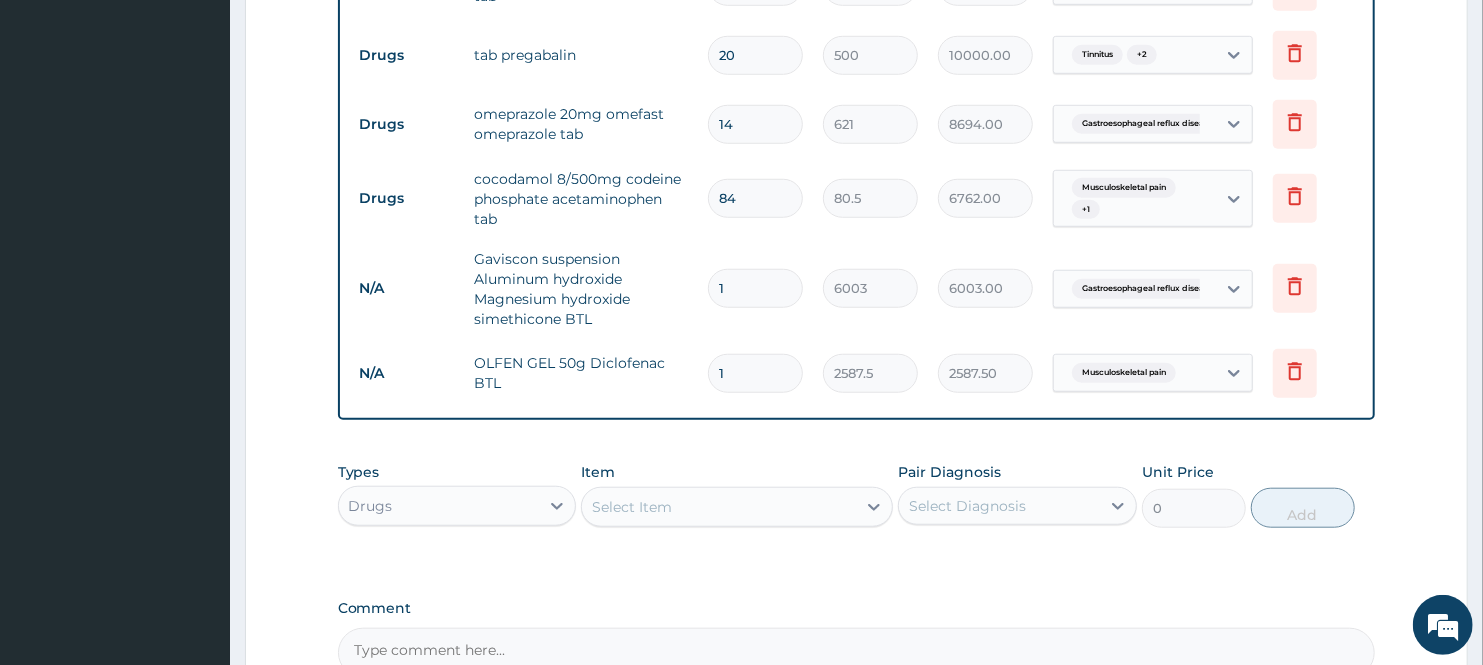 click on "Item Select Item" at bounding box center (736, 495) 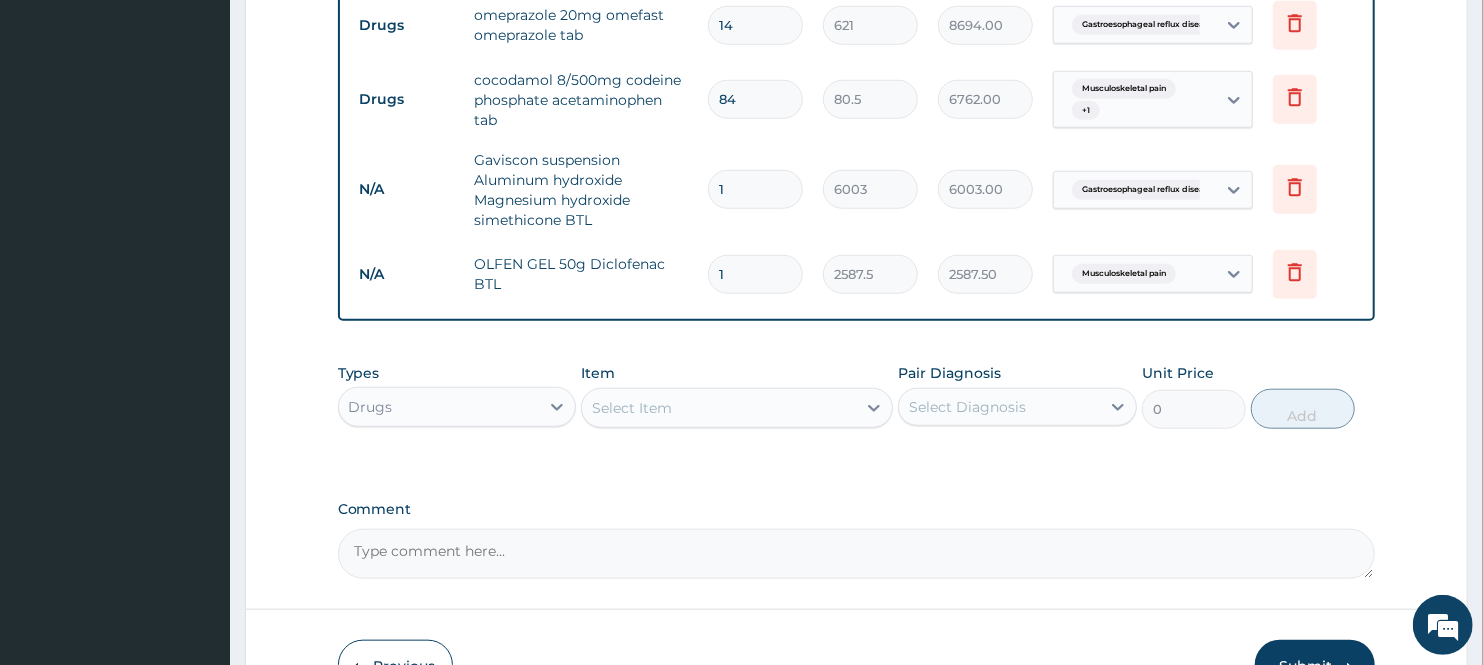 scroll, scrollTop: 1068, scrollLeft: 0, axis: vertical 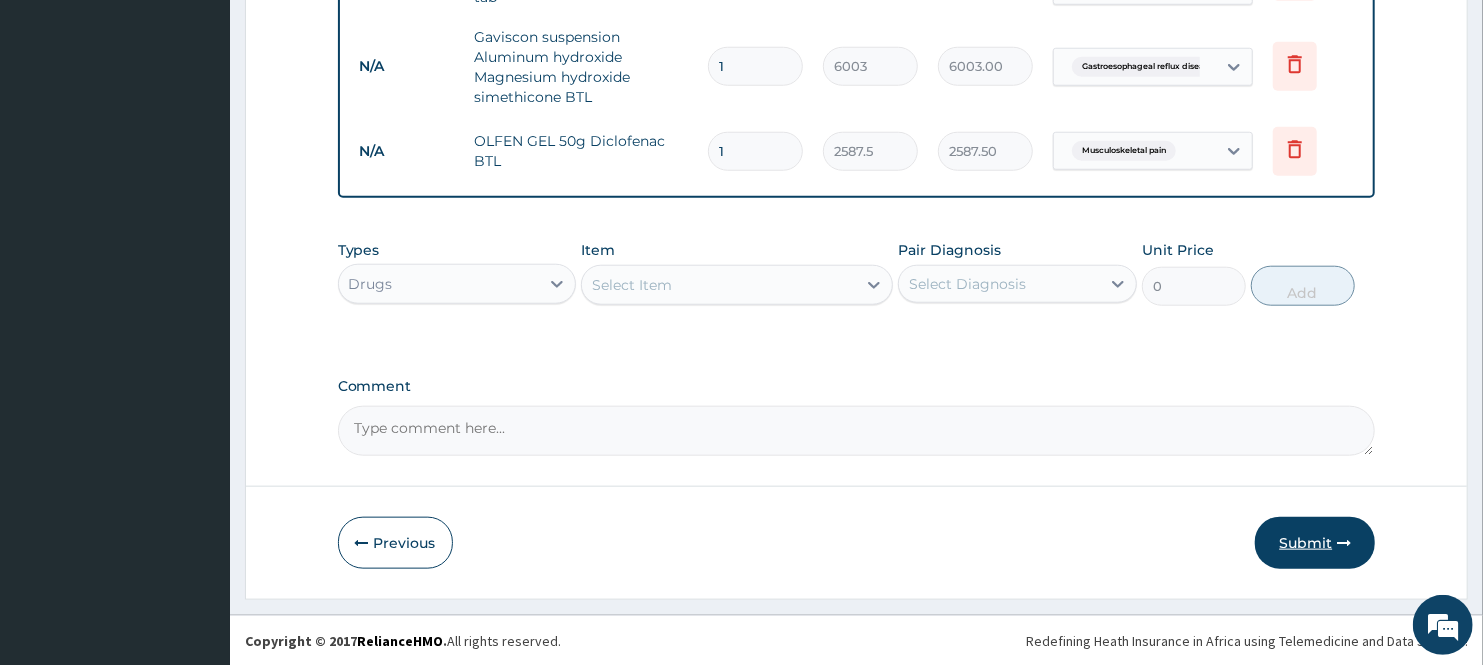 click on "Submit" at bounding box center [1315, 543] 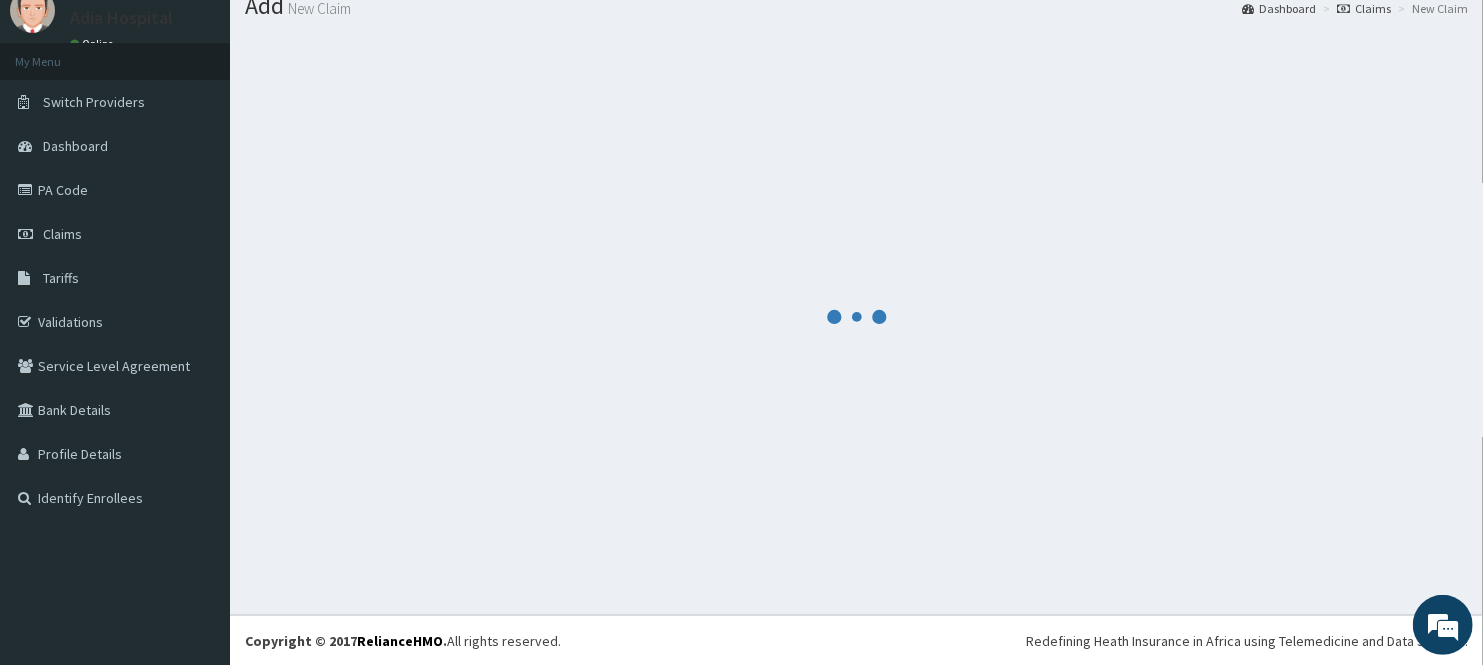 scroll, scrollTop: 1068, scrollLeft: 0, axis: vertical 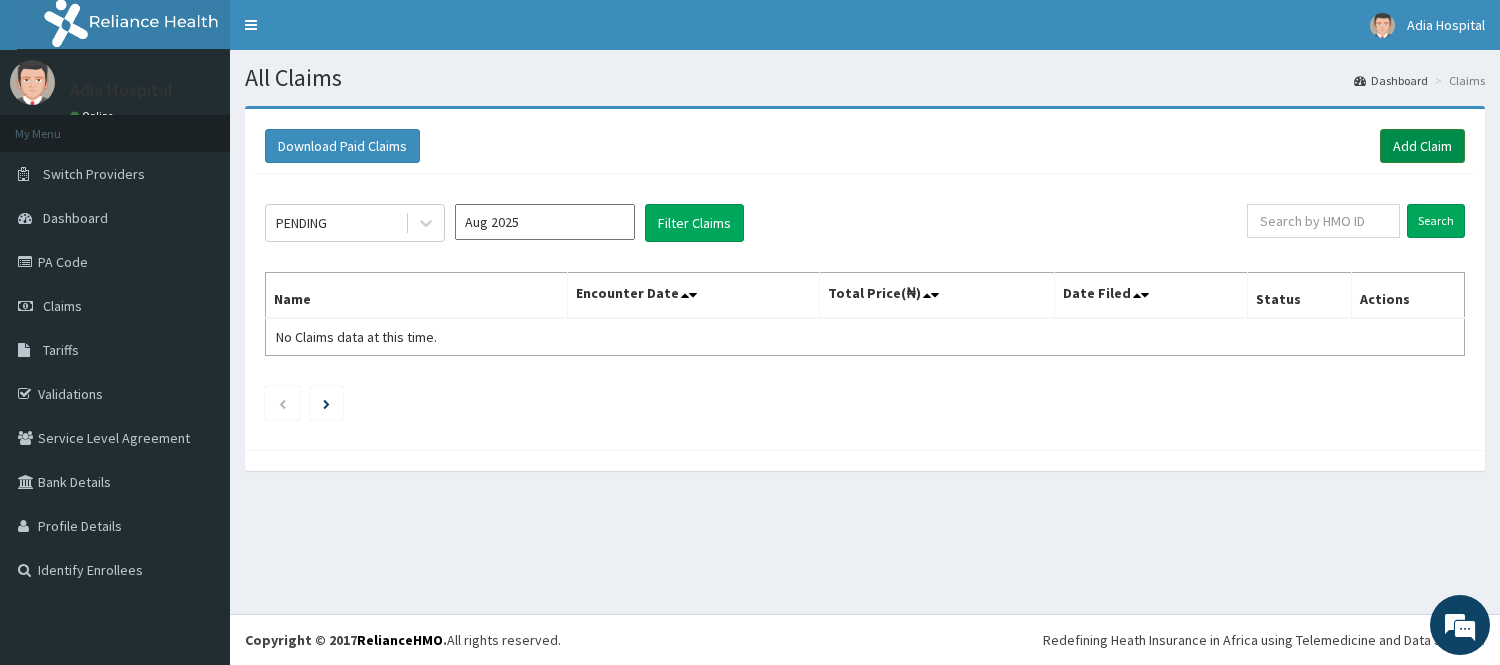 click on "Add Claim" at bounding box center [1422, 146] 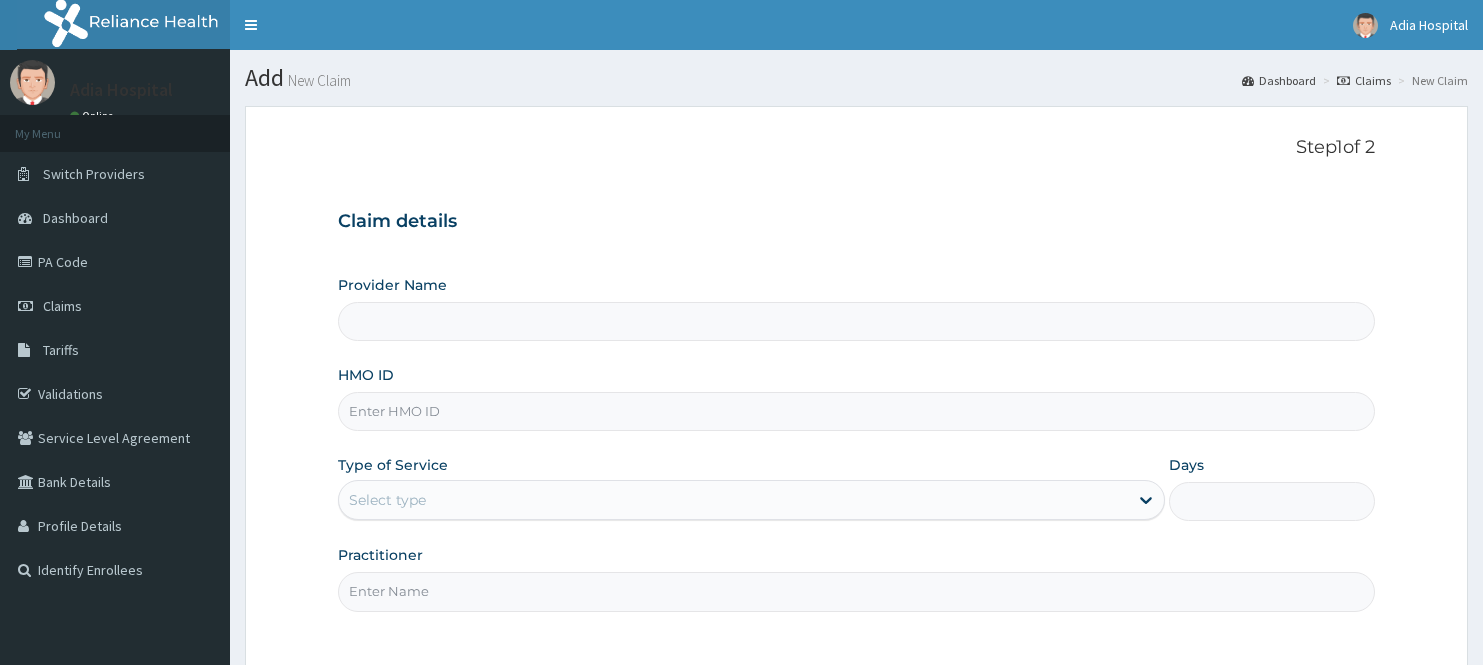 scroll, scrollTop: 0, scrollLeft: 0, axis: both 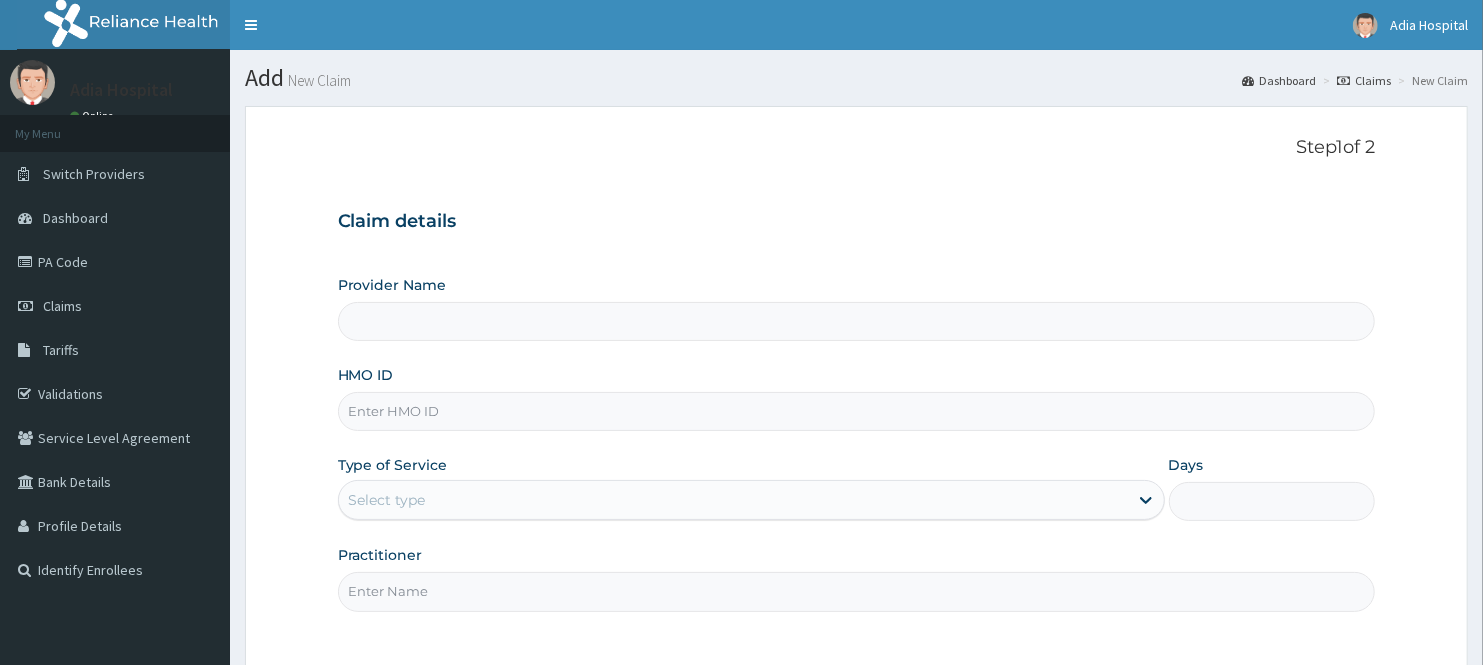 click on "Provider Name" at bounding box center (857, 321) 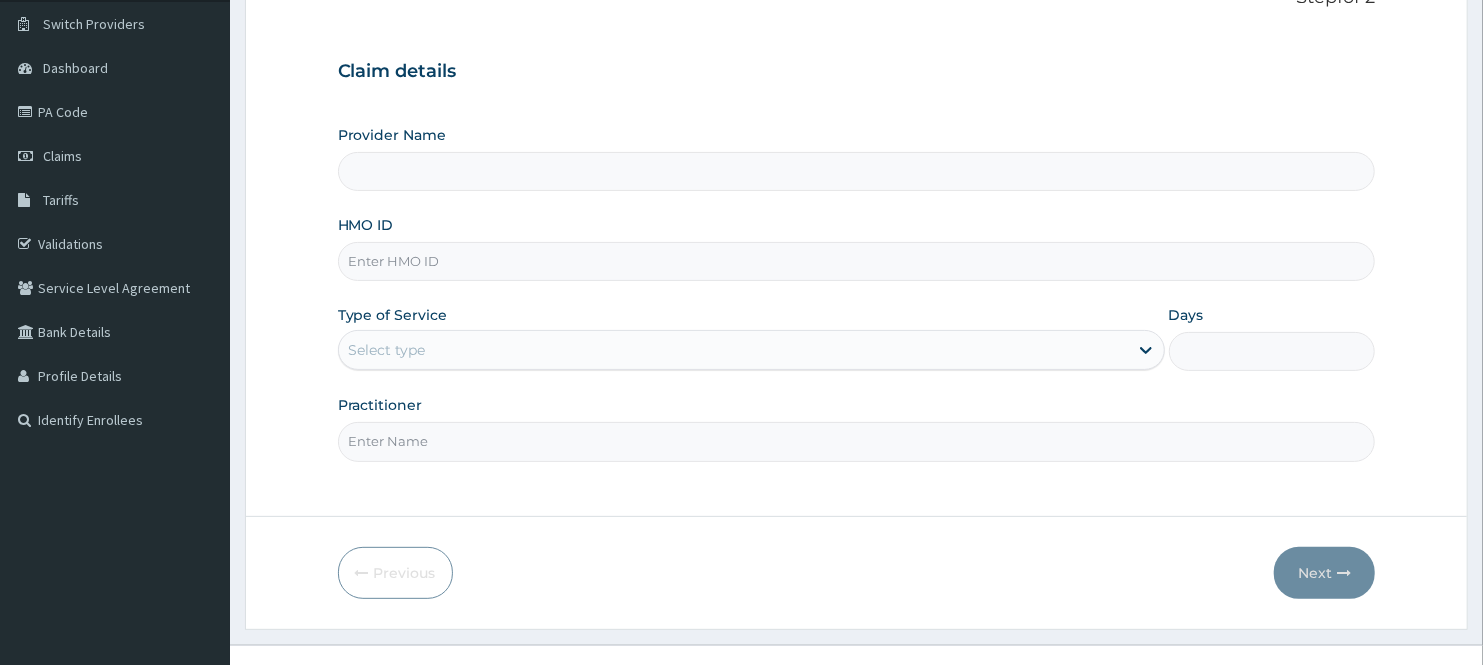 scroll, scrollTop: 181, scrollLeft: 0, axis: vertical 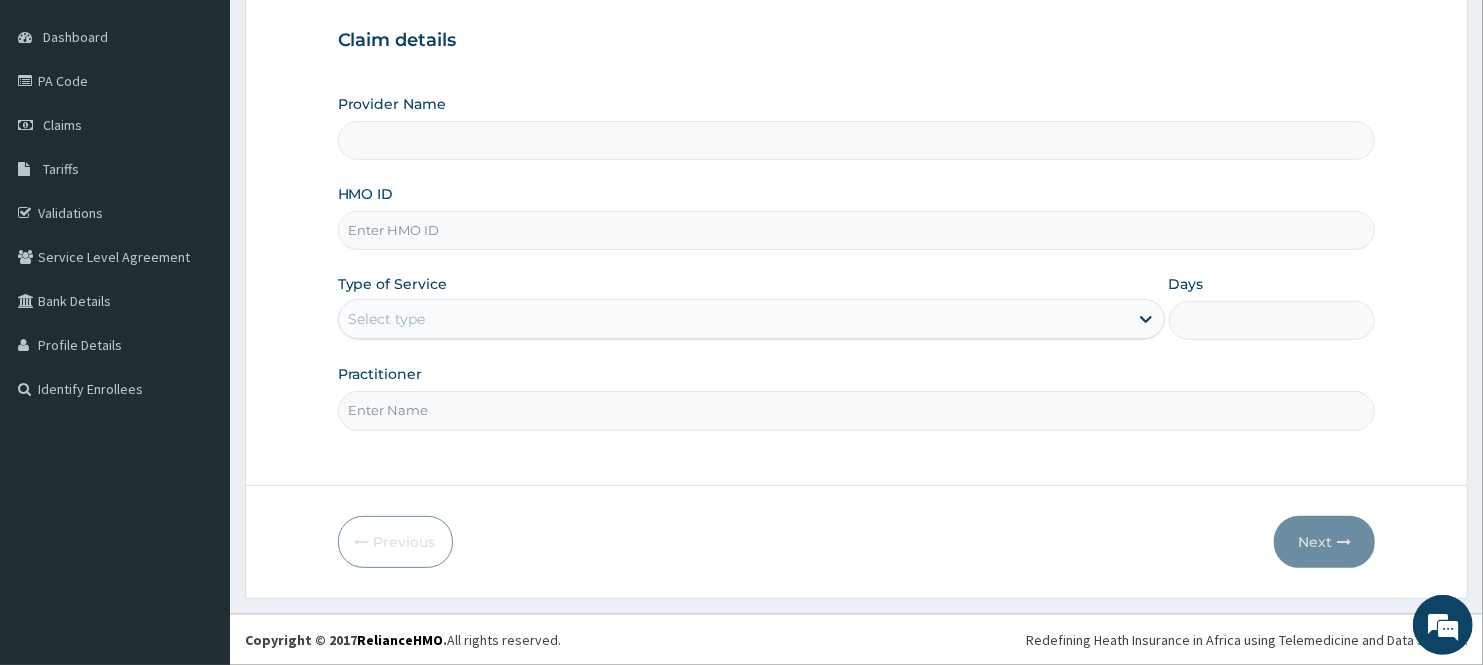 click on "Provider Name" at bounding box center (857, 140) 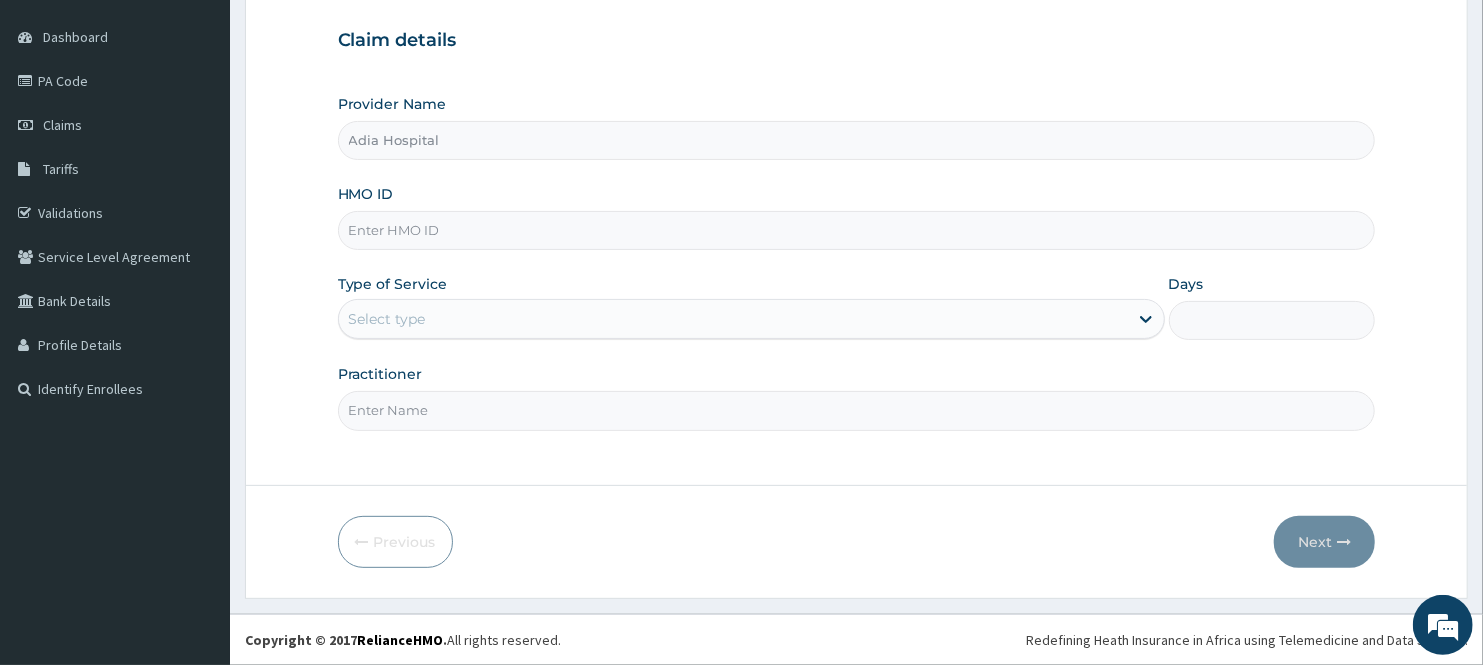 click on "HMO ID" at bounding box center (857, 230) 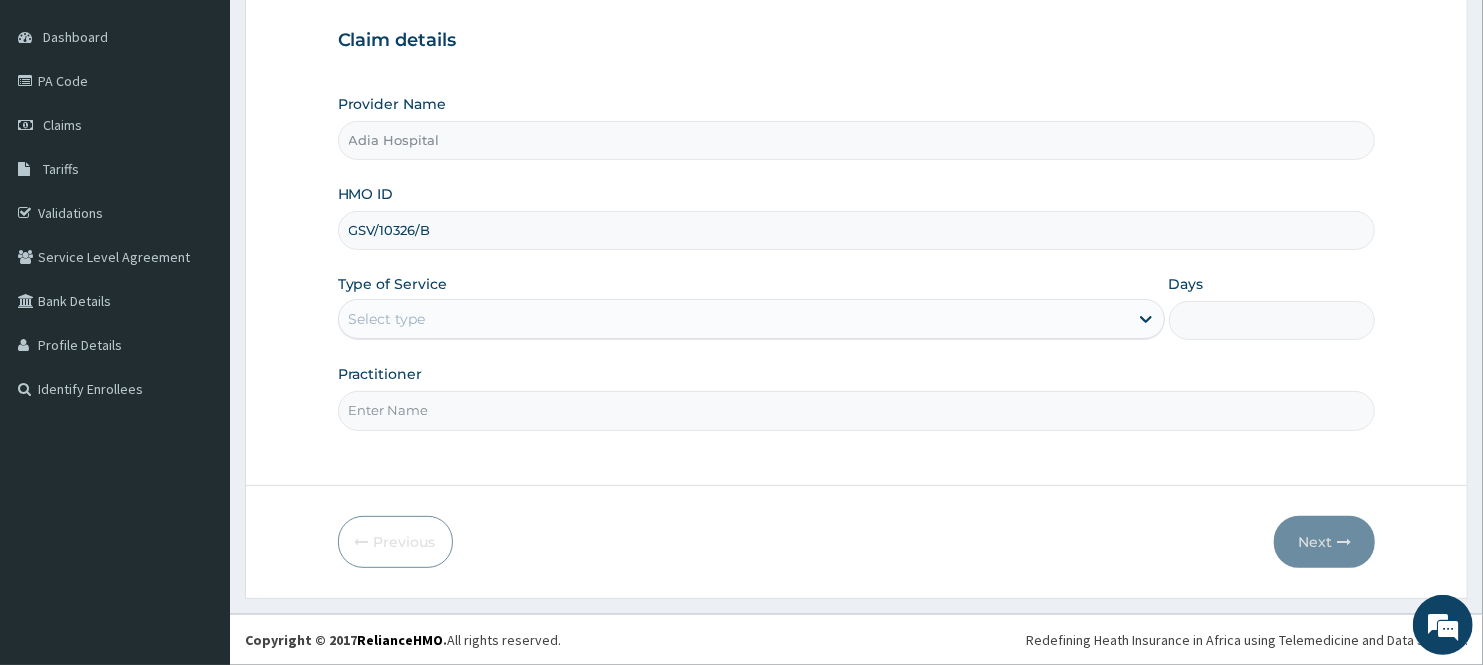 type on "GSV/10326/B" 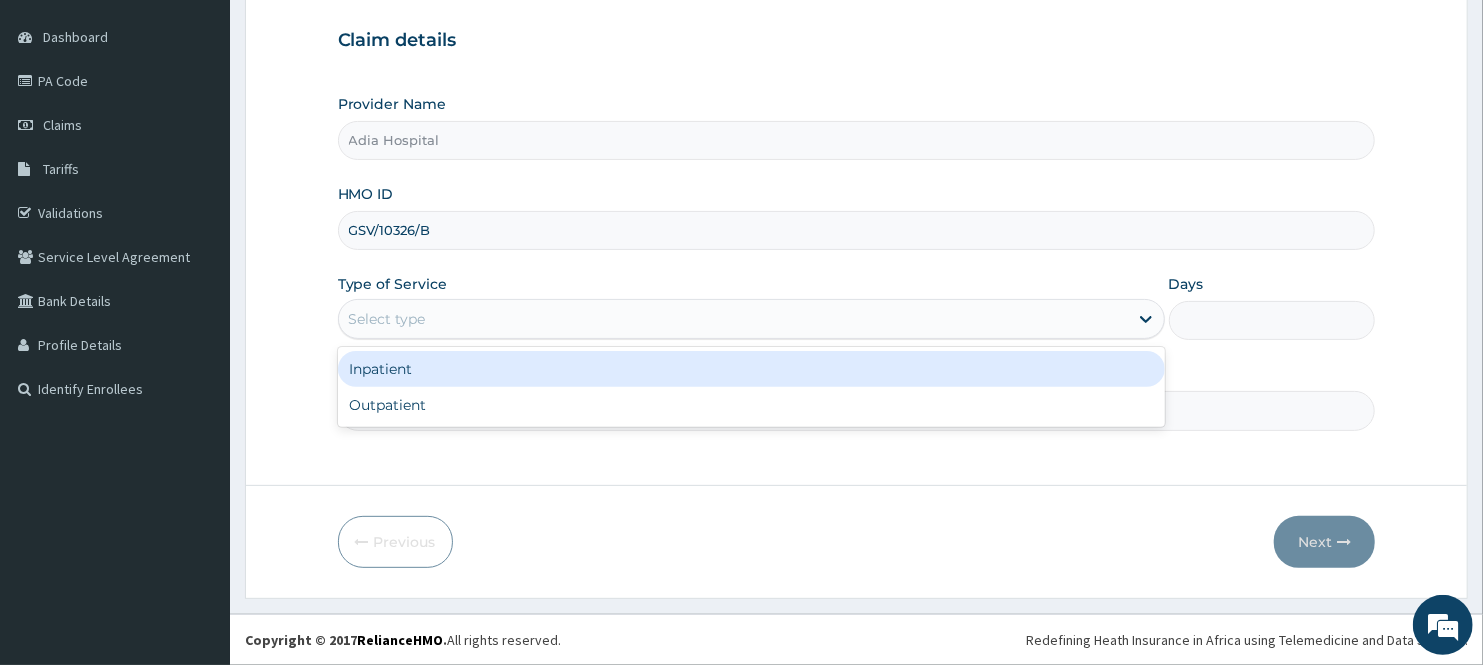 click on "Select type" at bounding box center (733, 319) 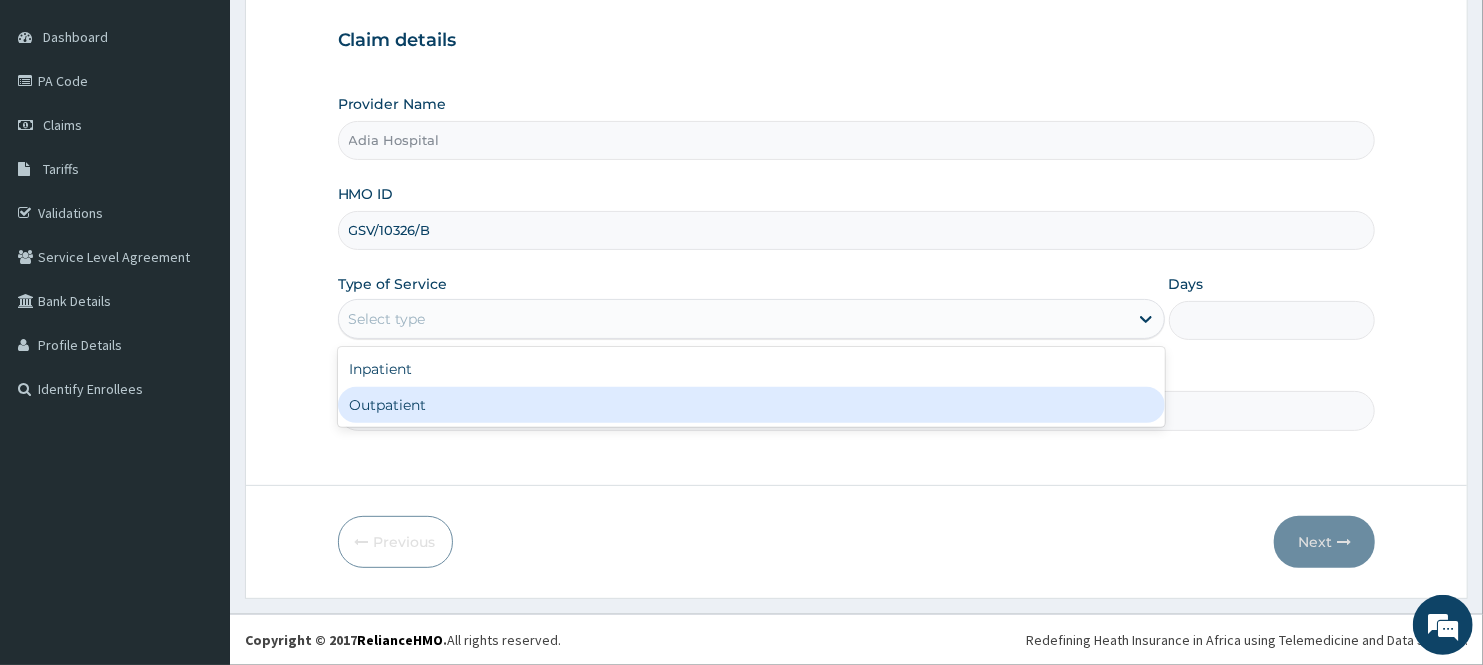 click on "Outpatient" at bounding box center [751, 405] 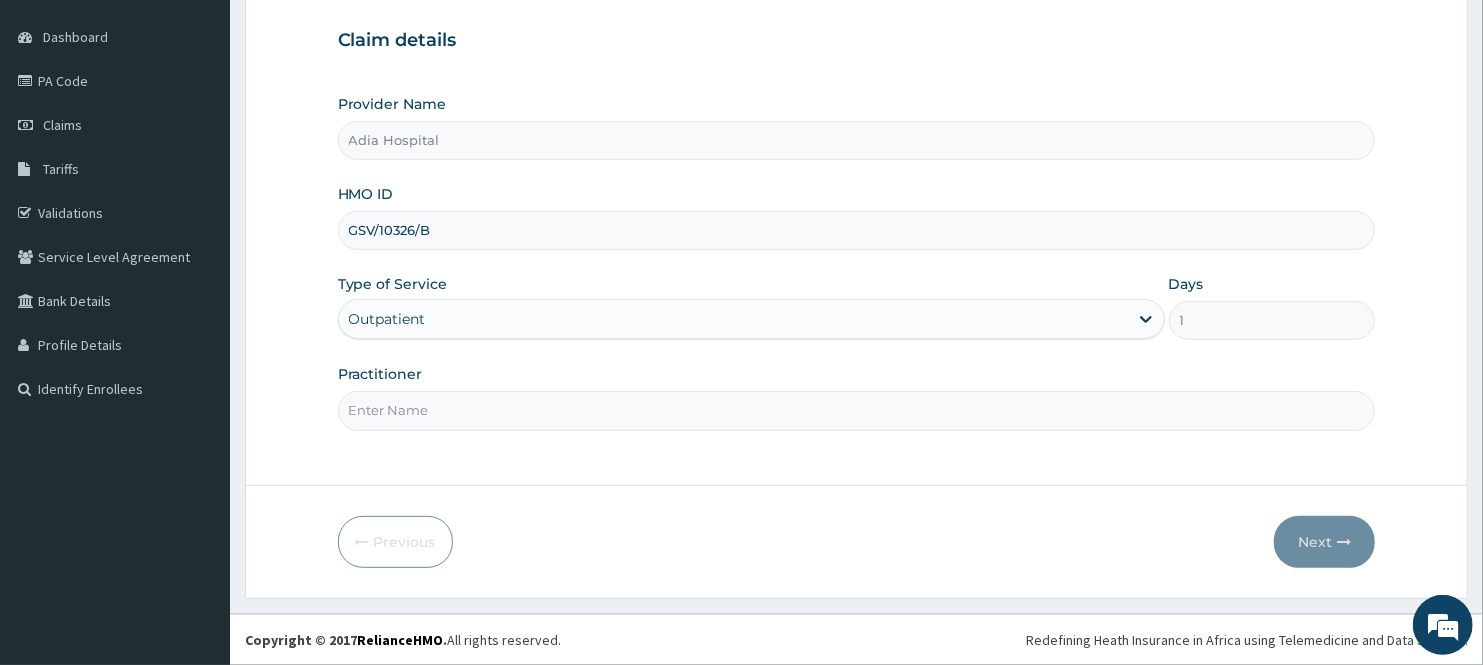 click on "Practitioner" at bounding box center [857, 410] 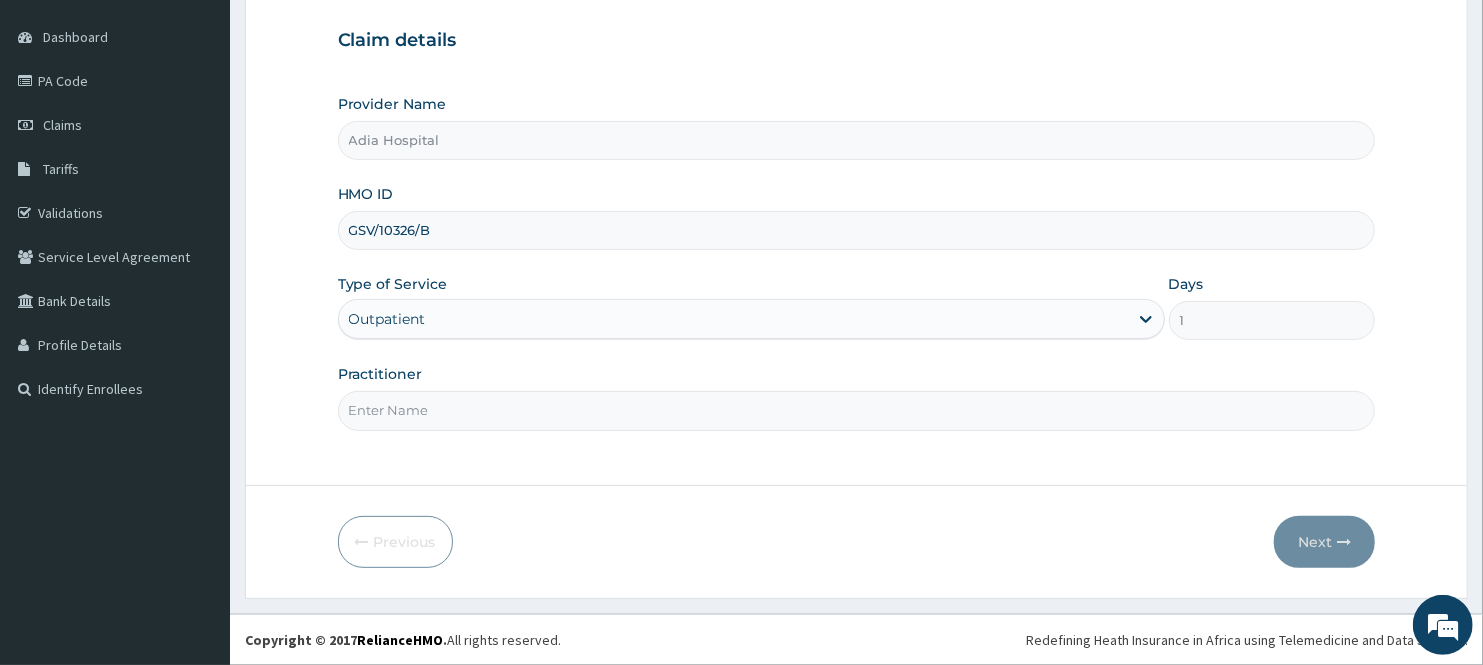 scroll, scrollTop: 0, scrollLeft: 0, axis: both 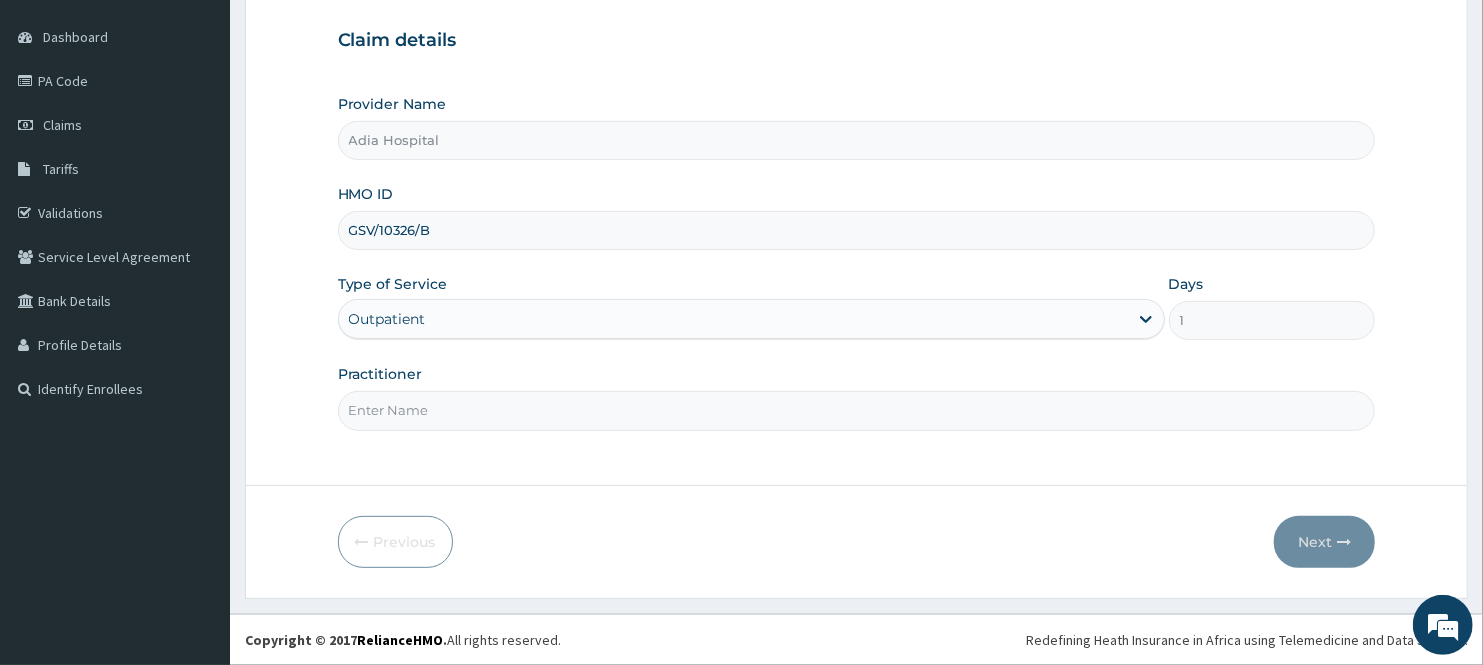 type on "dr ik" 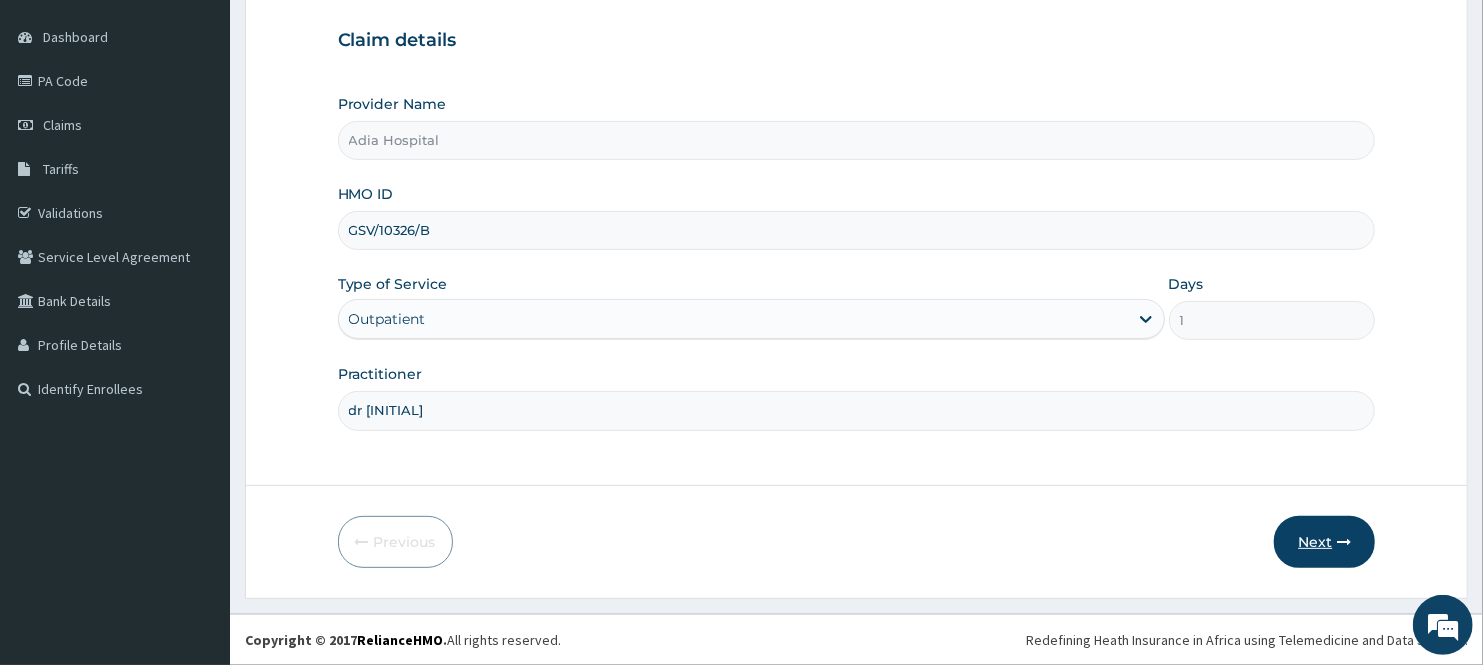 click on "Next" at bounding box center [1324, 542] 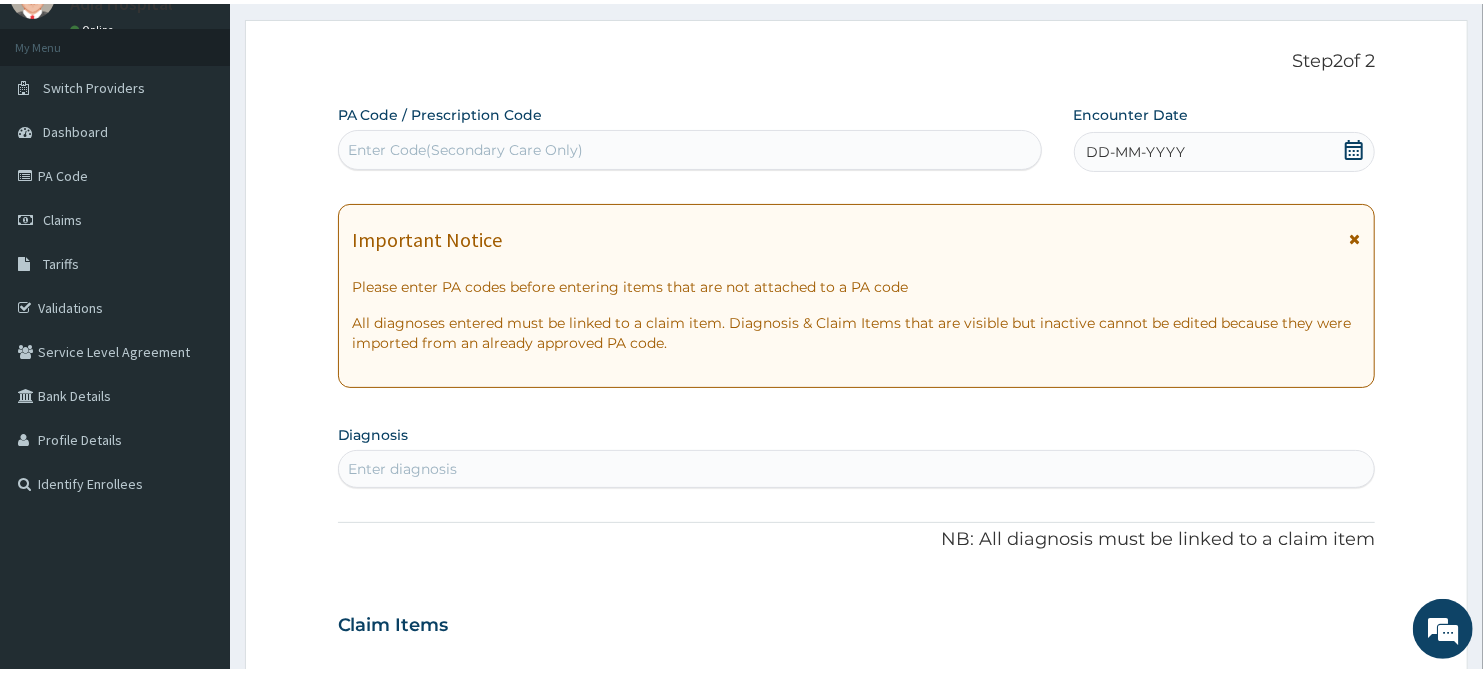 scroll, scrollTop: 0, scrollLeft: 0, axis: both 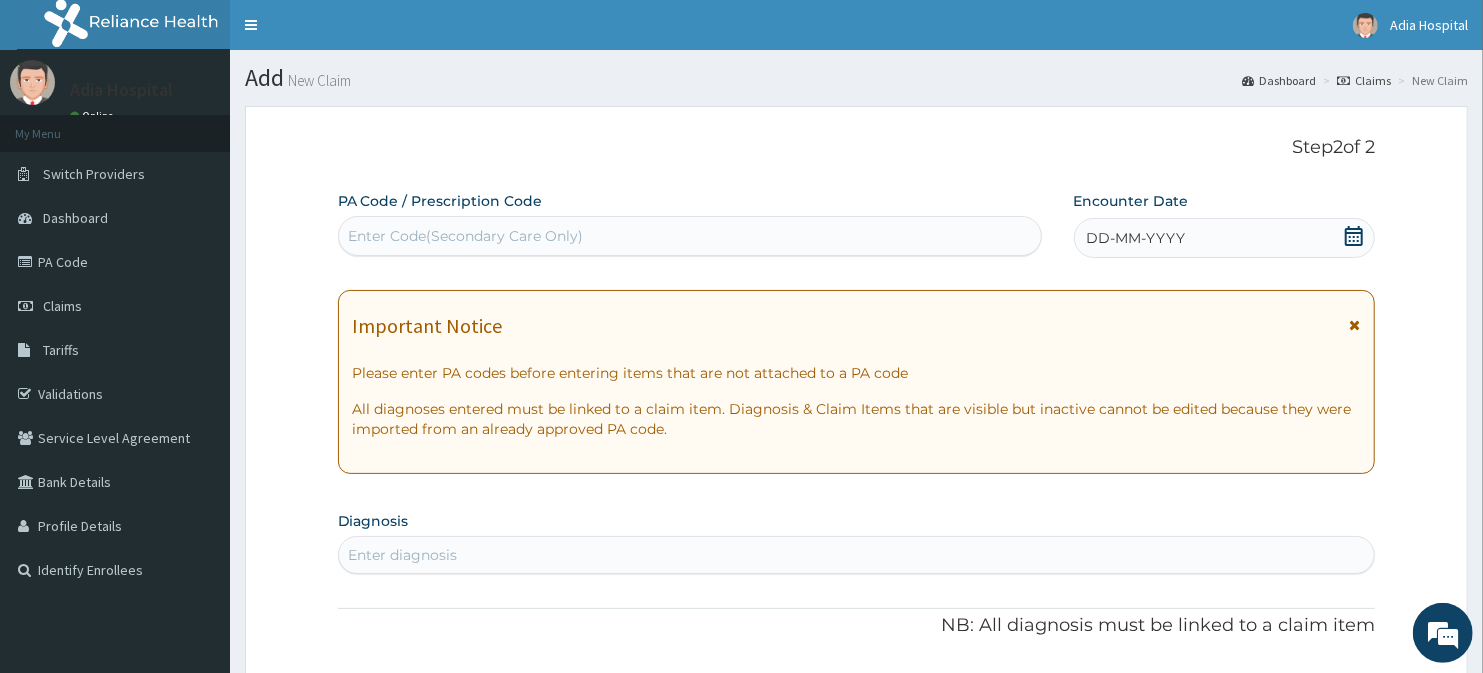 click on "Enter Code(Secondary Care Only)" at bounding box center (690, 236) 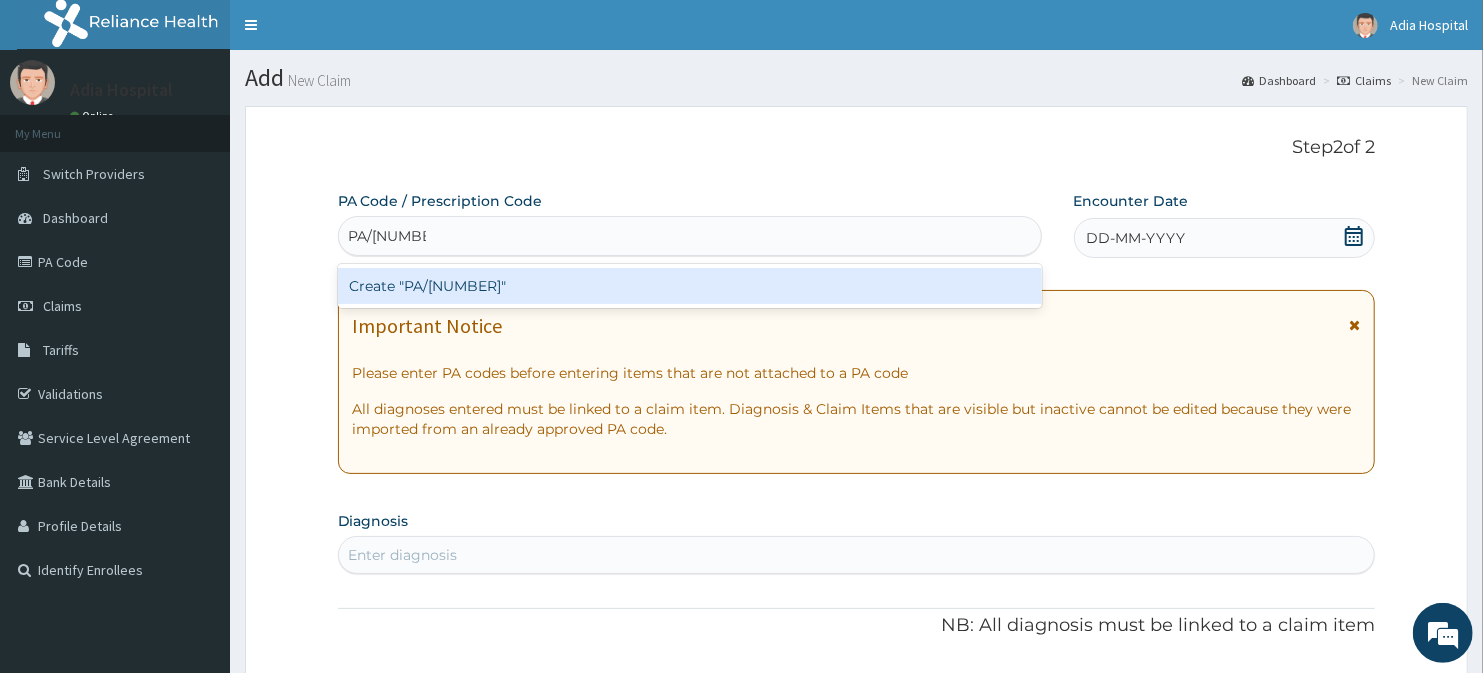 click on "Create "PA/953794"" at bounding box center [690, 286] 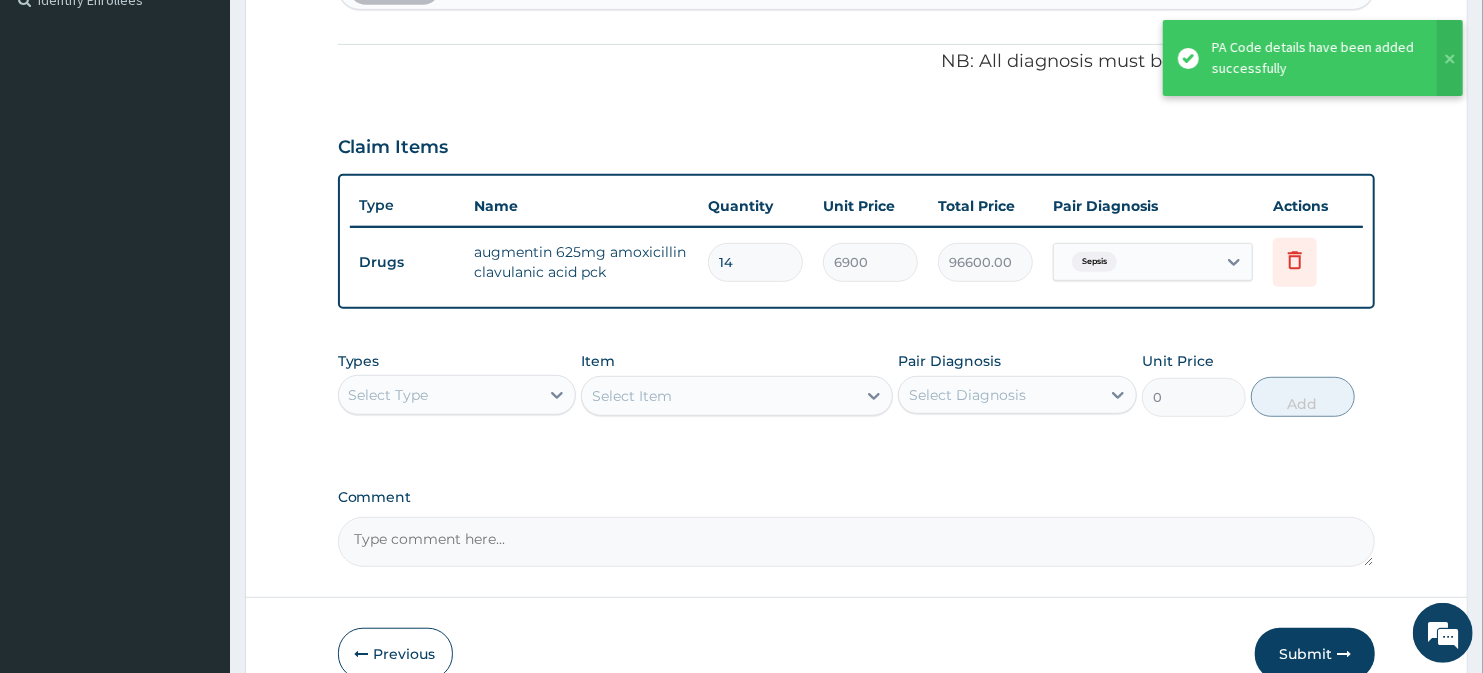 scroll, scrollTop: 605, scrollLeft: 0, axis: vertical 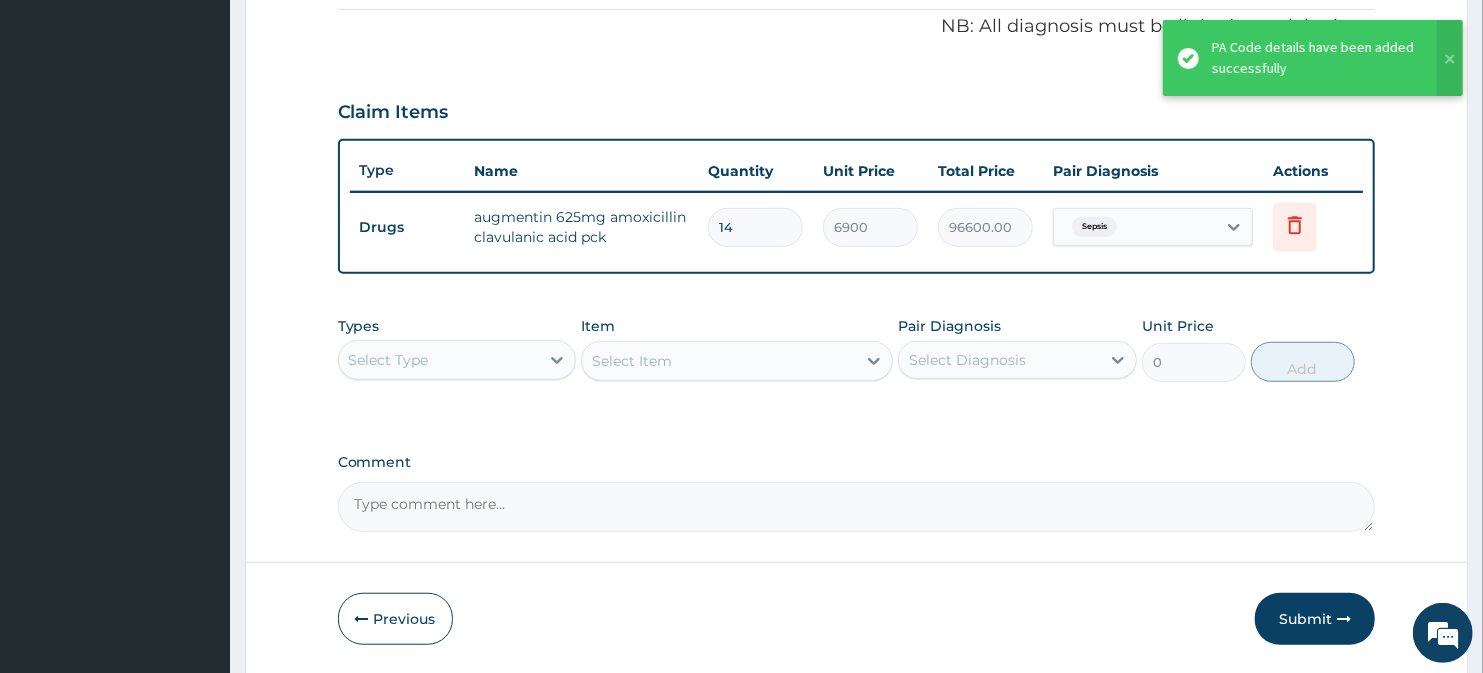 click on "14" at bounding box center [755, 227] 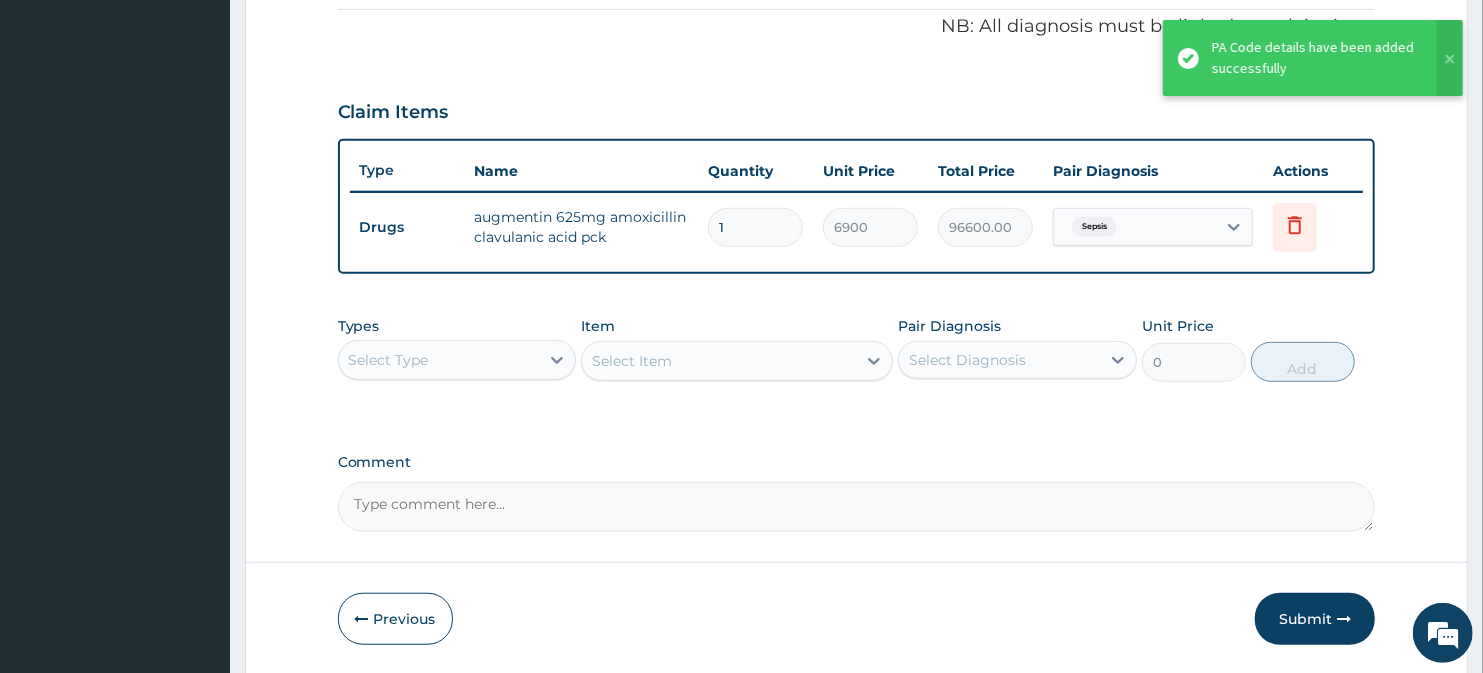 type on "6900.00" 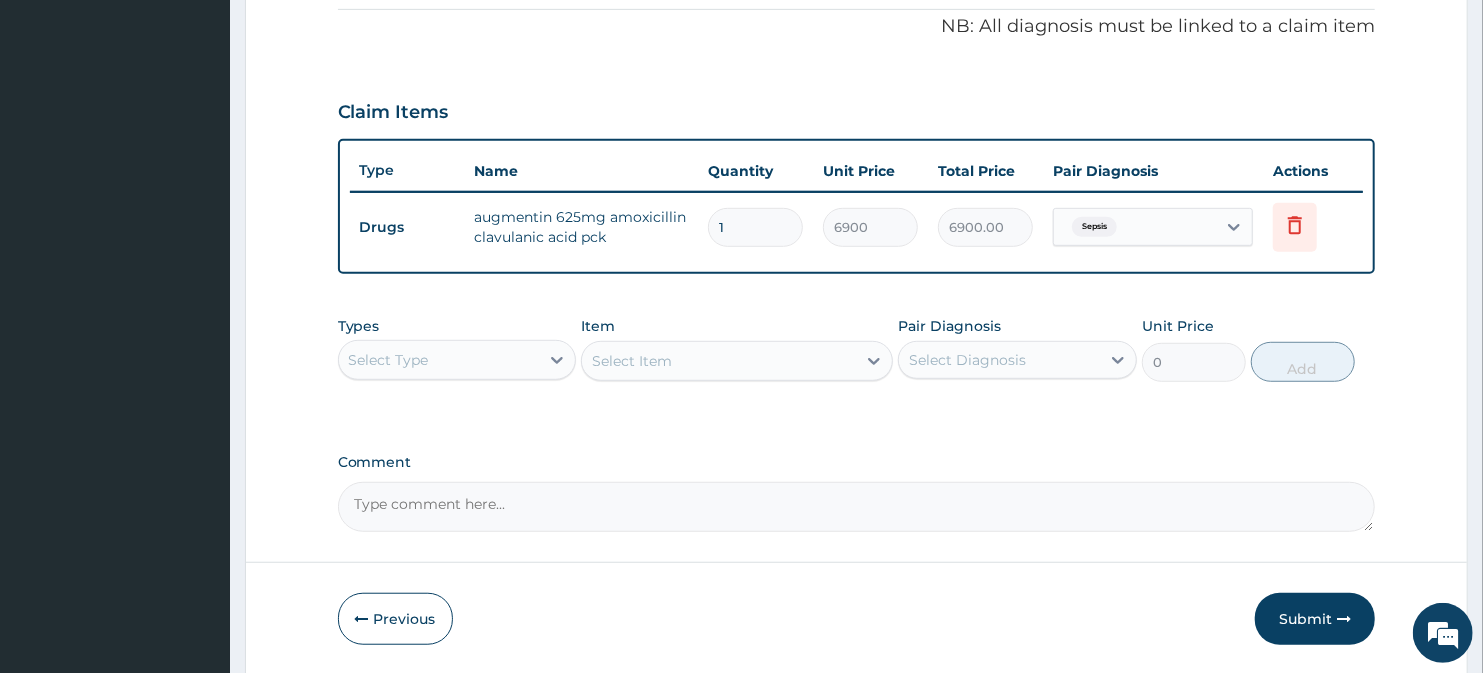 type on "1" 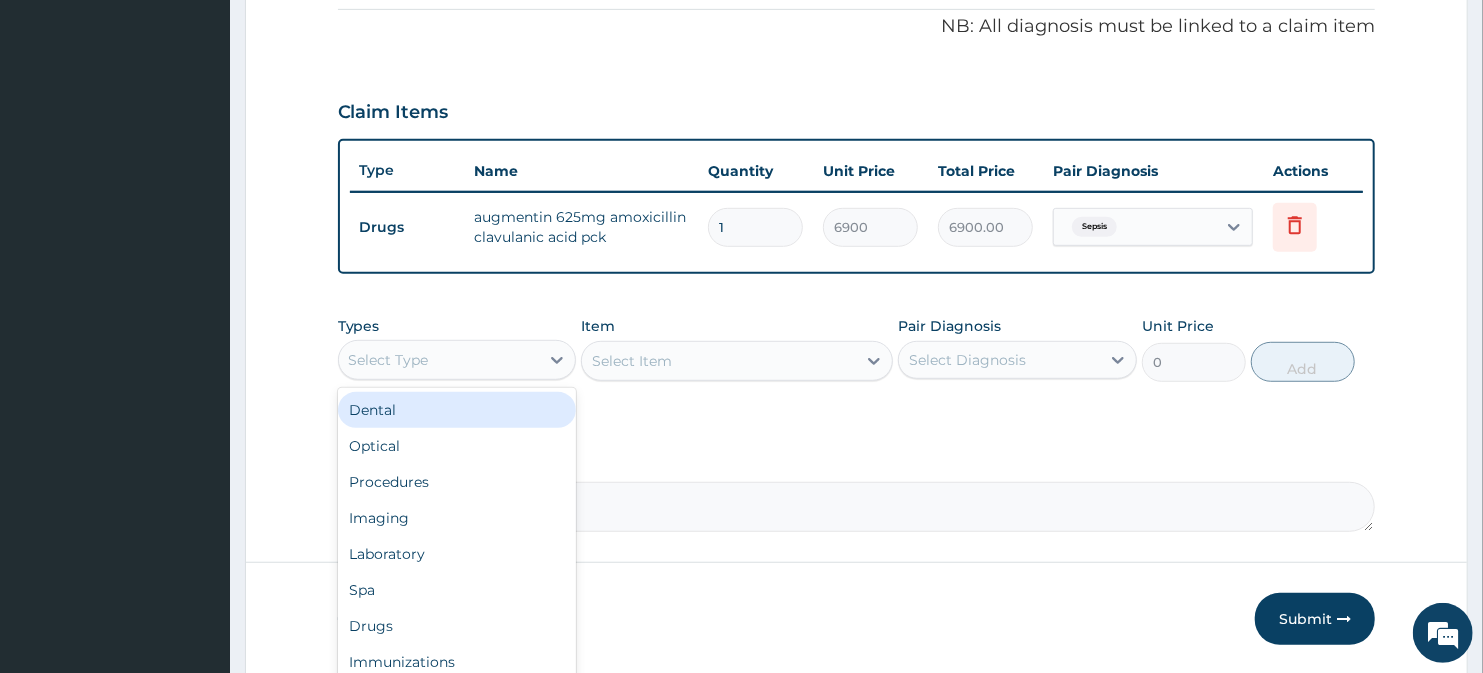 scroll, scrollTop: 67, scrollLeft: 0, axis: vertical 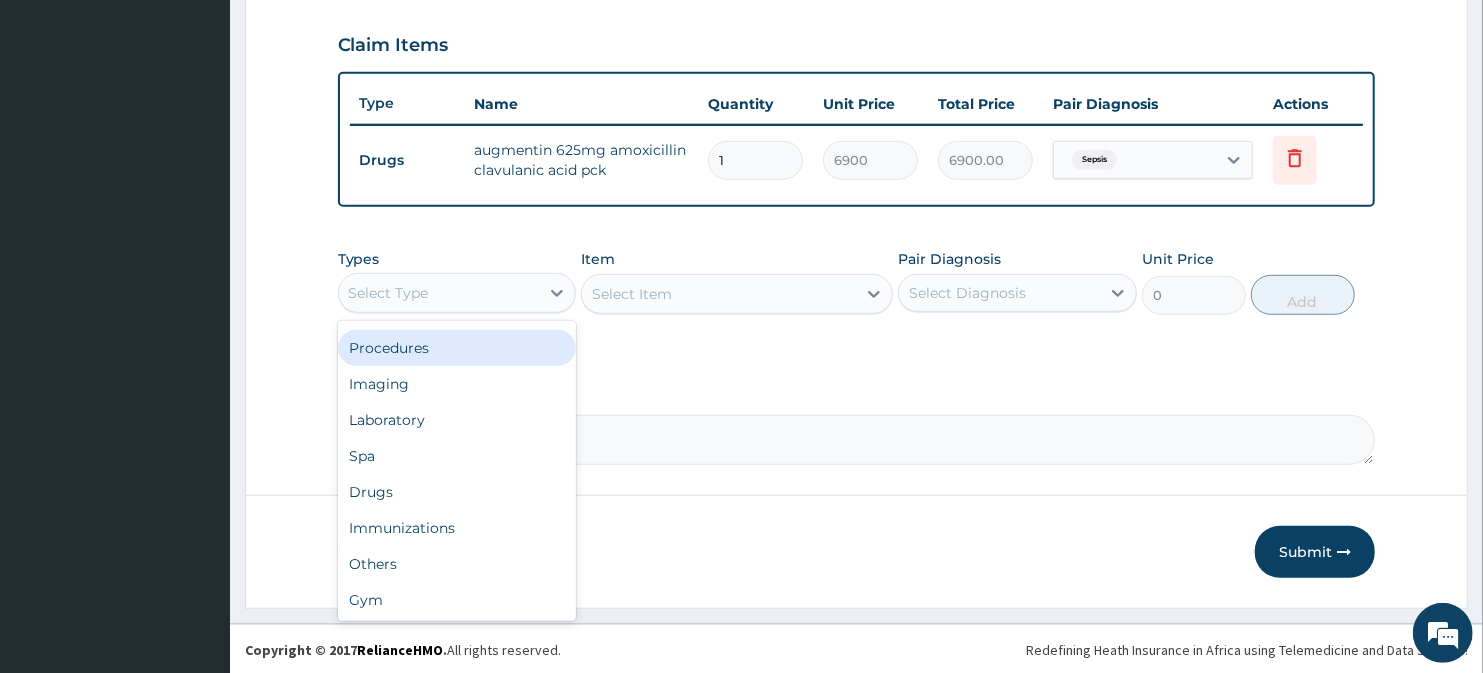 click on "Procedures" at bounding box center [457, 348] 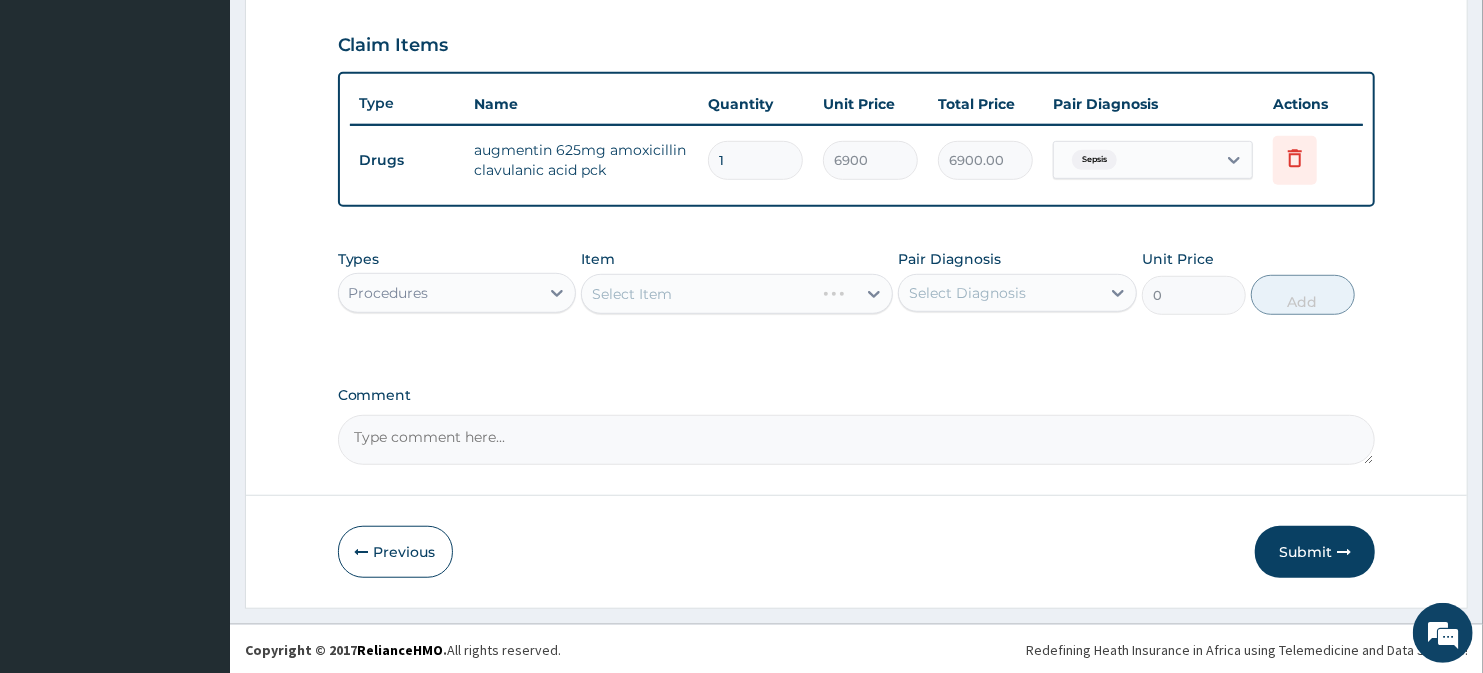 click on "Select Item" at bounding box center [736, 294] 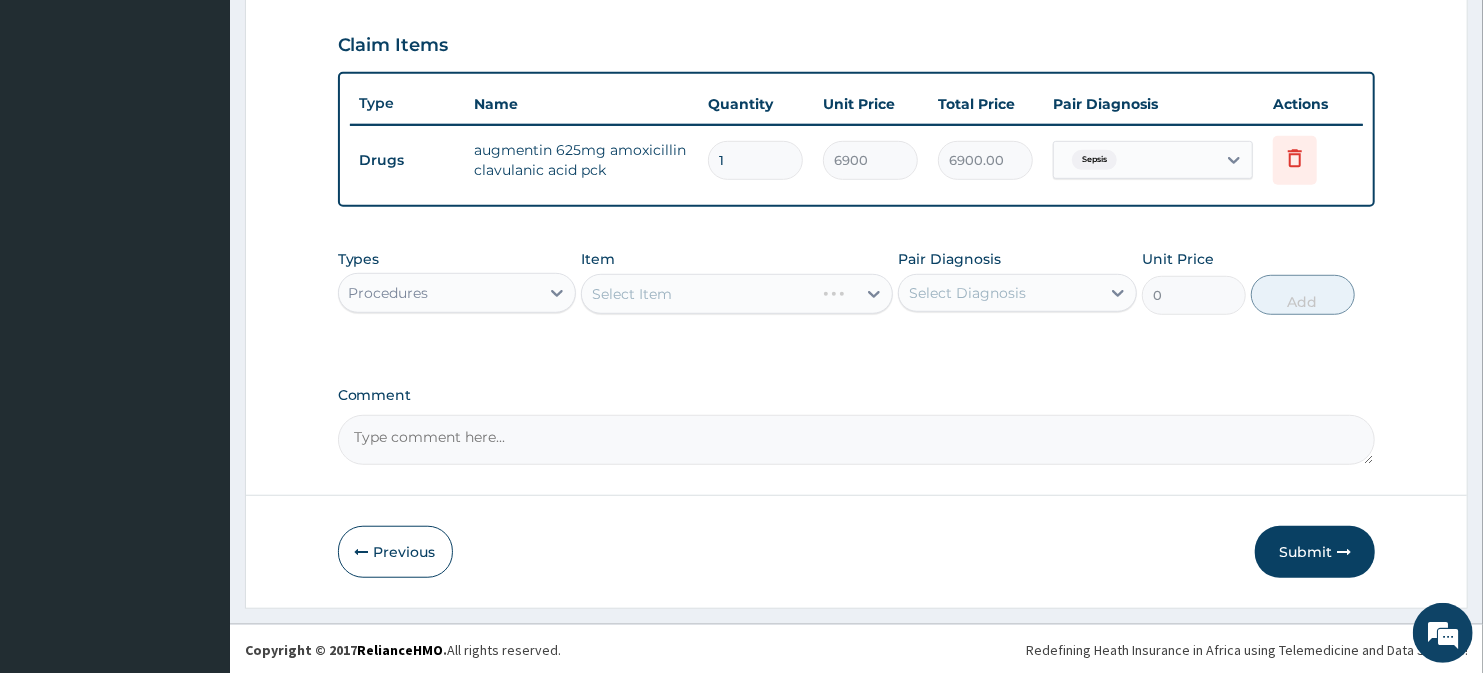 click on "Select Item" at bounding box center (736, 294) 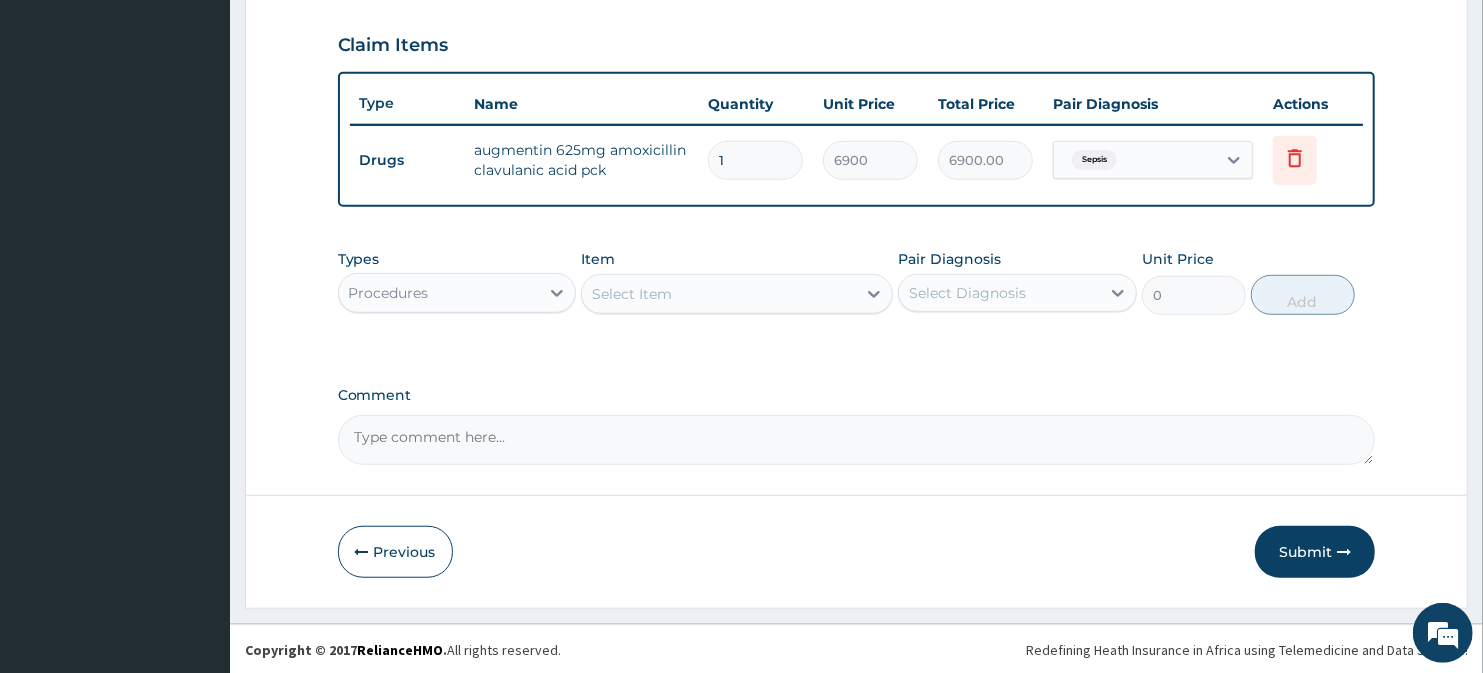 click on "Select Item" at bounding box center (718, 294) 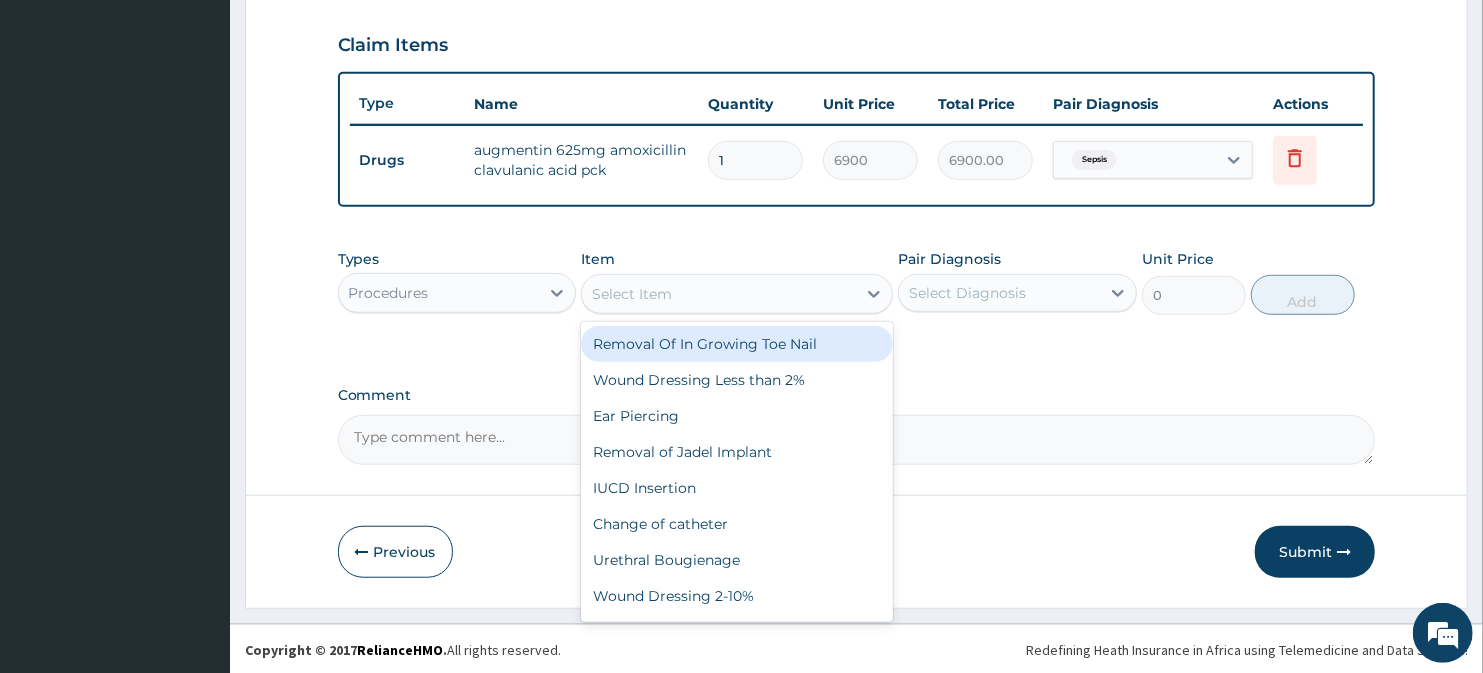 click on "Select Item" at bounding box center (718, 294) 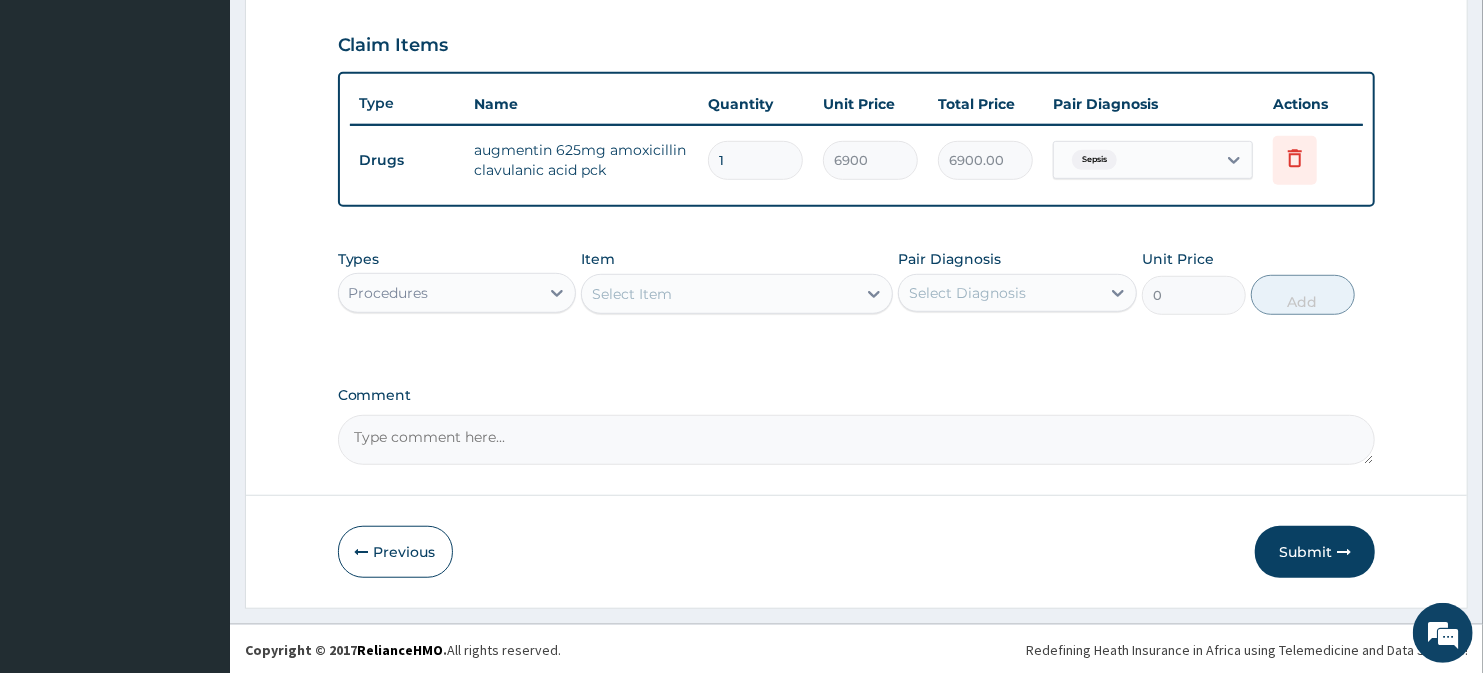 click on "Select Item" at bounding box center (718, 294) 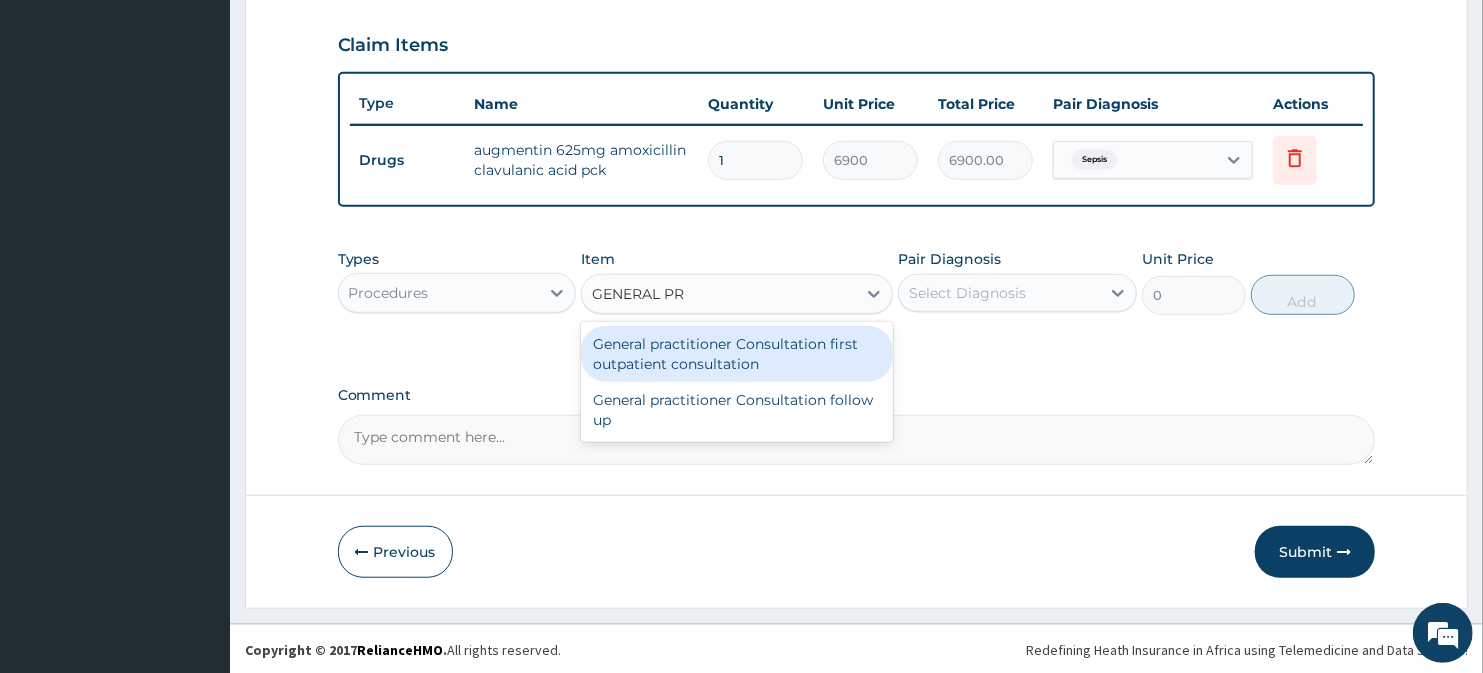 type on "GENERAL PRA" 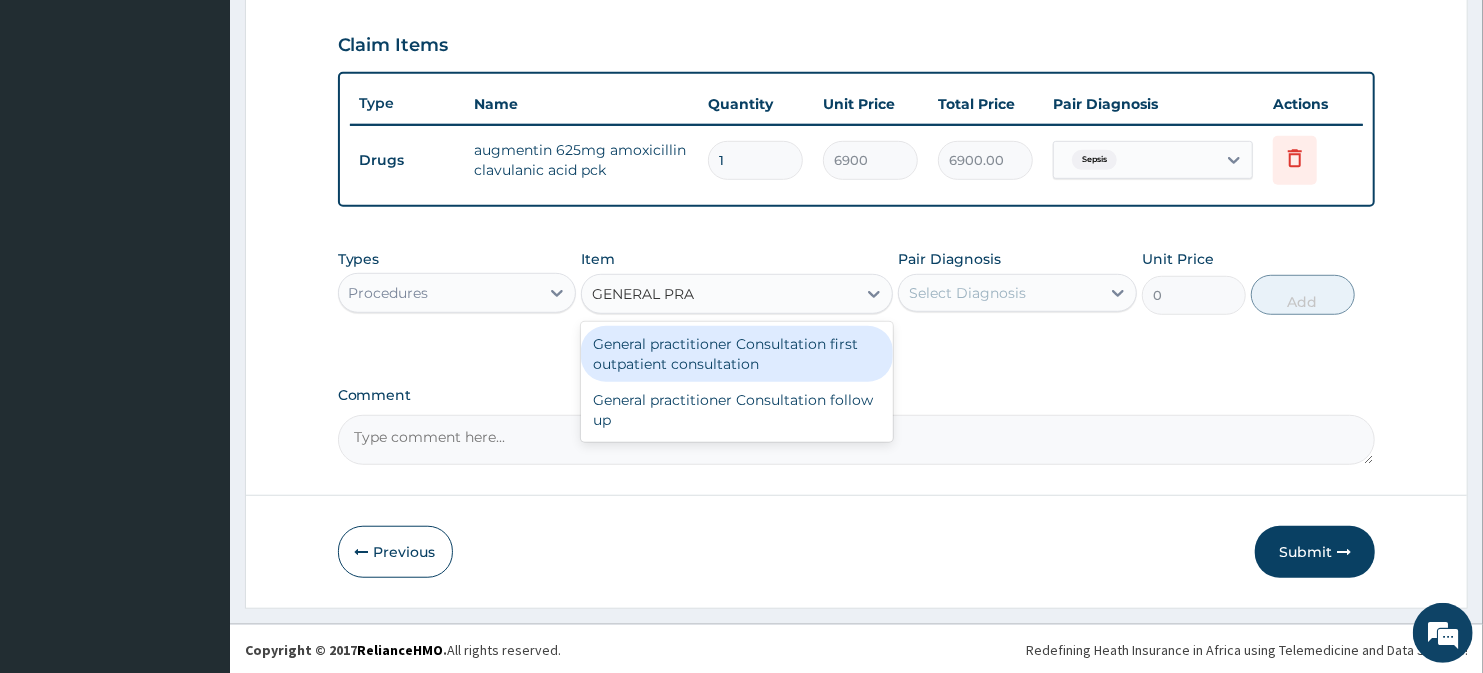 click on "General practitioner Consultation first outpatient consultation General practitioner Consultation follow up" at bounding box center [736, 382] 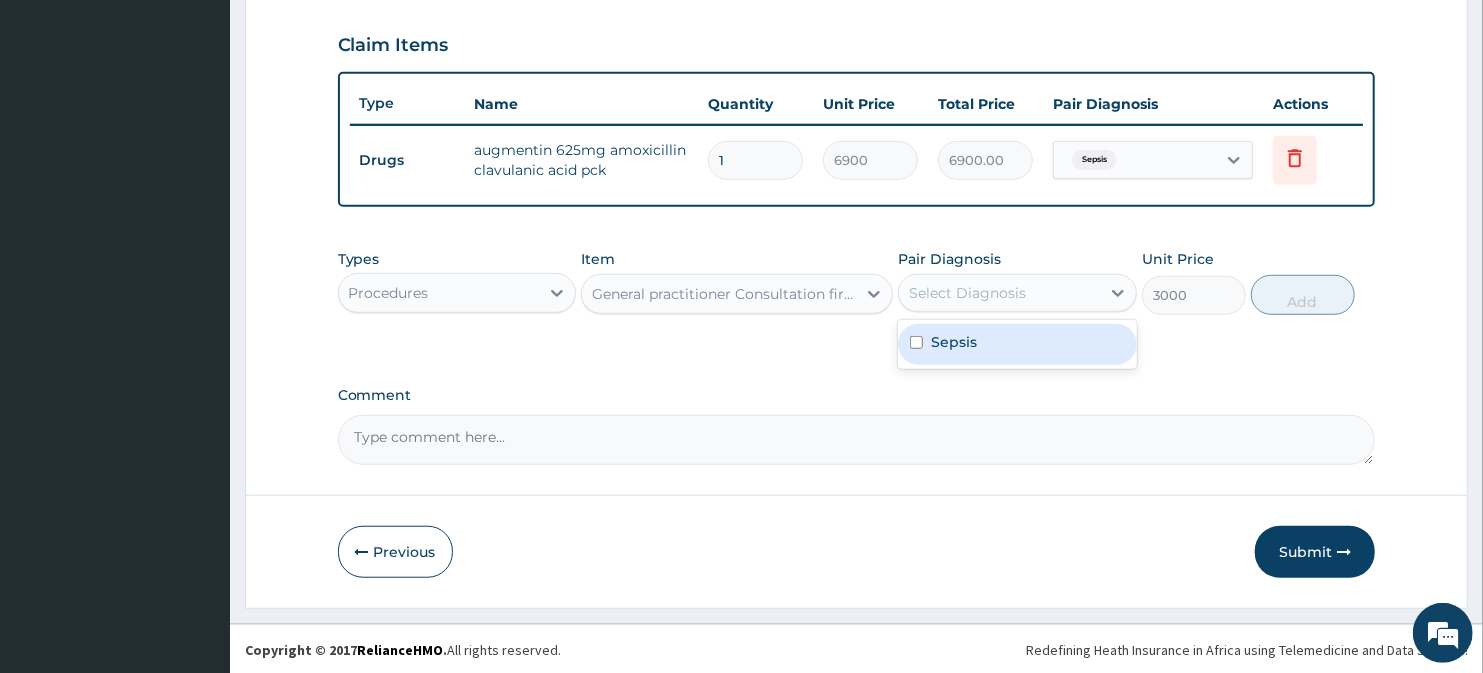 click on "Select Diagnosis" at bounding box center [967, 293] 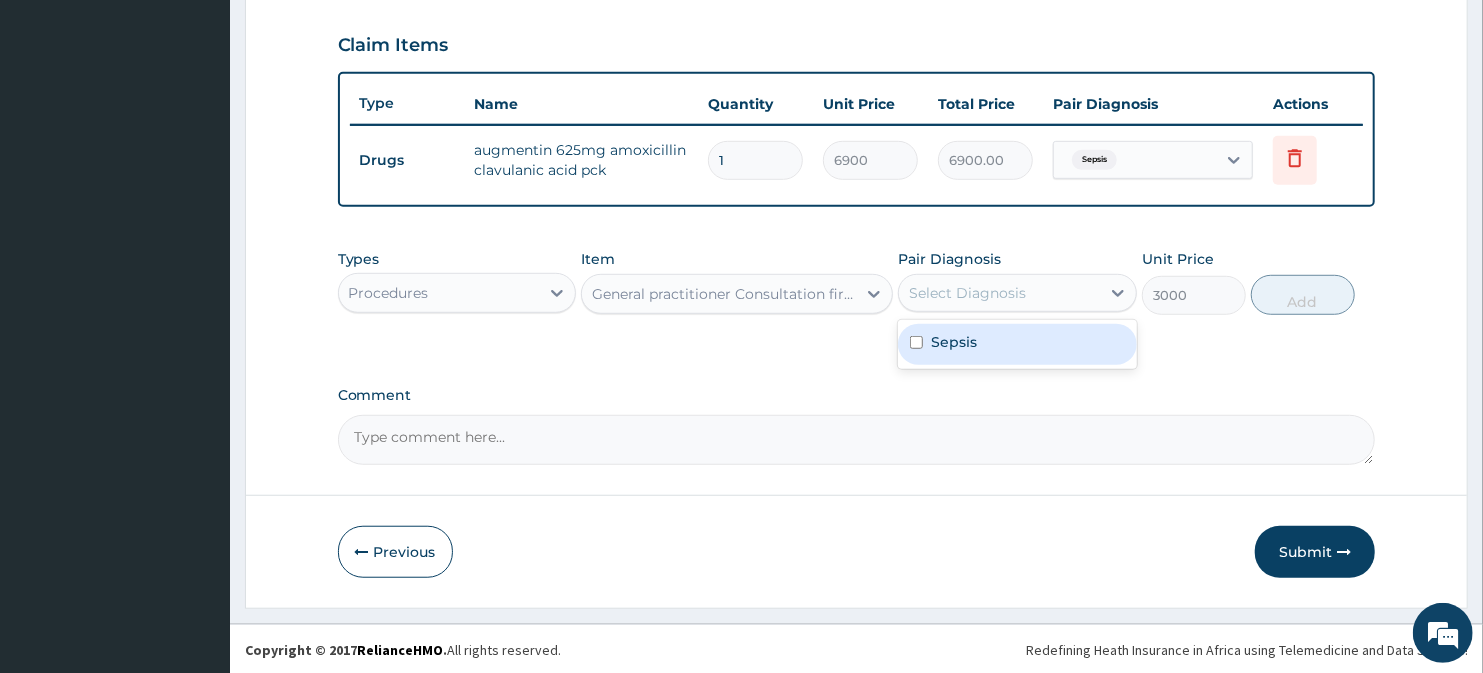 click on "Sepsis" at bounding box center (954, 342) 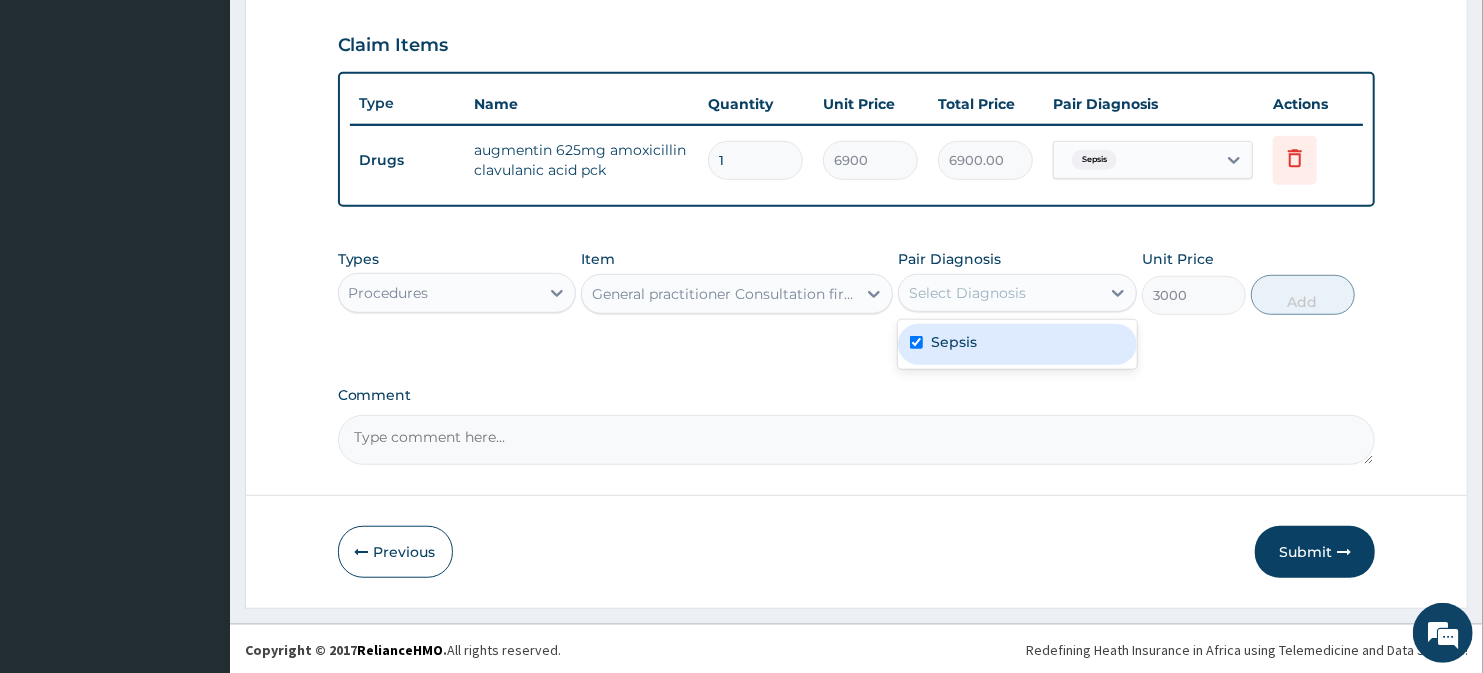 checkbox on "true" 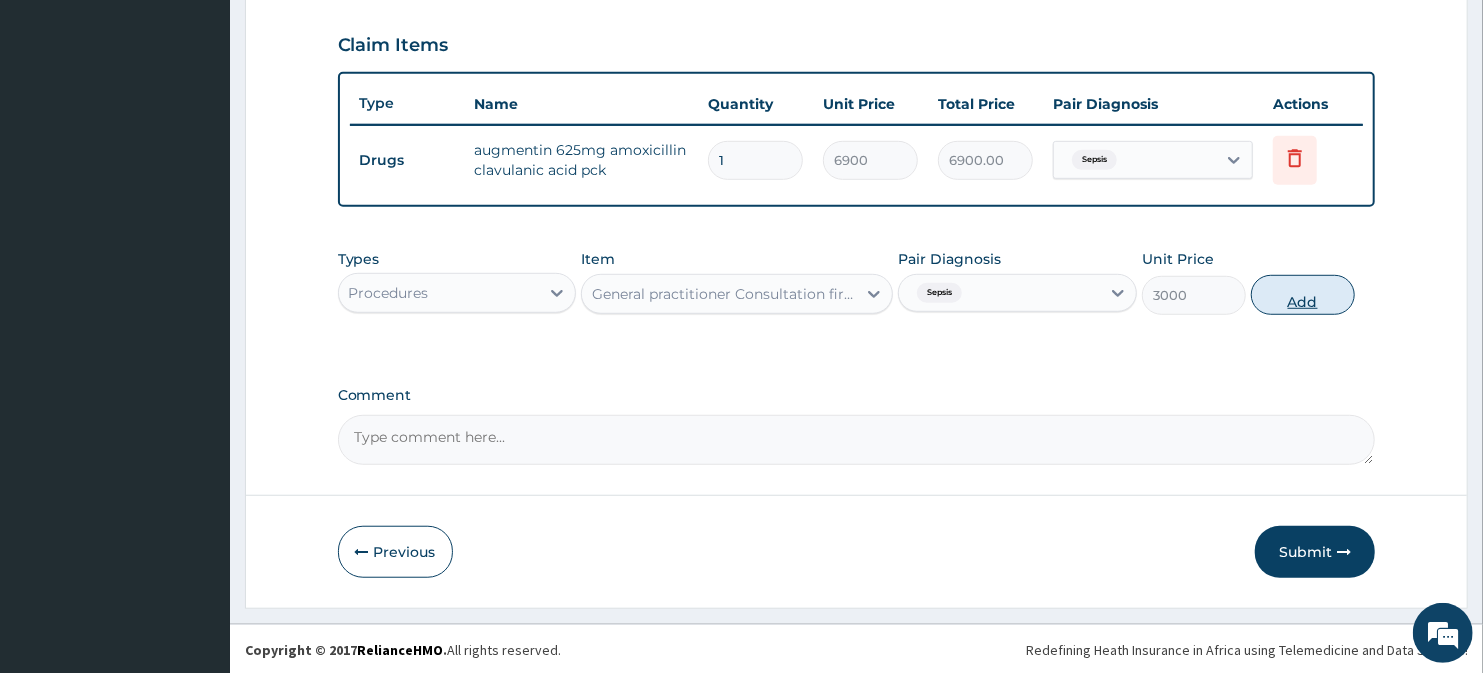click on "Add" at bounding box center (1303, 295) 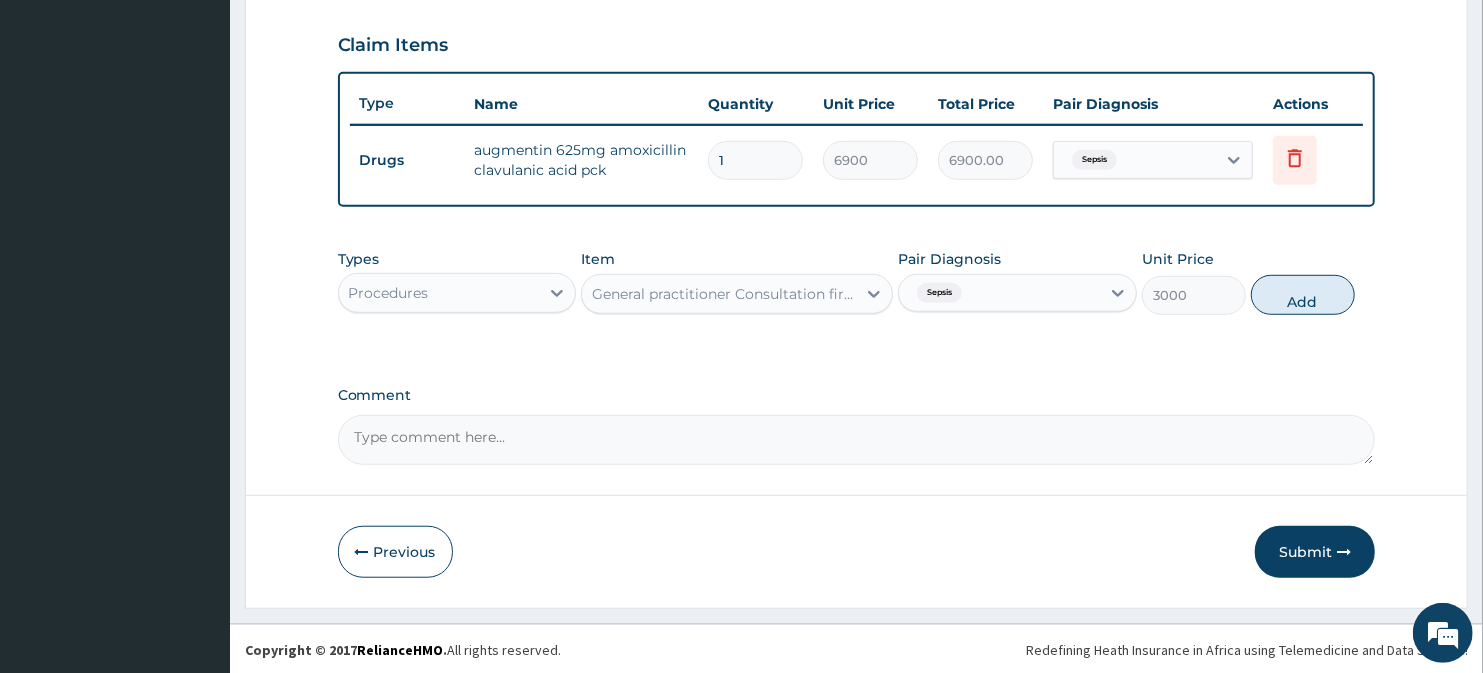 type on "0" 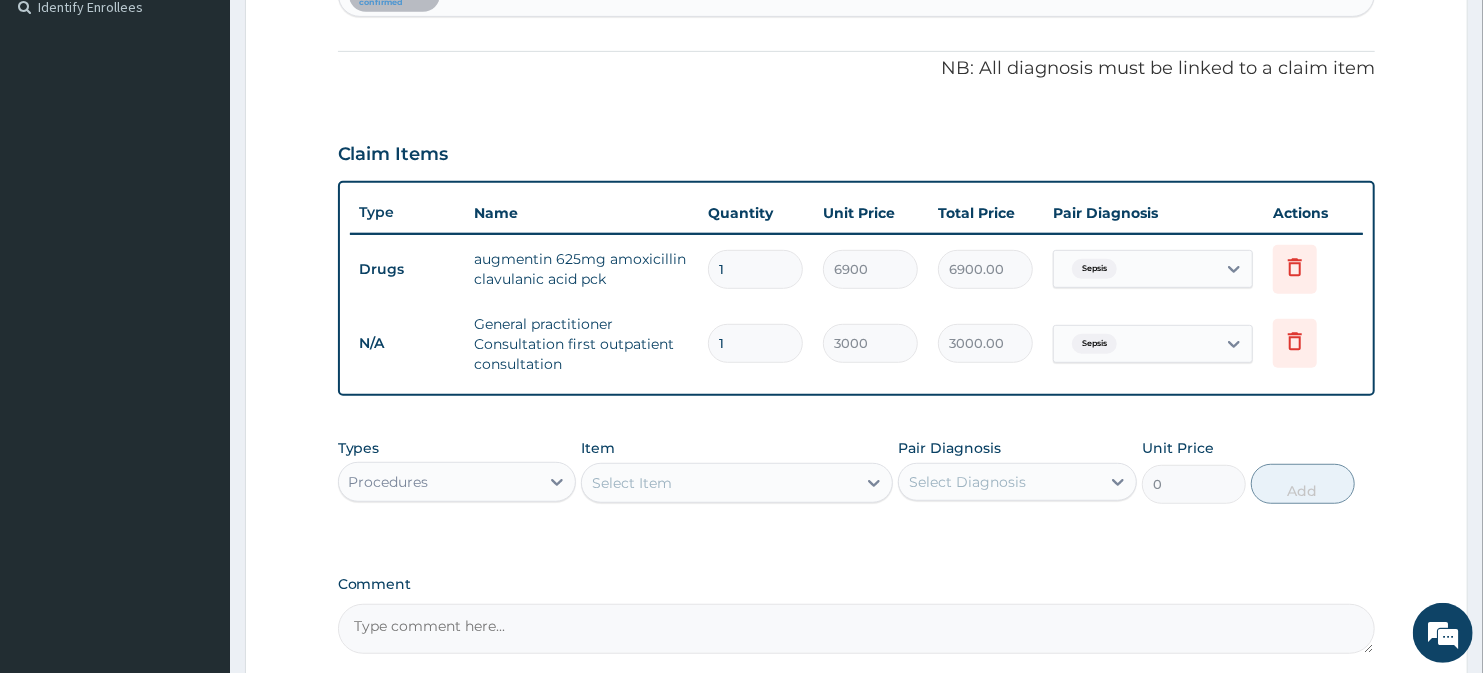 scroll, scrollTop: 450, scrollLeft: 0, axis: vertical 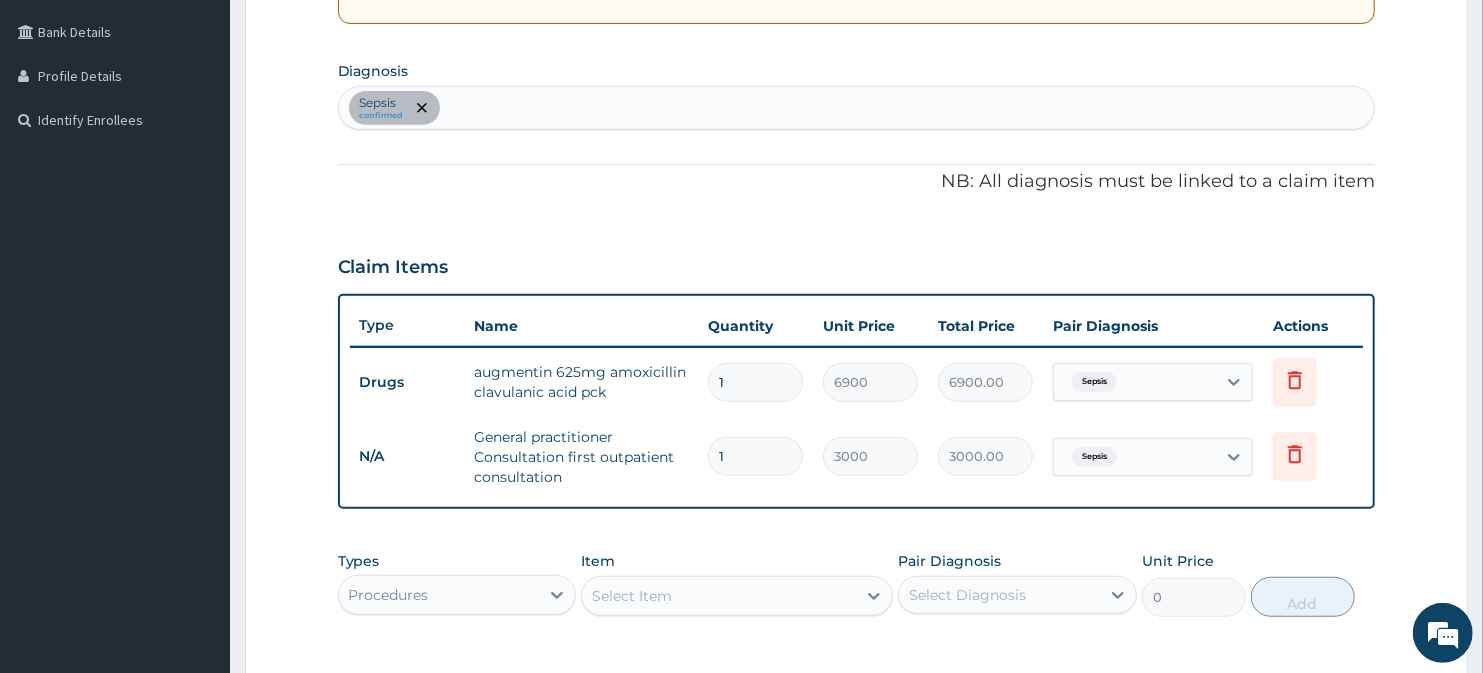 click on "Sepsis confirmed" at bounding box center (857, 108) 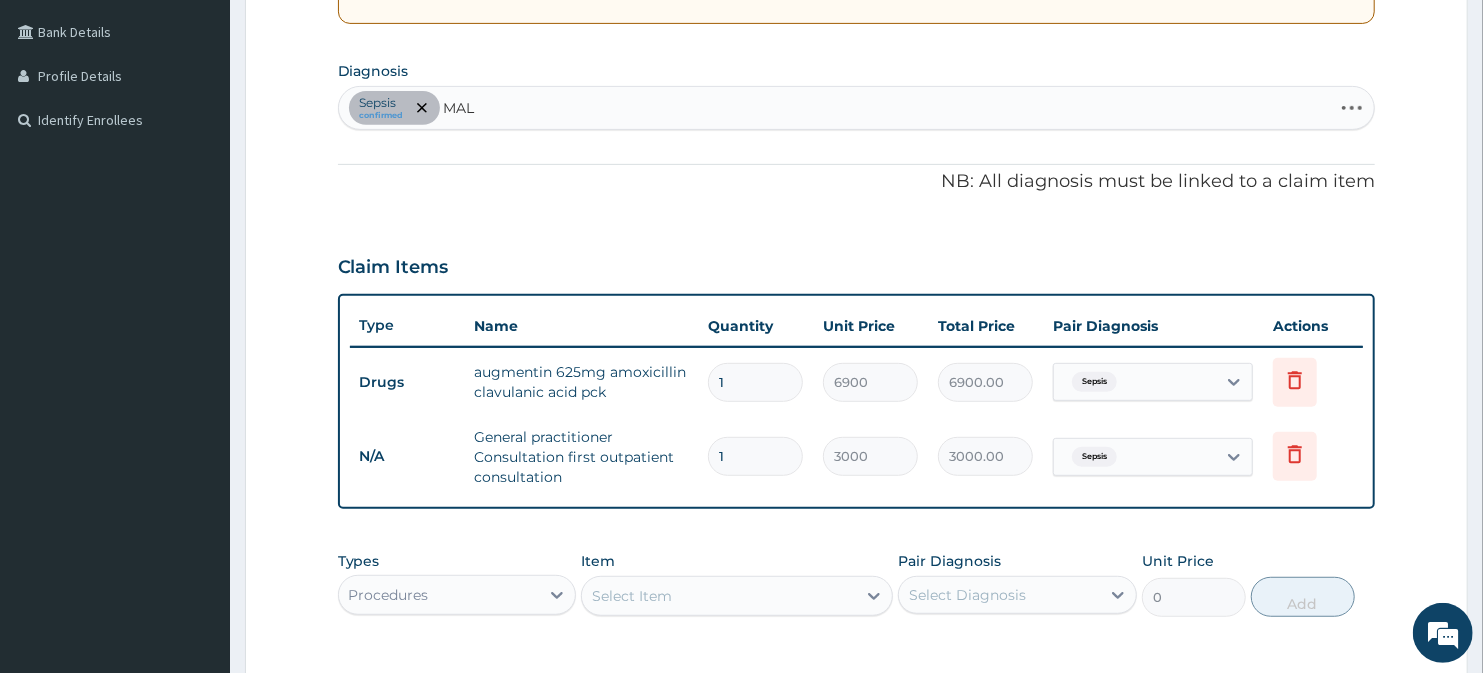 type on "MALA" 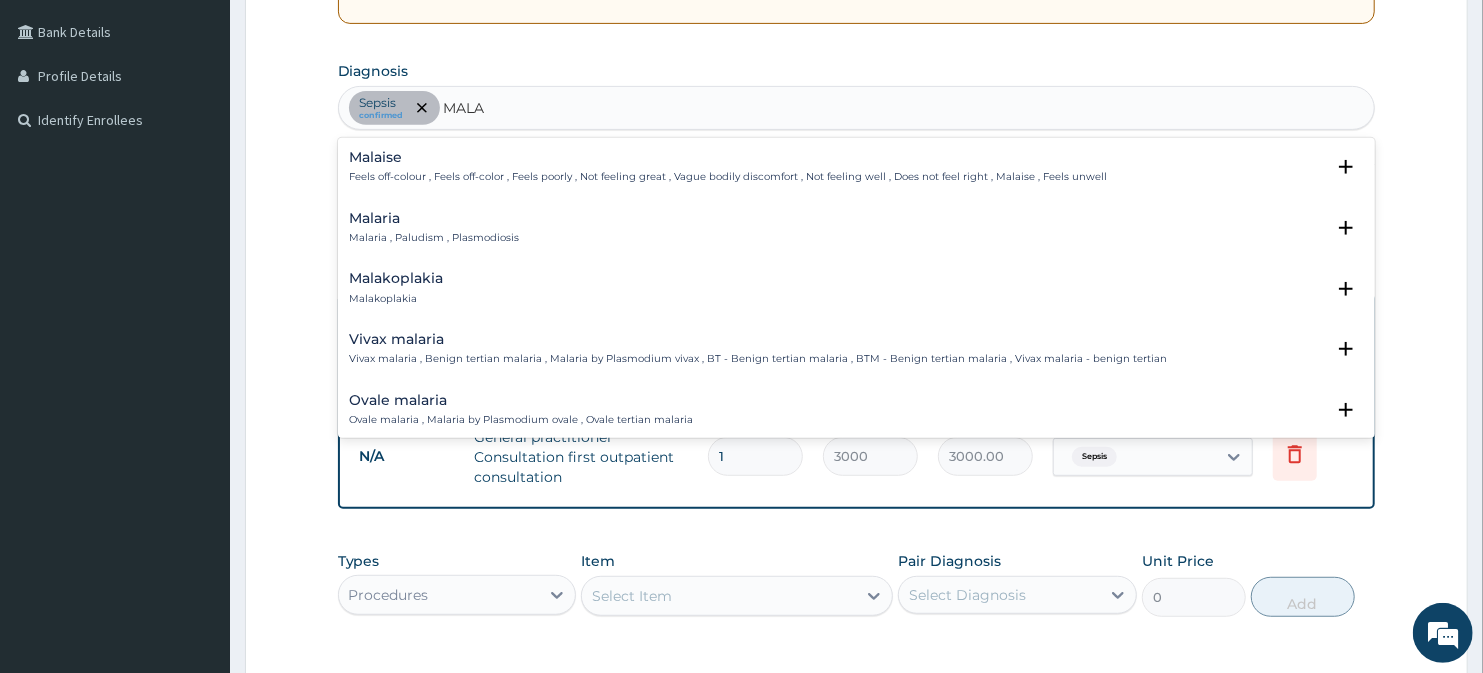 click on "Malaria Malaria , Paludism , Plasmodiosis" at bounding box center (435, 228) 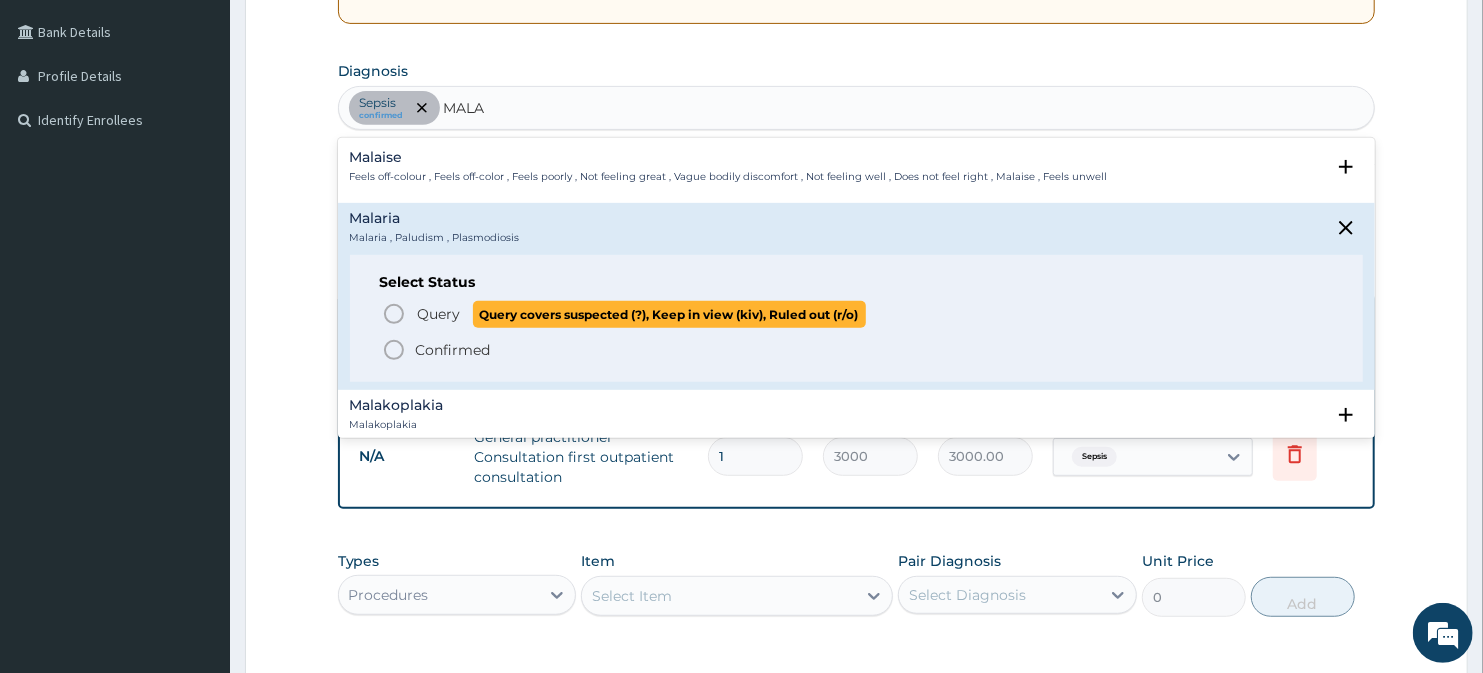 click on "Query" at bounding box center (439, 314) 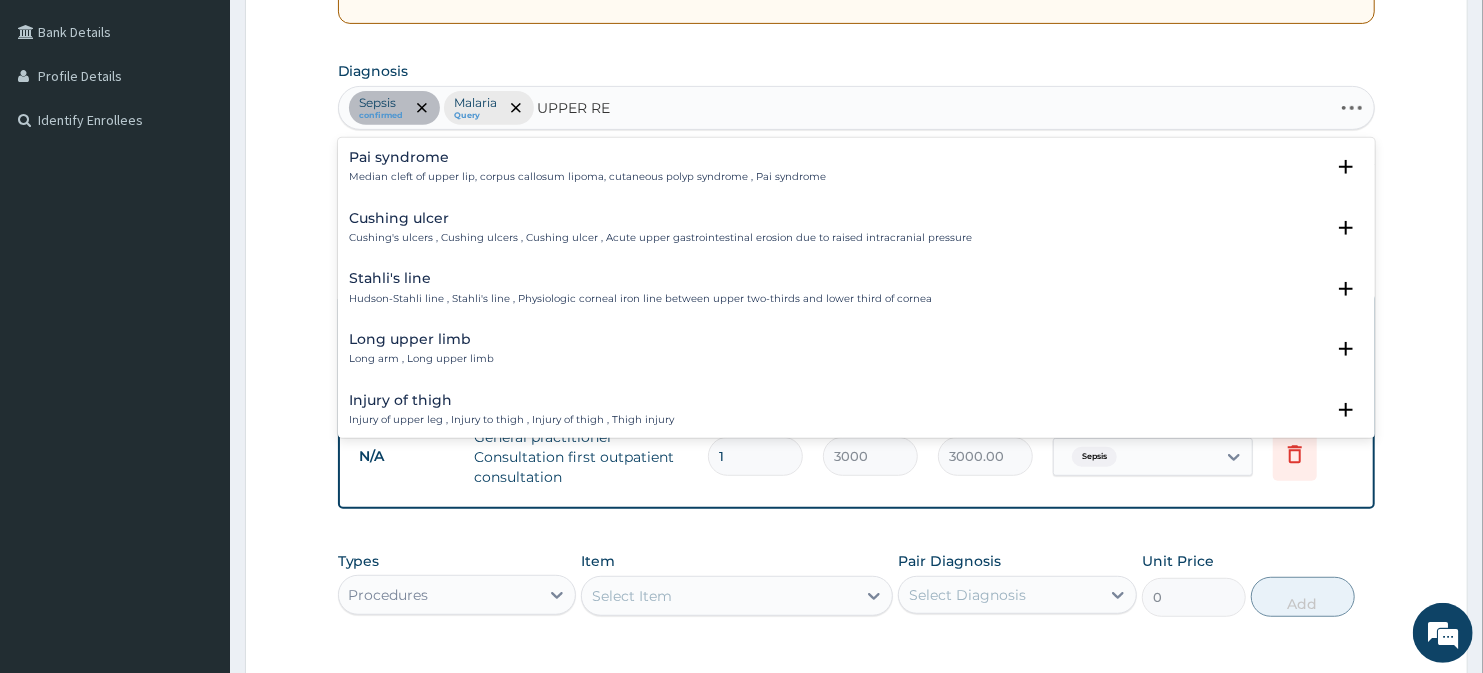 type on "UPPER RES" 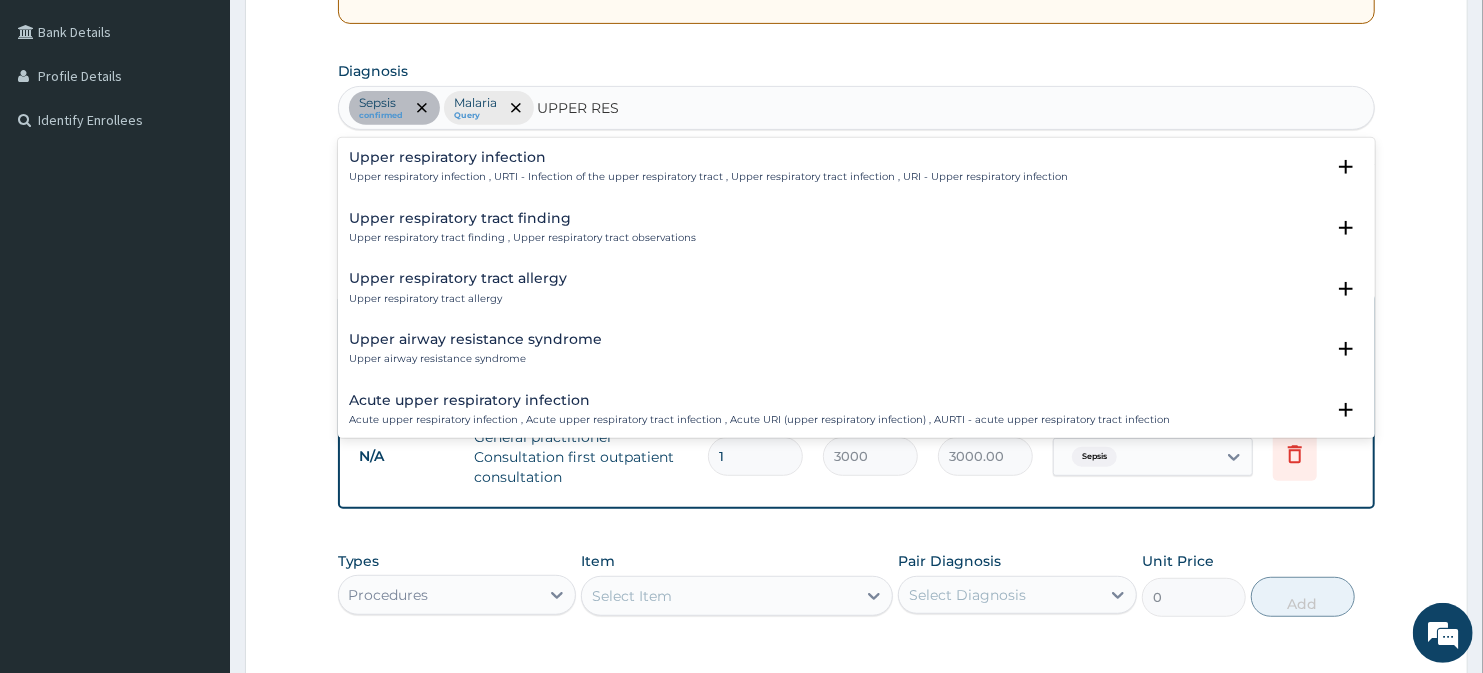 click on "Upper respiratory infection , URTI - Infection of the upper respiratory tract , Upper respiratory tract infection , URI - Upper respiratory infection" at bounding box center (709, 177) 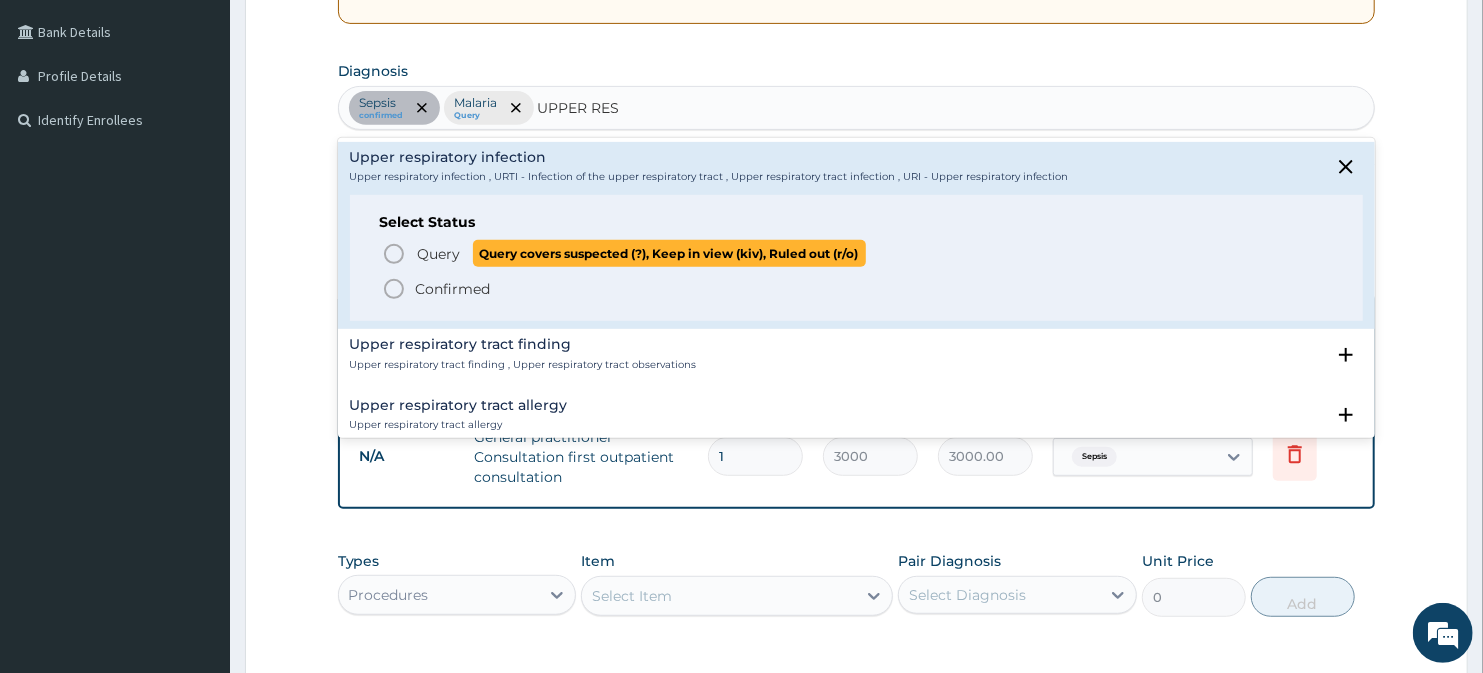 click on "Query" at bounding box center (439, 254) 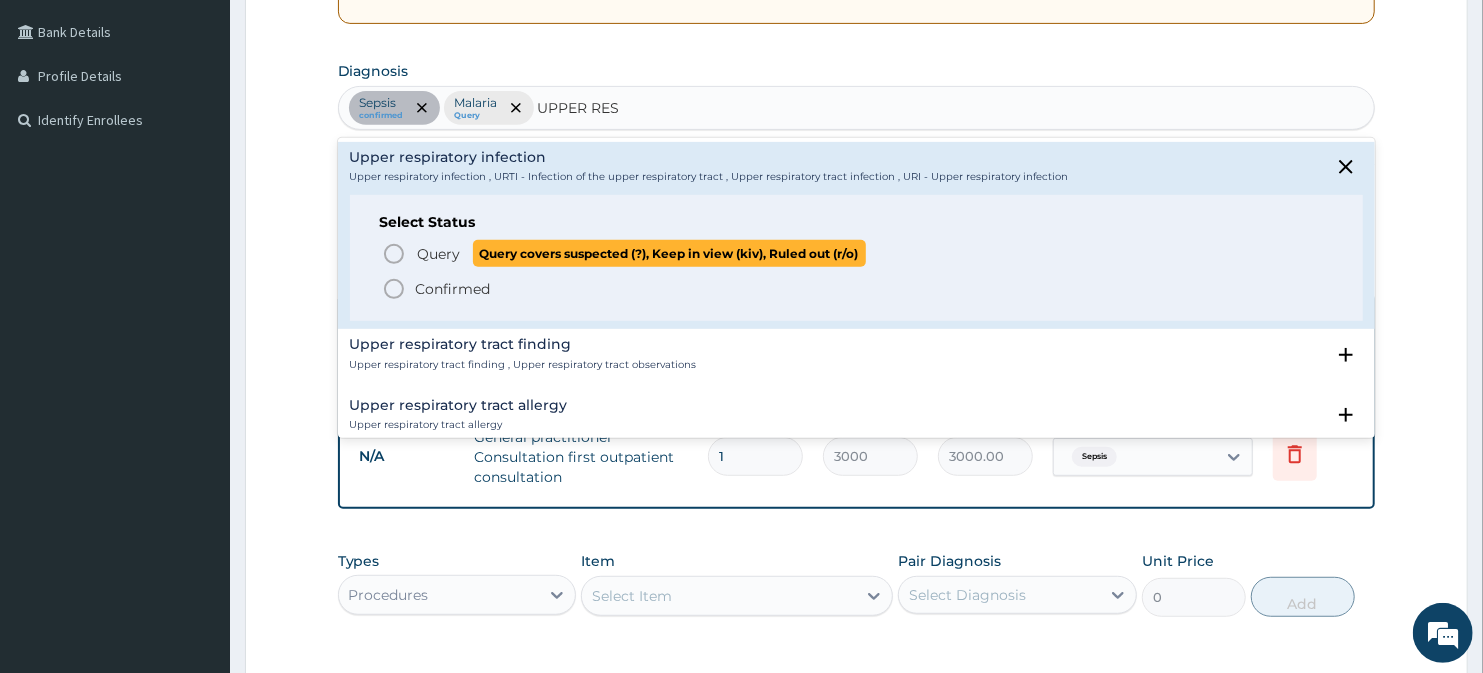 type 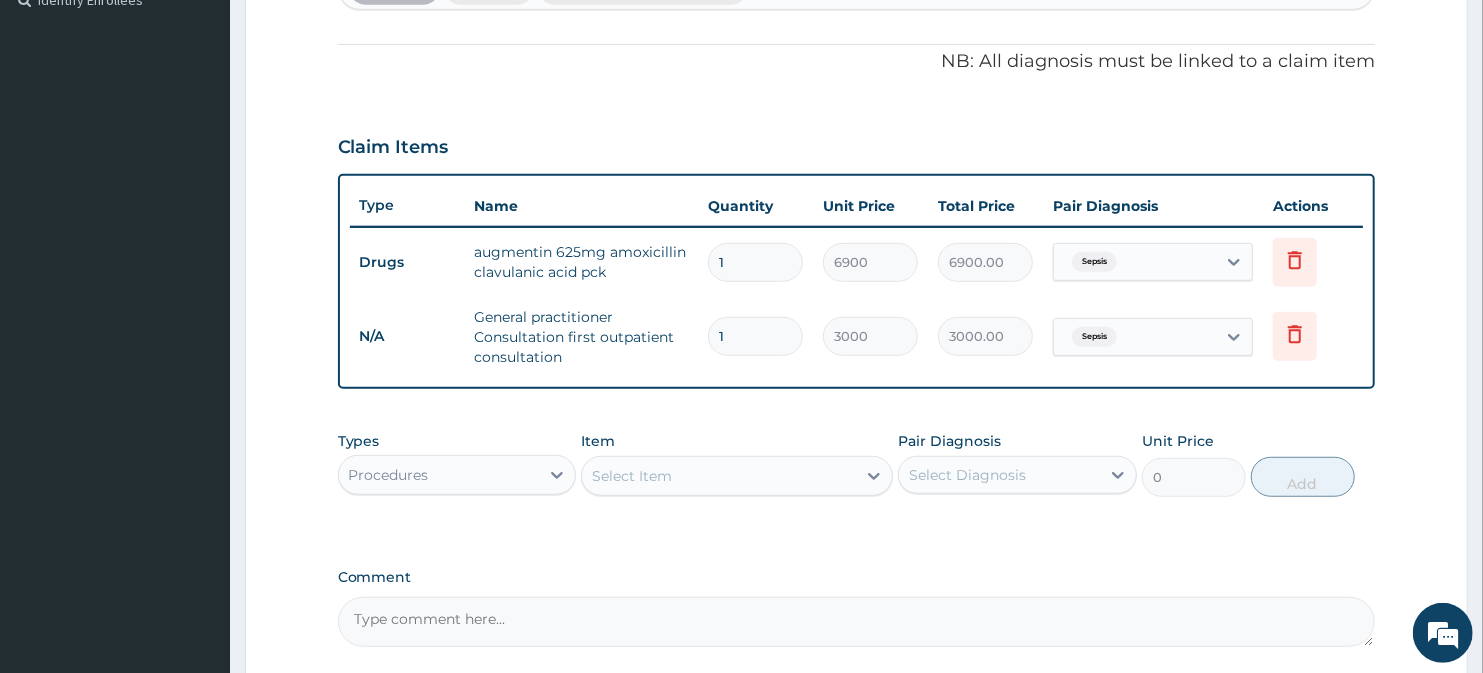 scroll, scrollTop: 530, scrollLeft: 0, axis: vertical 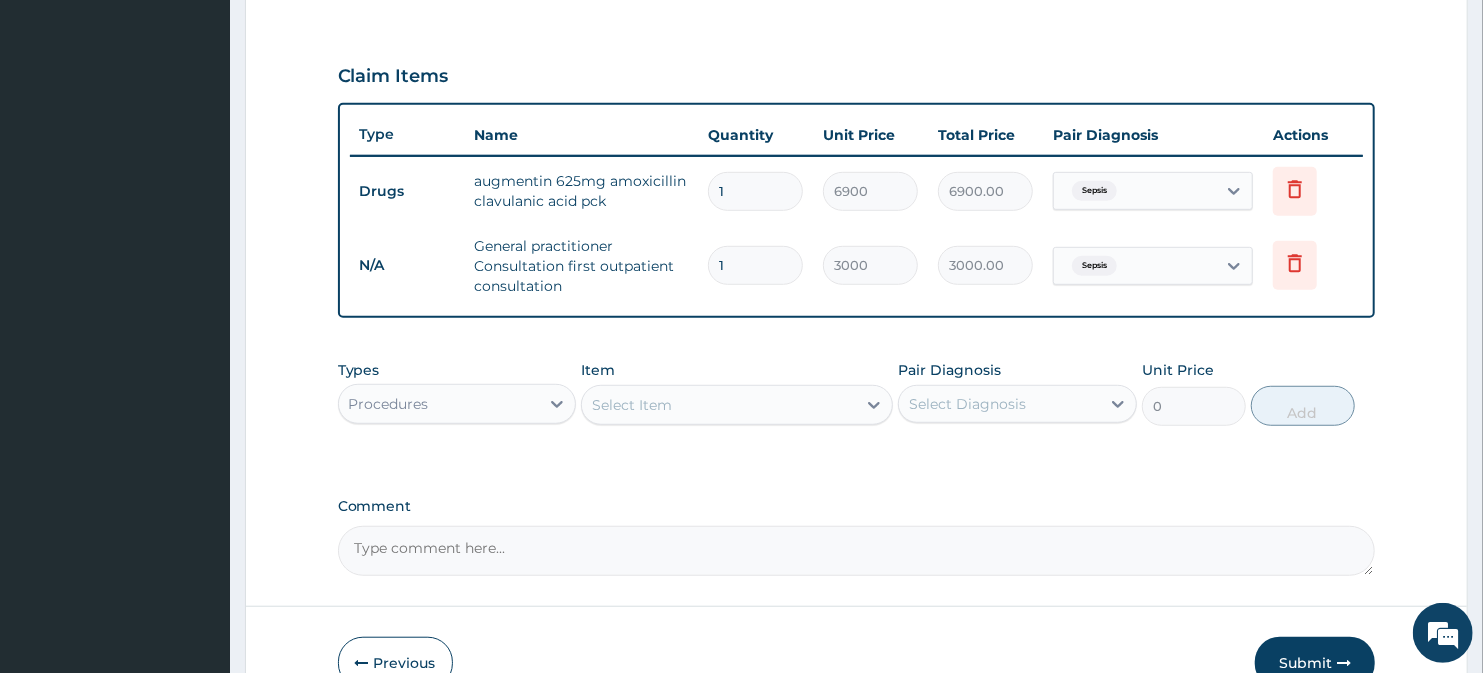 click on "Procedures" at bounding box center [439, 404] 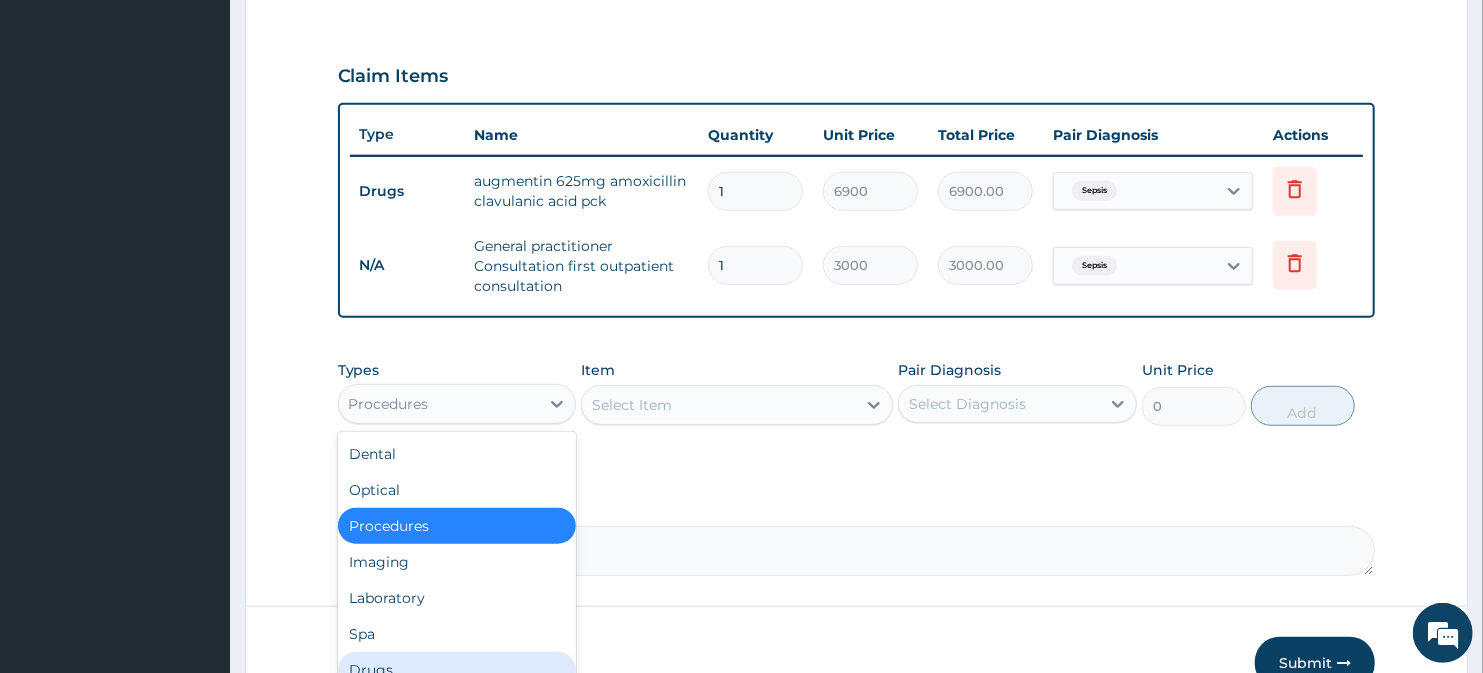 click on "Drugs" at bounding box center (457, 670) 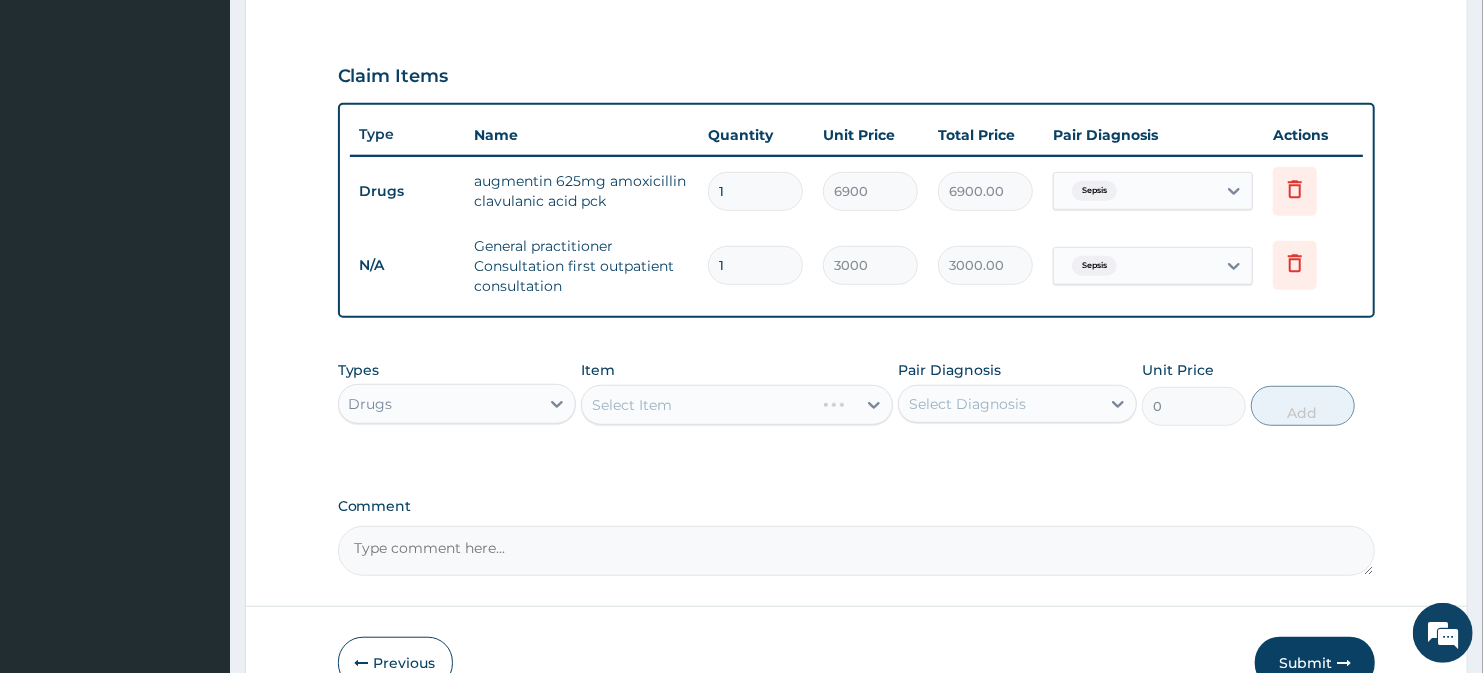 click on "Select Item" at bounding box center [736, 405] 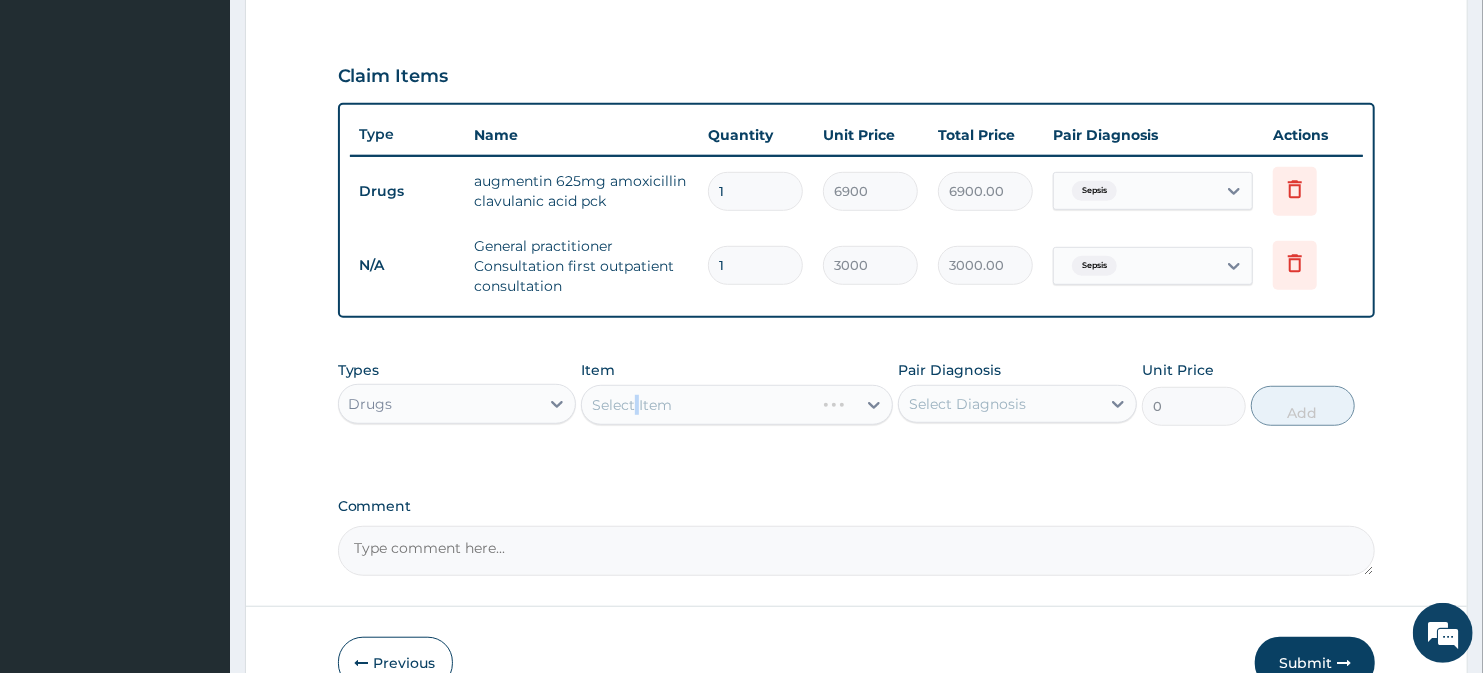 click on "Select Item" at bounding box center [736, 405] 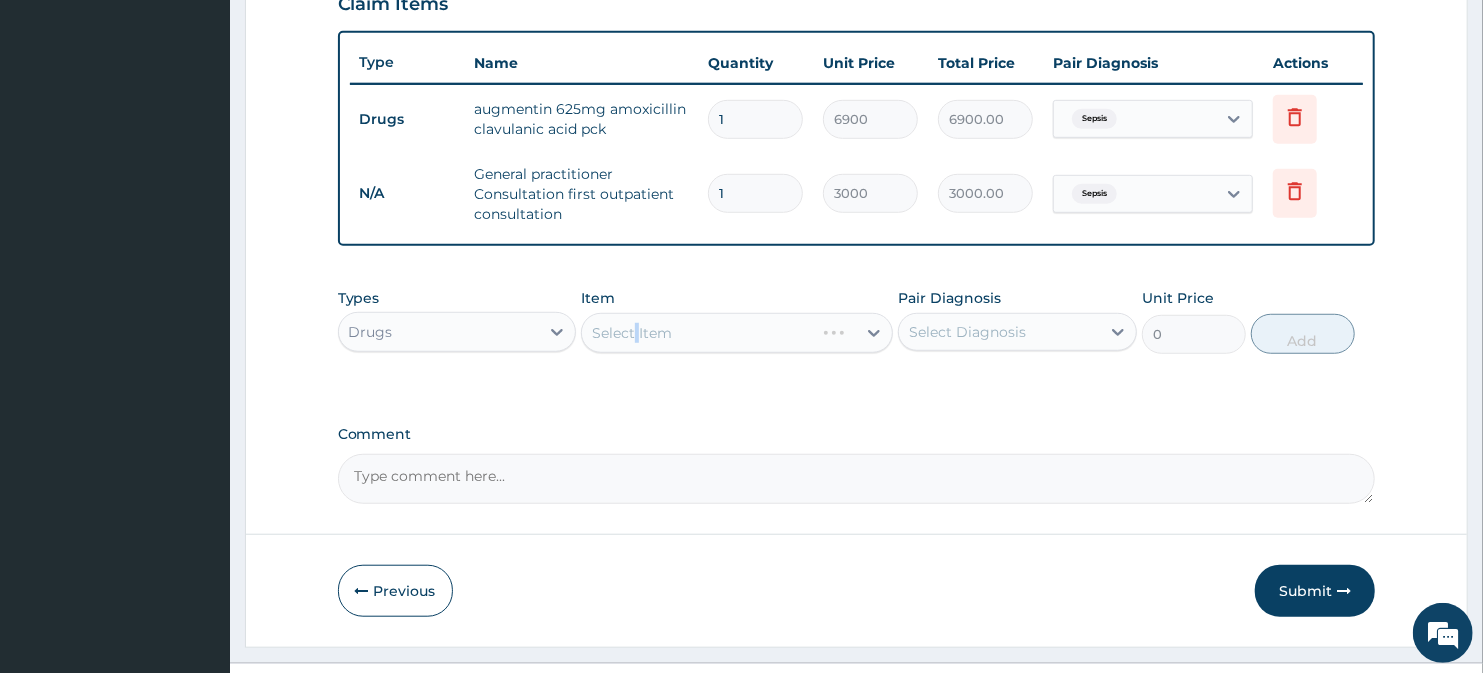scroll, scrollTop: 752, scrollLeft: 0, axis: vertical 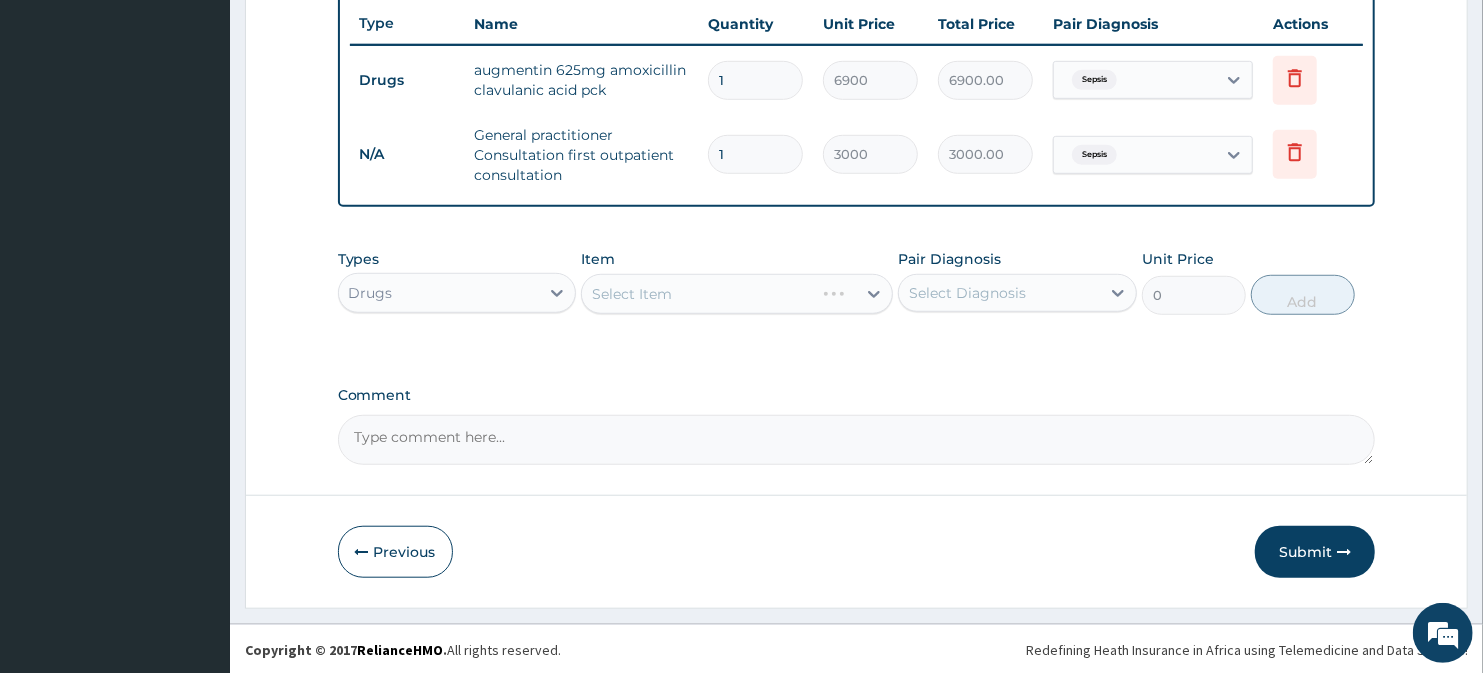 click on "Select Item" at bounding box center (736, 294) 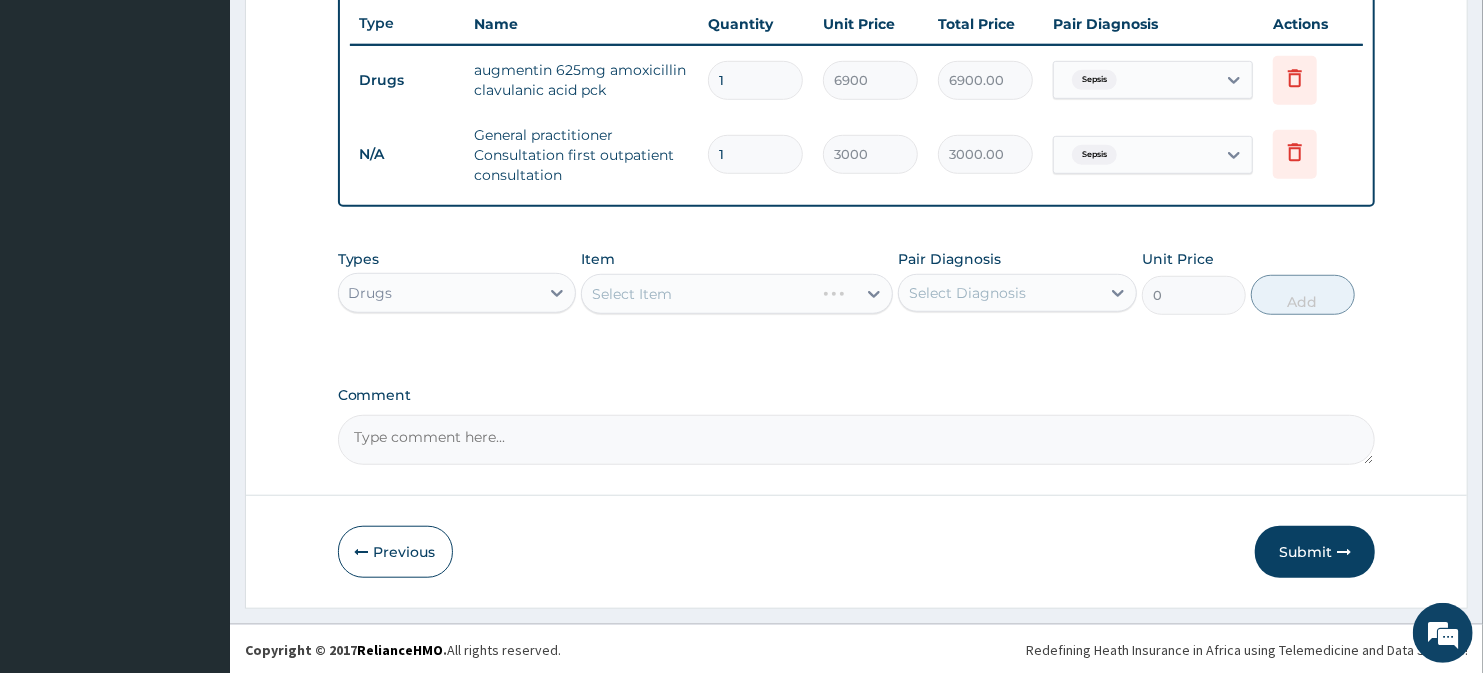 click on "Select Item" at bounding box center (736, 294) 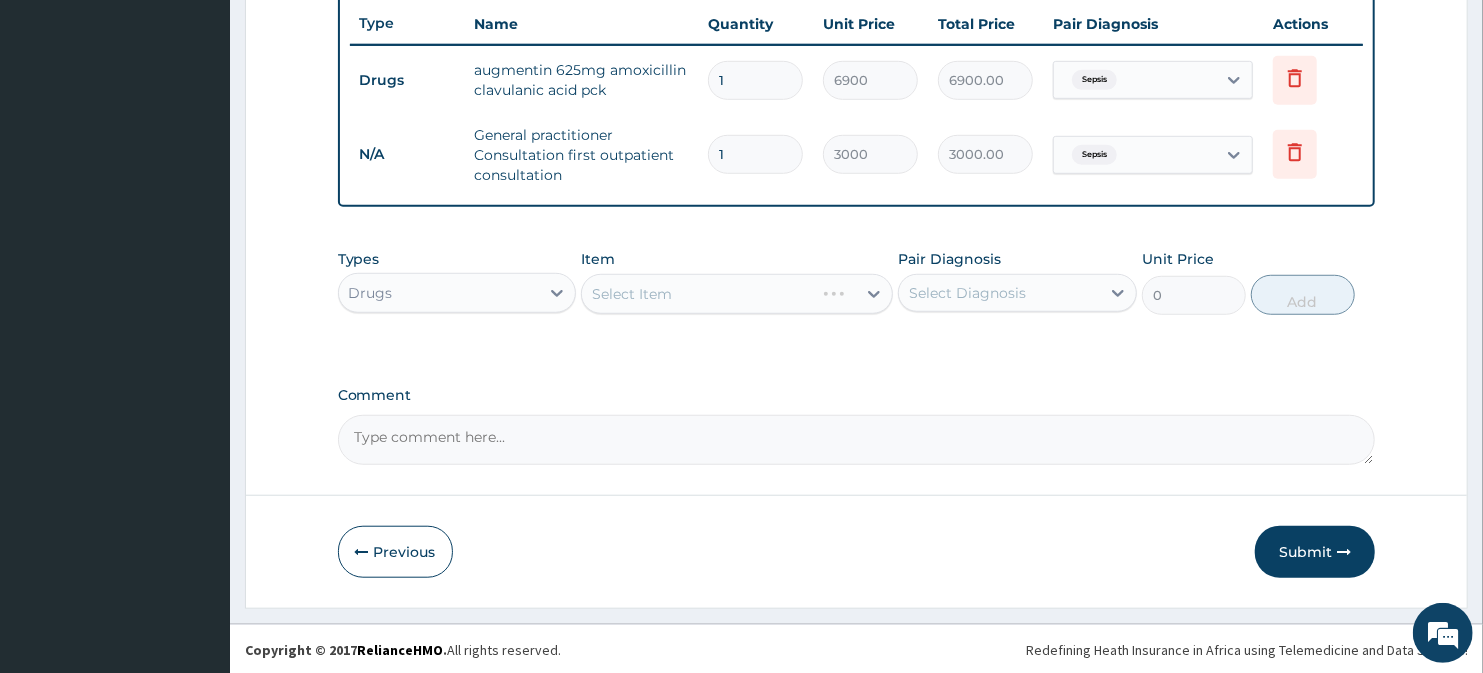 click on "Select Item" at bounding box center [736, 294] 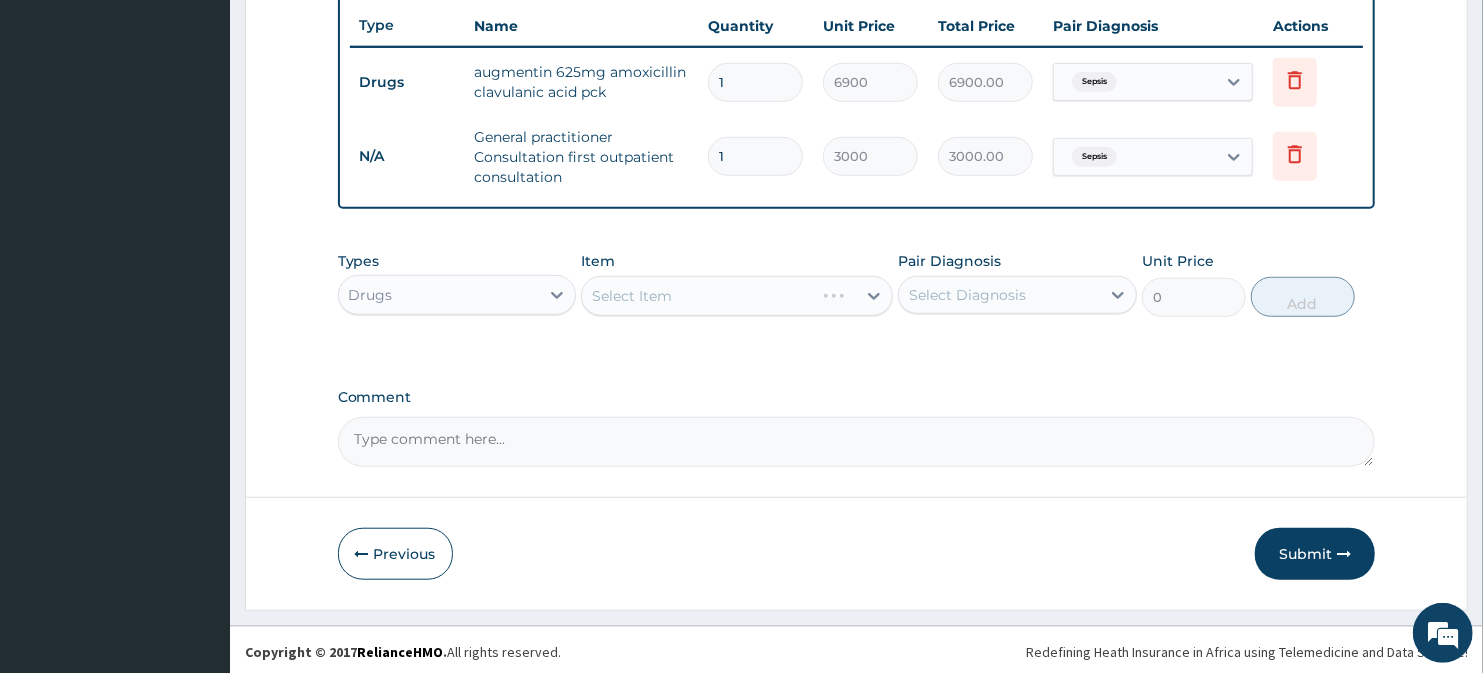 scroll, scrollTop: 752, scrollLeft: 0, axis: vertical 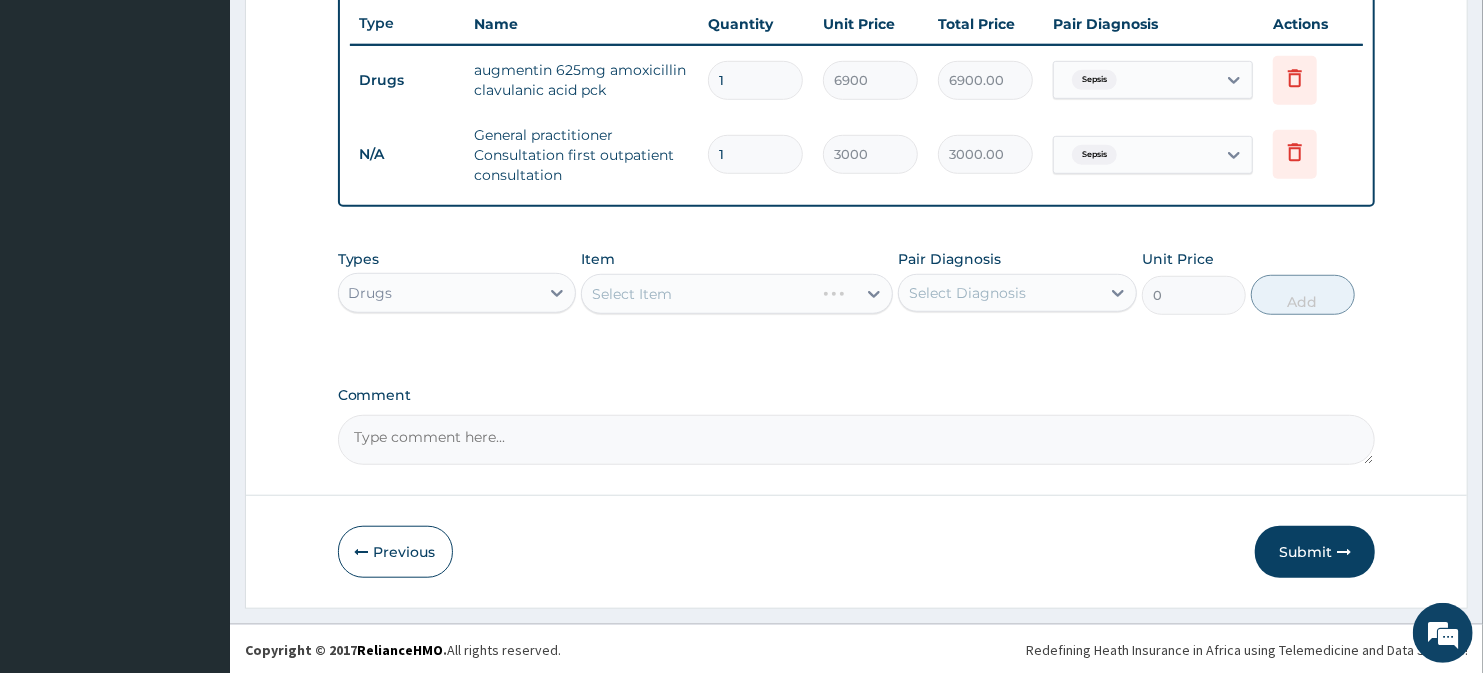 click on "Select Item" at bounding box center (736, 294) 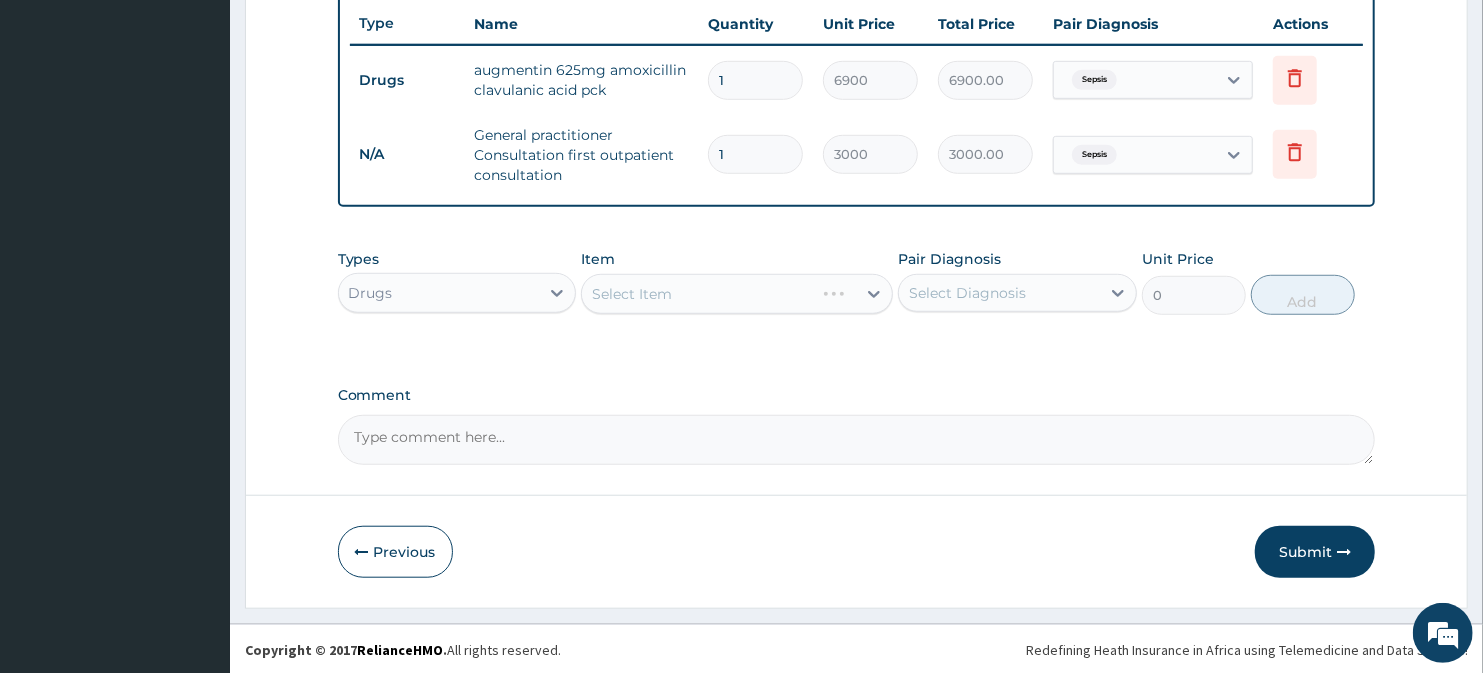 click on "Select Item" at bounding box center (736, 294) 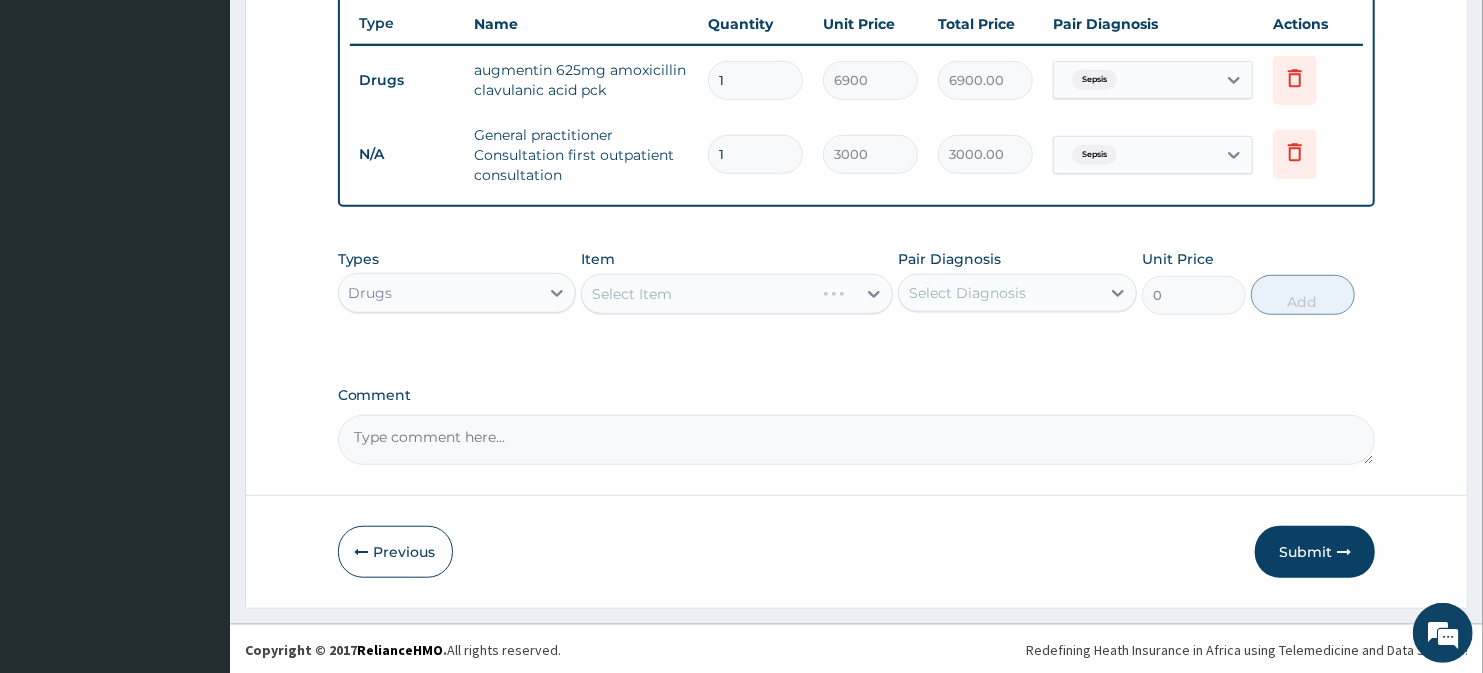 click on "Select Item" at bounding box center [736, 294] 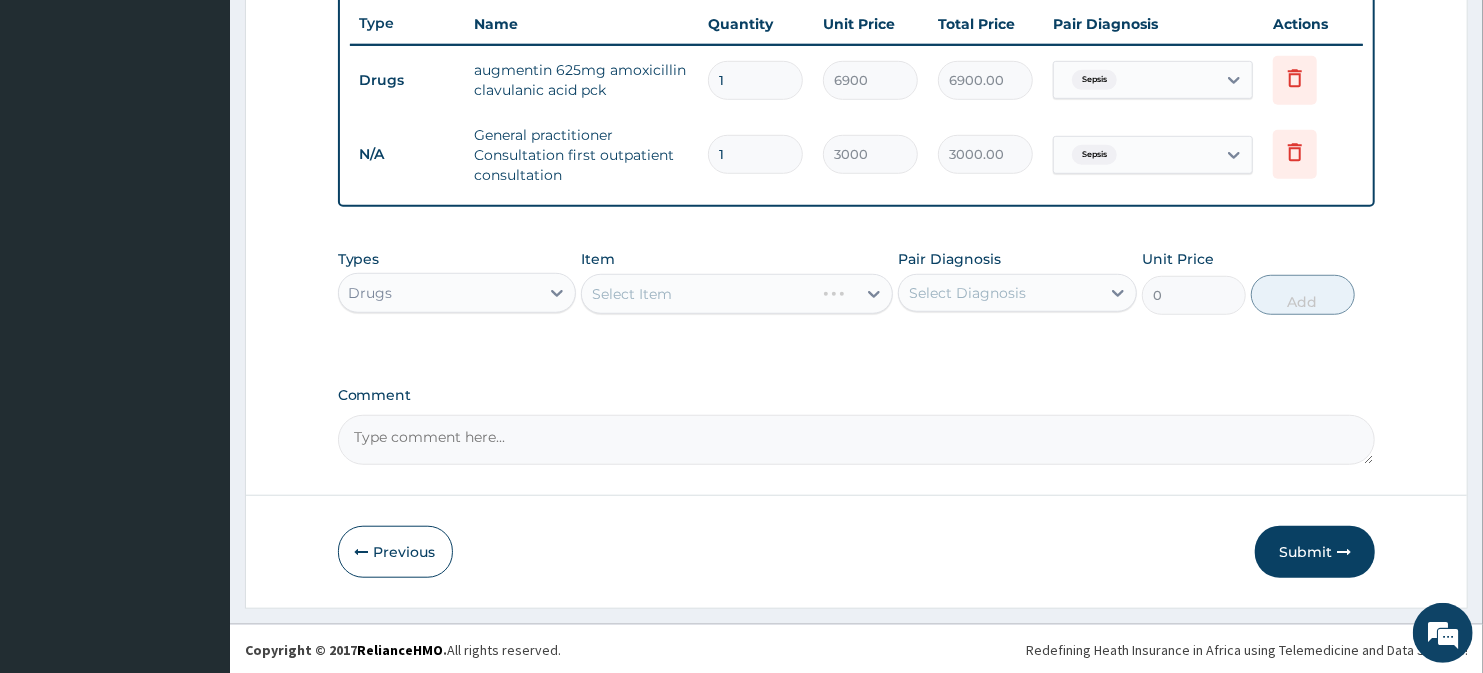 click on "Select Item" at bounding box center [736, 294] 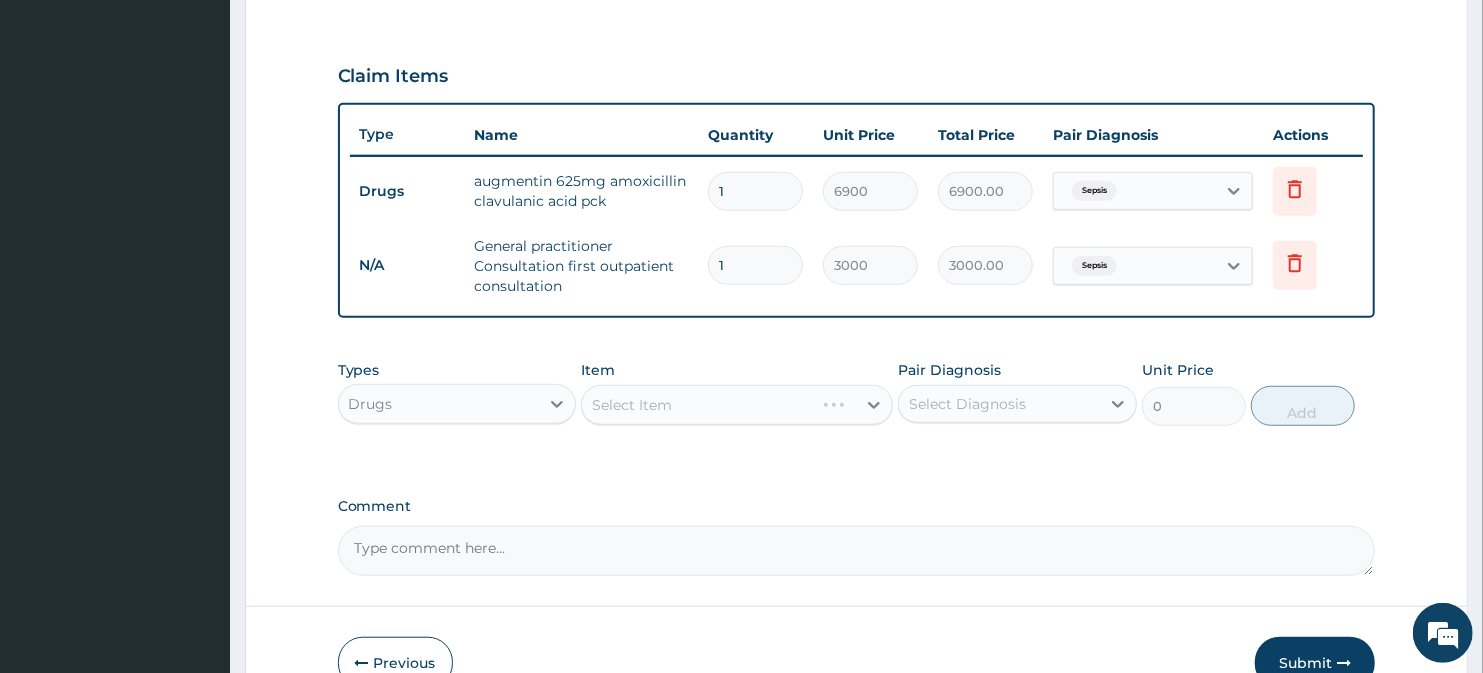 scroll, scrollTop: 752, scrollLeft: 0, axis: vertical 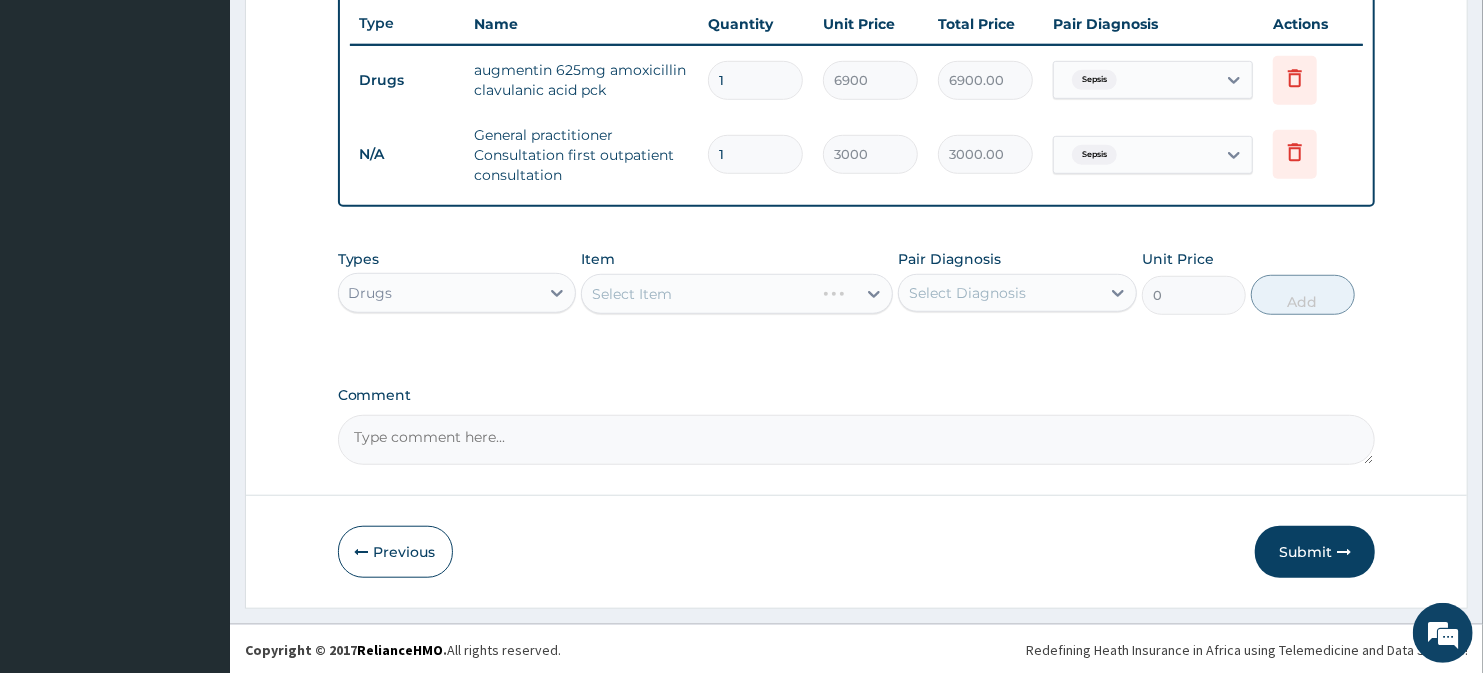 click on "Select Item" at bounding box center (736, 294) 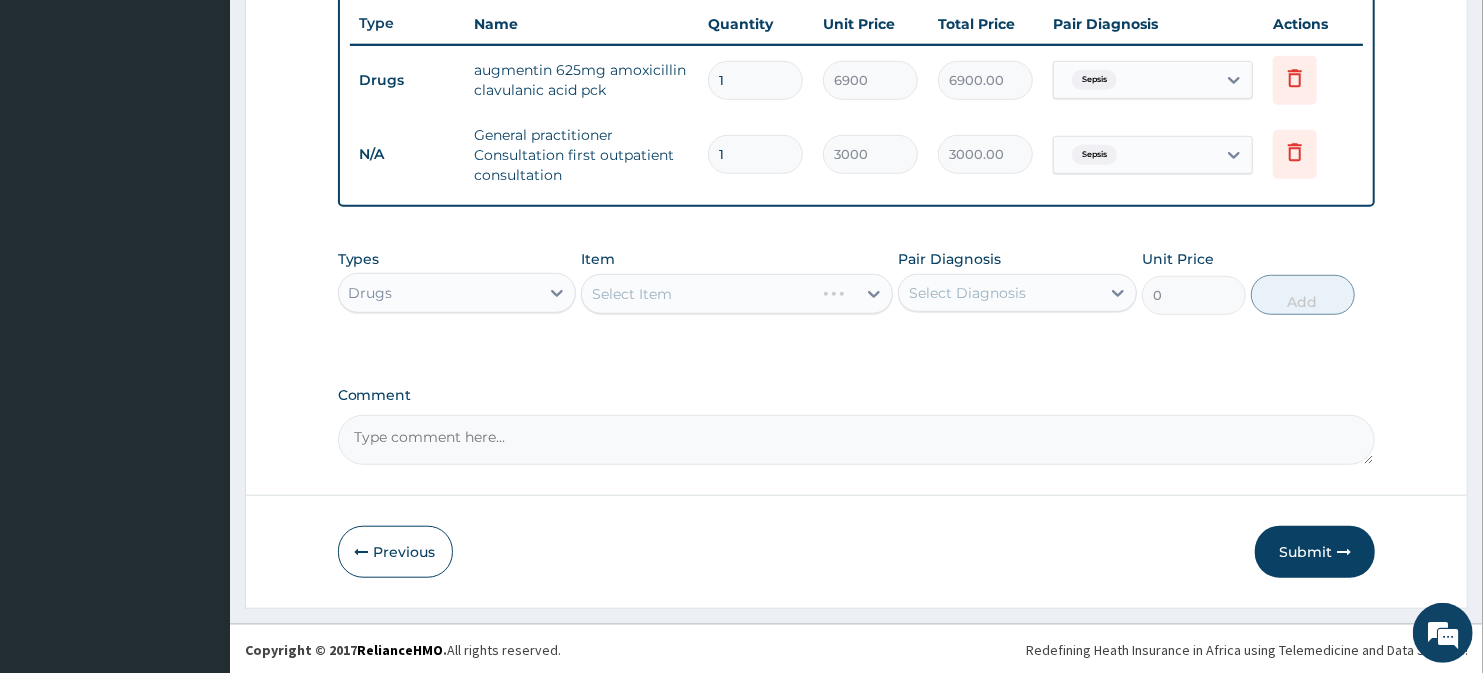click on "Select Item" at bounding box center (736, 294) 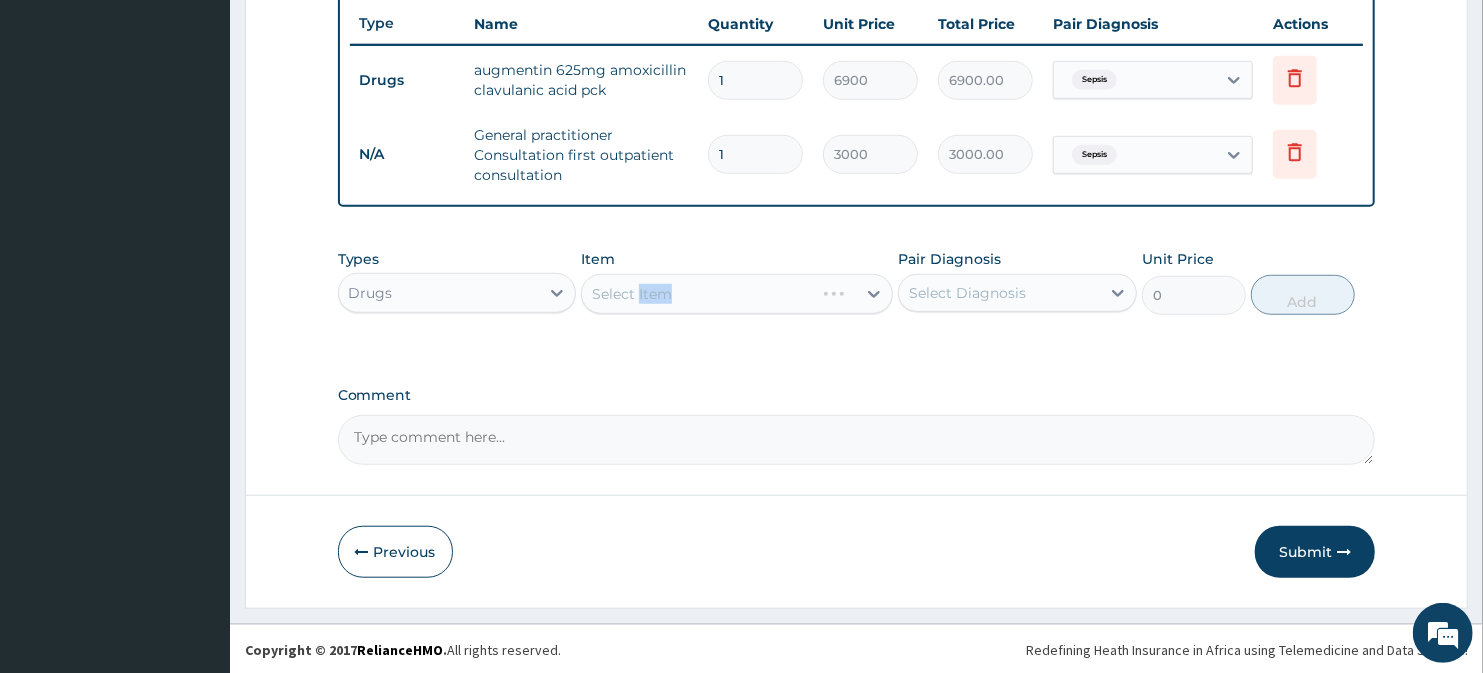 click on "Select Item" at bounding box center (736, 294) 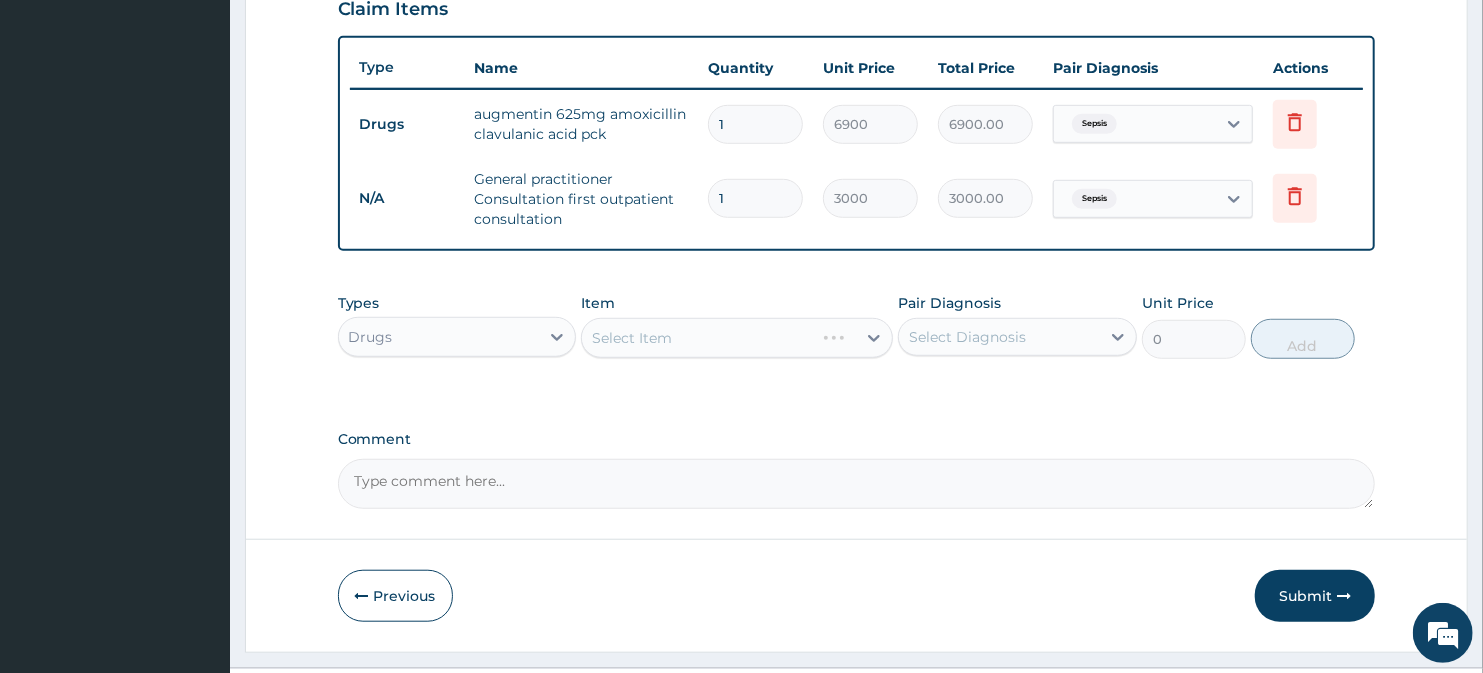 scroll, scrollTop: 752, scrollLeft: 0, axis: vertical 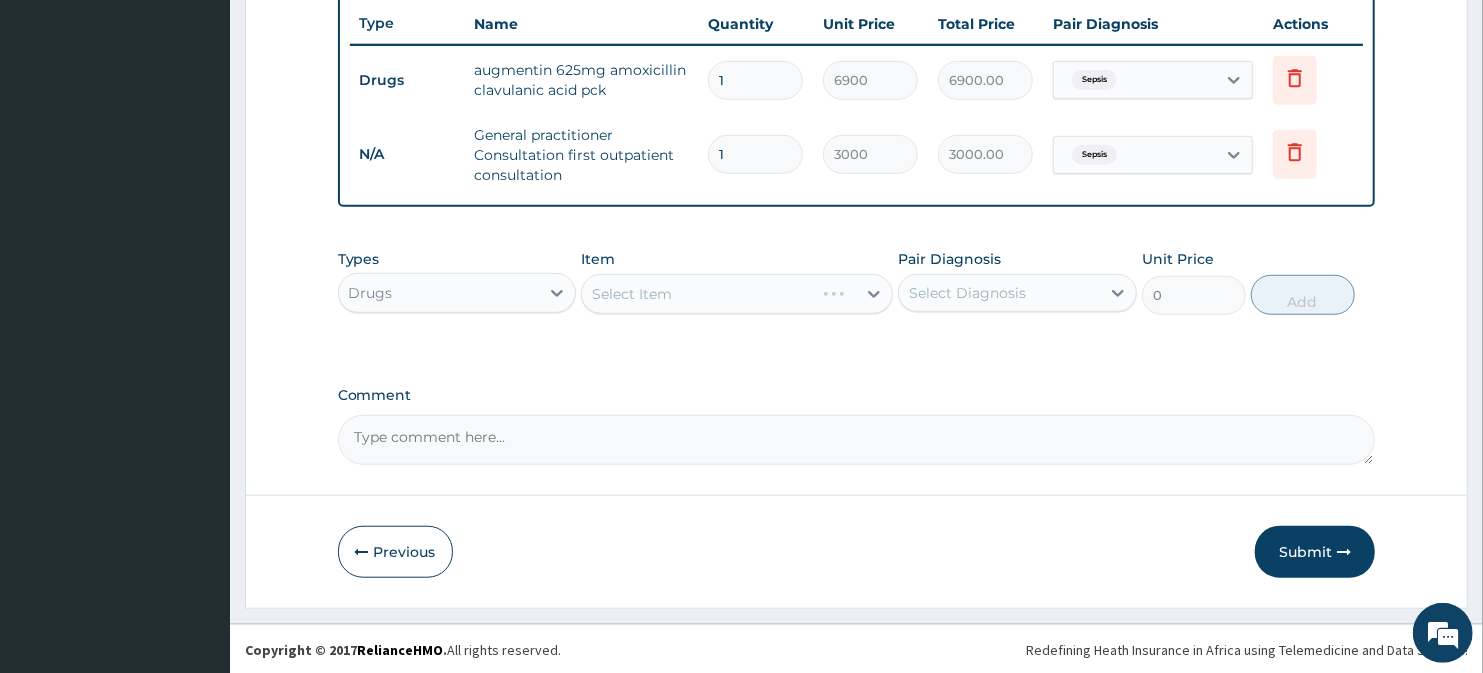 click on "Select Item" at bounding box center [736, 294] 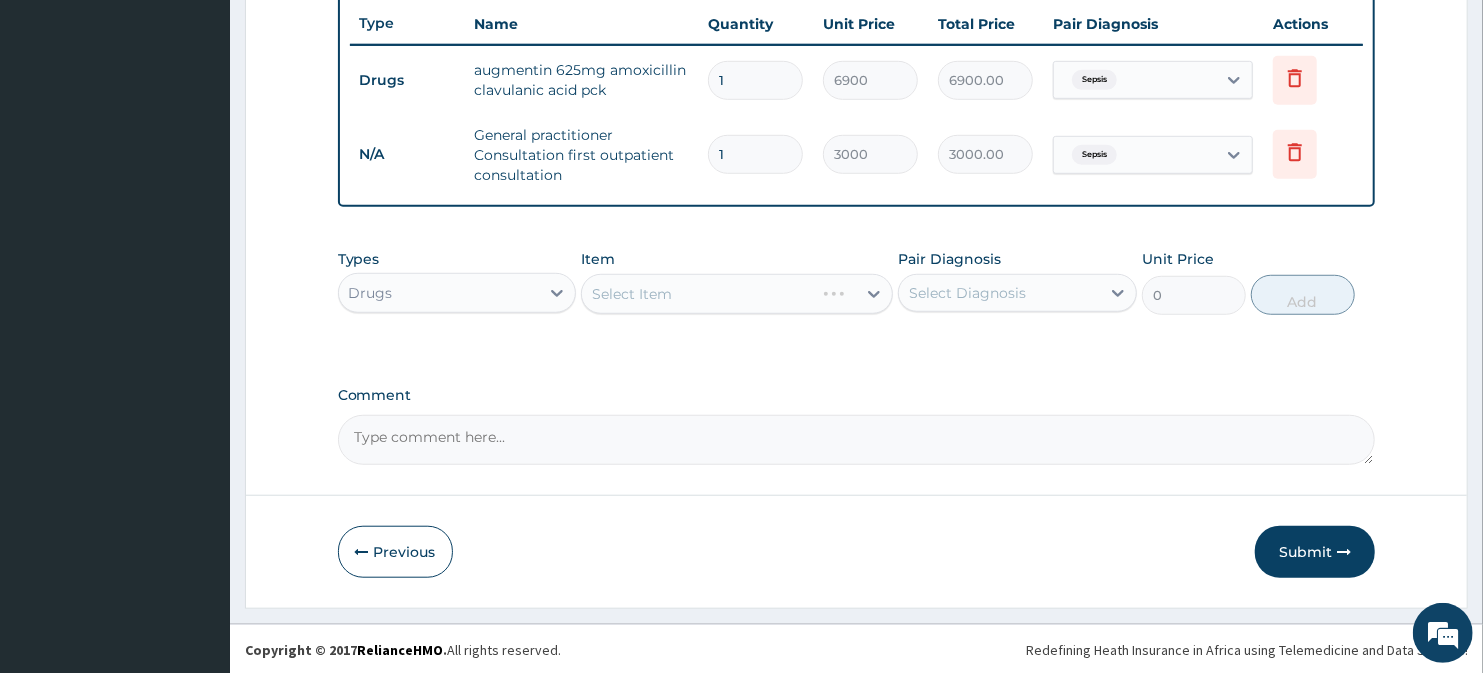 click on "Select Item" at bounding box center (736, 294) 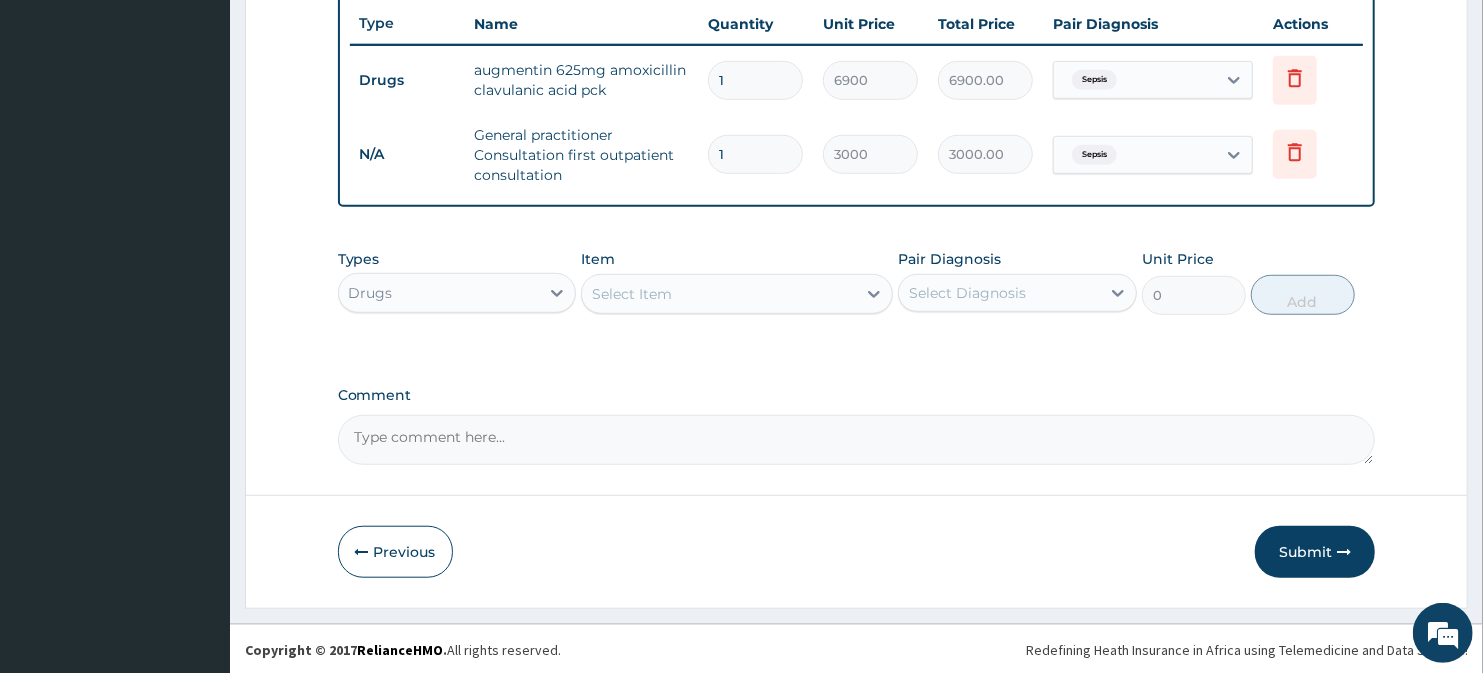 click on "Select Item" at bounding box center [718, 294] 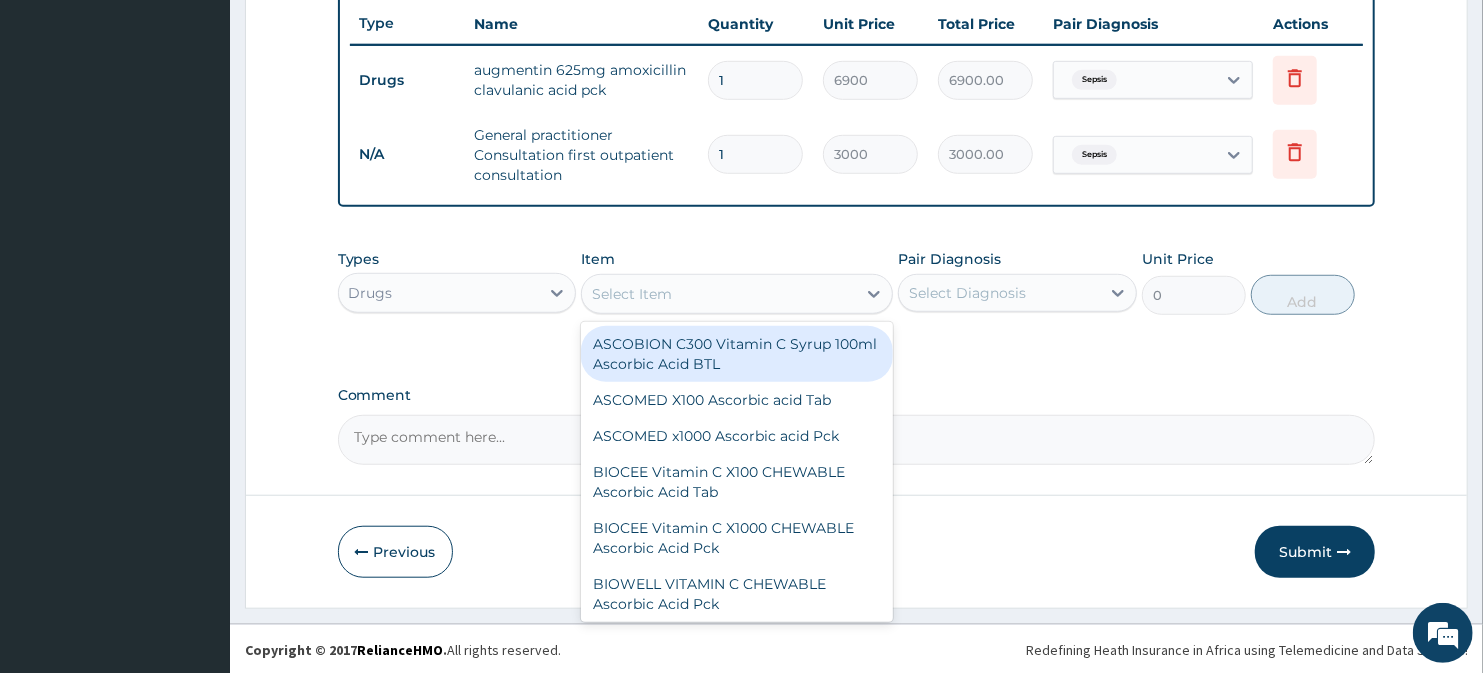 click on "Select Item" at bounding box center [718, 294] 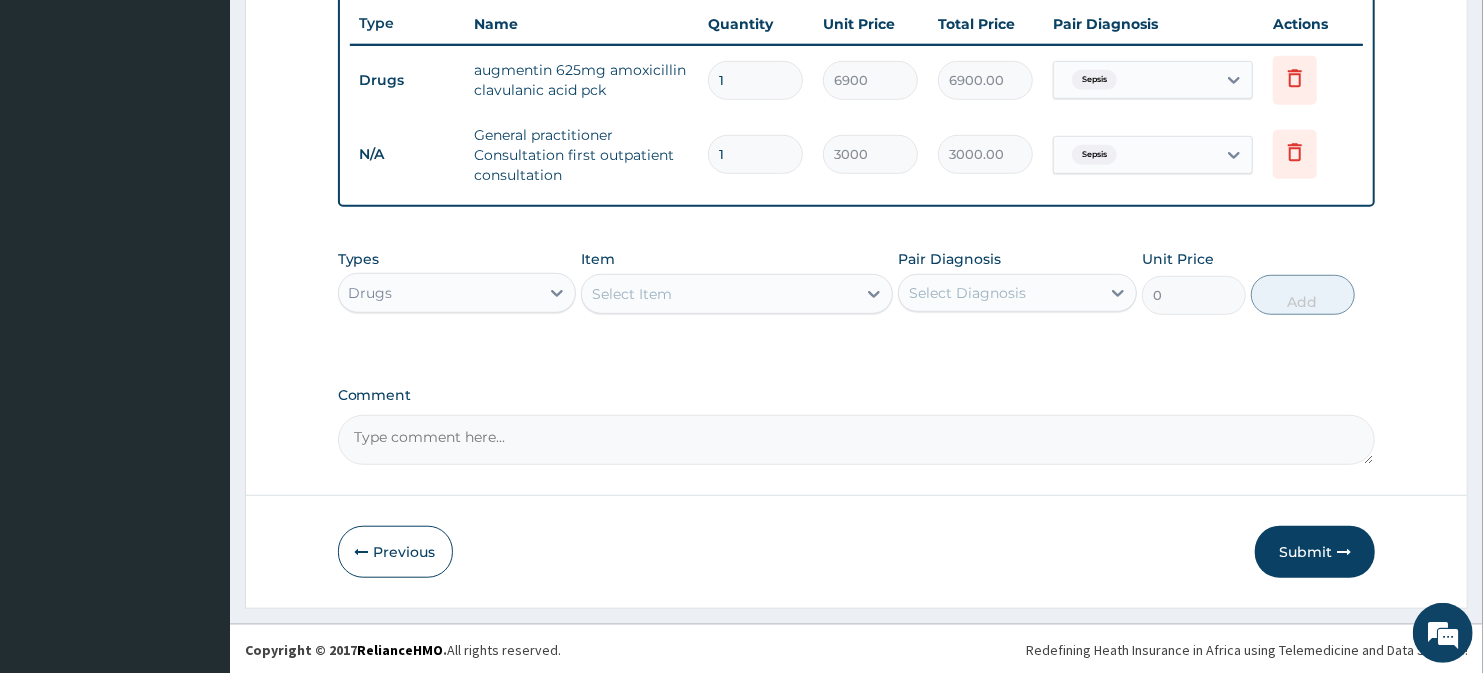 click on "Select Item" at bounding box center [718, 294] 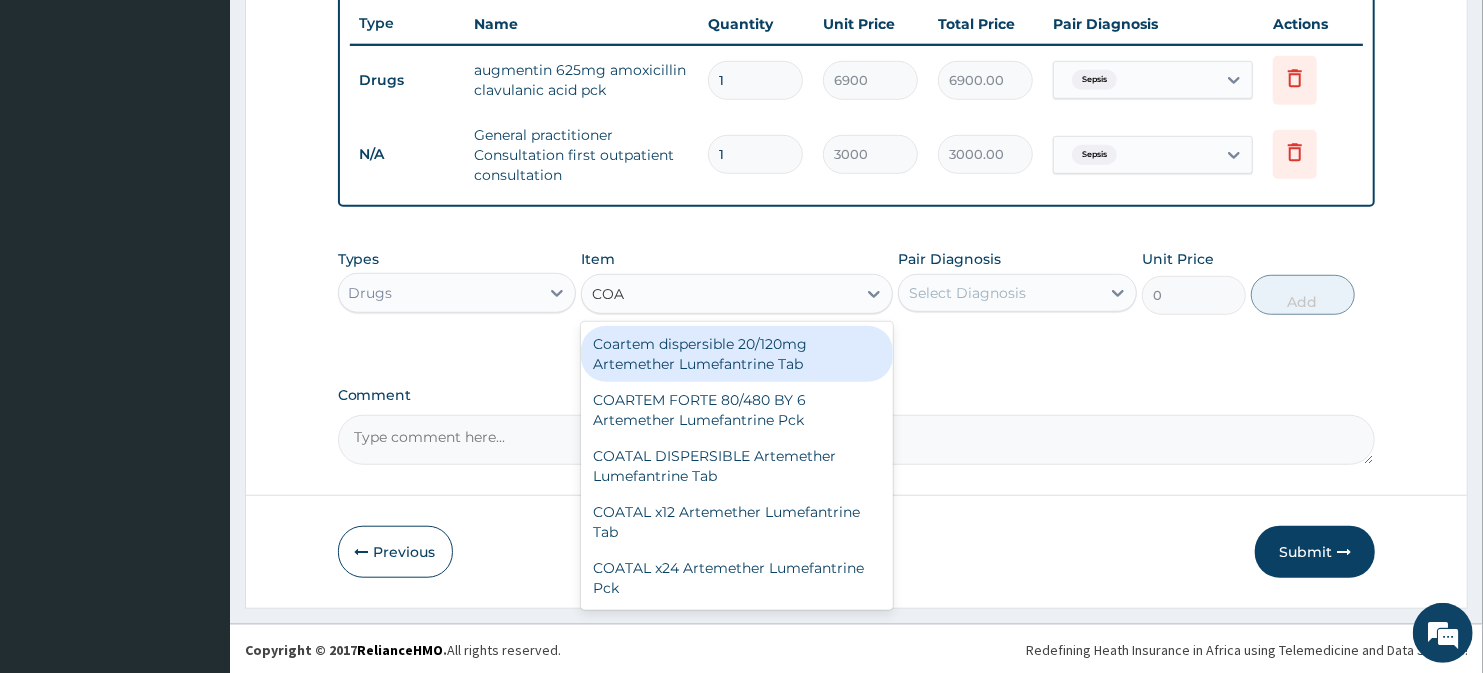 type on "COAR" 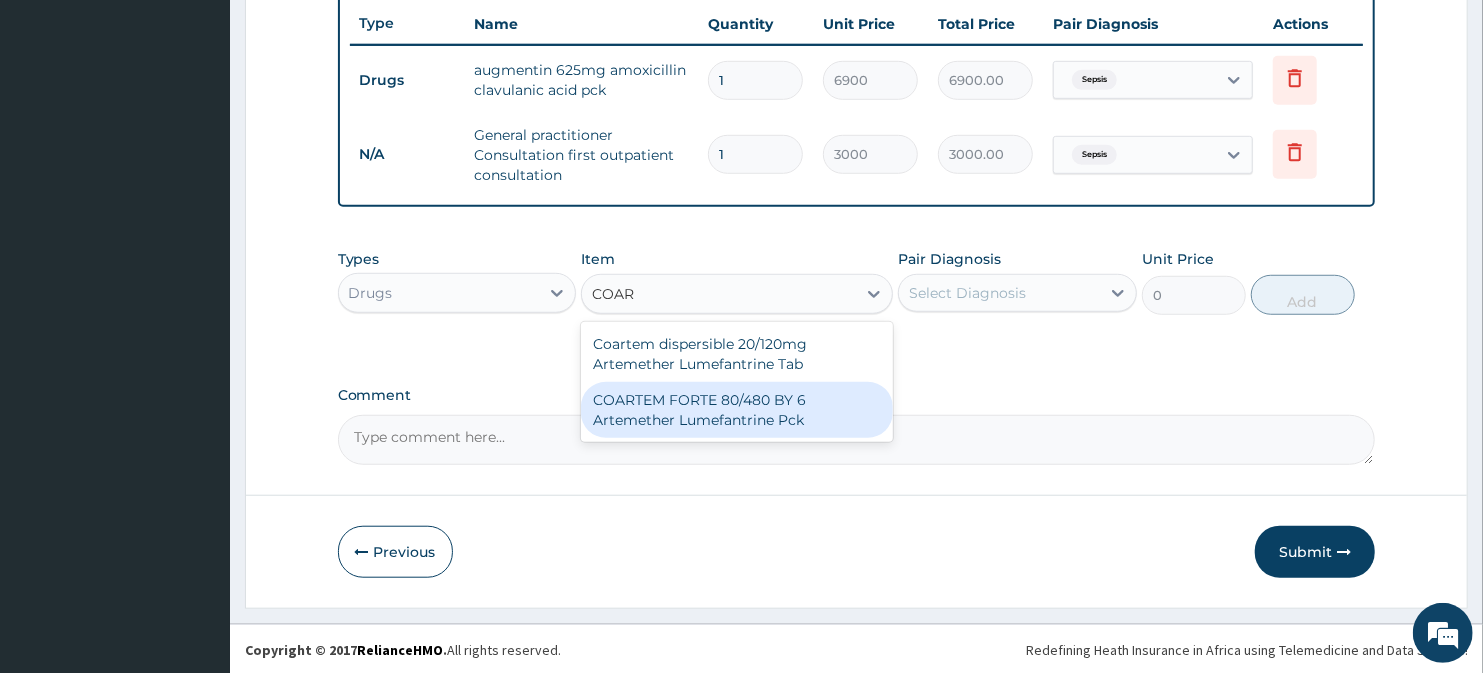 click on "COARTEM FORTE 80/480 BY 6 Artemether Lumefantrine Pck" at bounding box center (736, 410) 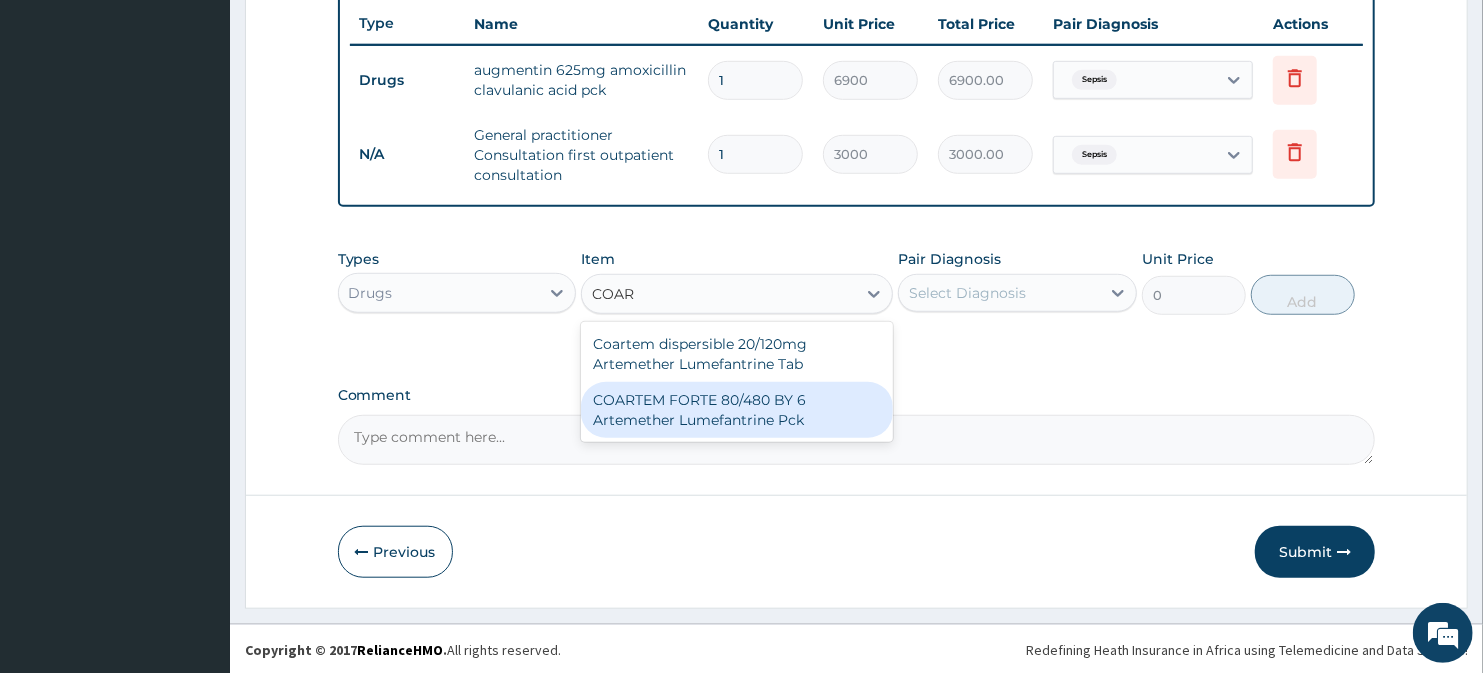 type 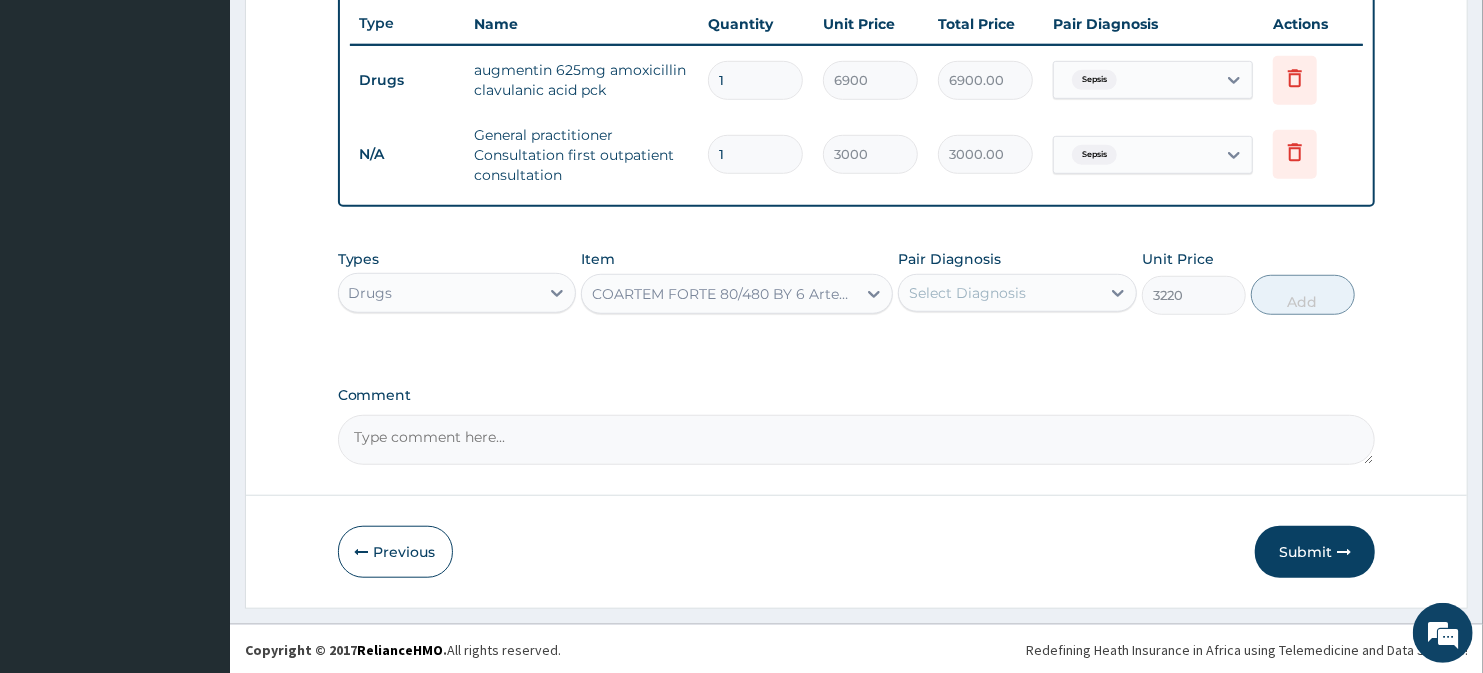click on "Select Diagnosis" at bounding box center [999, 293] 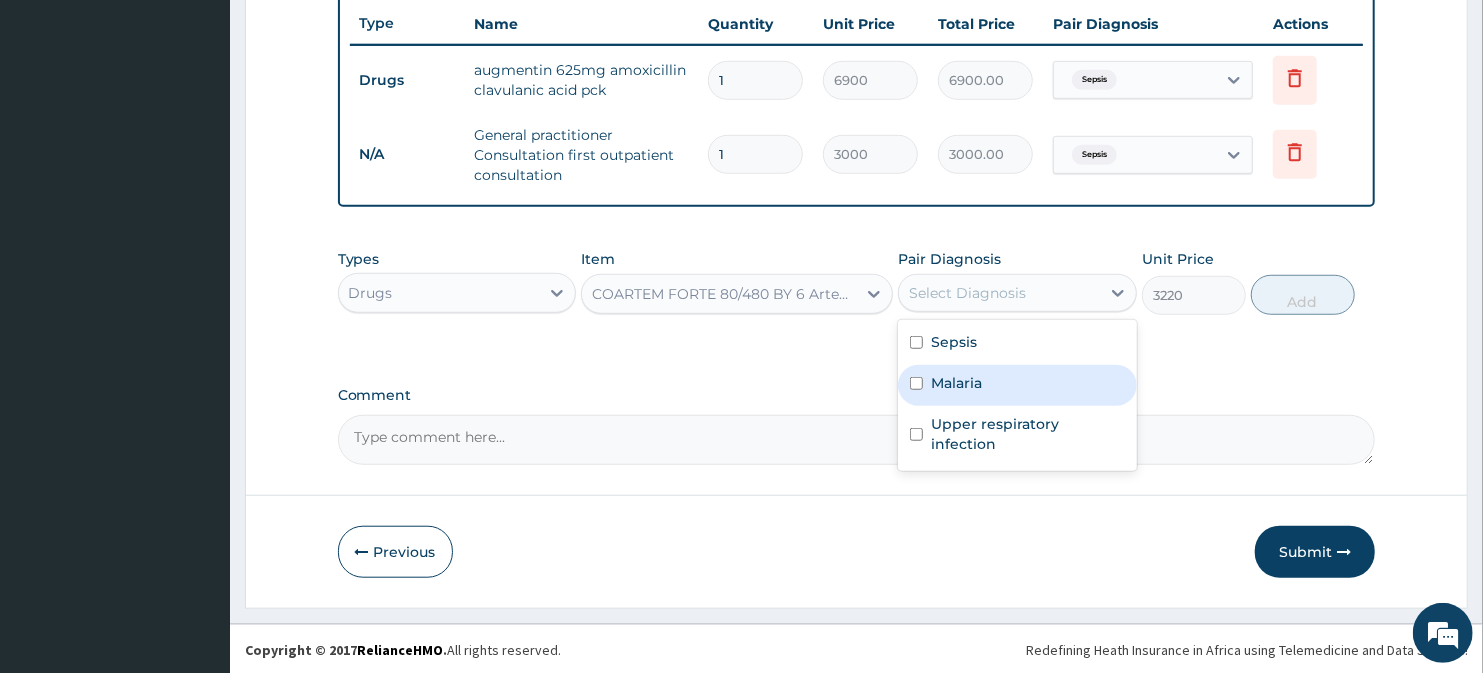 click on "Malaria" at bounding box center (1017, 385) 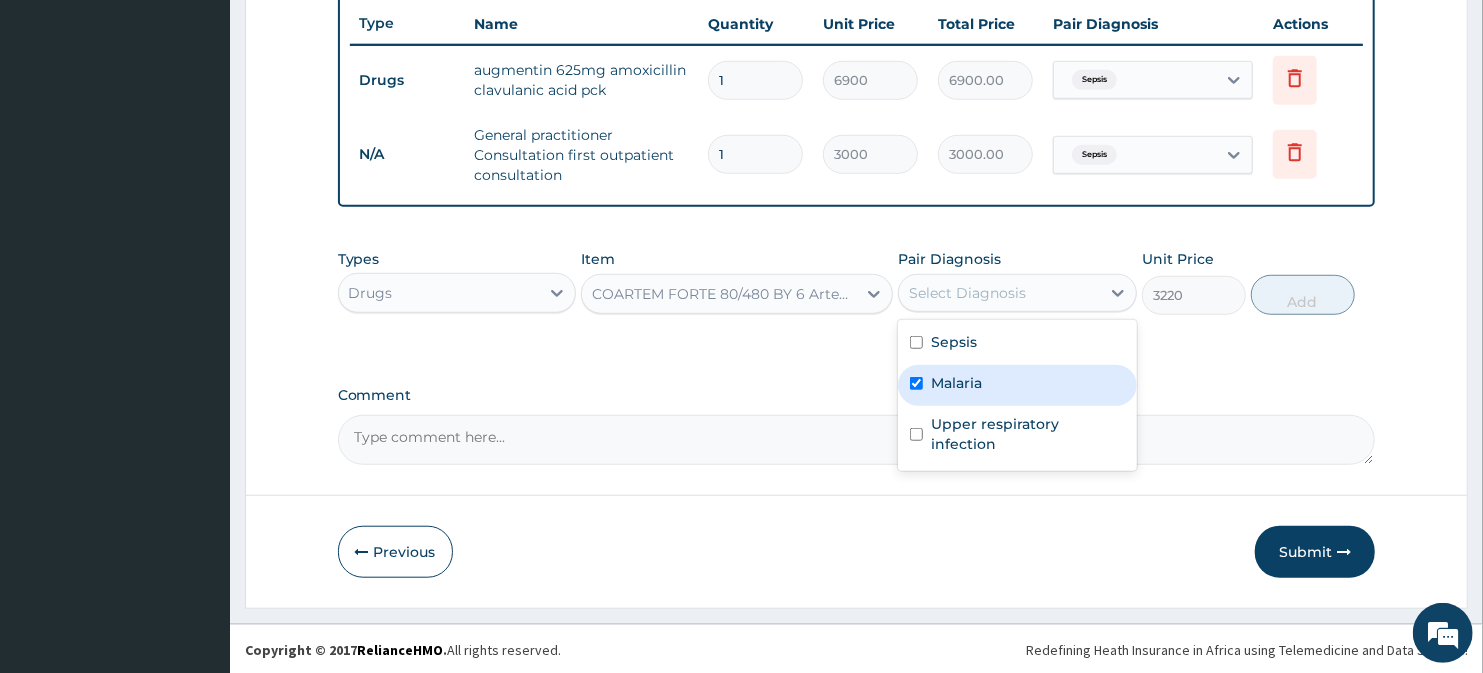 checkbox on "true" 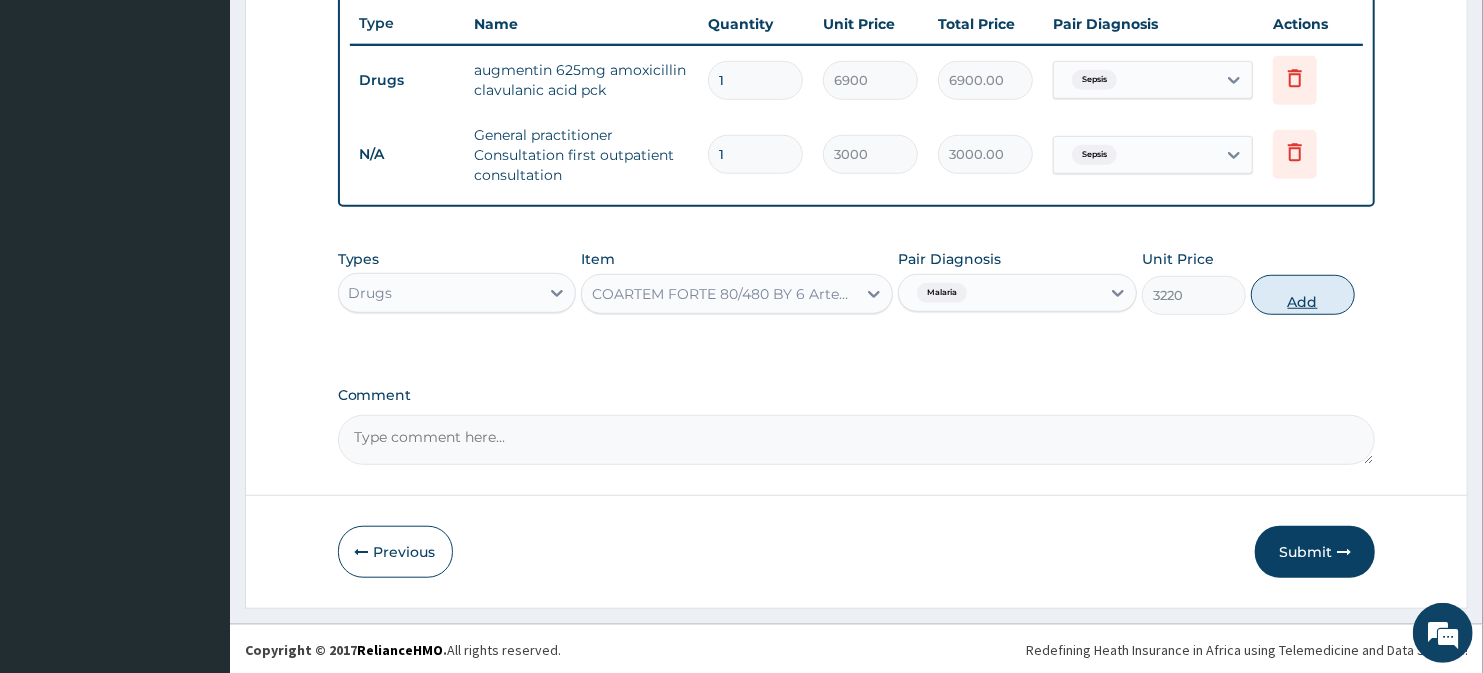 click on "Add" at bounding box center [1303, 295] 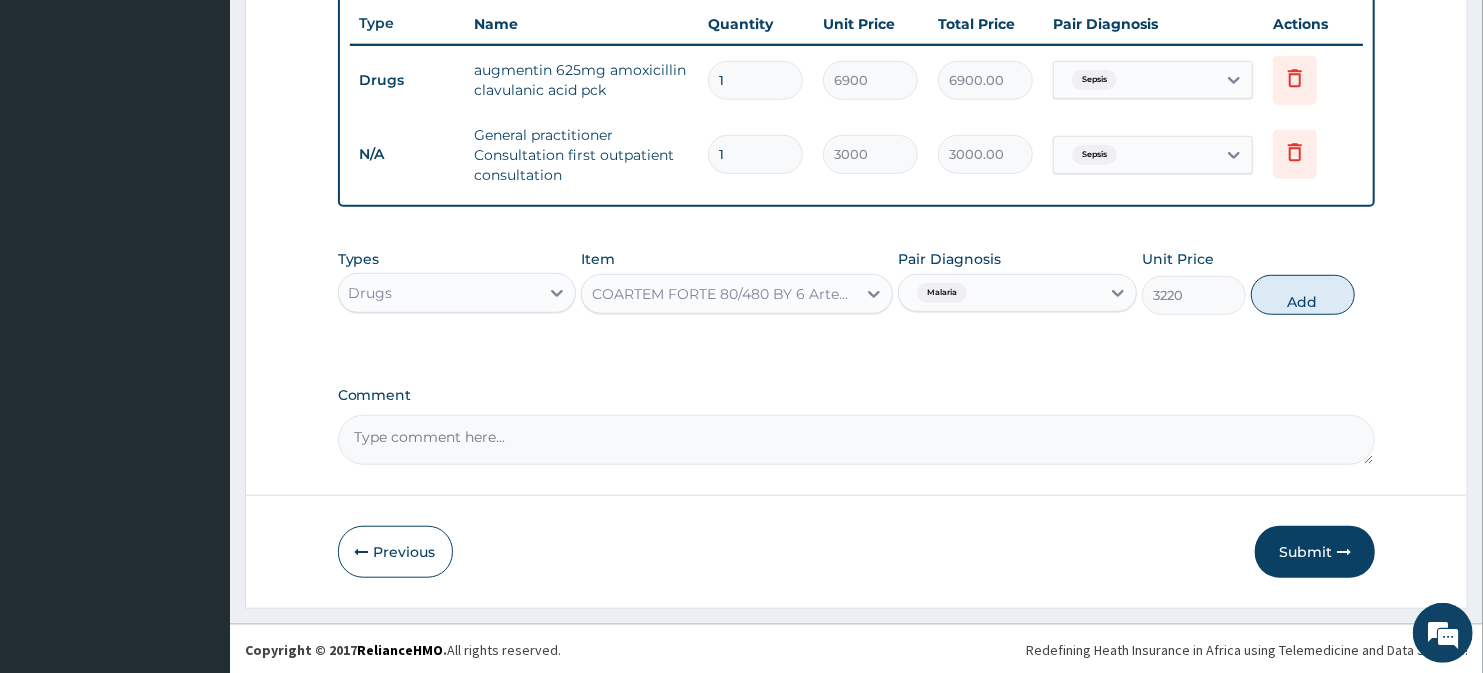type on "0" 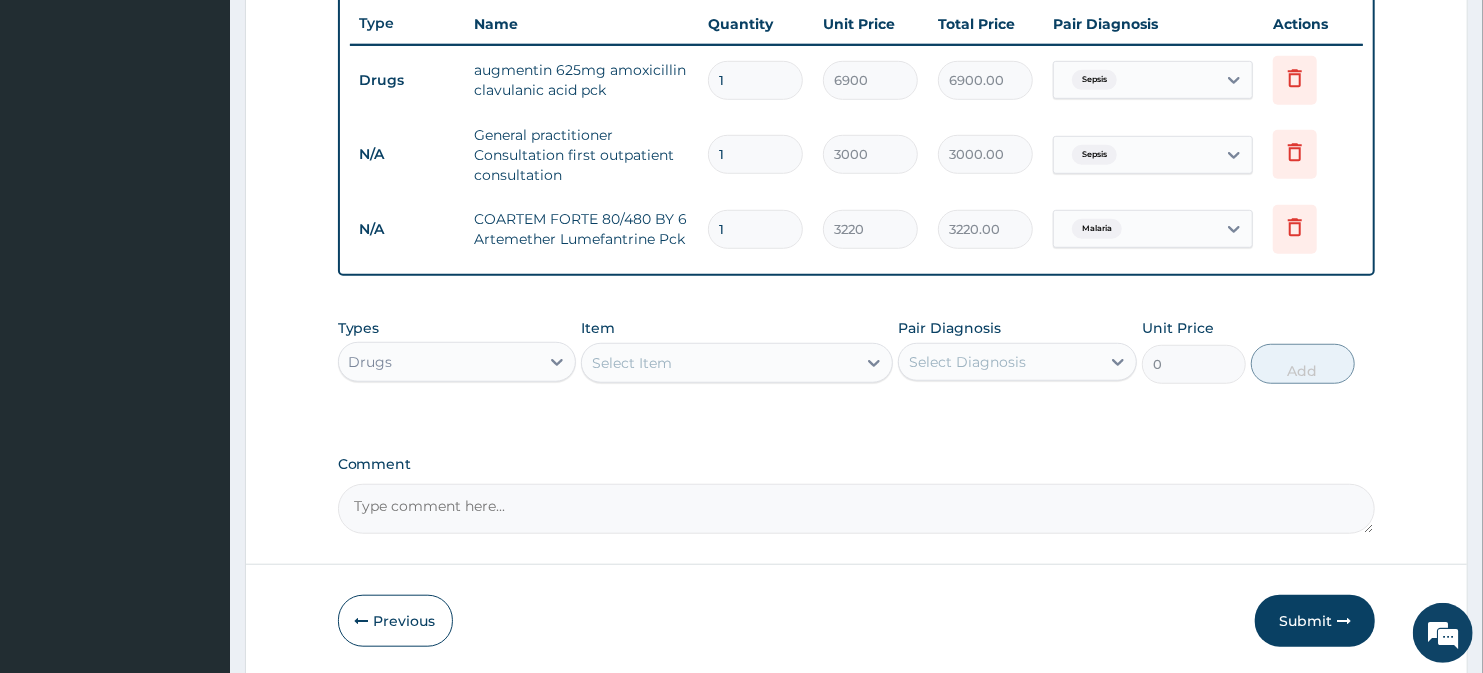 click on "Select Item" at bounding box center [718, 363] 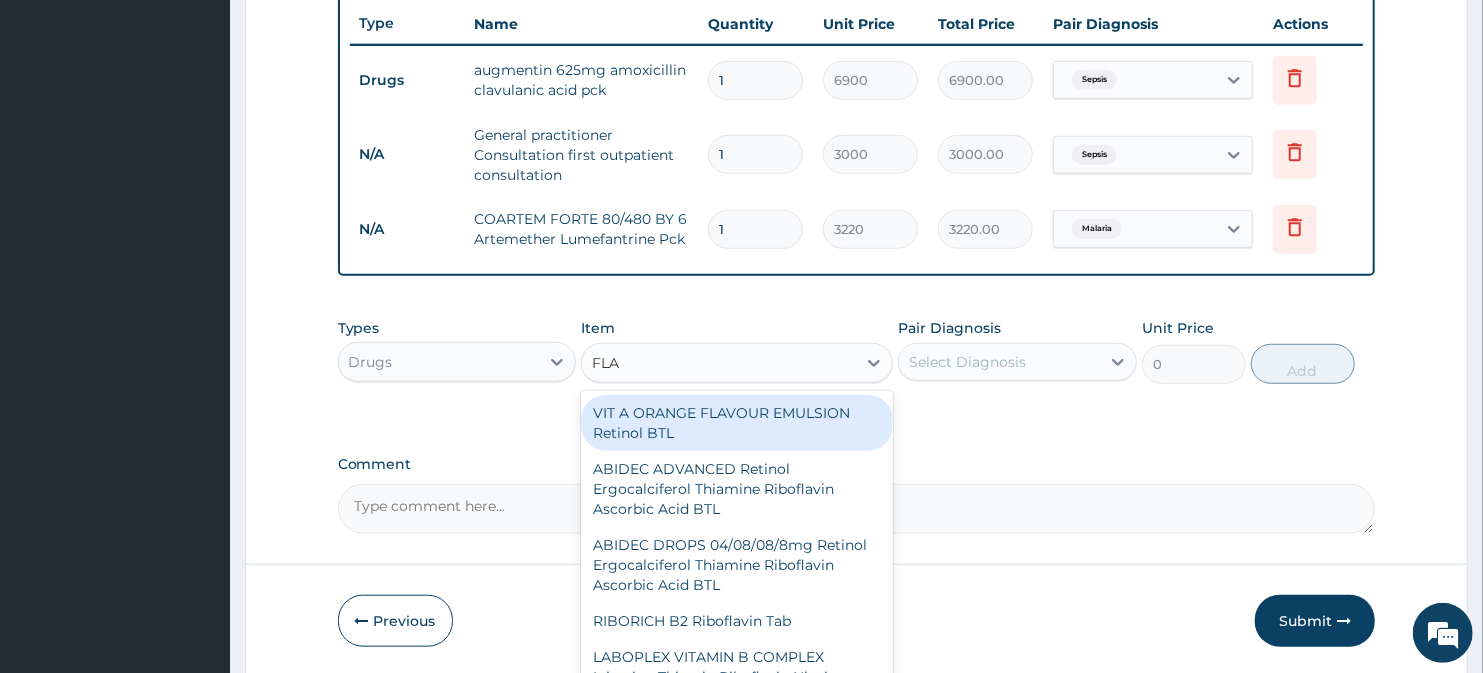 type on "FLAG" 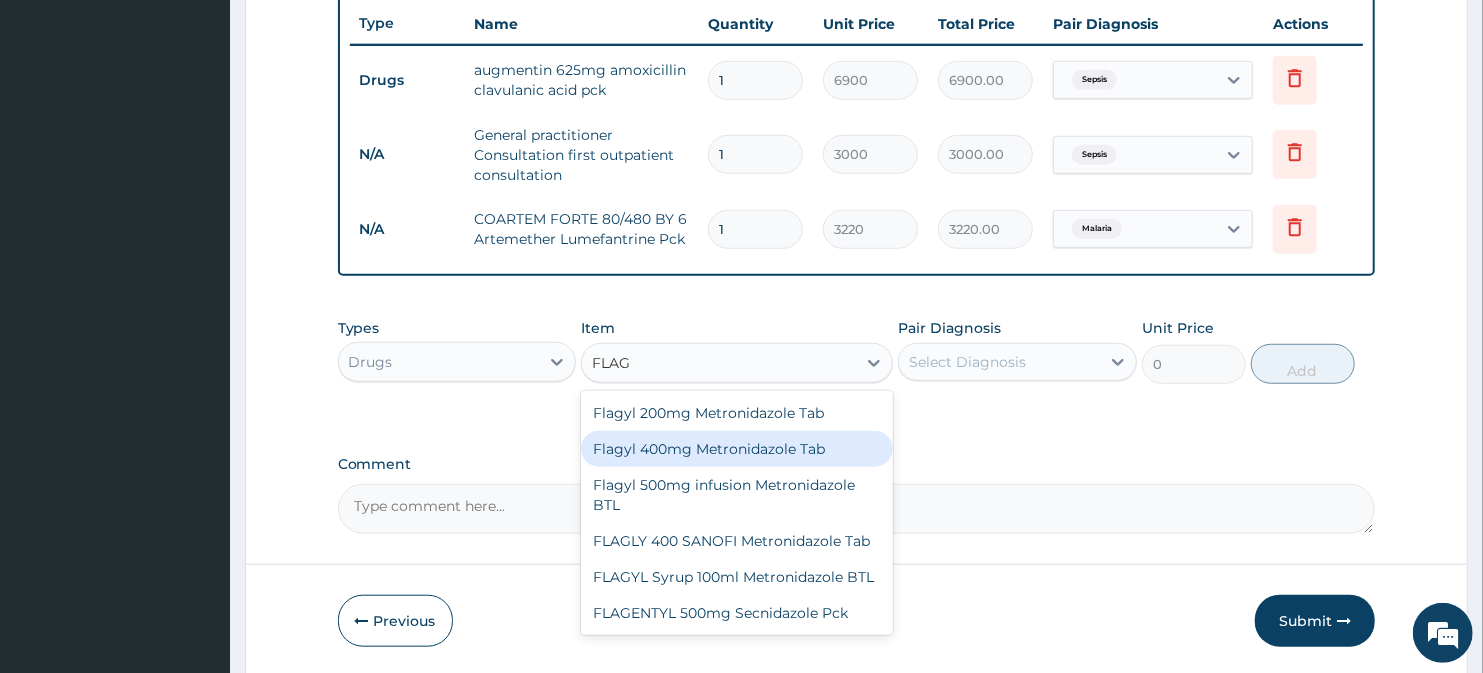 click on "Flagyl 400mg Metronidazole Tab" at bounding box center [736, 449] 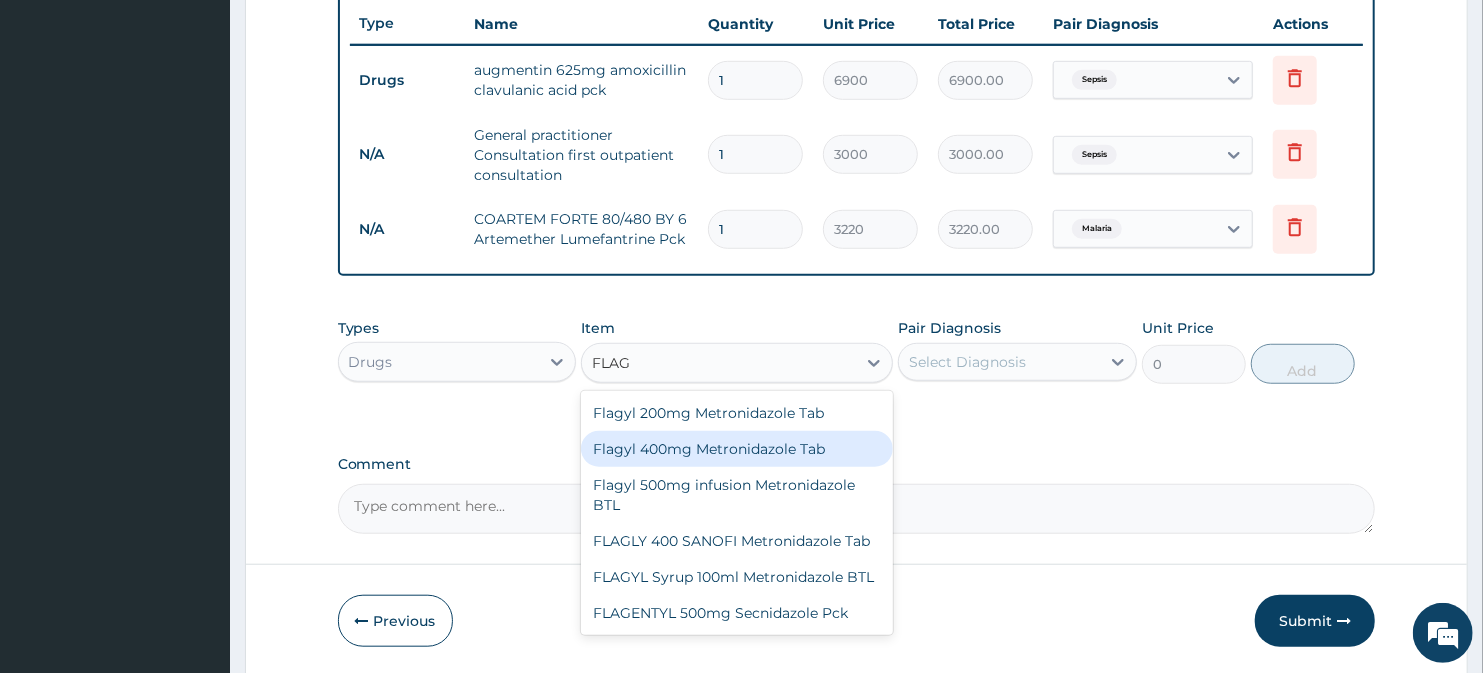 type 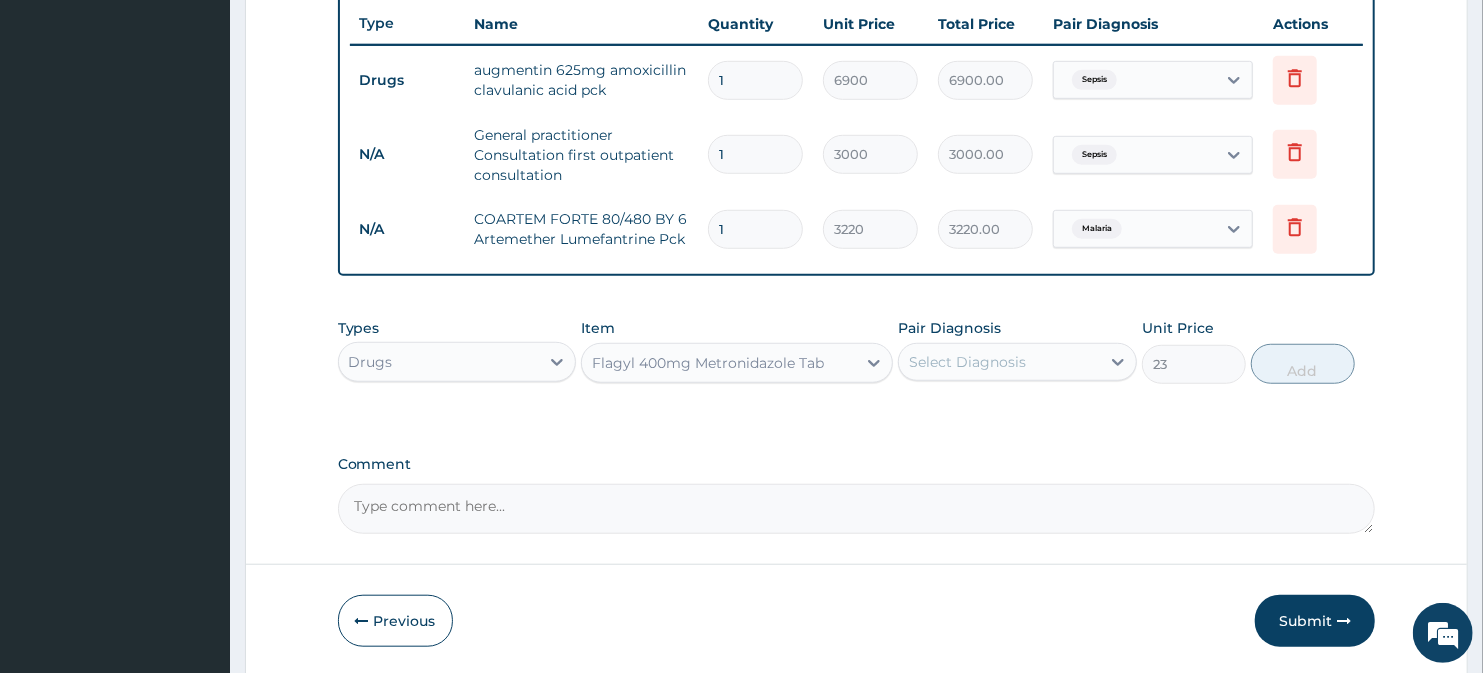 click on "Select Diagnosis" at bounding box center [967, 362] 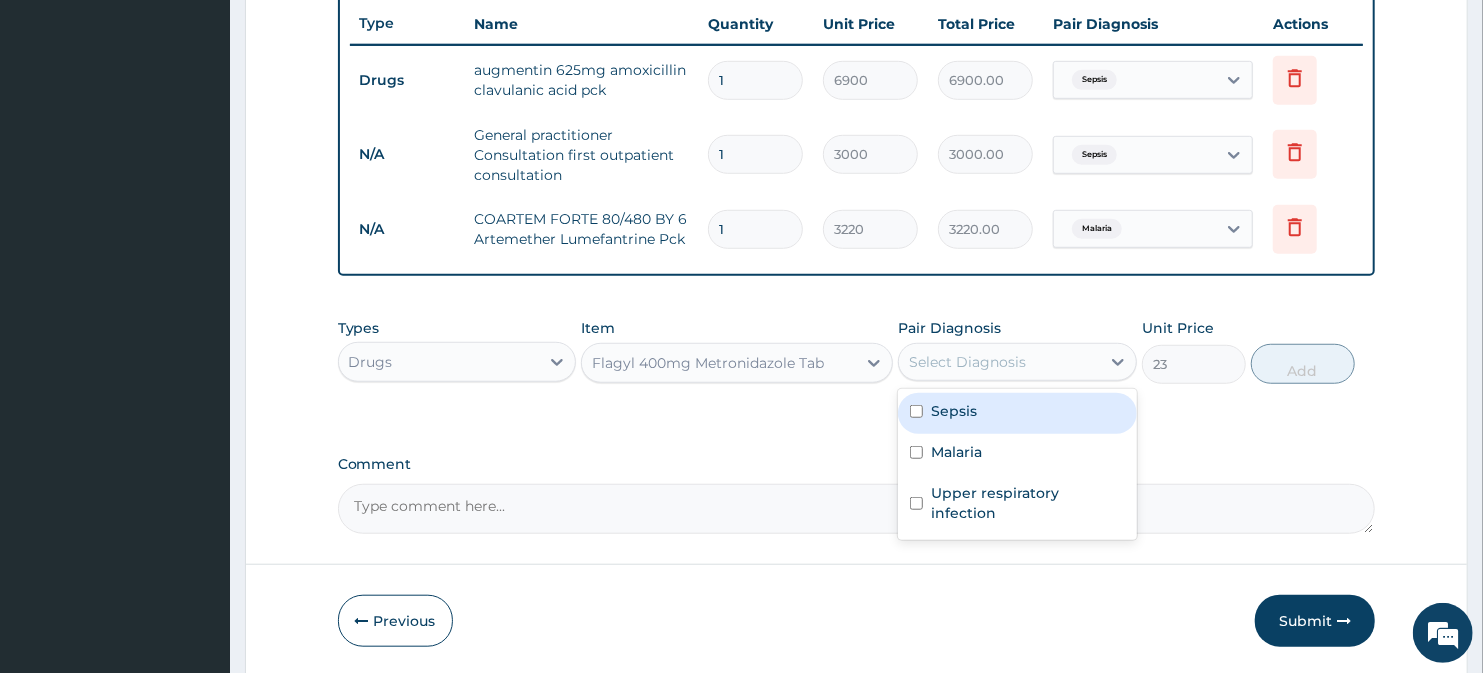click on "Sepsis" at bounding box center [1017, 413] 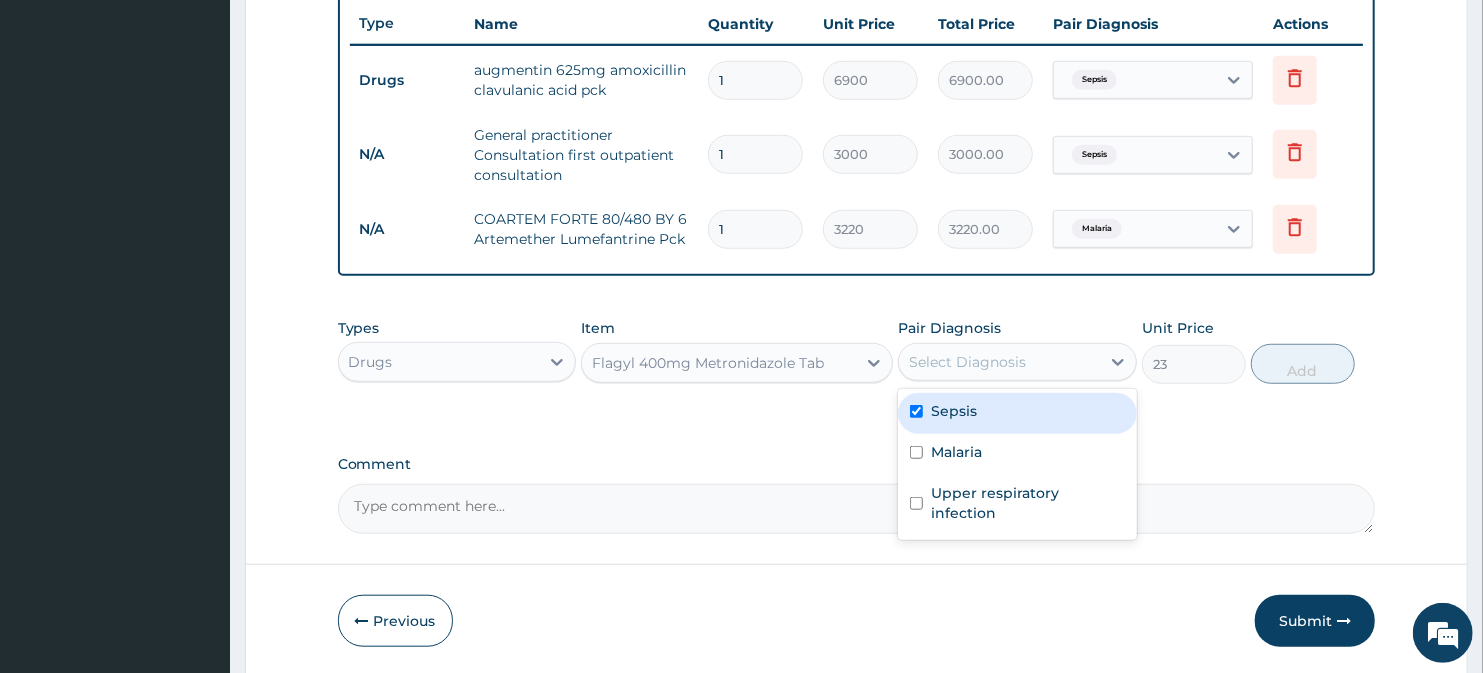 checkbox on "true" 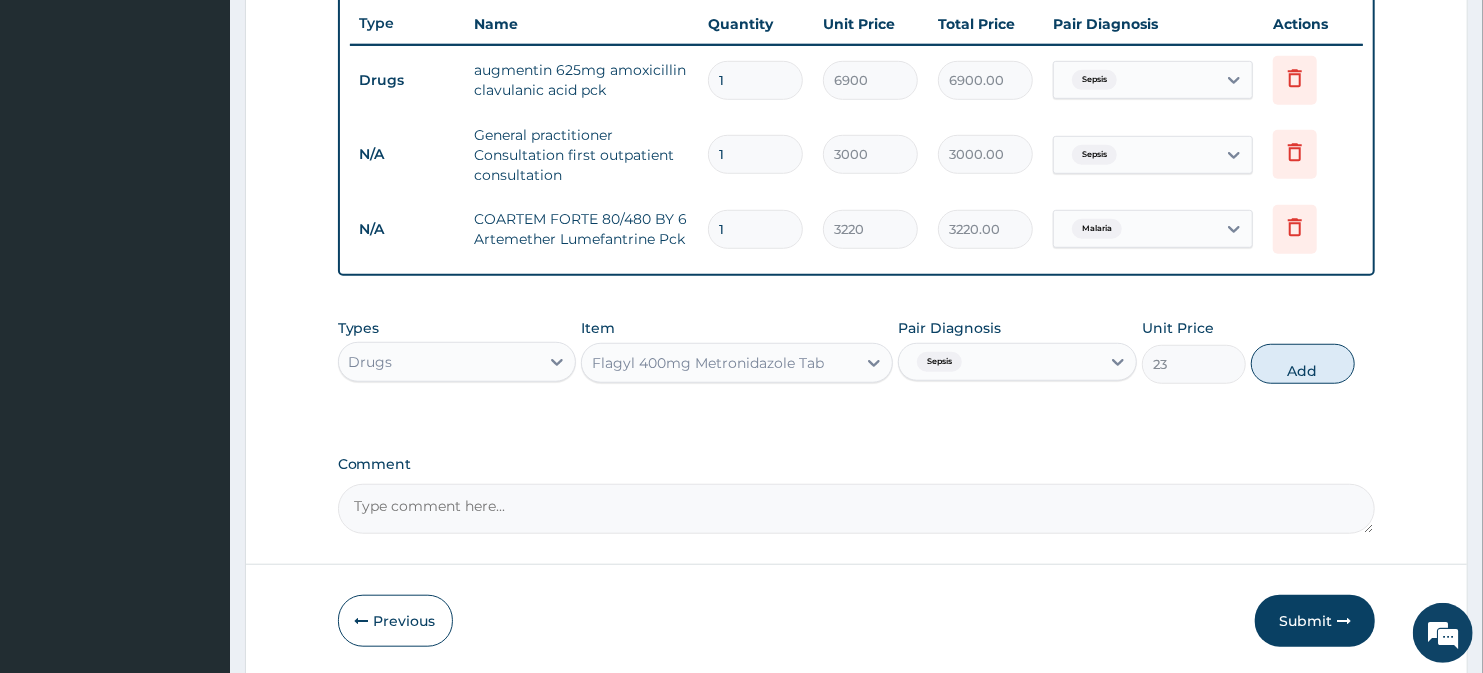 click on "Pair Diagnosis Sepsis" at bounding box center (1017, 351) 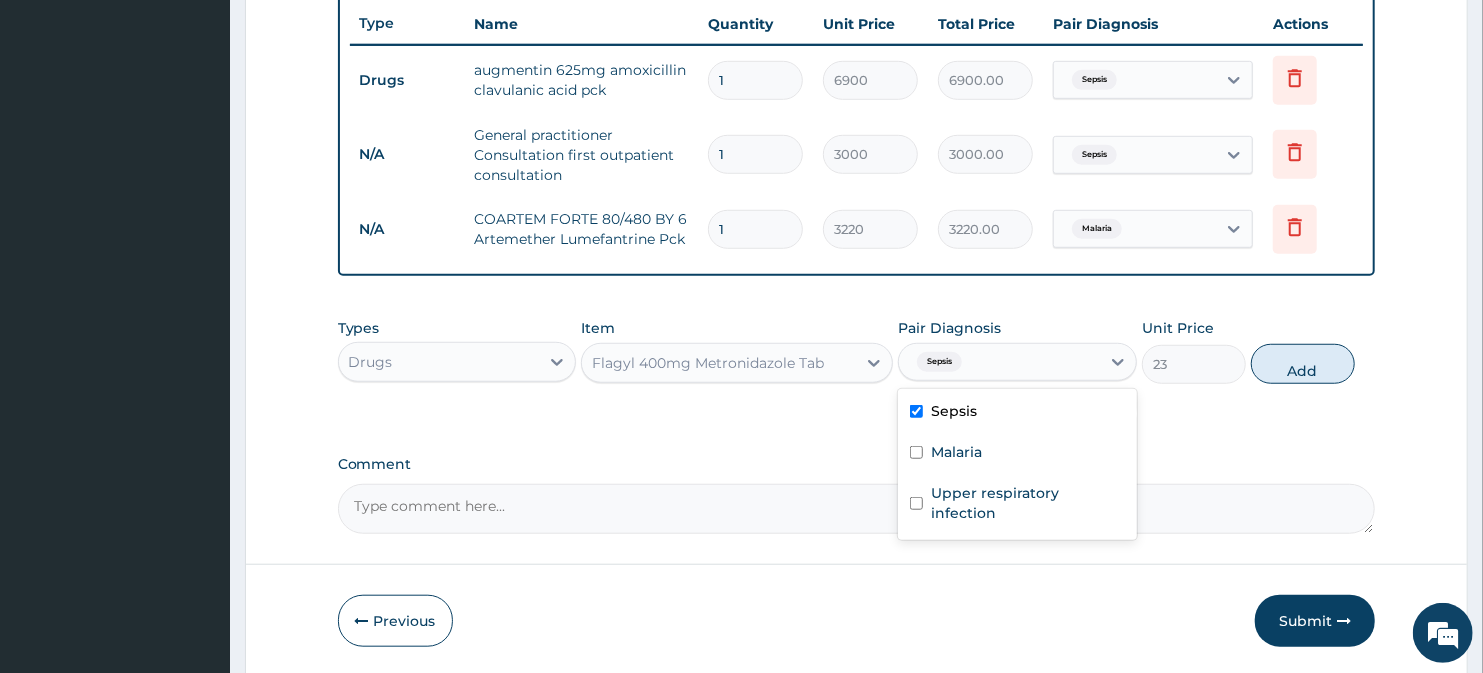 click on "Sepsis" at bounding box center (999, 362) 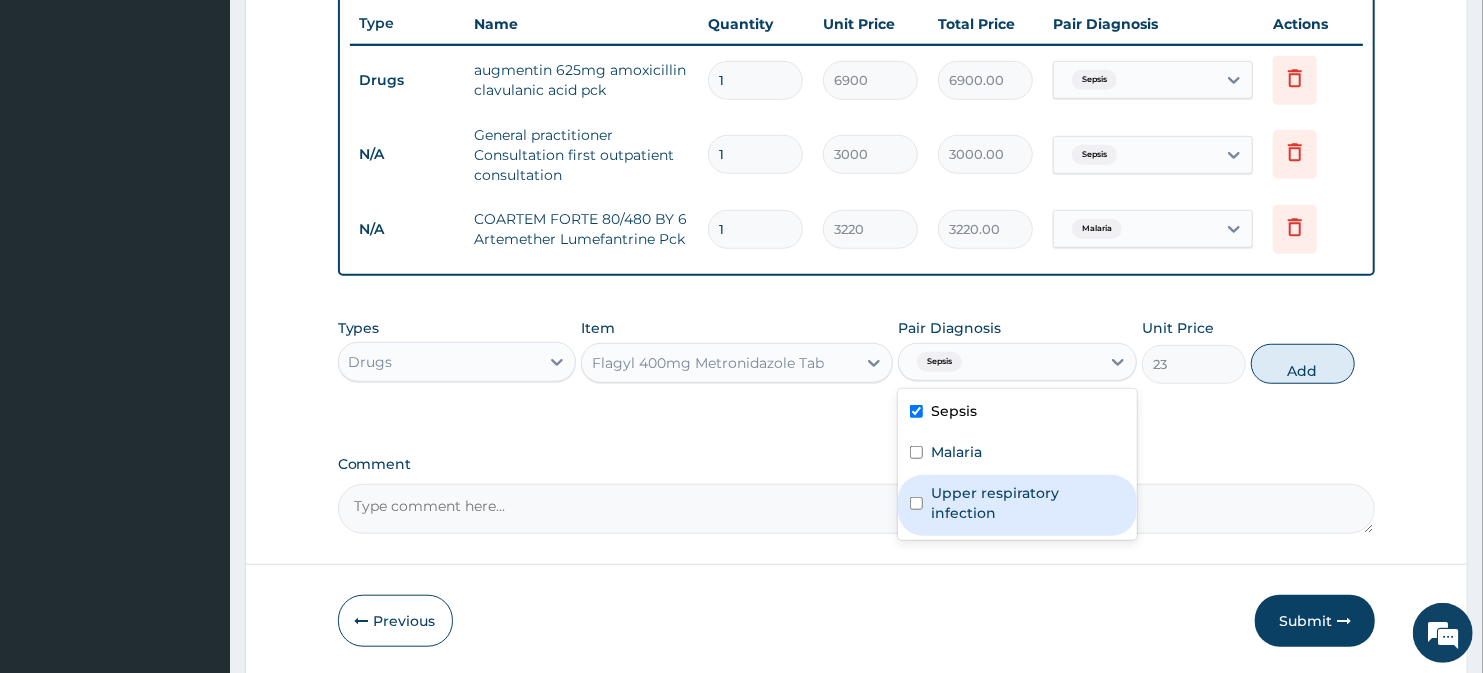 drag, startPoint x: 994, startPoint y: 487, endPoint x: 1204, endPoint y: 454, distance: 212.57704 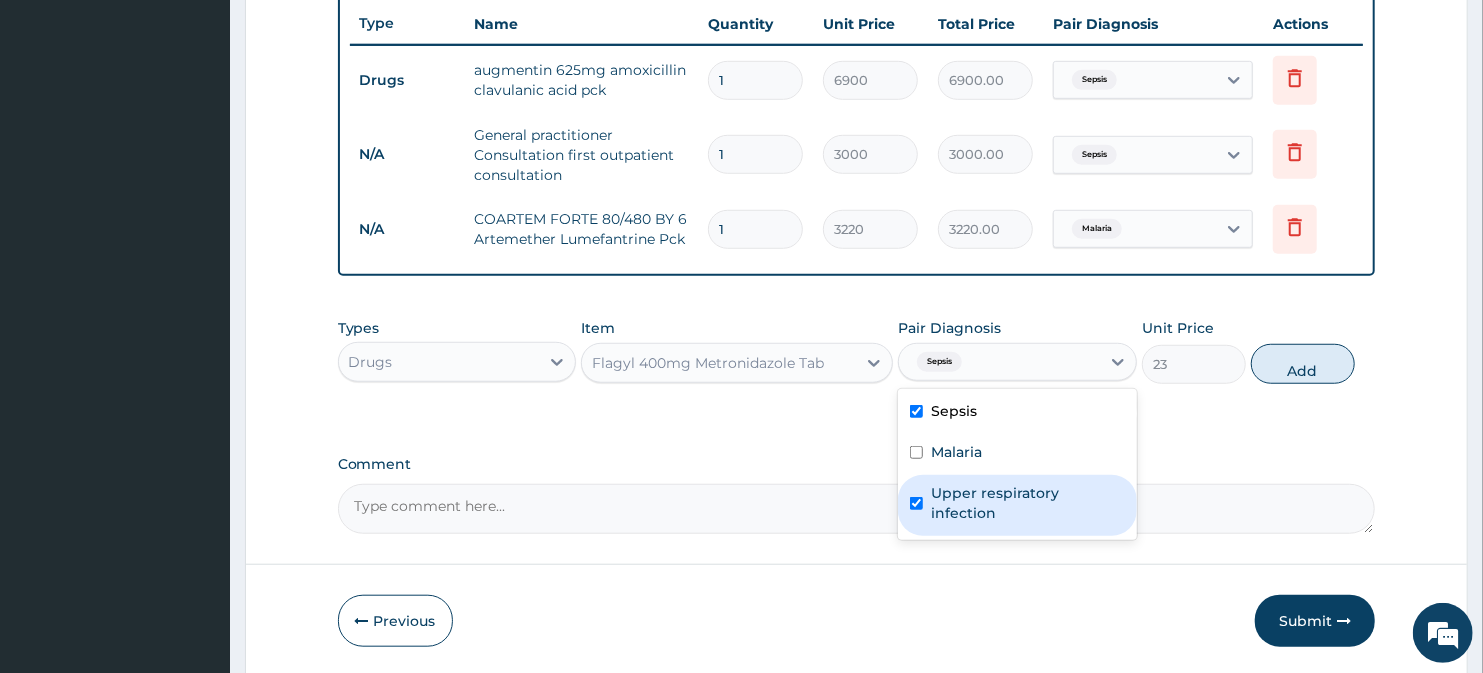 checkbox on "true" 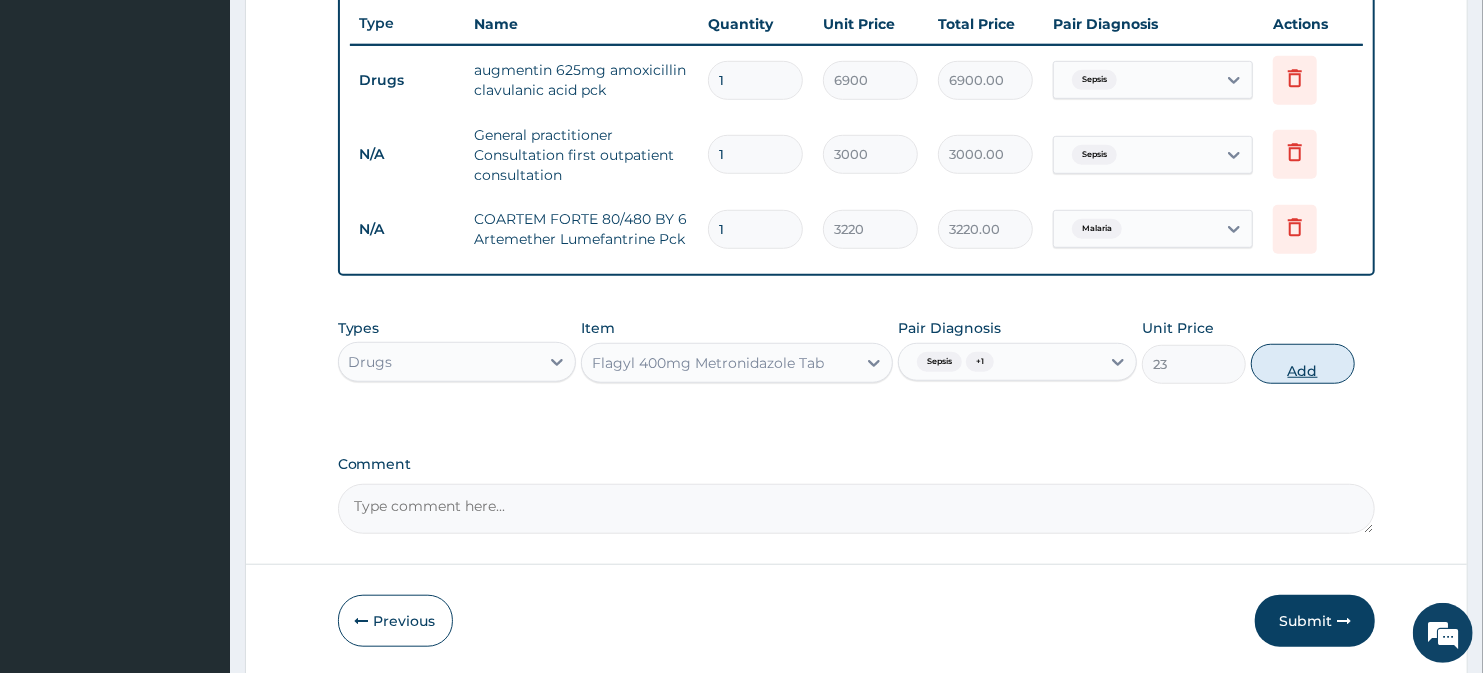 click on "Add" at bounding box center [1303, 364] 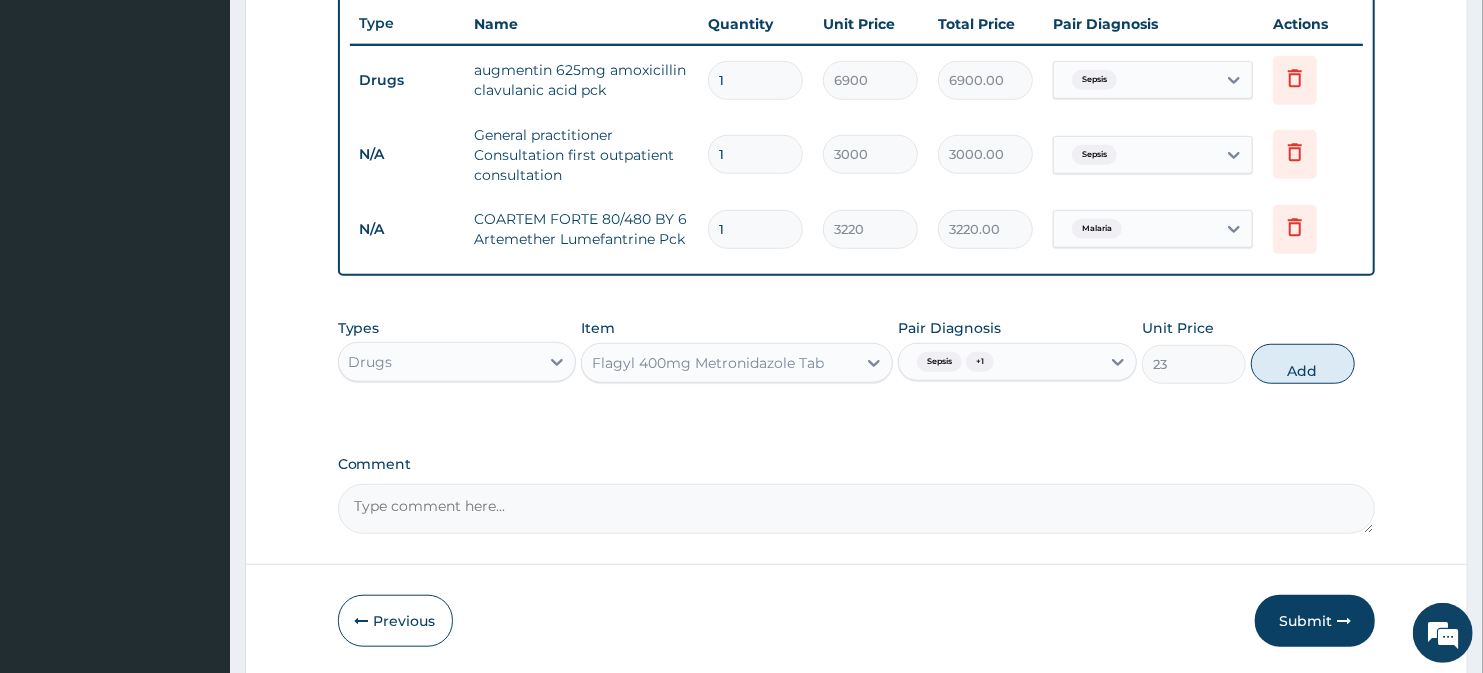 type on "0" 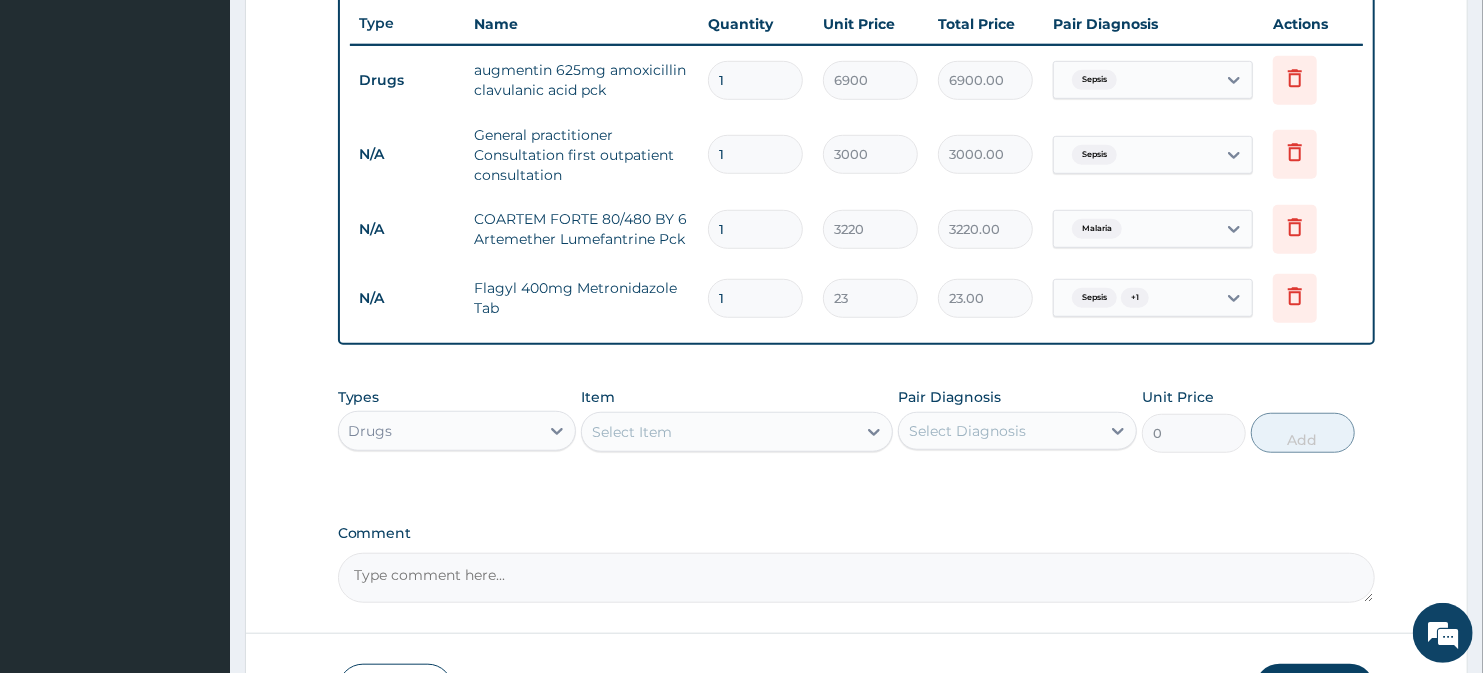 drag, startPoint x: 740, startPoint y: 293, endPoint x: 677, endPoint y: 314, distance: 66.40783 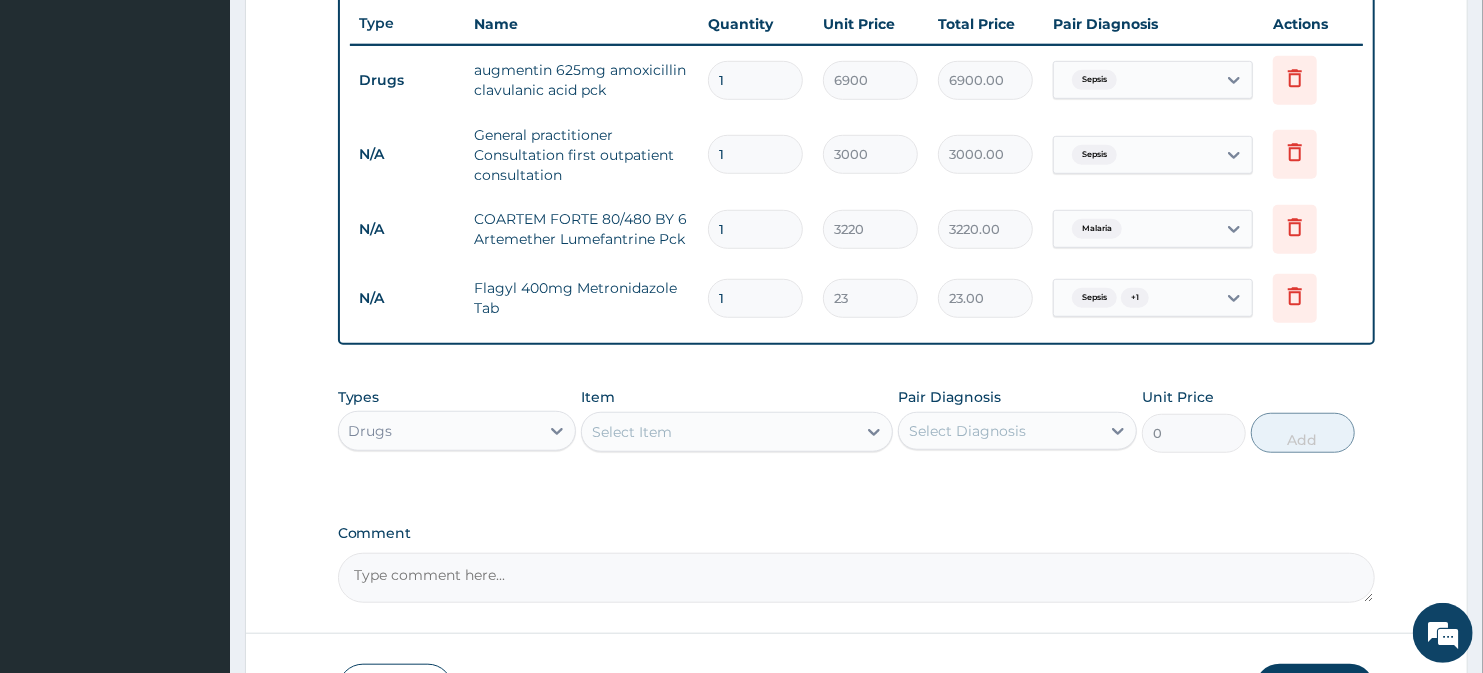 click on "N/A Flagyl 400mg Metronidazole Tab 1 23 23.00 Sepsis  + 1 Delete" at bounding box center (857, 298) 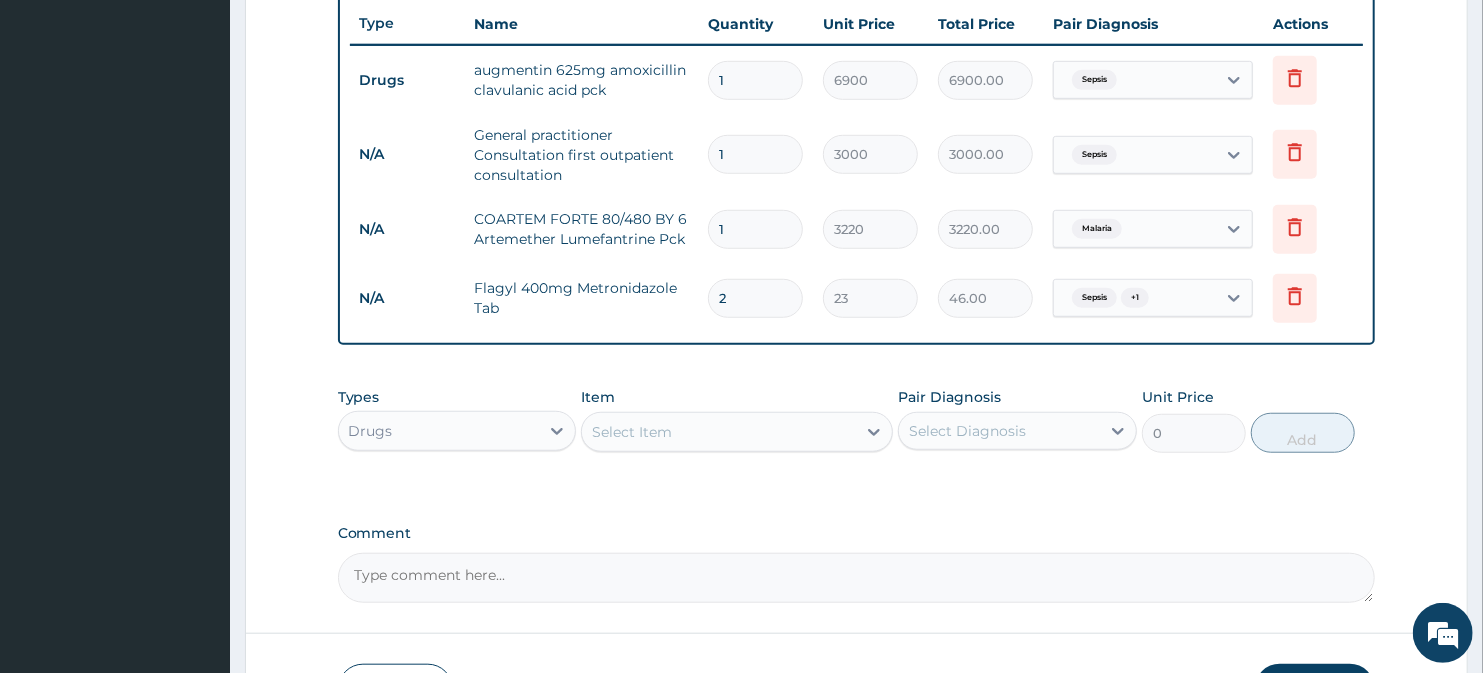 type on "21" 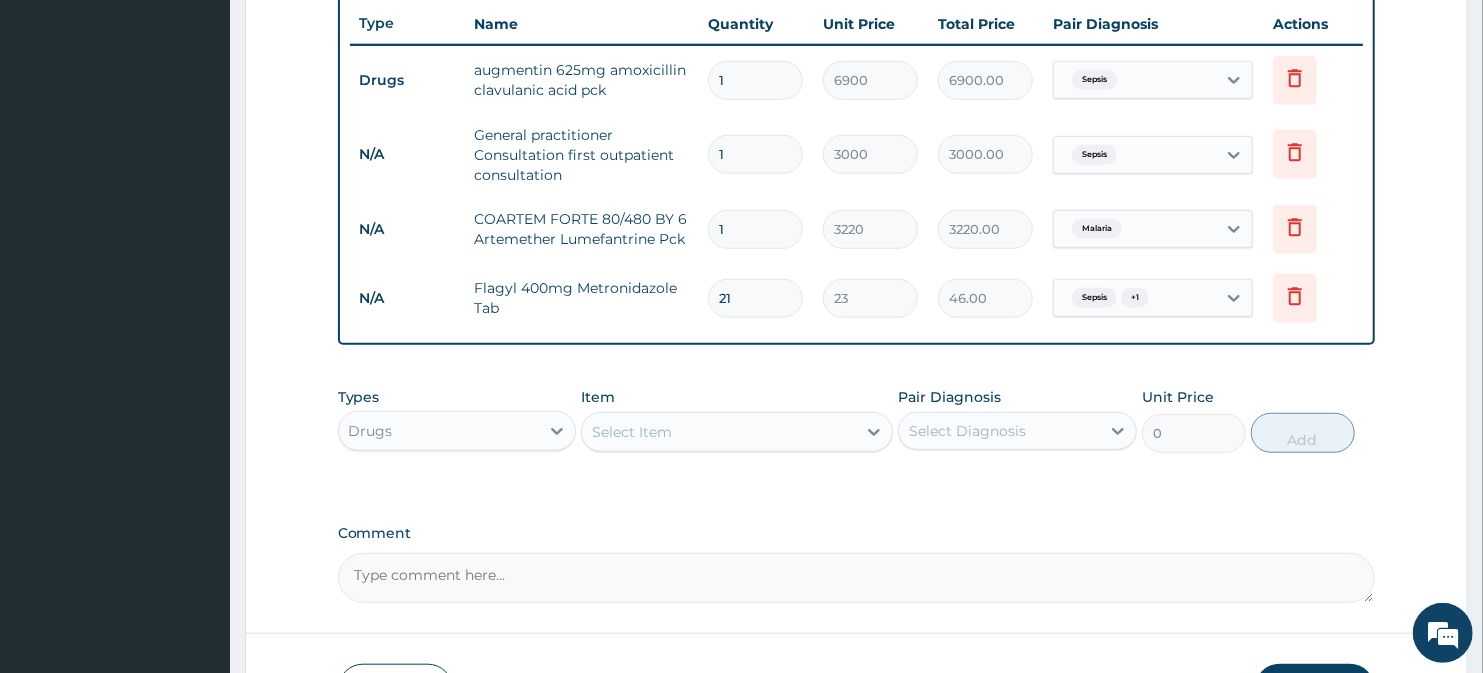 type on "483.00" 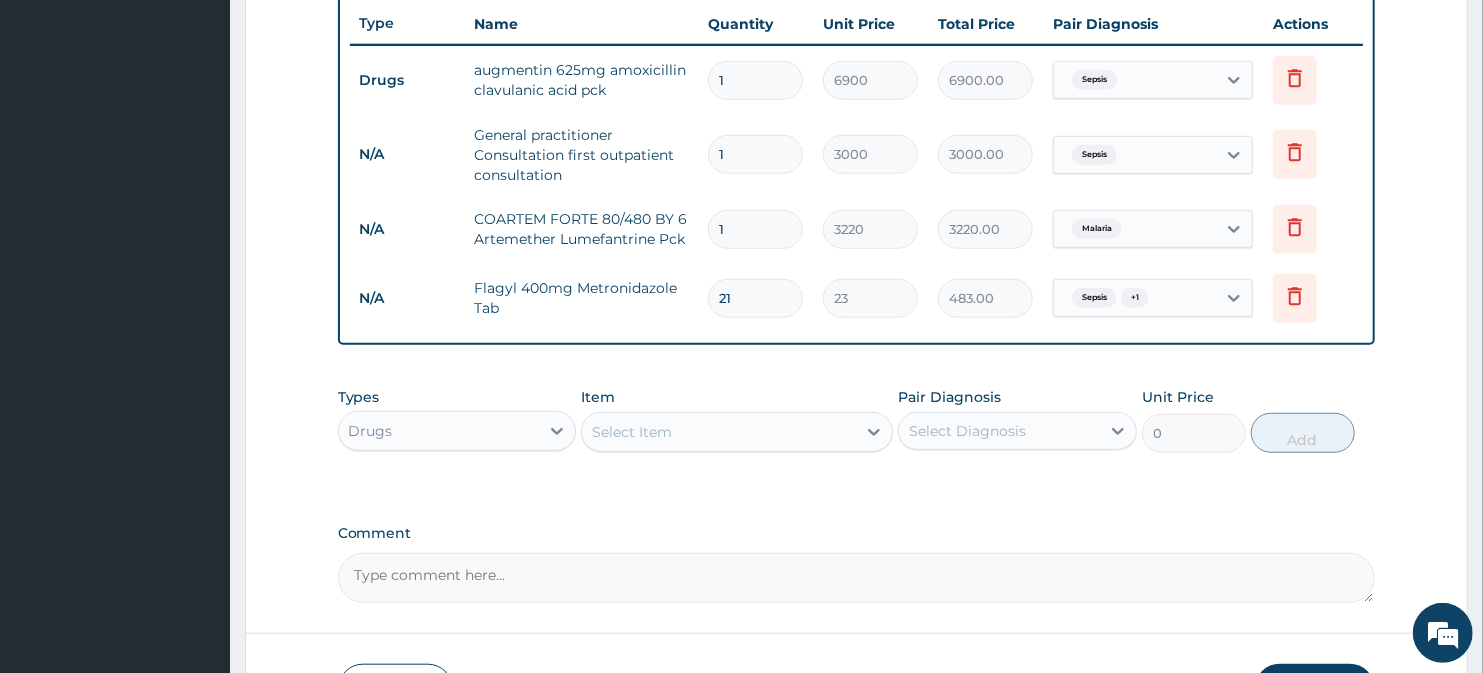 type on "21" 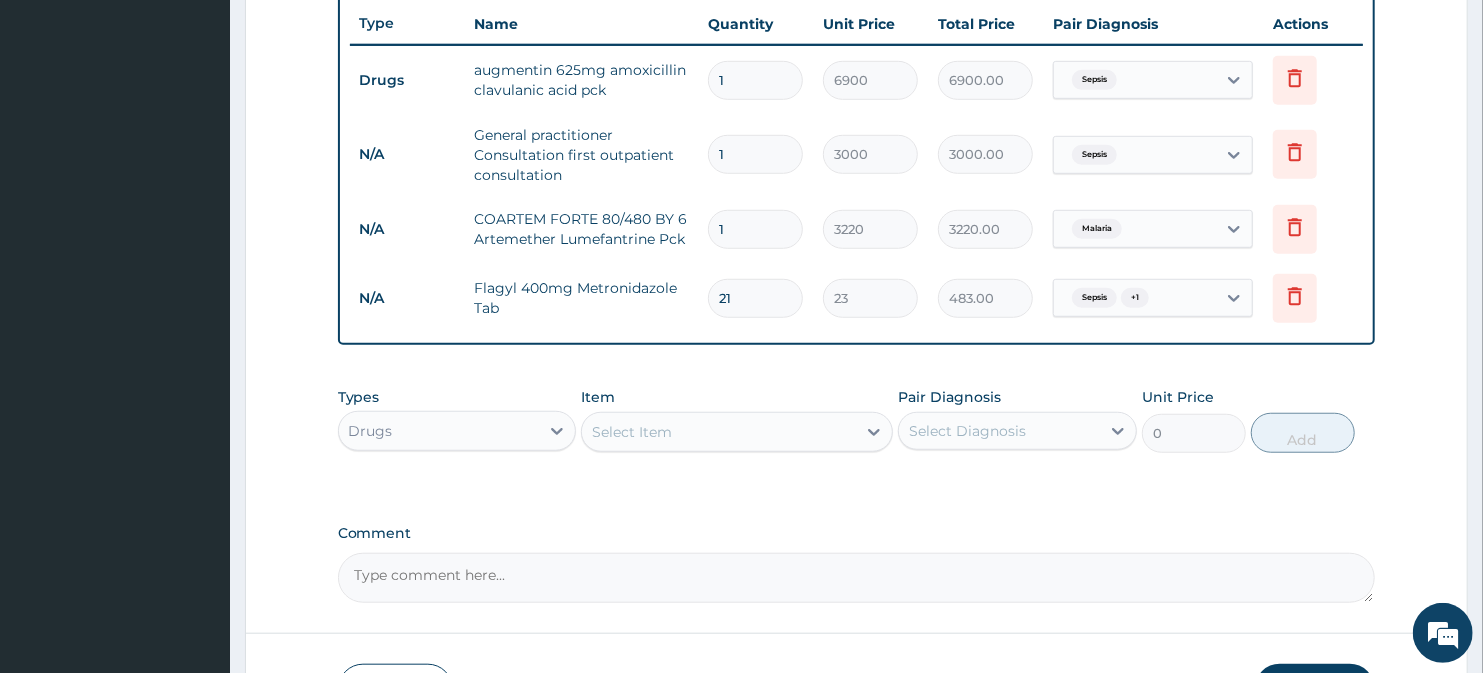 click on "Select Item" at bounding box center [718, 432] 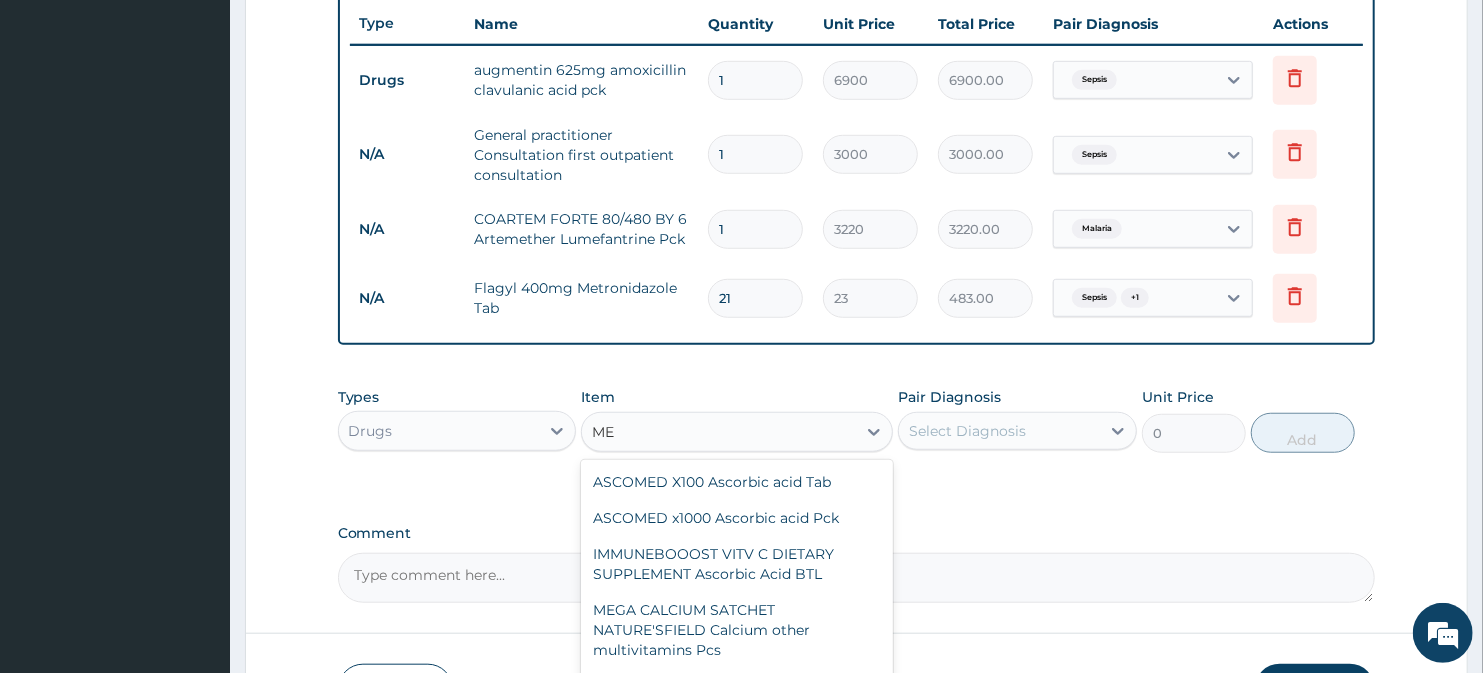 type on "M" 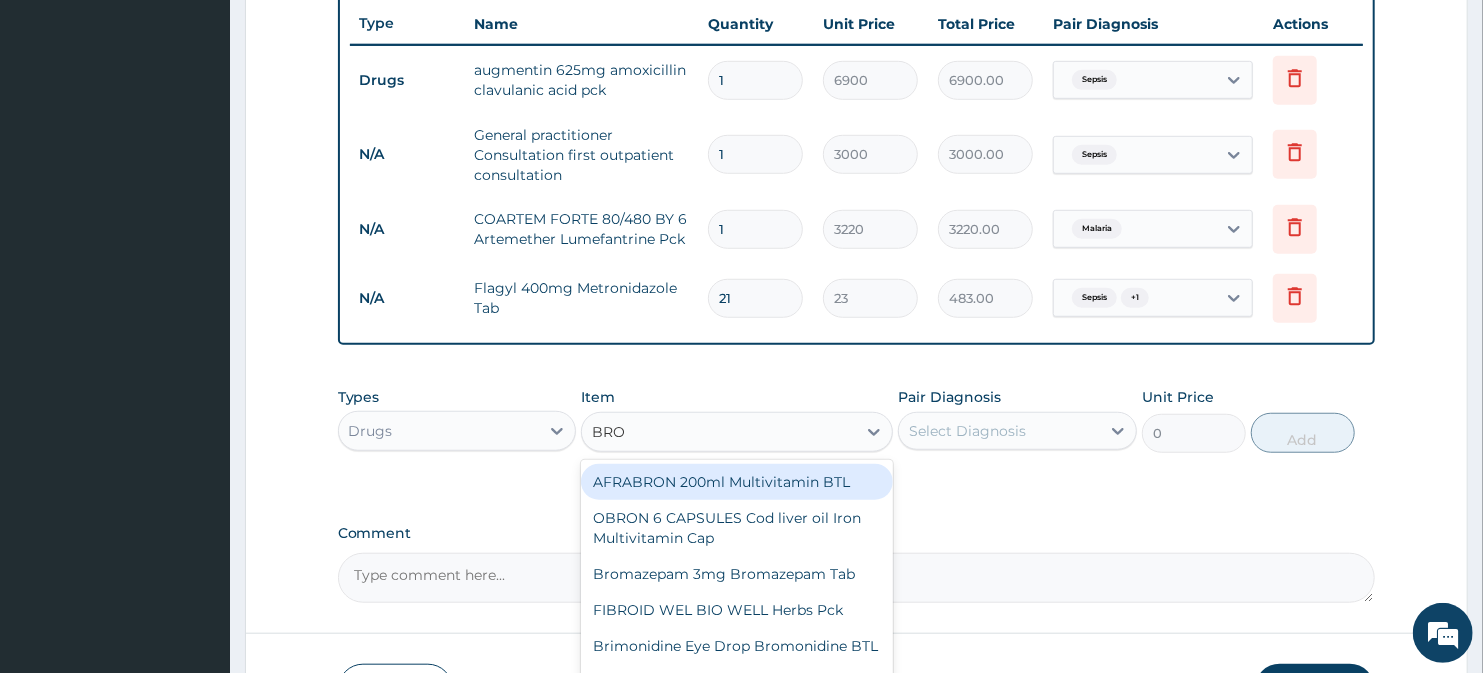 type on "BRON" 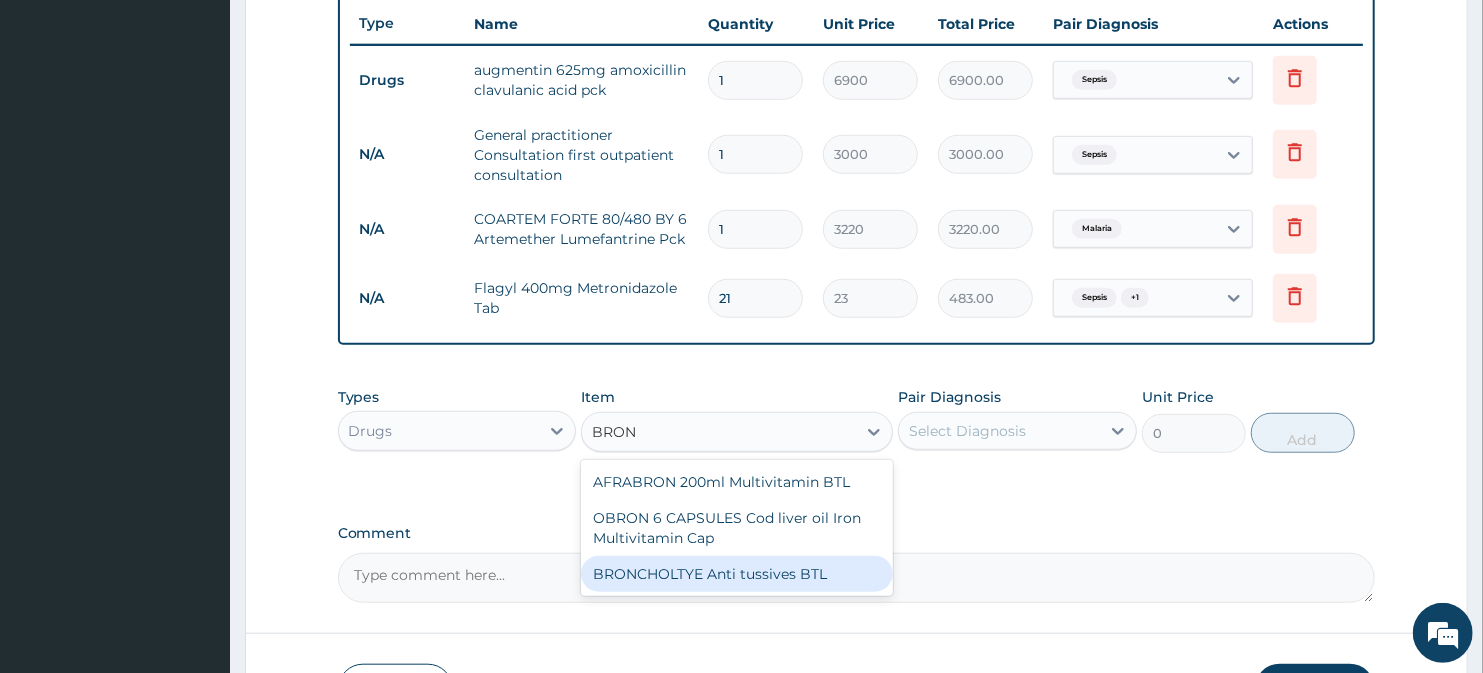 click on "BRONCHOLTYE Anti tussives BTL" at bounding box center (736, 574) 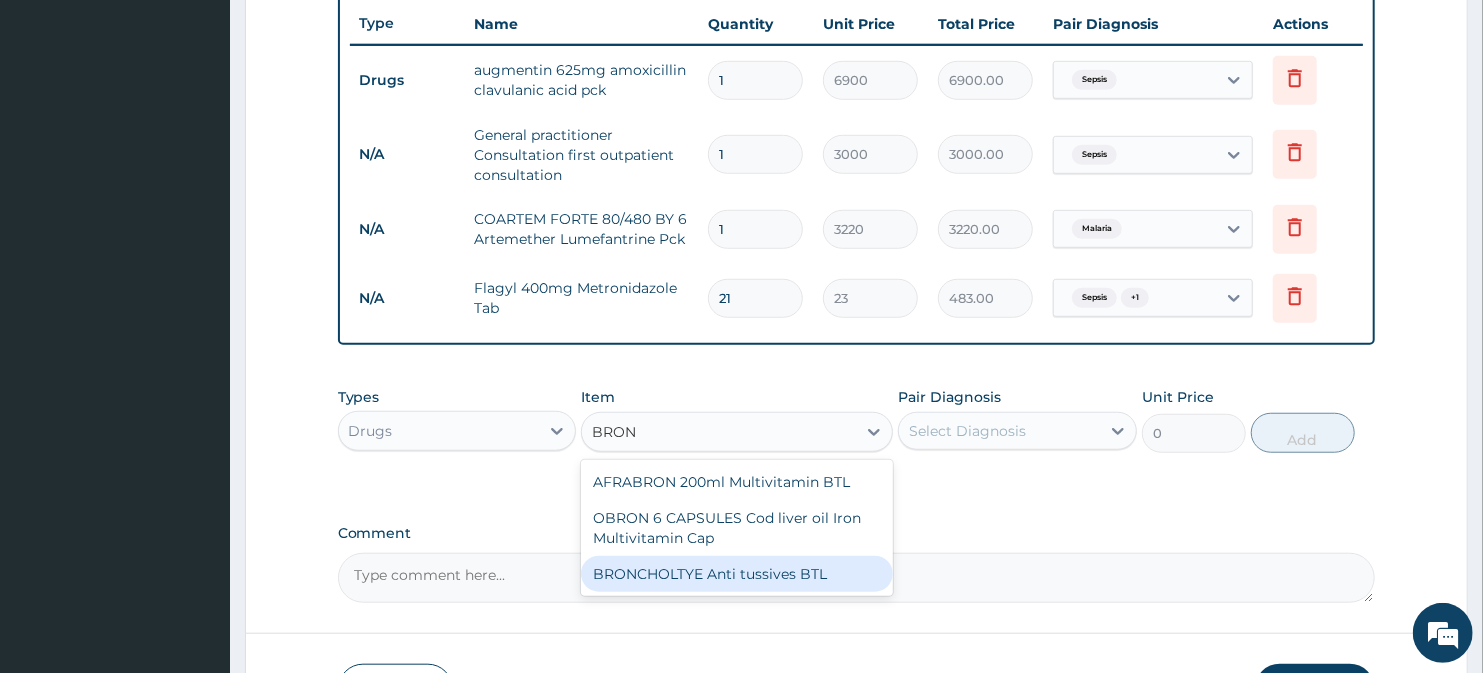 type 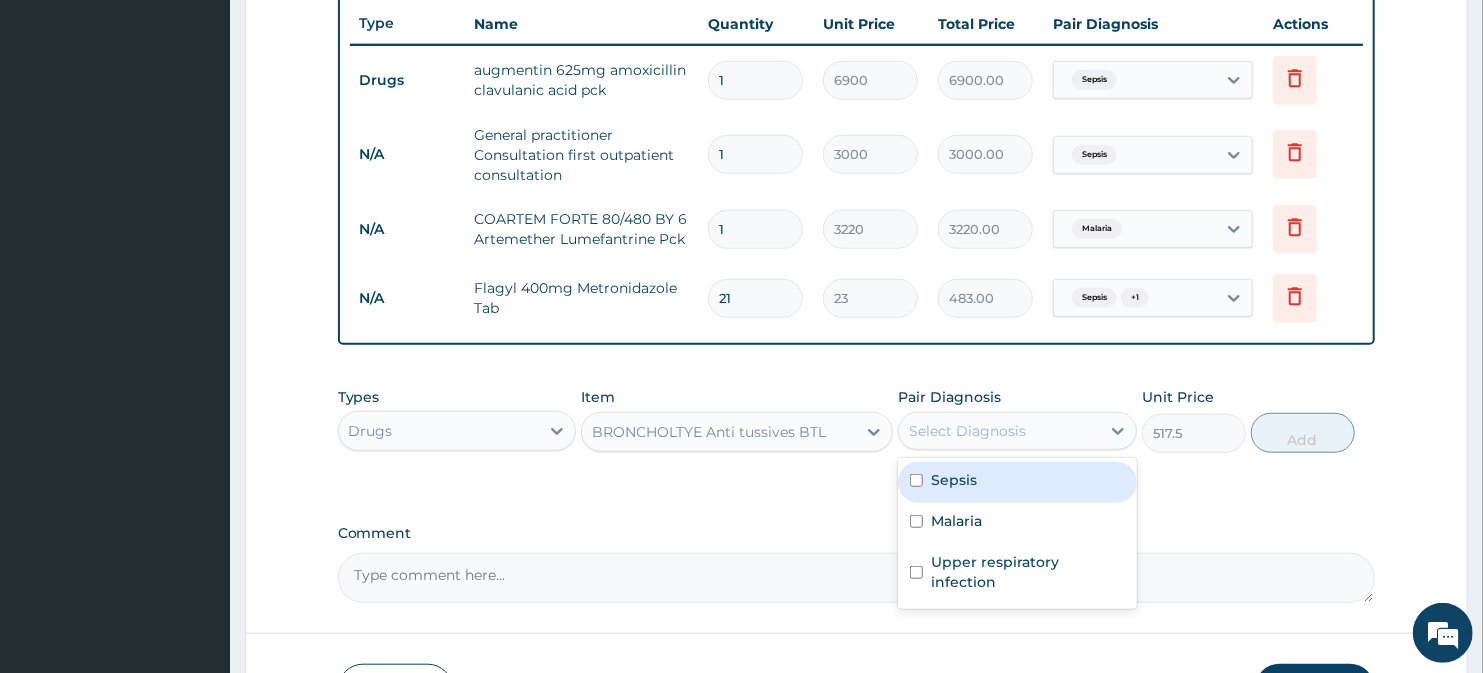 click on "Select Diagnosis" at bounding box center [967, 431] 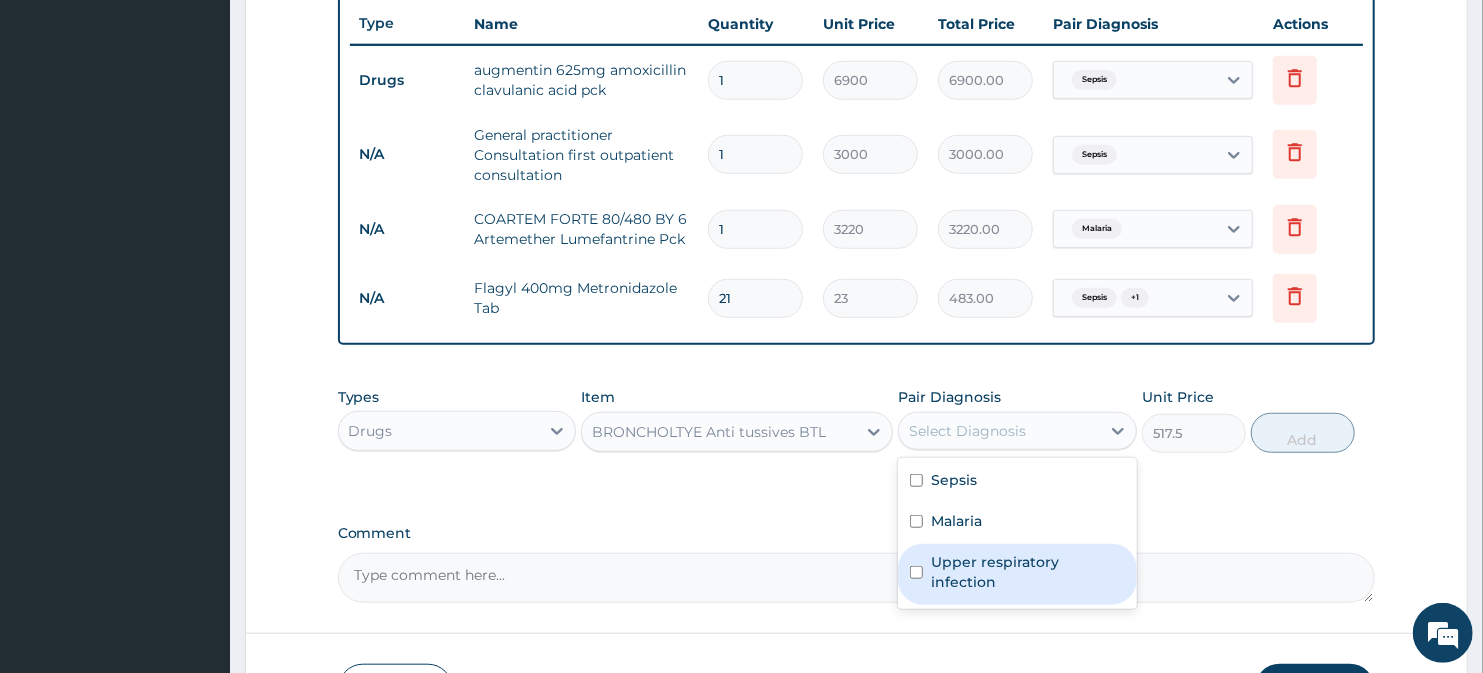 click on "Upper respiratory infection" at bounding box center (1028, 572) 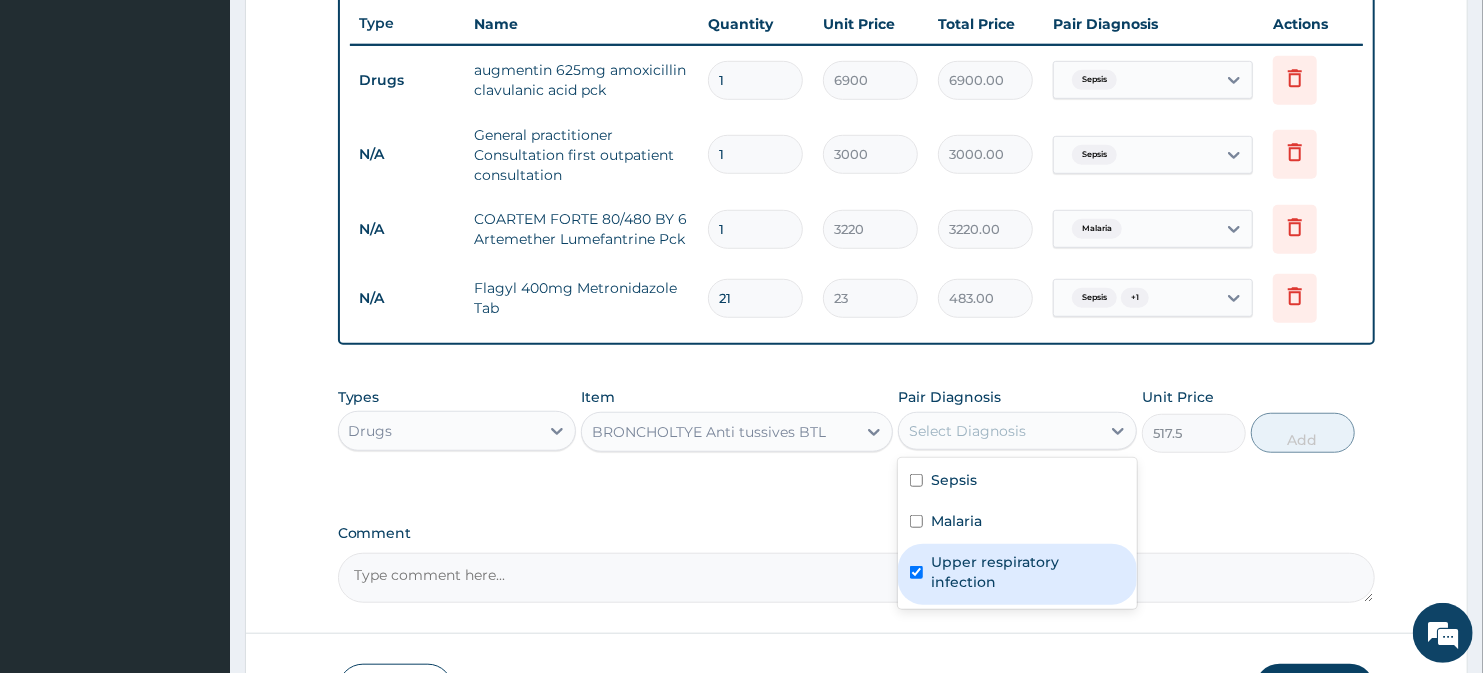 checkbox on "true" 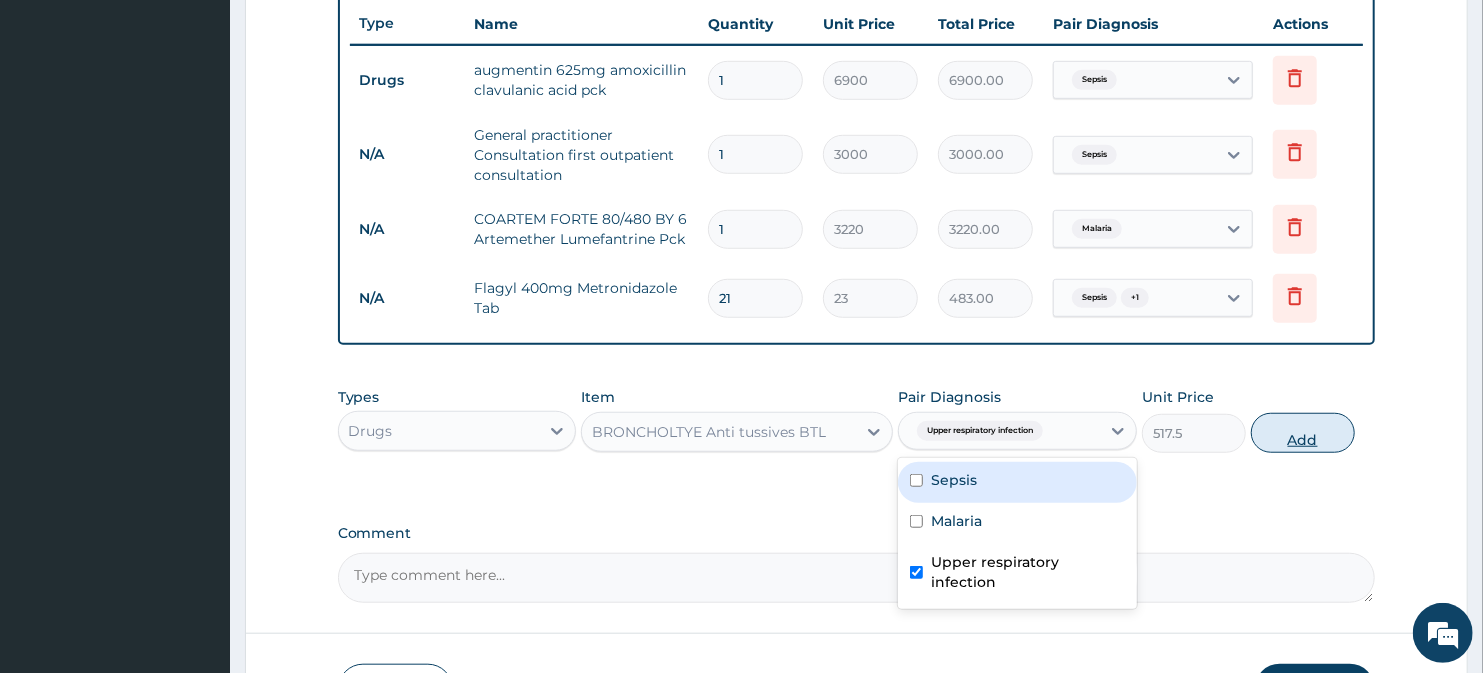 click on "Add" at bounding box center [1303, 433] 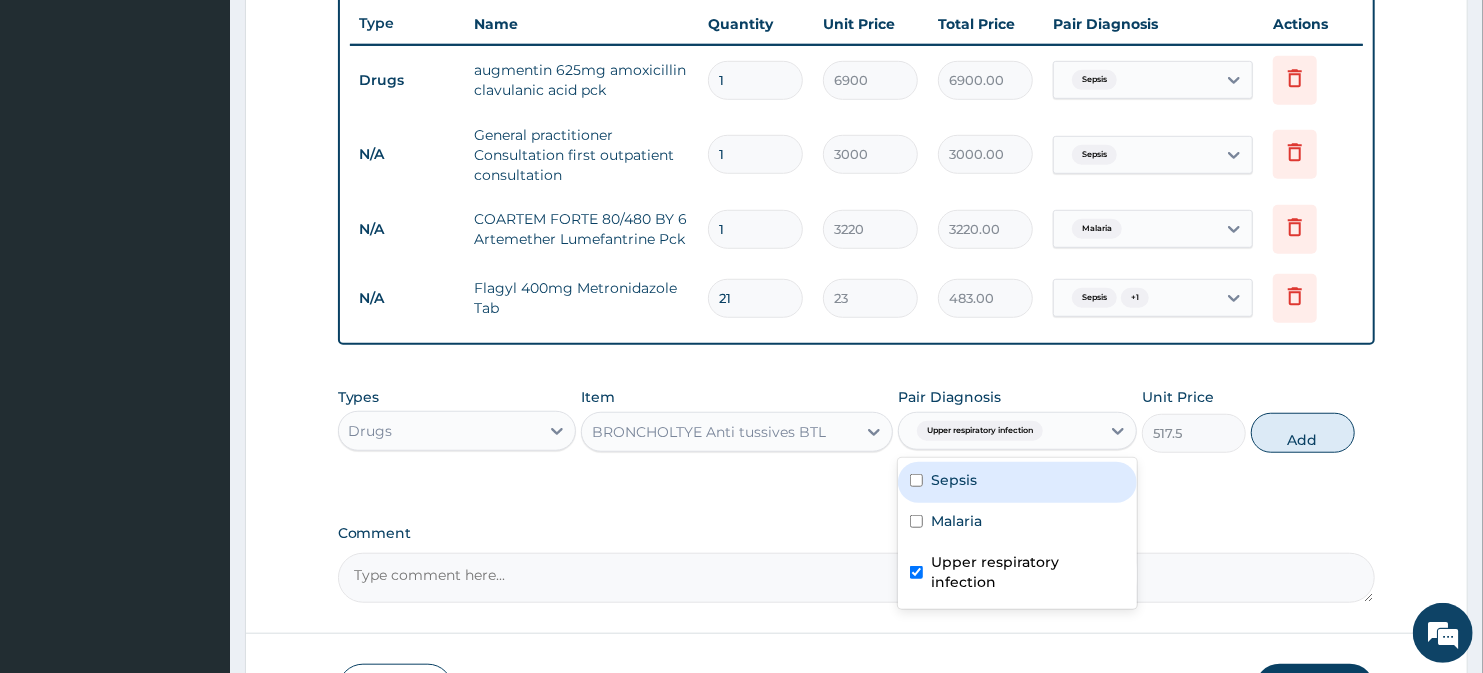type on "0" 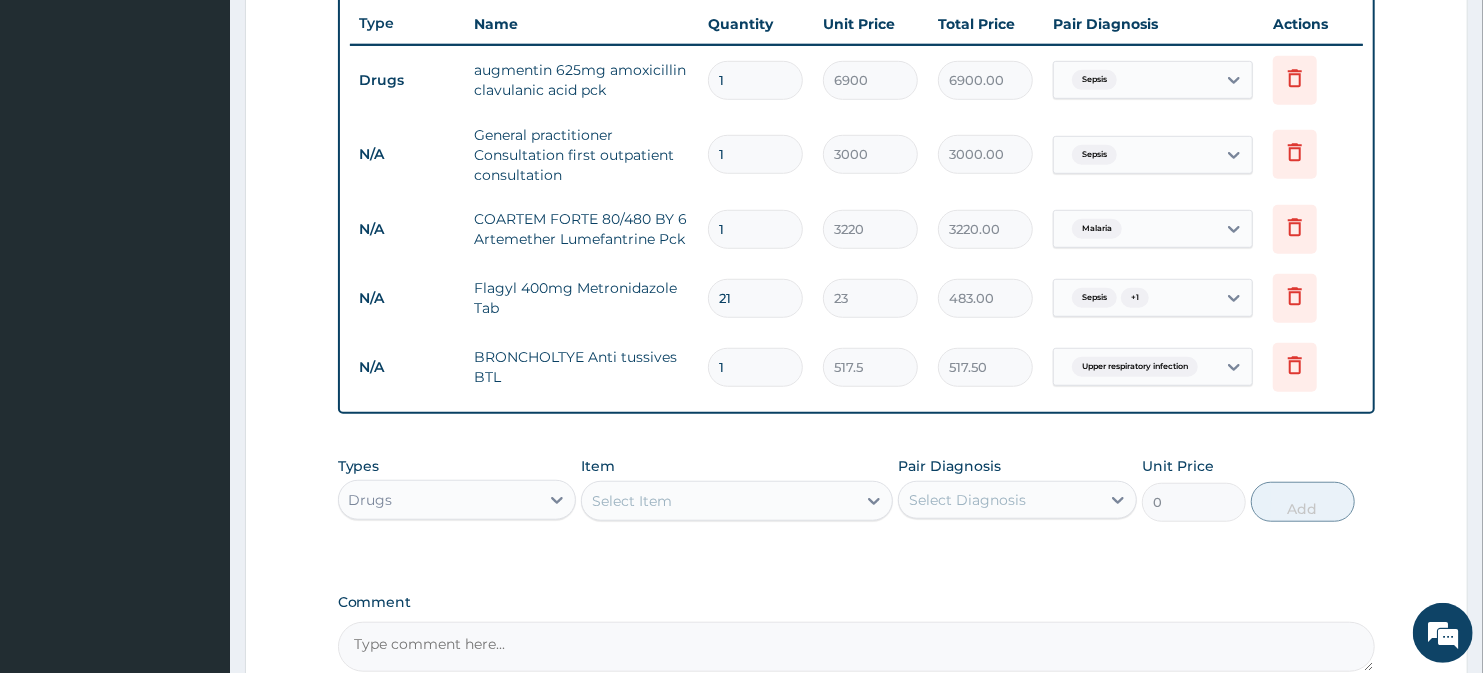 click on "Select Item" at bounding box center (718, 501) 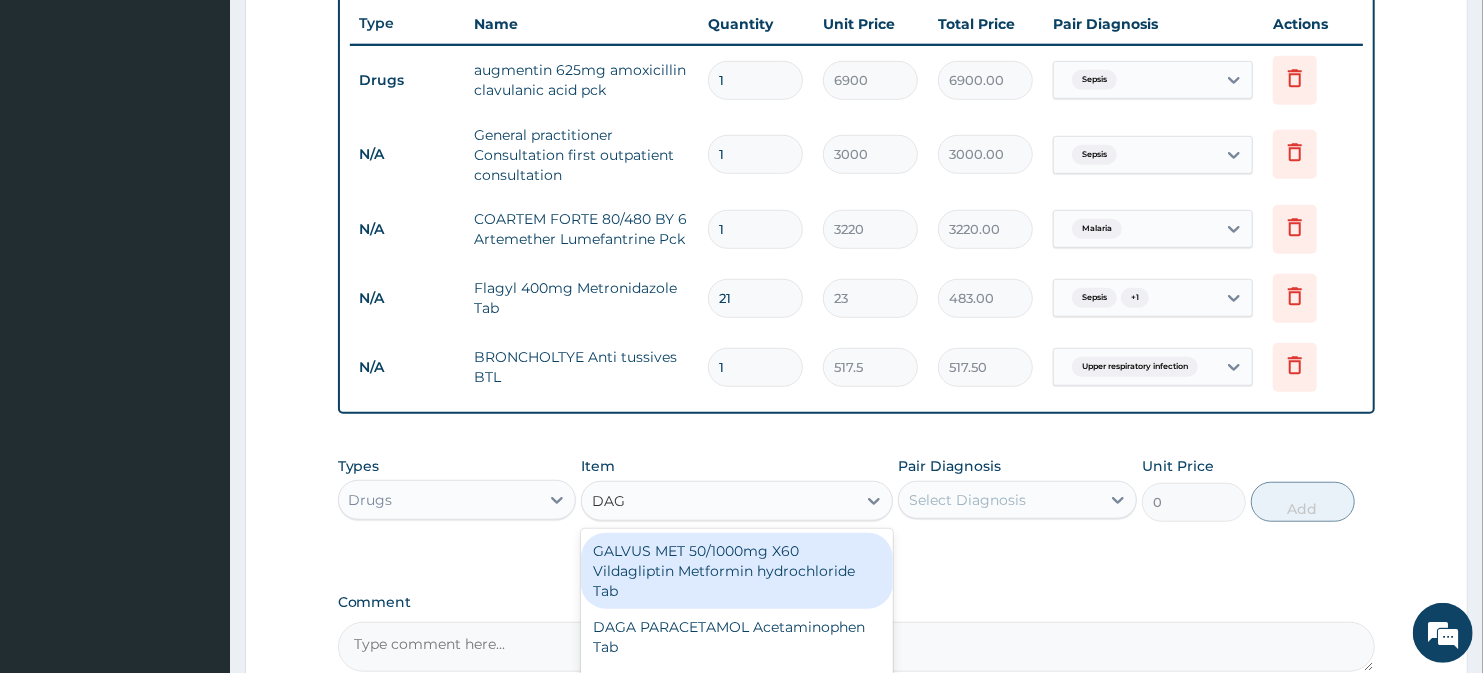type on "DAGA" 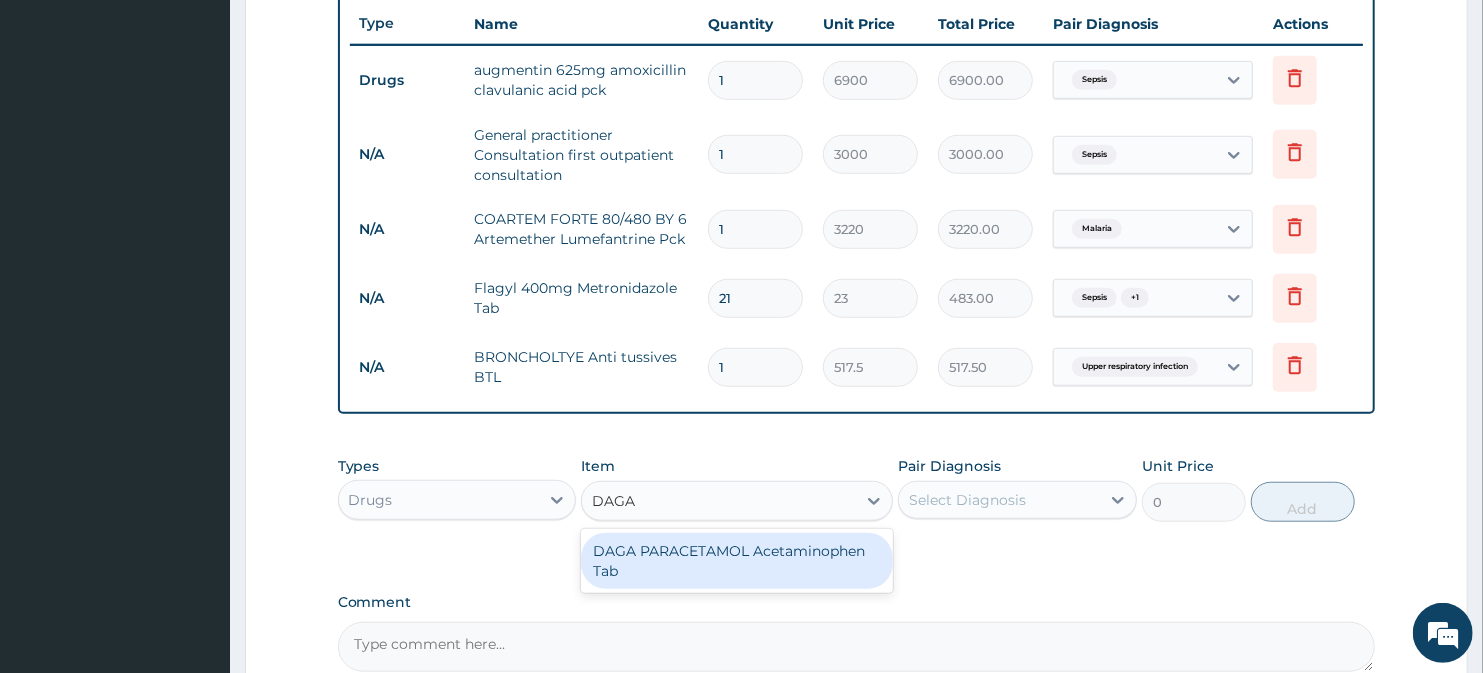 drag, startPoint x: 727, startPoint y: 565, endPoint x: 942, endPoint y: 523, distance: 219.06392 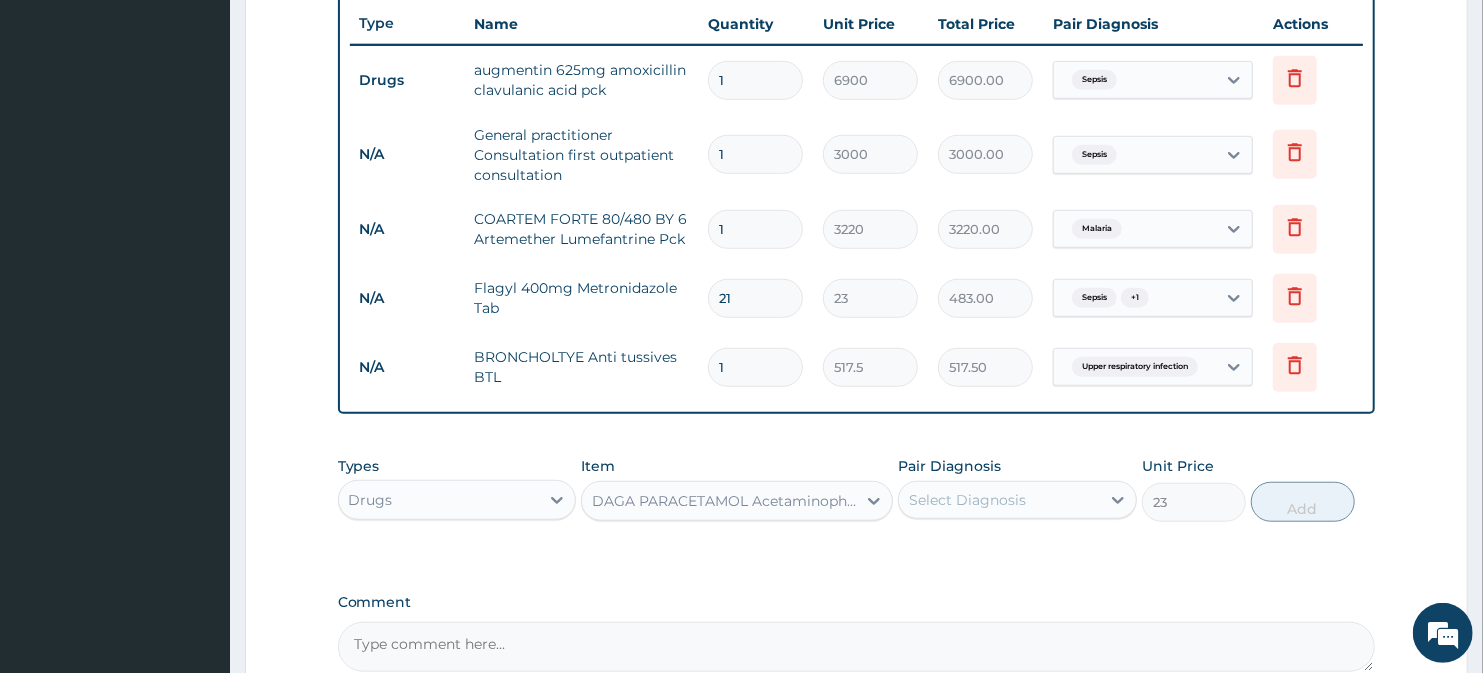click on "Select Diagnosis" at bounding box center (967, 500) 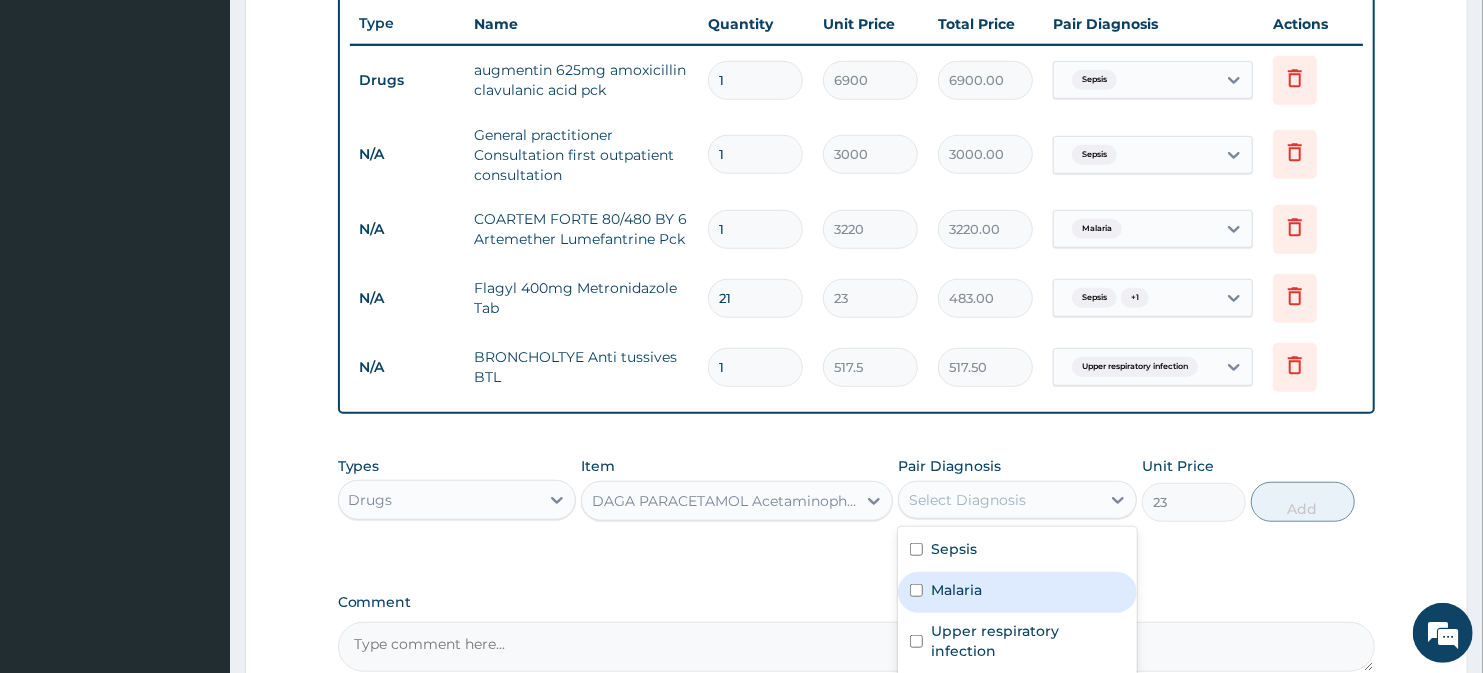 drag, startPoint x: 996, startPoint y: 587, endPoint x: 1233, endPoint y: 525, distance: 244.97551 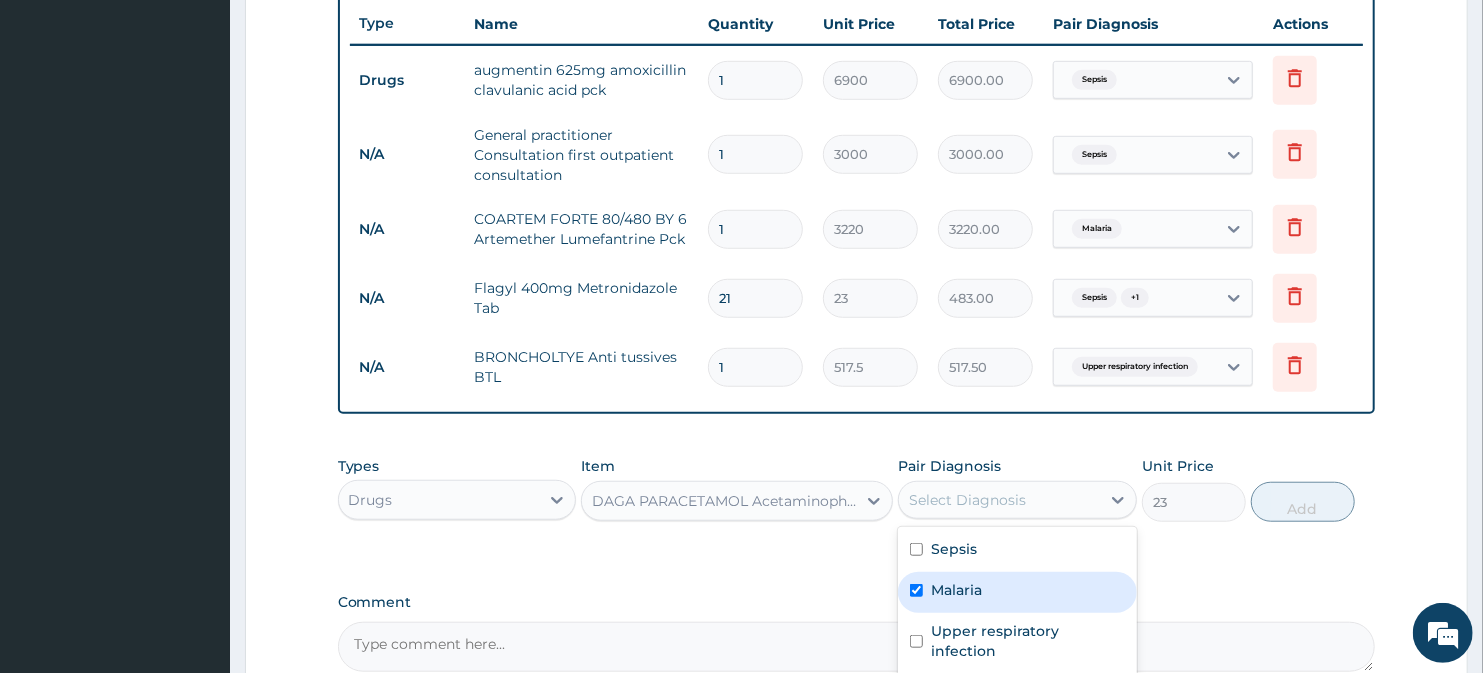 checkbox on "true" 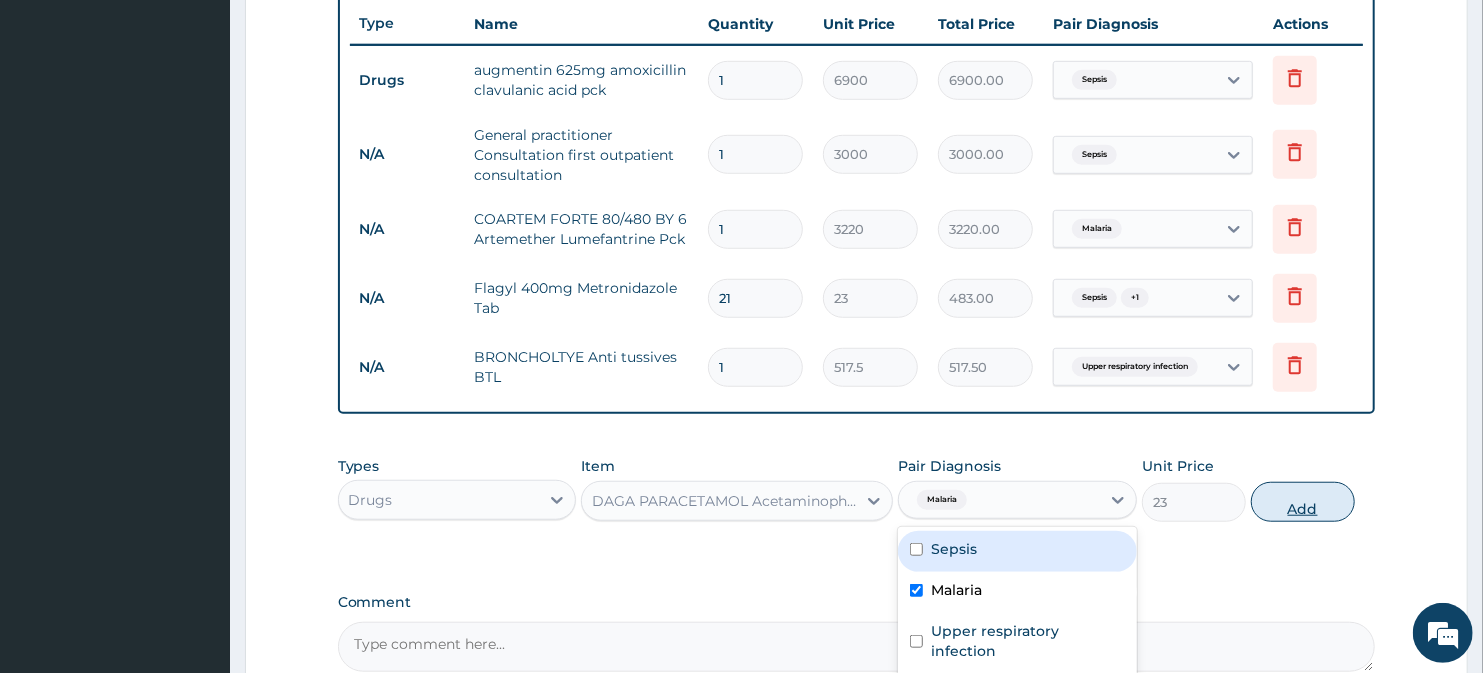 click on "Add" at bounding box center [1303, 502] 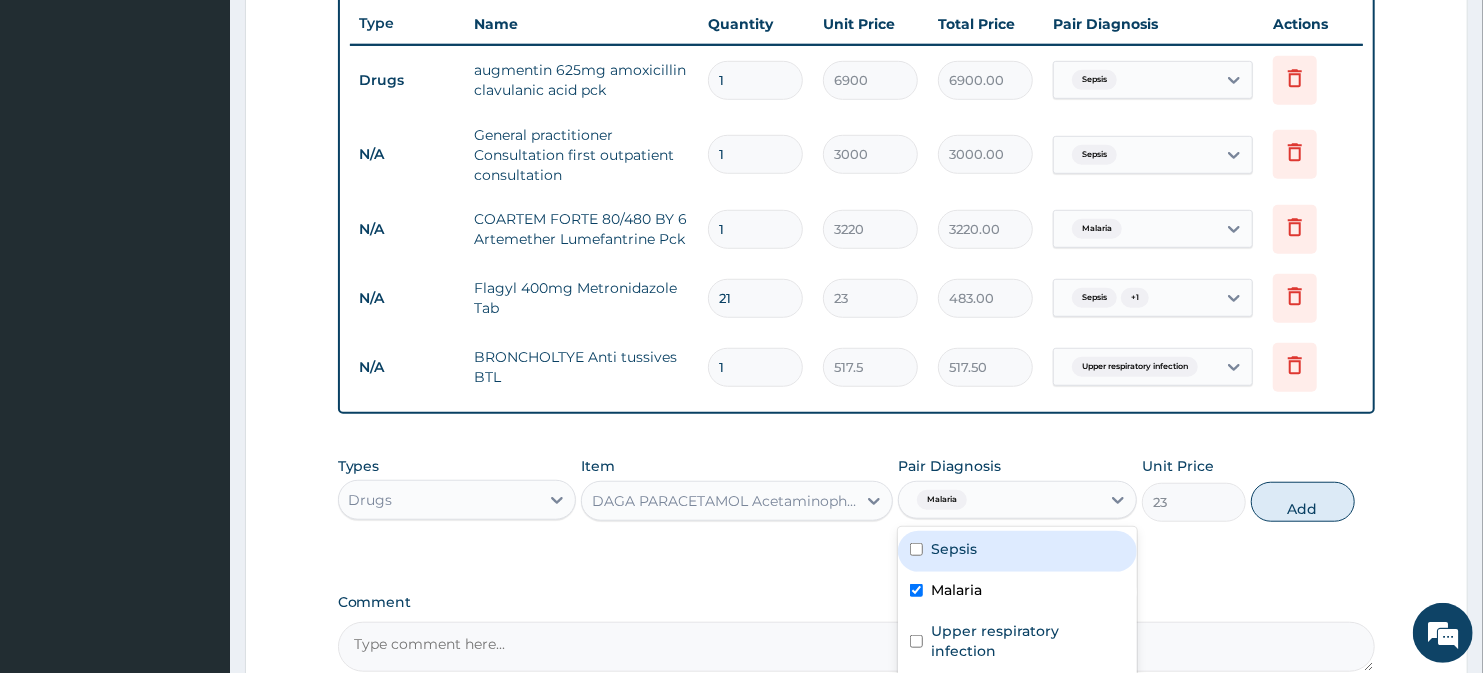 type on "0" 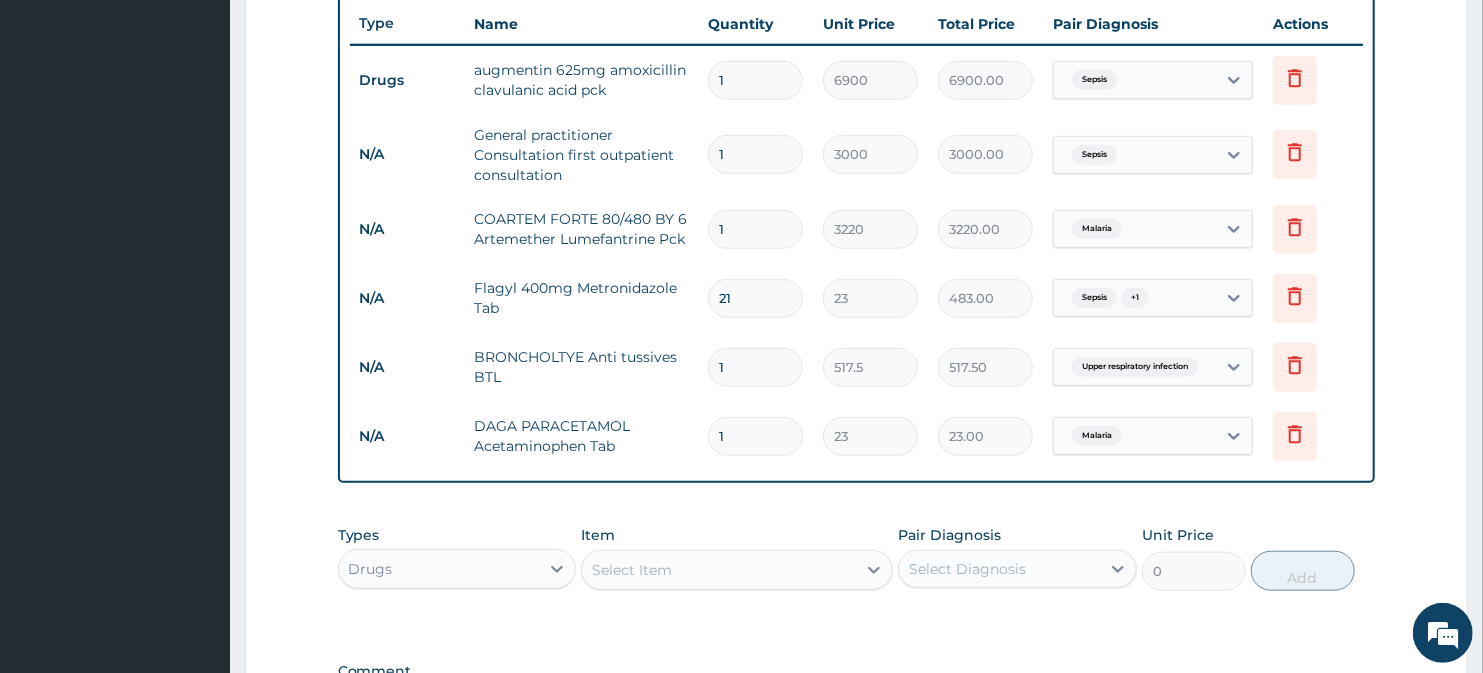 type on "18" 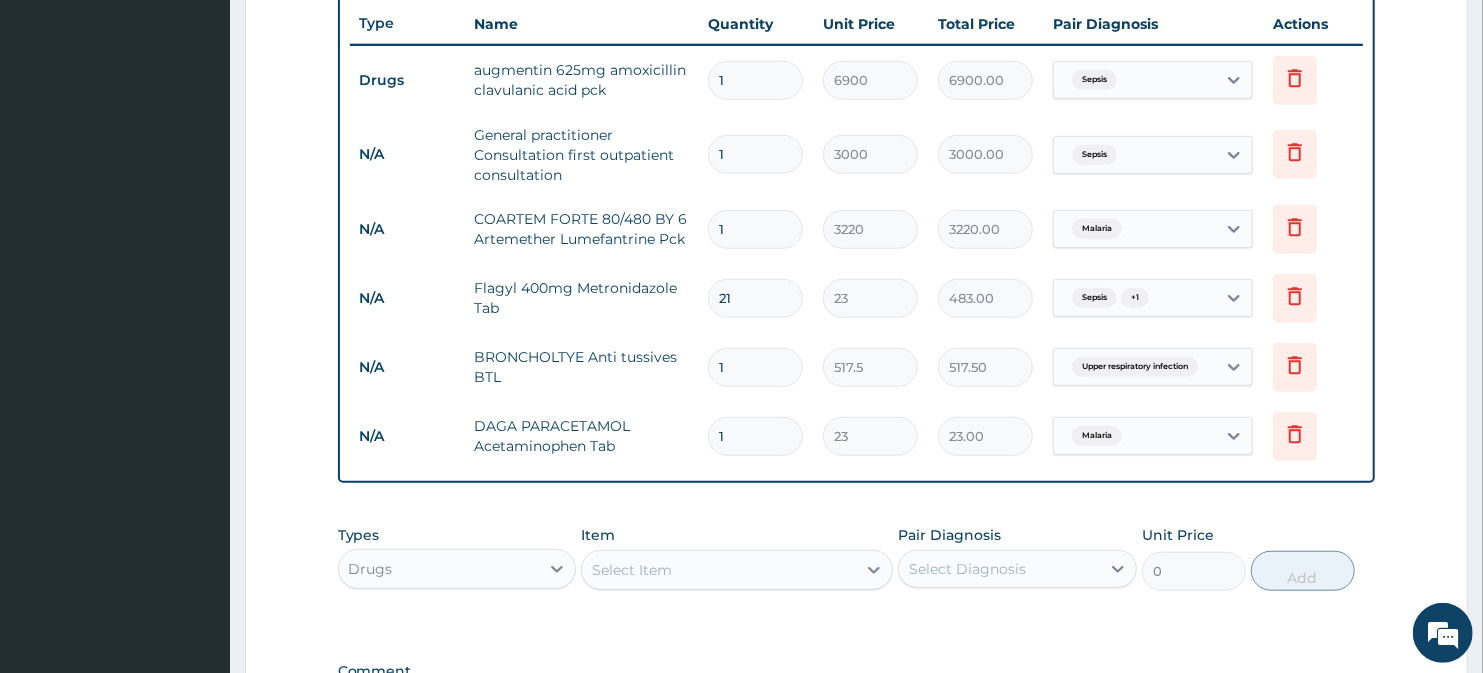 type on "414.00" 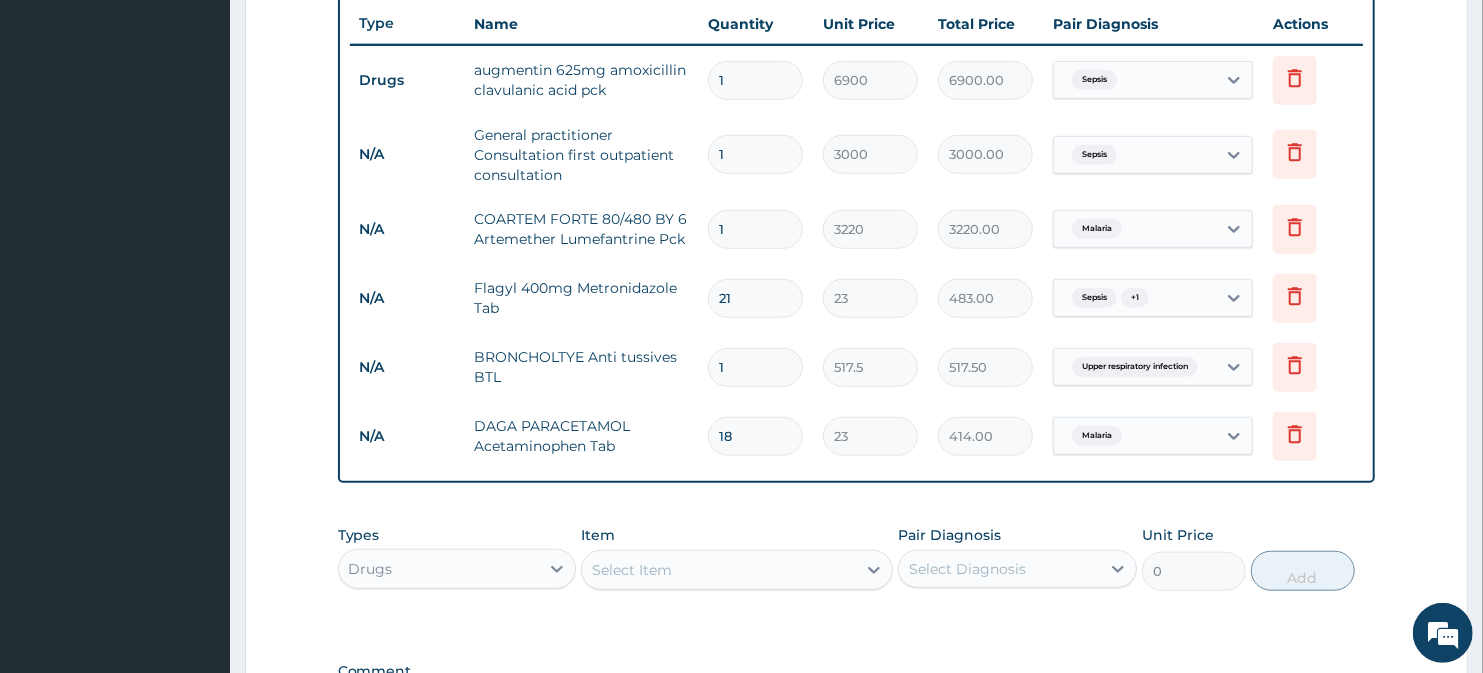 type on "18" 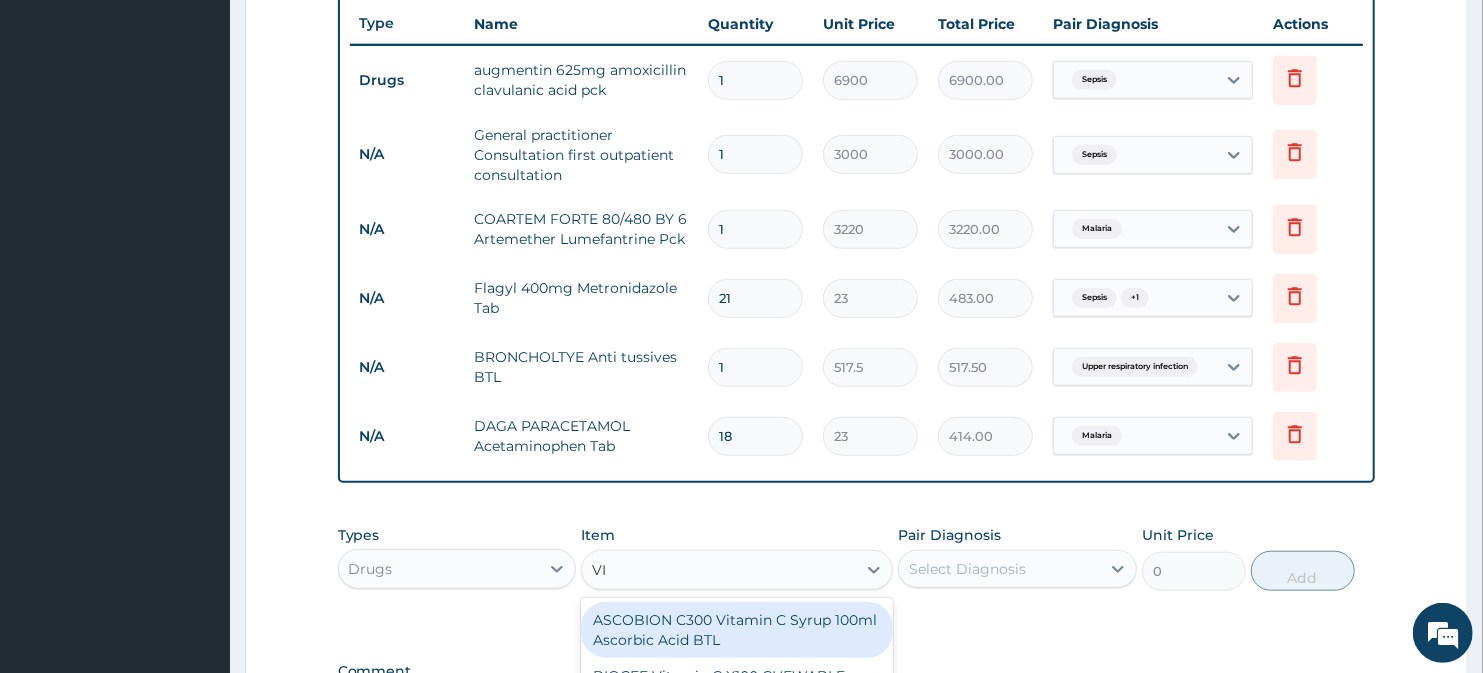 type on "VIT" 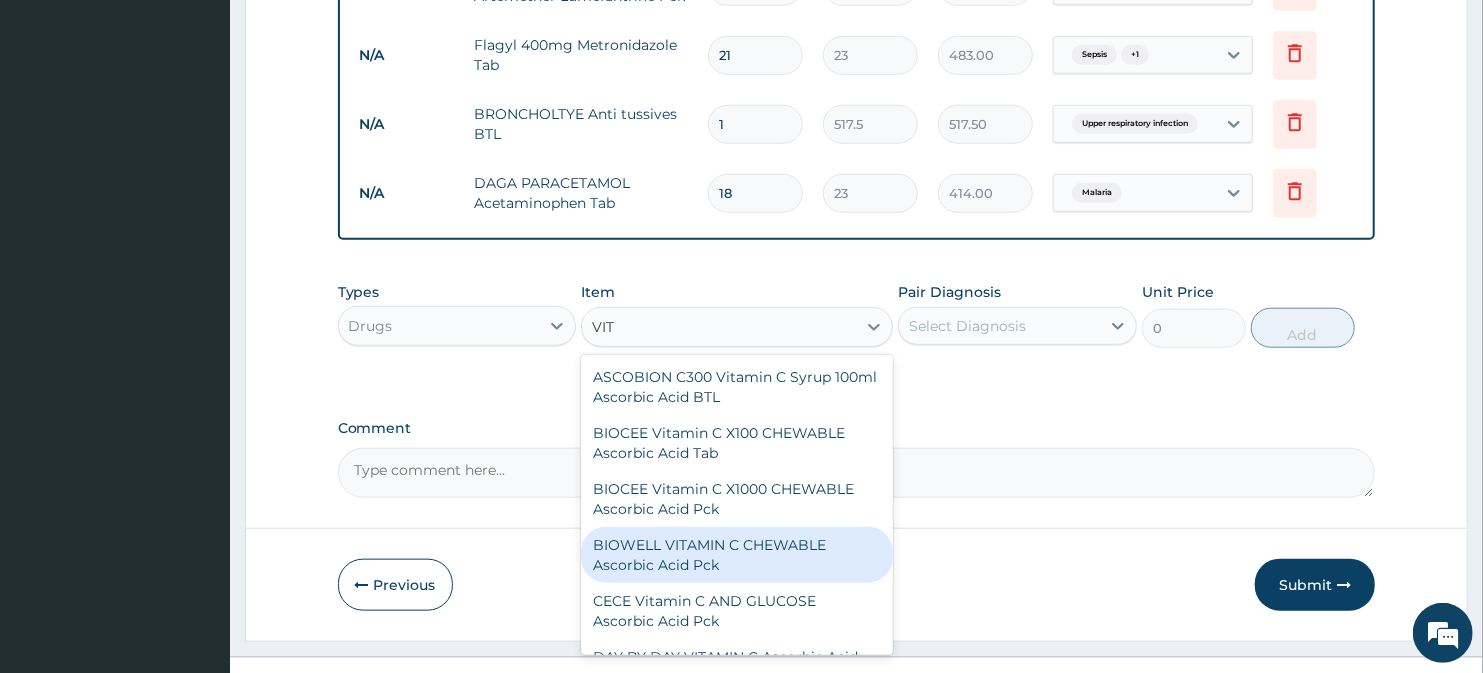 scroll, scrollTop: 1030, scrollLeft: 0, axis: vertical 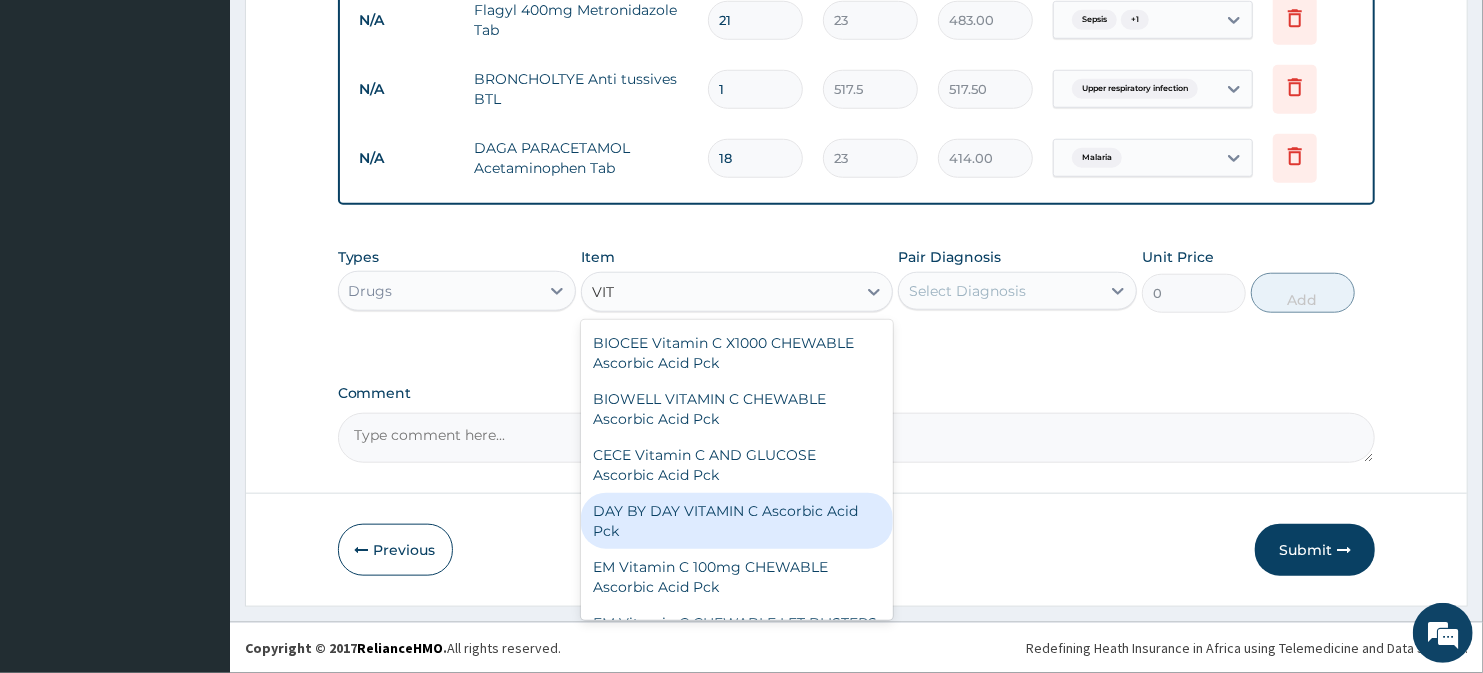 click on "DAY BY DAY VITAMIN C Ascorbic Acid Pck" at bounding box center [736, 521] 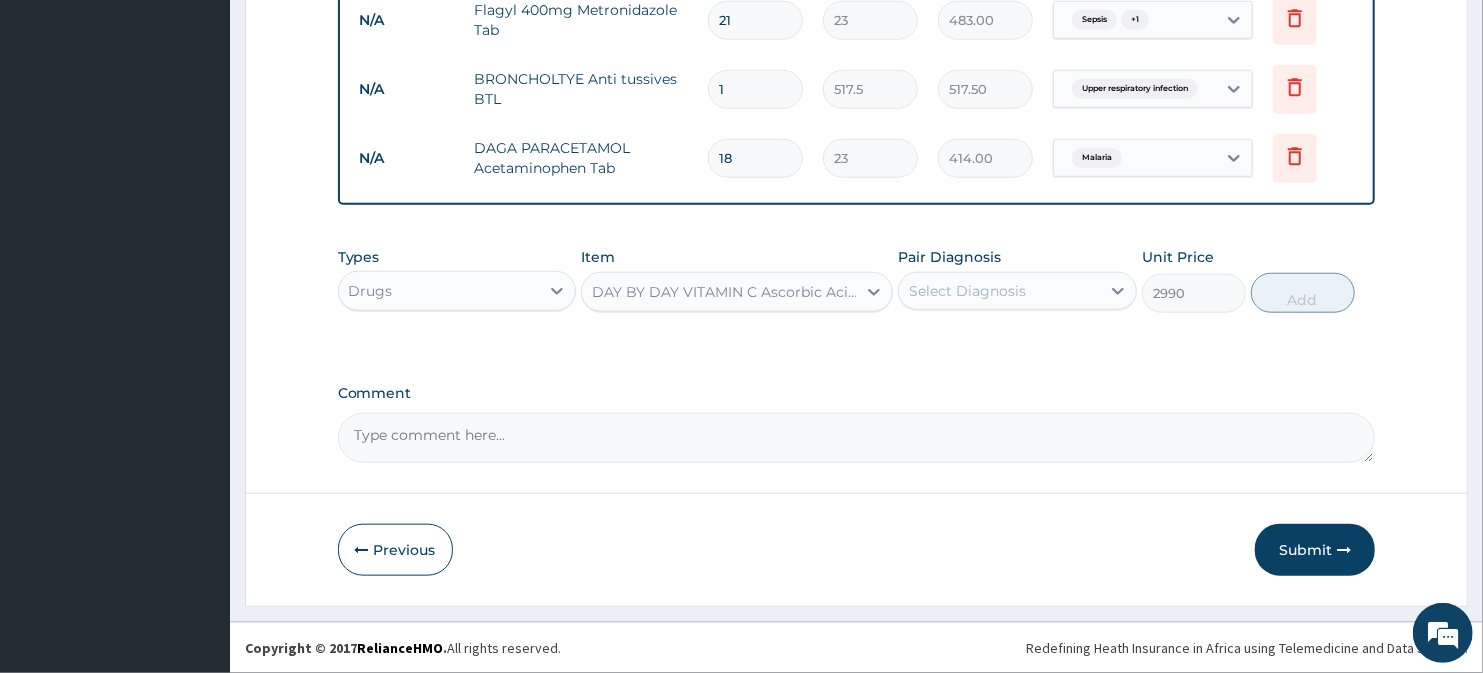 click on "DAY BY DAY VITAMIN C Ascorbic Acid Pck" at bounding box center (724, 292) 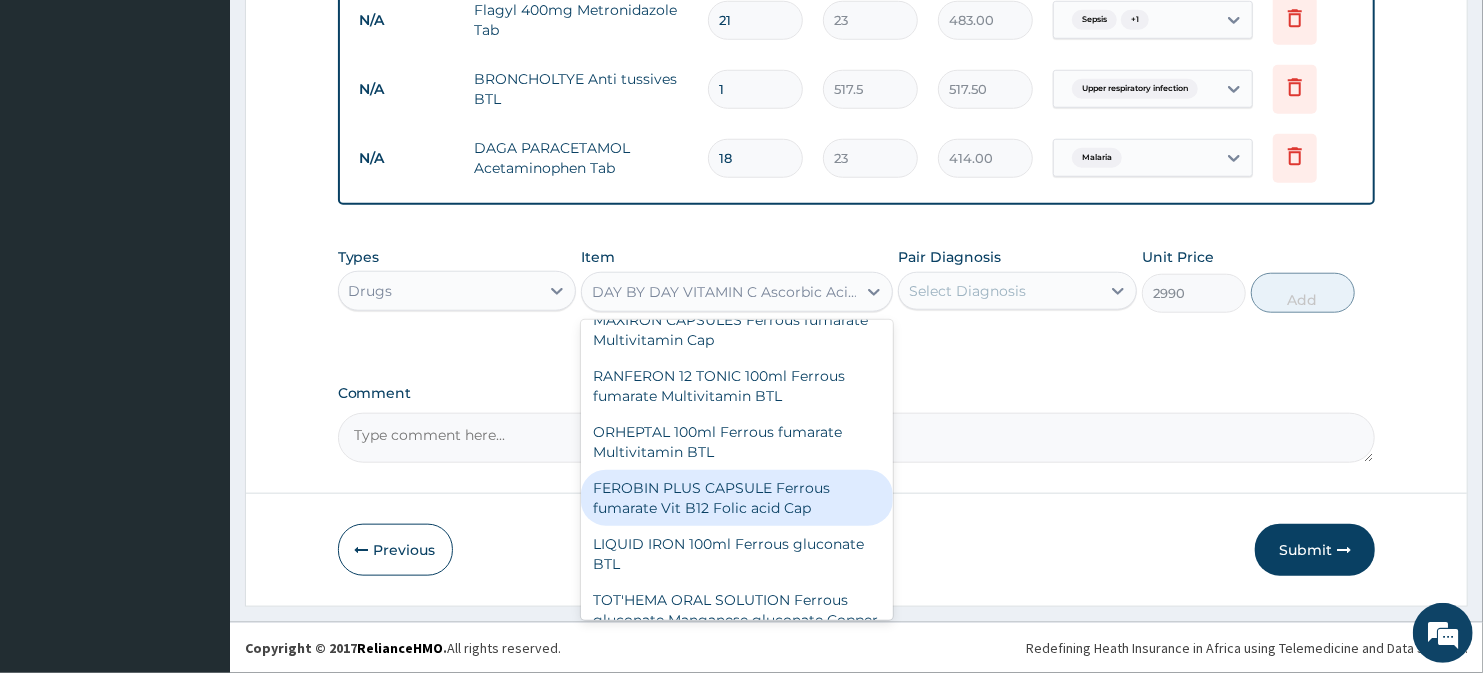 scroll, scrollTop: 2888, scrollLeft: 0, axis: vertical 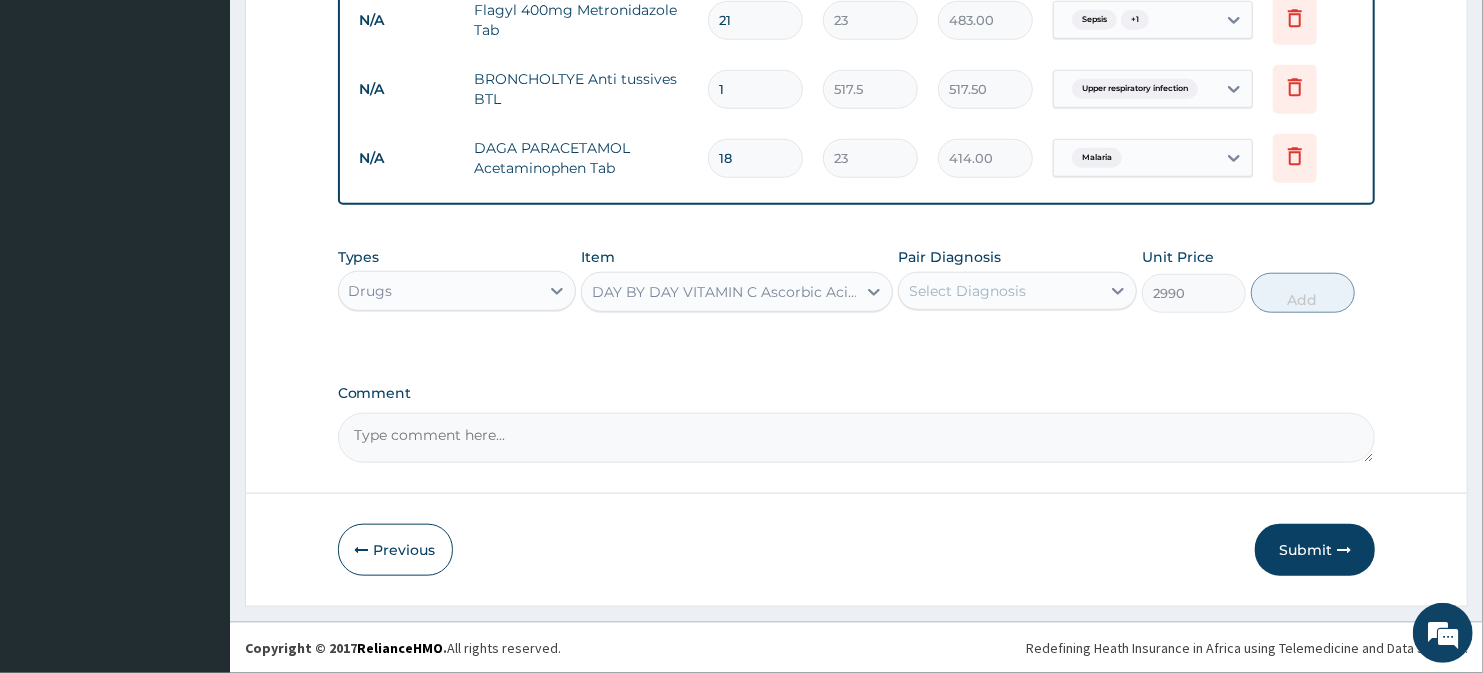 click on "DAY BY DAY VITAMIN C Ascorbic Acid Pck" at bounding box center (724, 292) 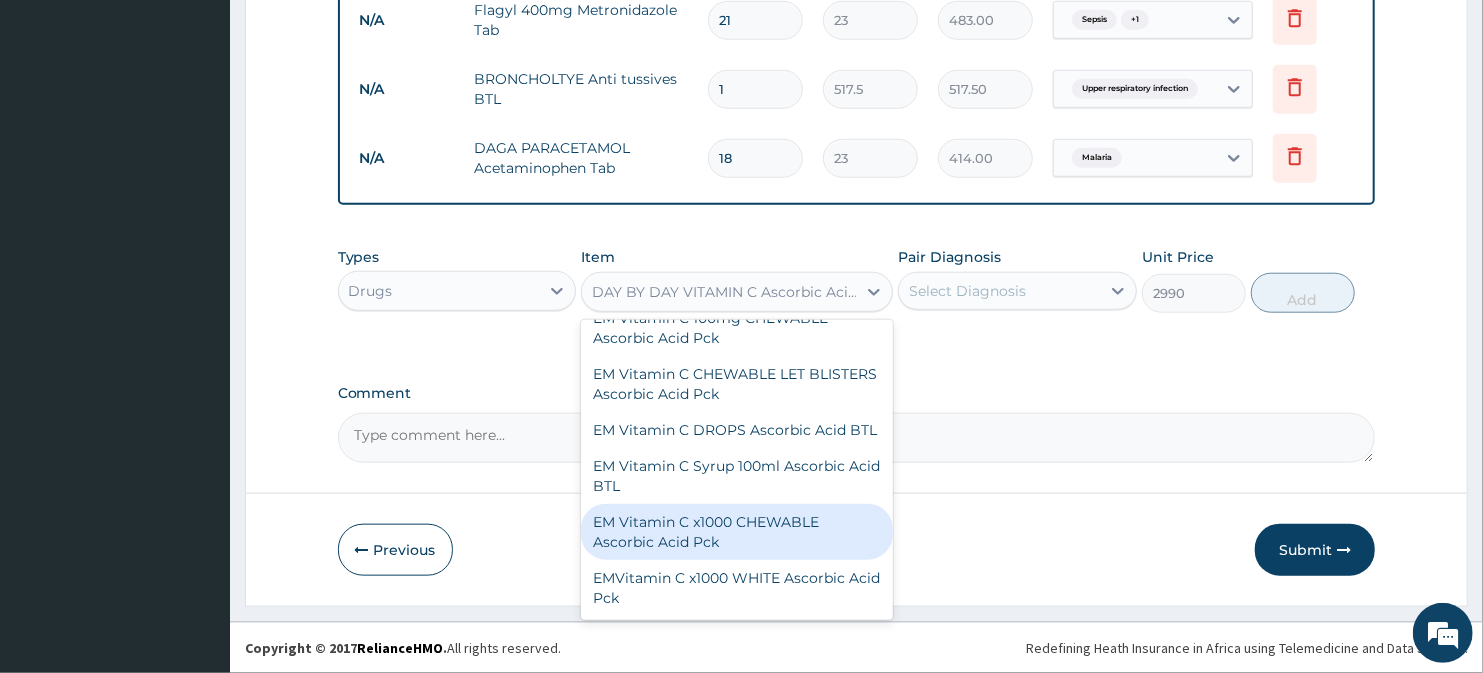scroll, scrollTop: 444, scrollLeft: 0, axis: vertical 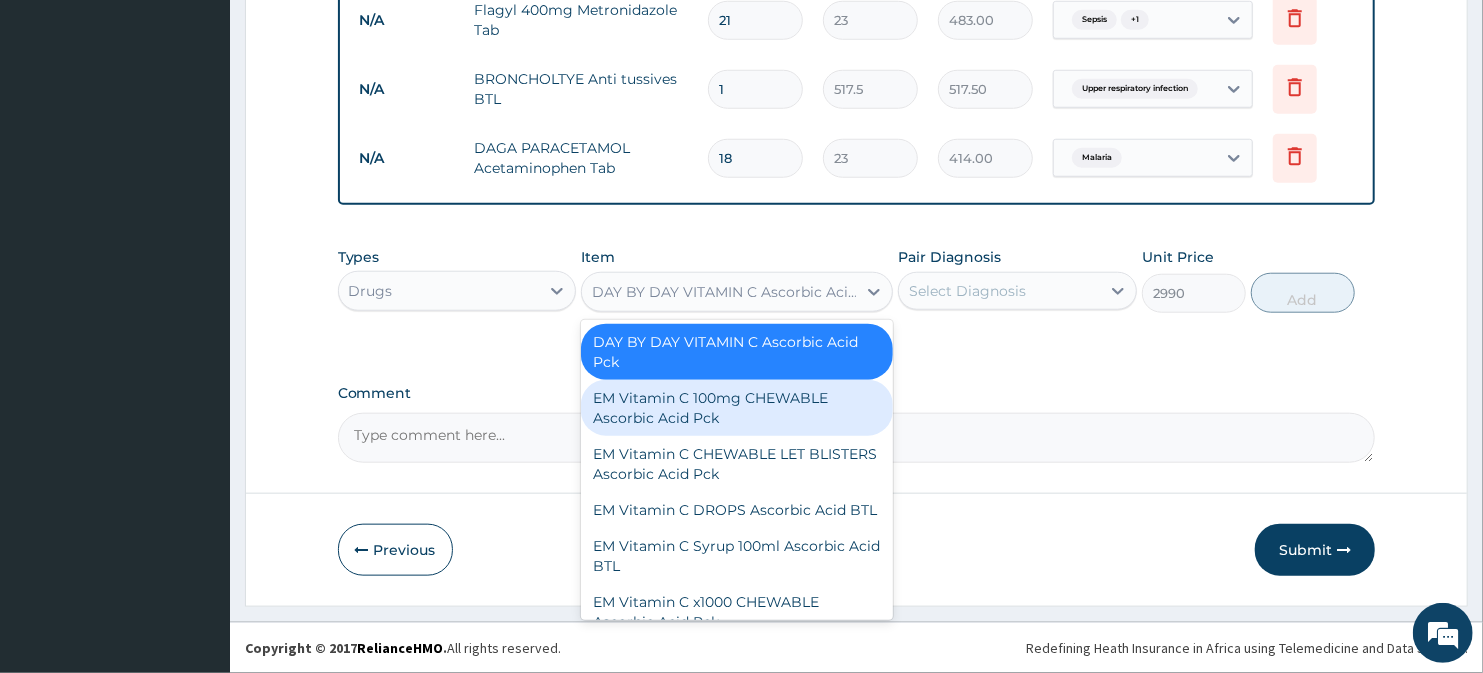 click on "EM Vitamin C 100mg CHEWABLE Ascorbic Acid Pck" at bounding box center (736, 408) 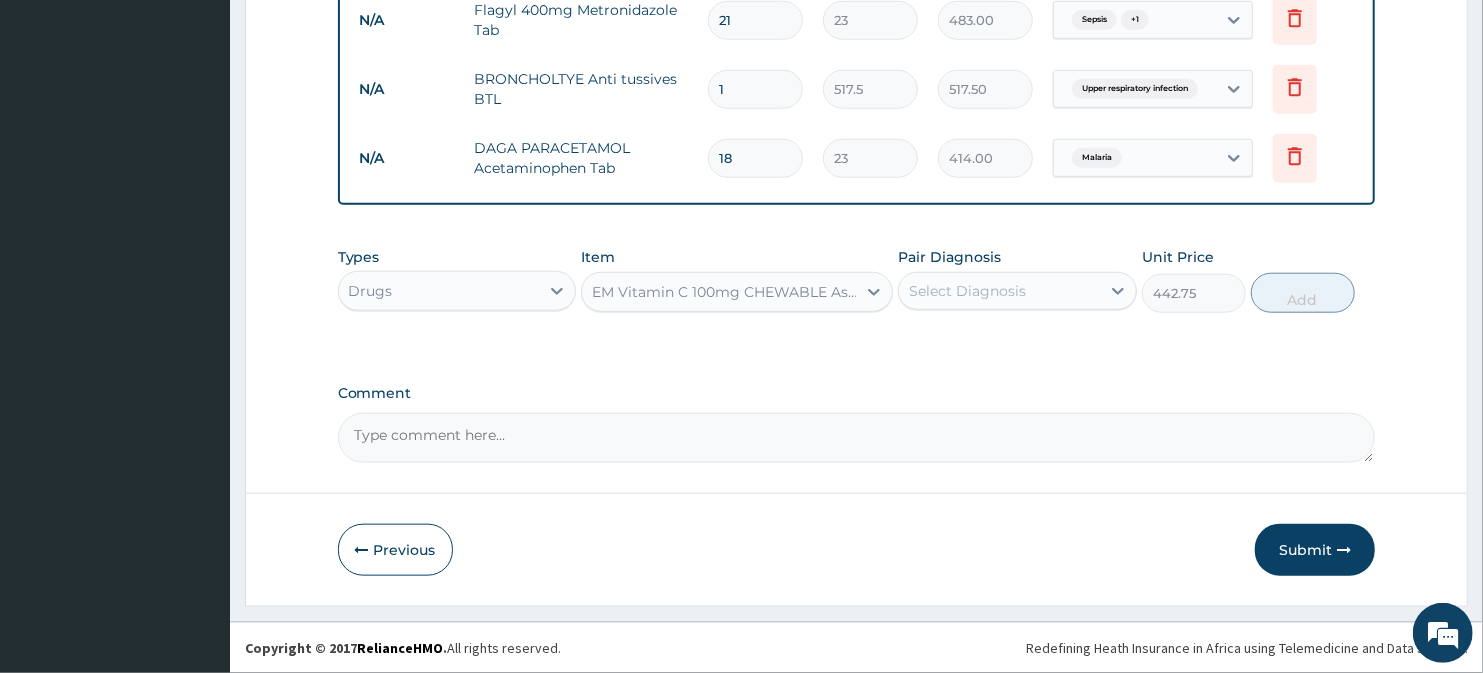 click on "Select Diagnosis" at bounding box center (967, 291) 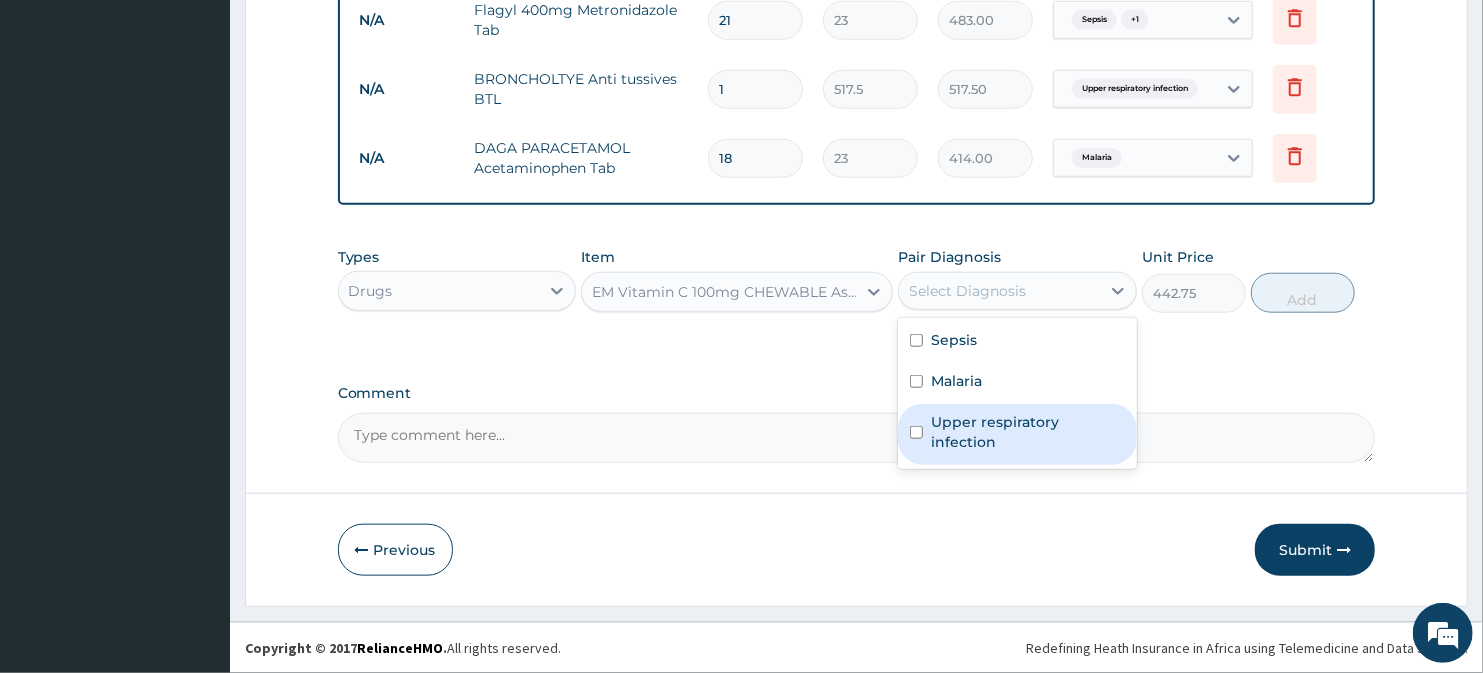 drag, startPoint x: 951, startPoint y: 344, endPoint x: 968, endPoint y: 438, distance: 95.524864 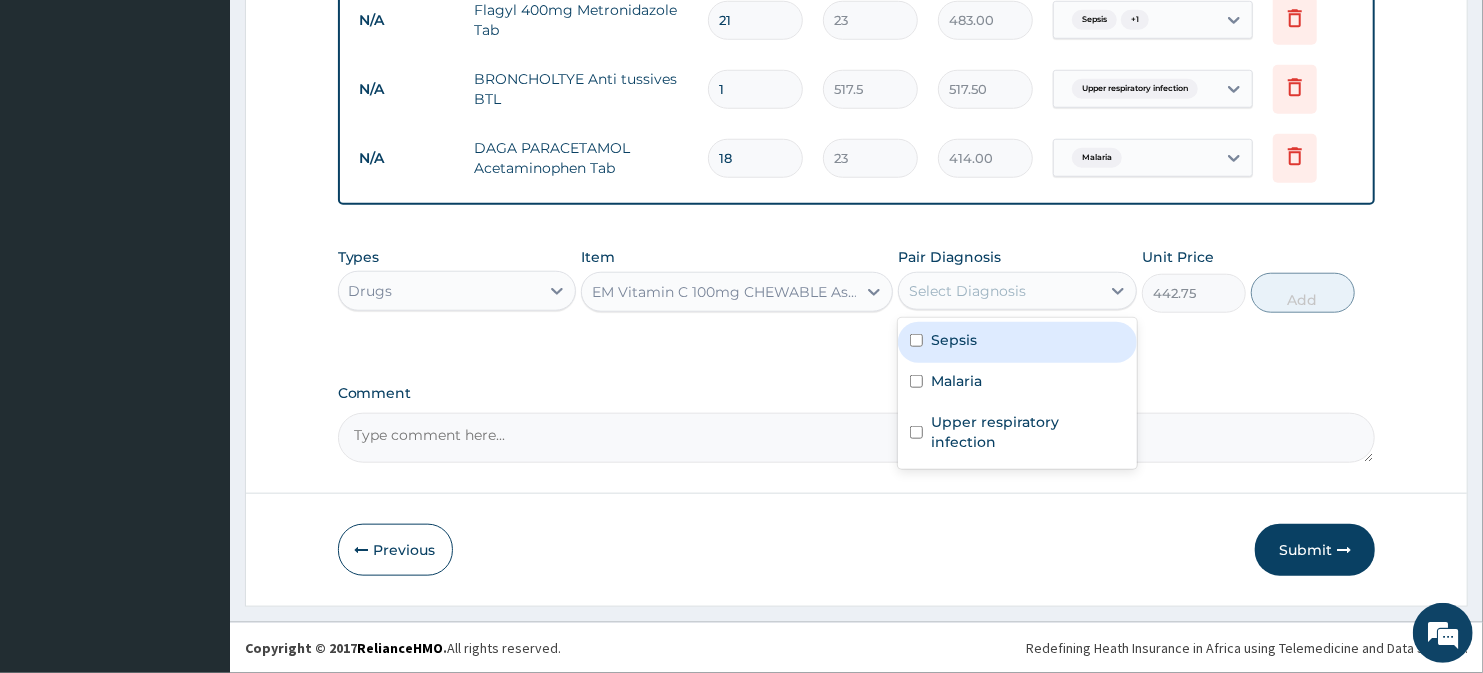 click on "Sepsis" at bounding box center (1017, 342) 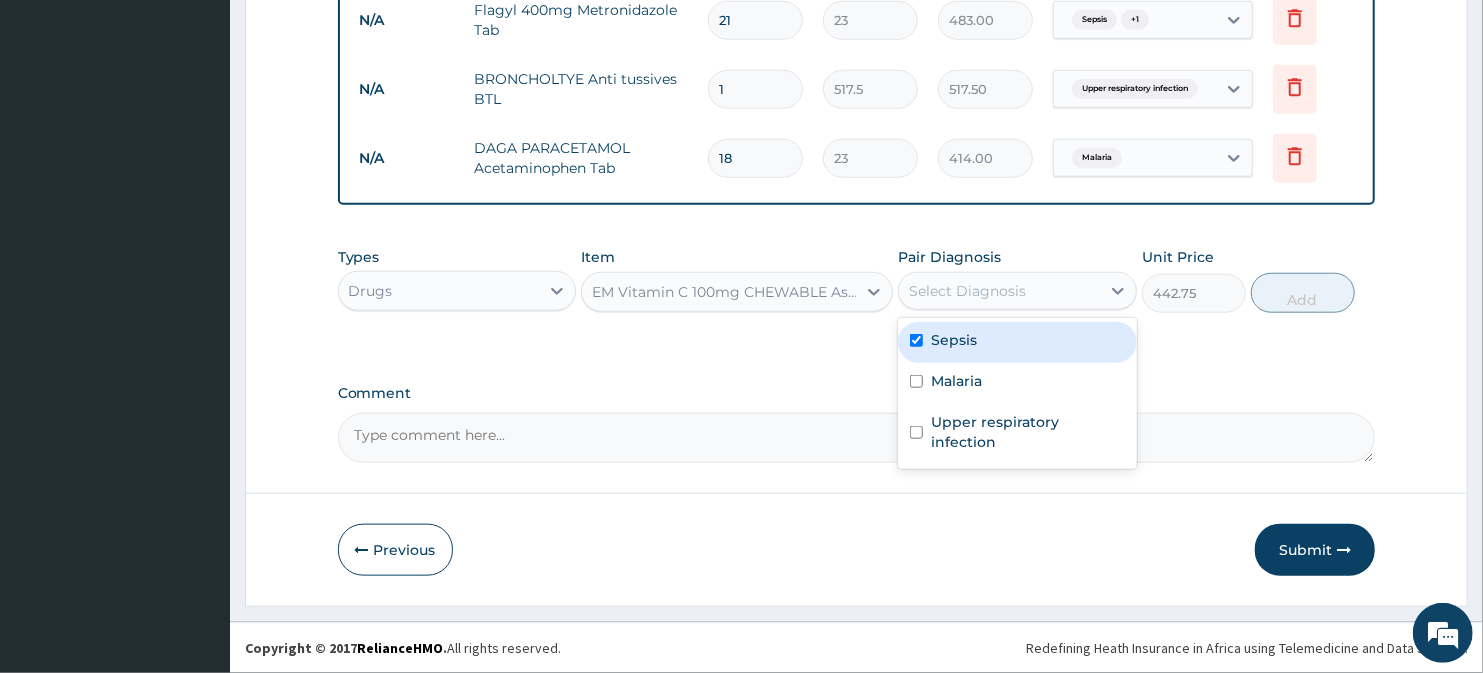 checkbox on "true" 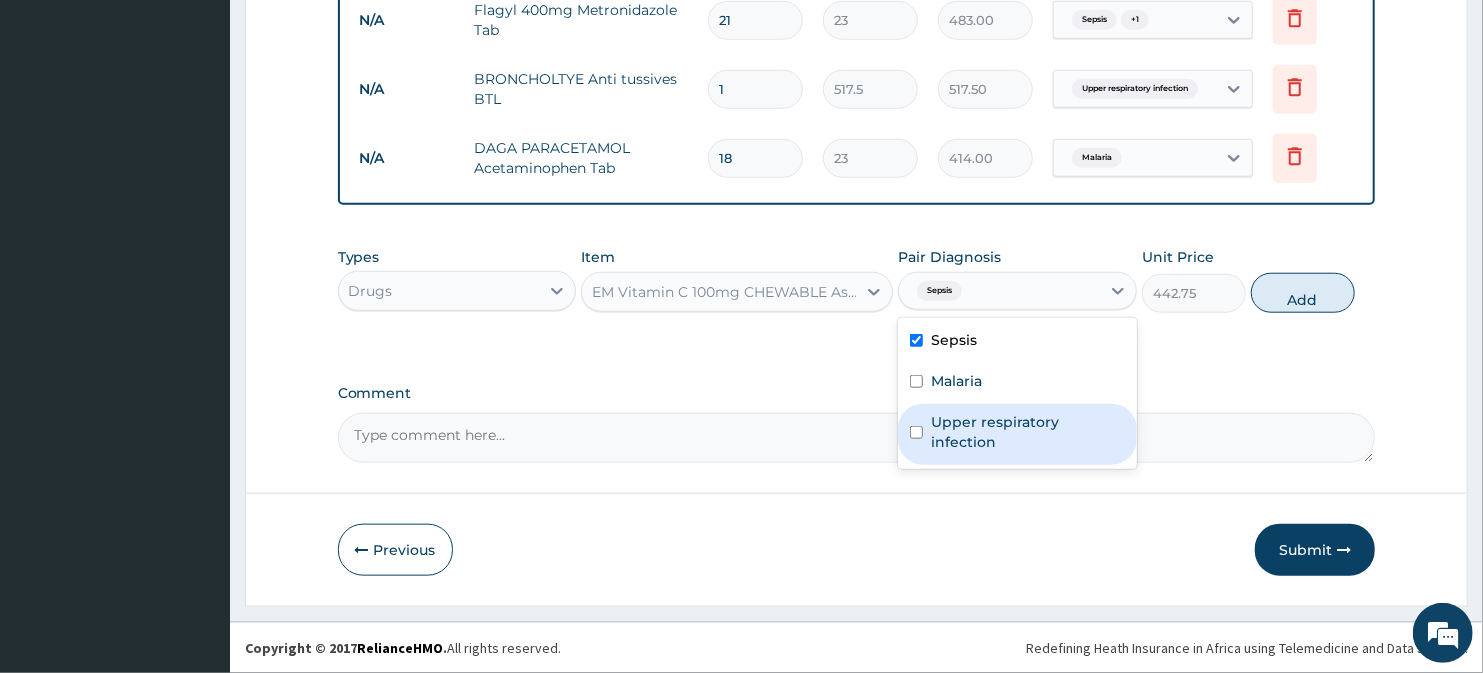 click on "Upper respiratory infection" at bounding box center [1017, 434] 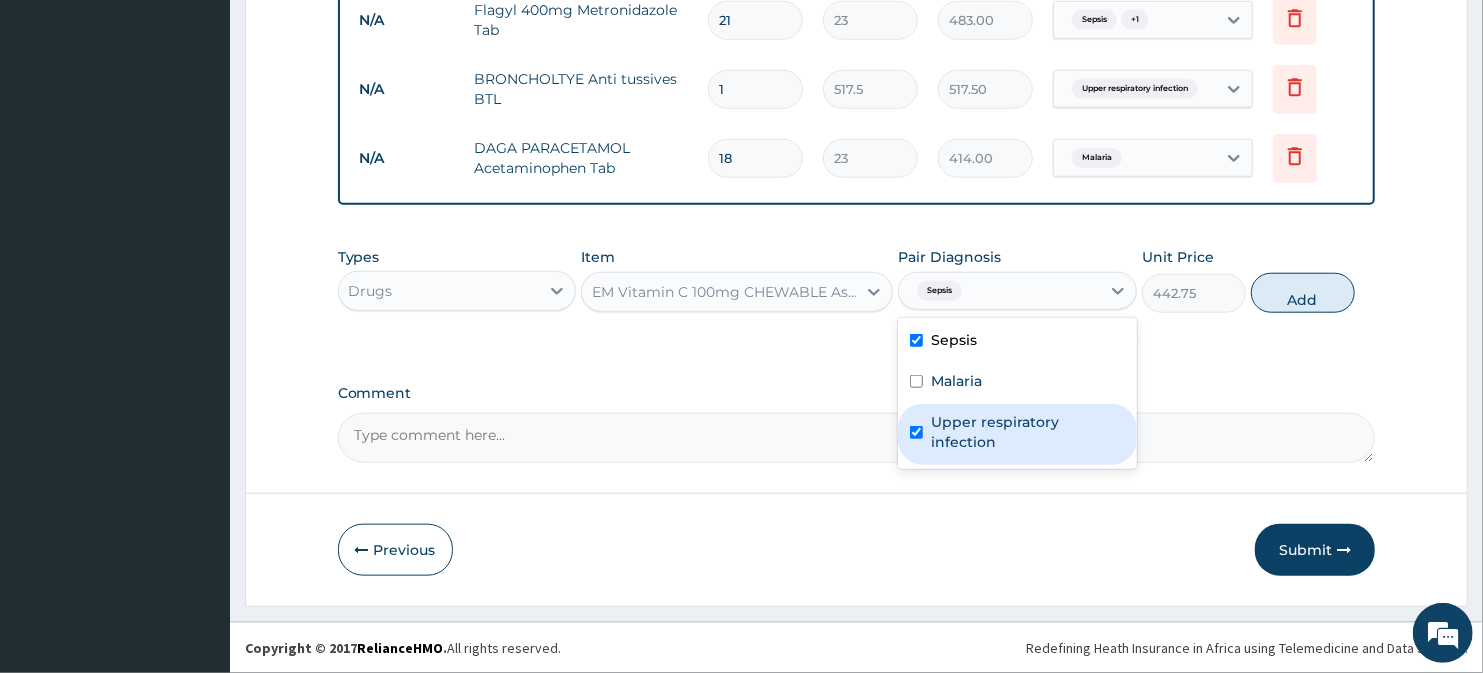checkbox on "true" 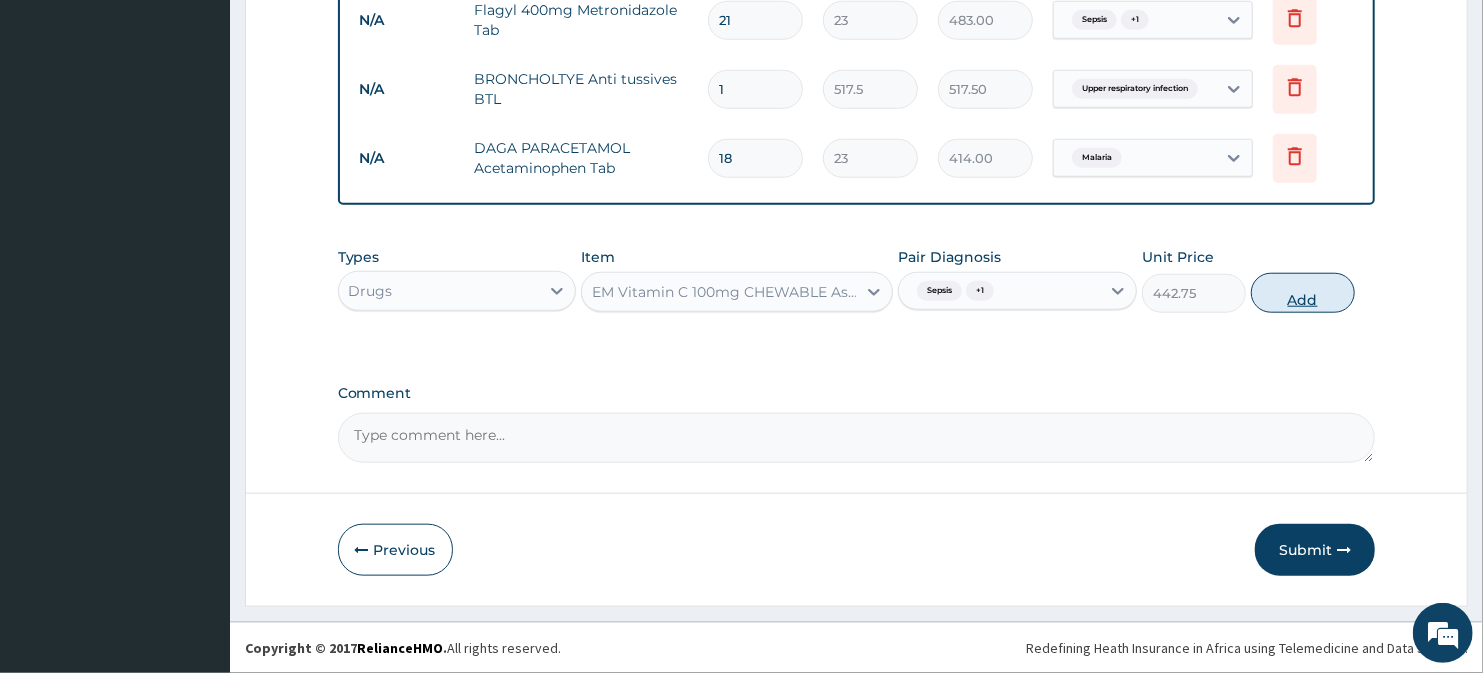 click on "Add" at bounding box center [1303, 293] 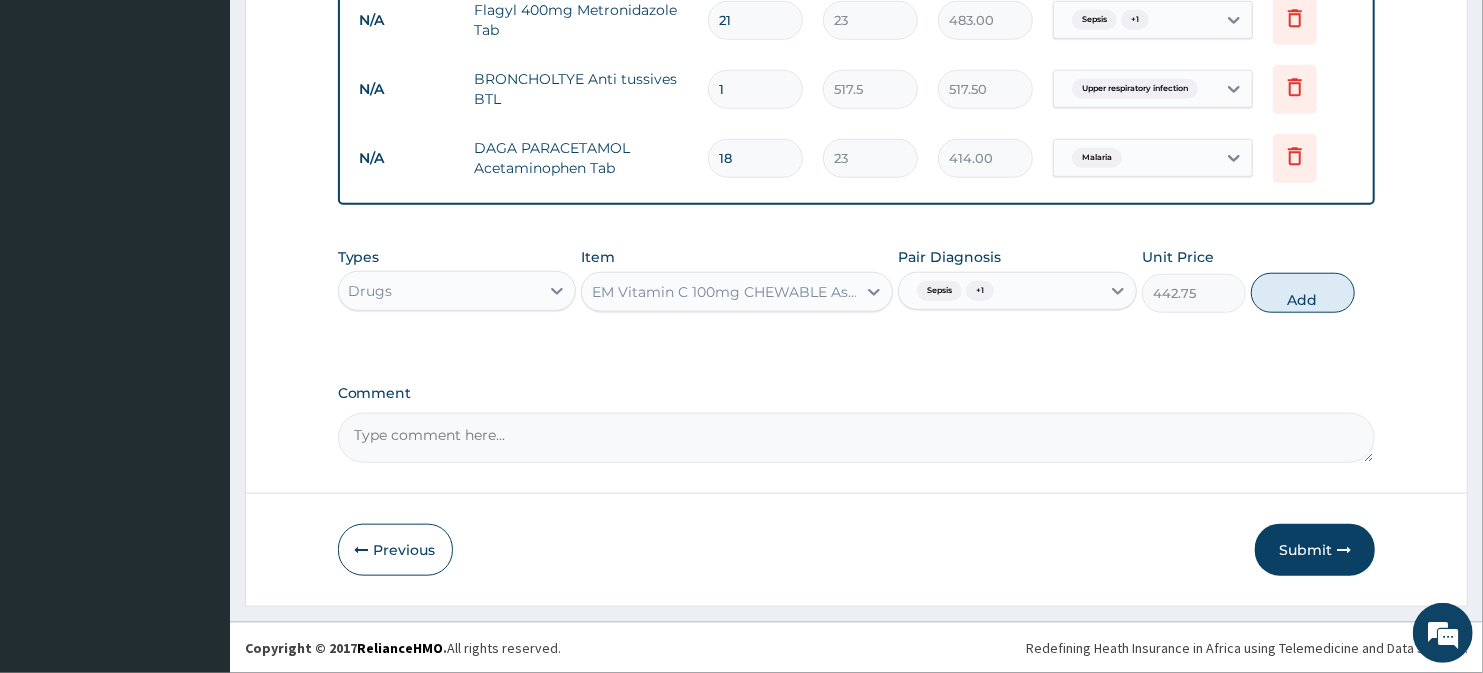 type on "0" 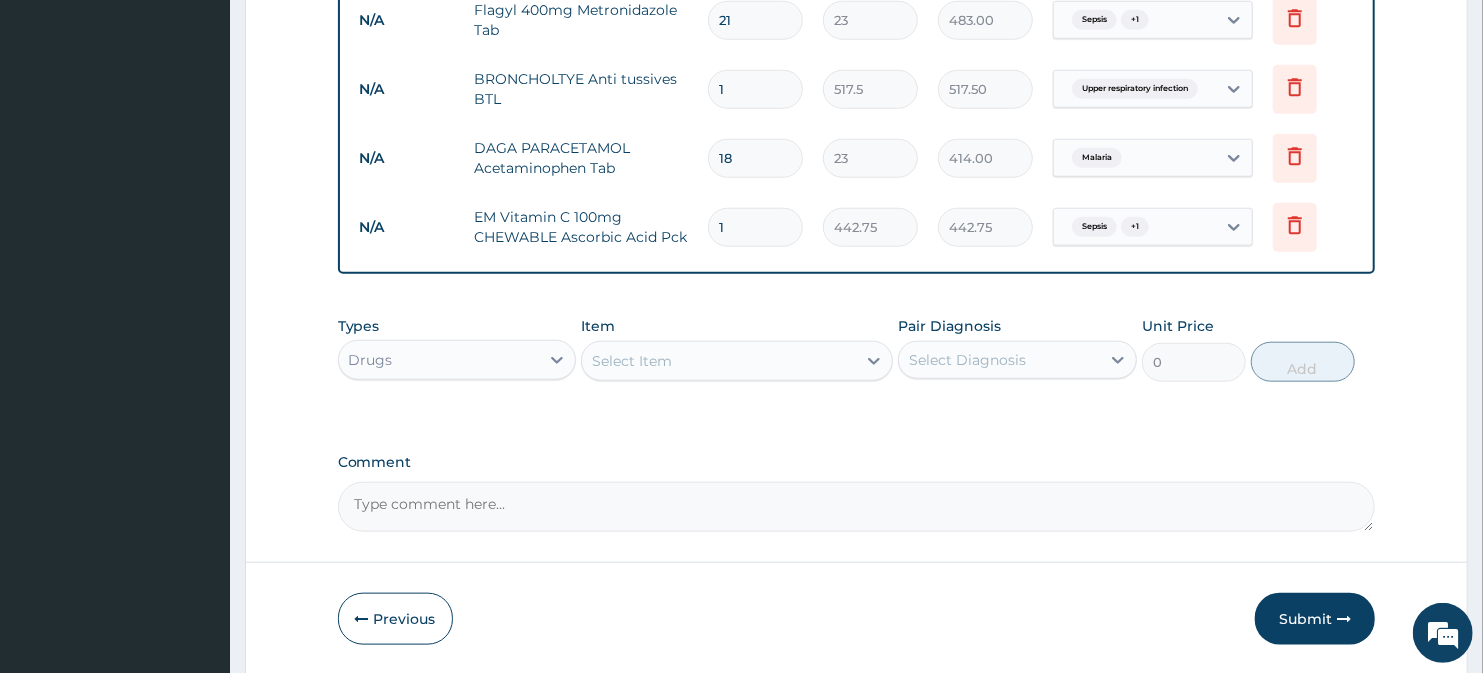 click on "Select Item" at bounding box center (632, 361) 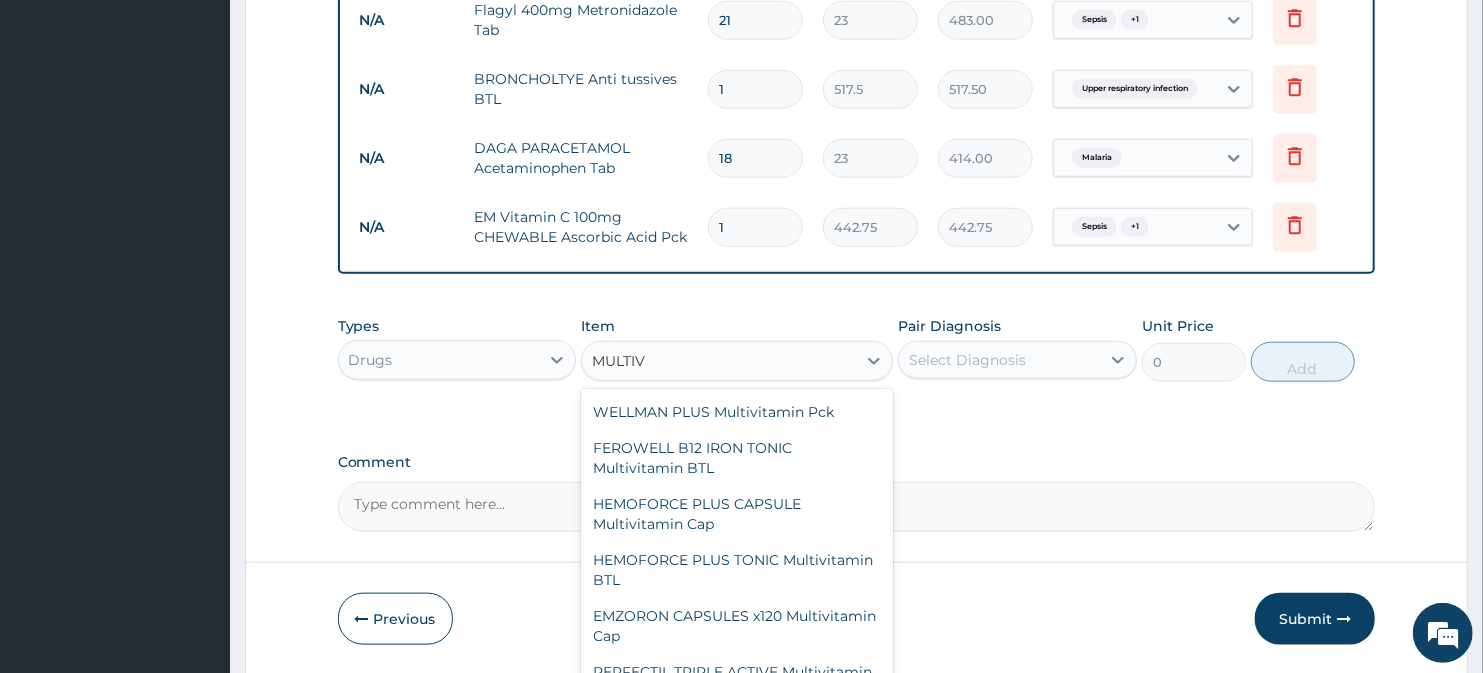 scroll, scrollTop: 2222, scrollLeft: 0, axis: vertical 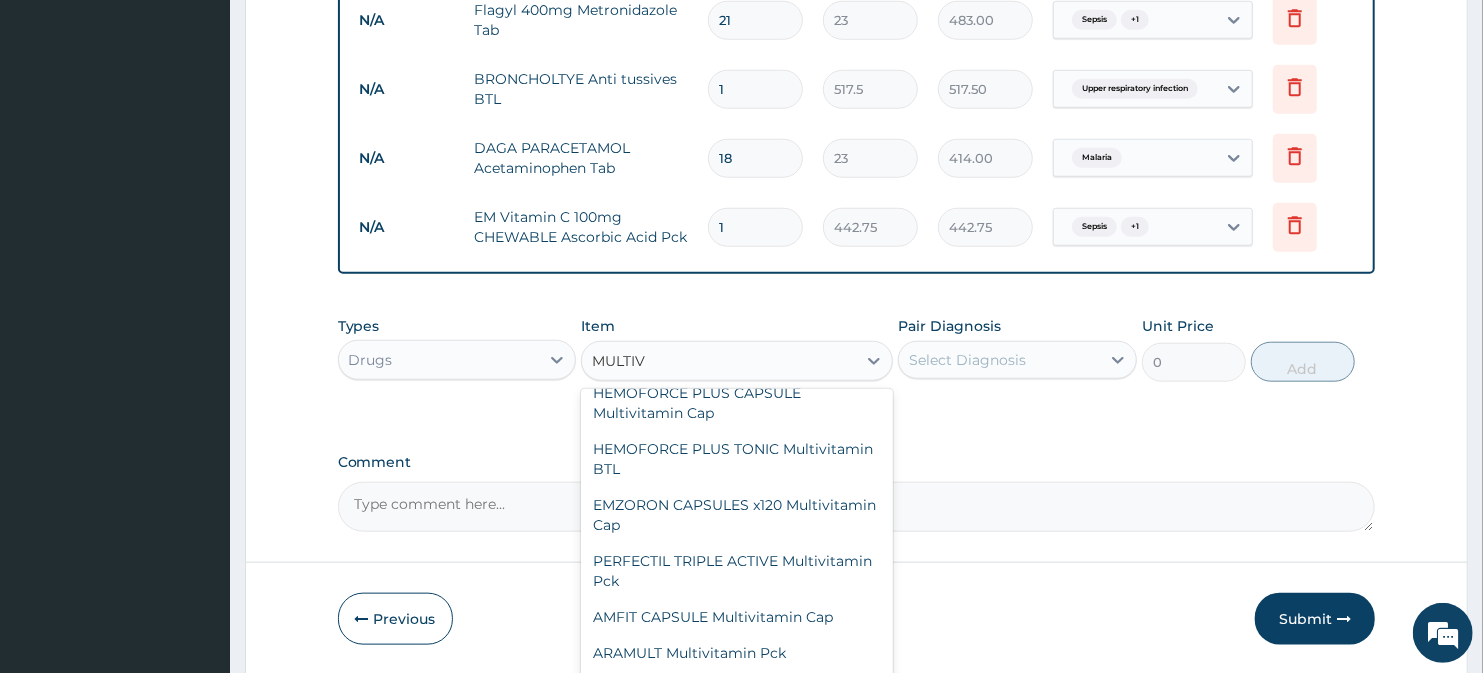type on "MULTIV" 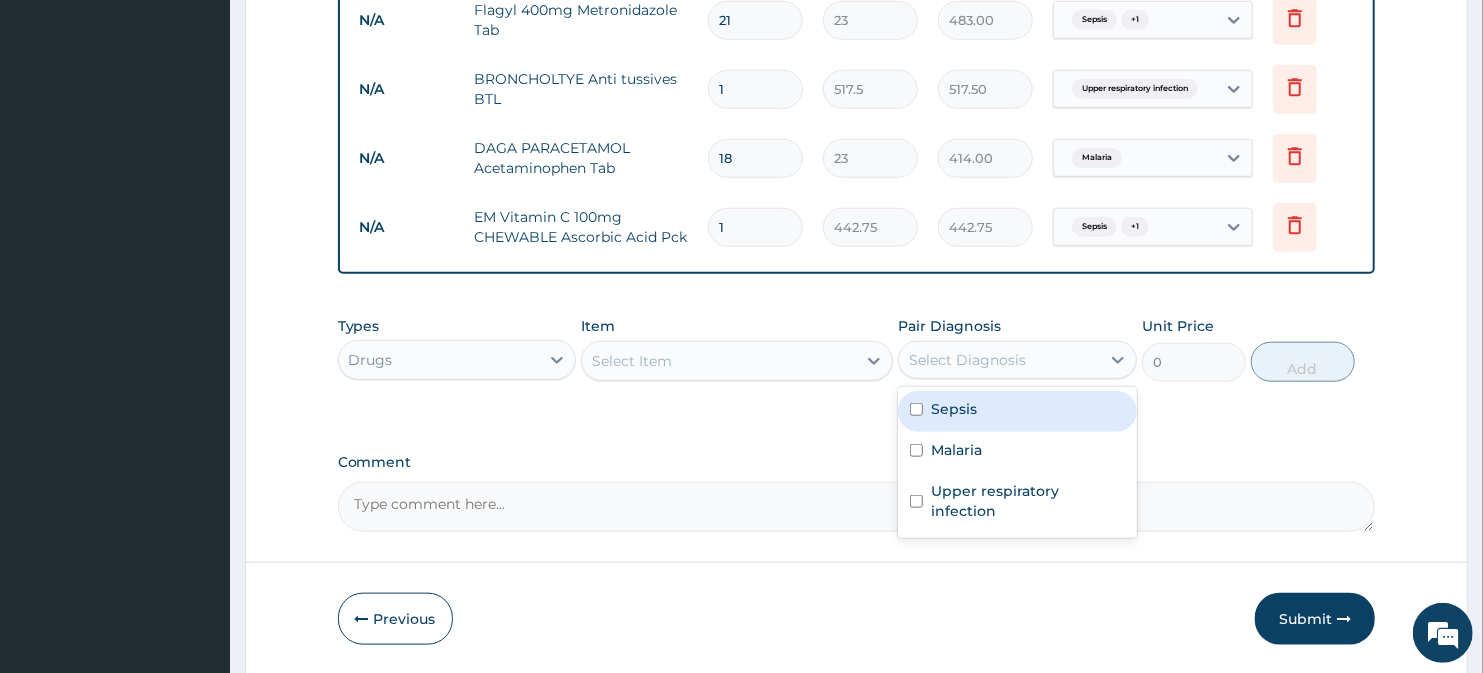 click on "Select Diagnosis" at bounding box center [999, 360] 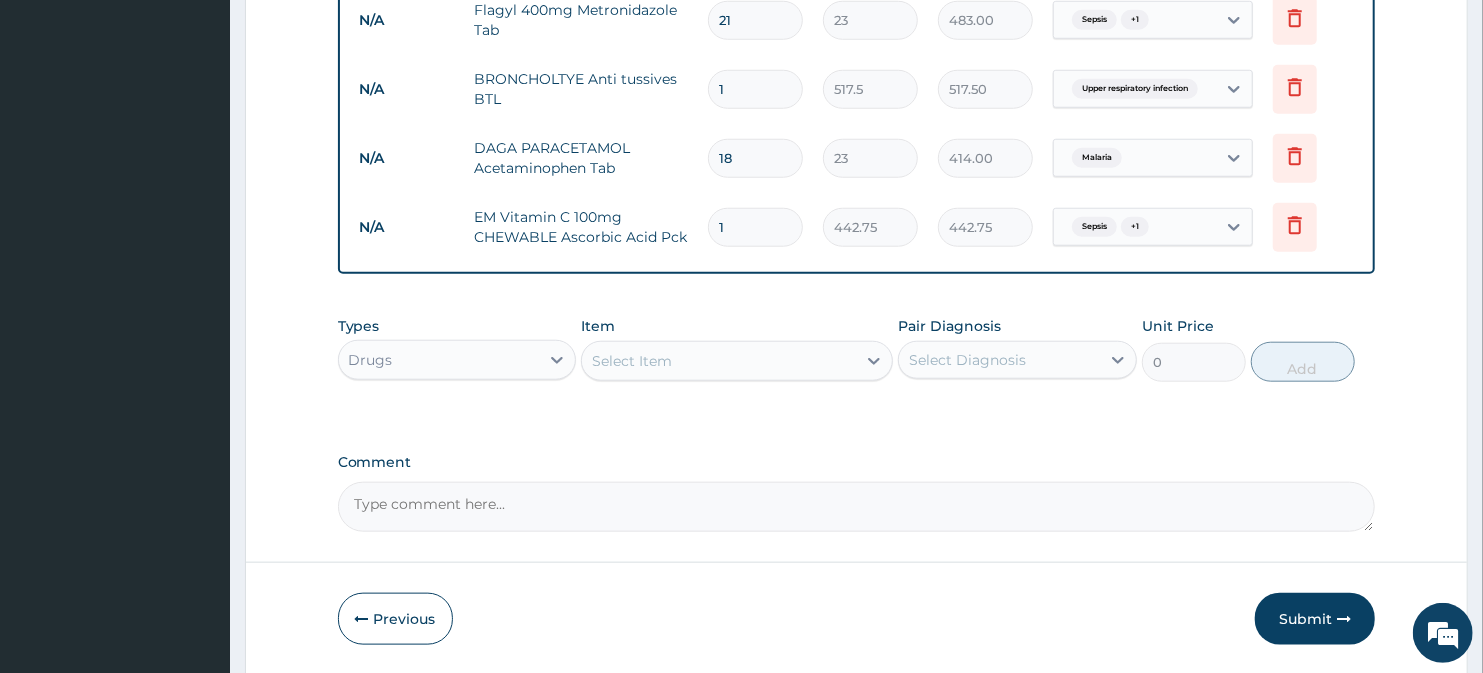 click on "Types Drugs Item Select Item Pair Diagnosis Select Diagnosis Unit Price 0 Add" at bounding box center [857, 364] 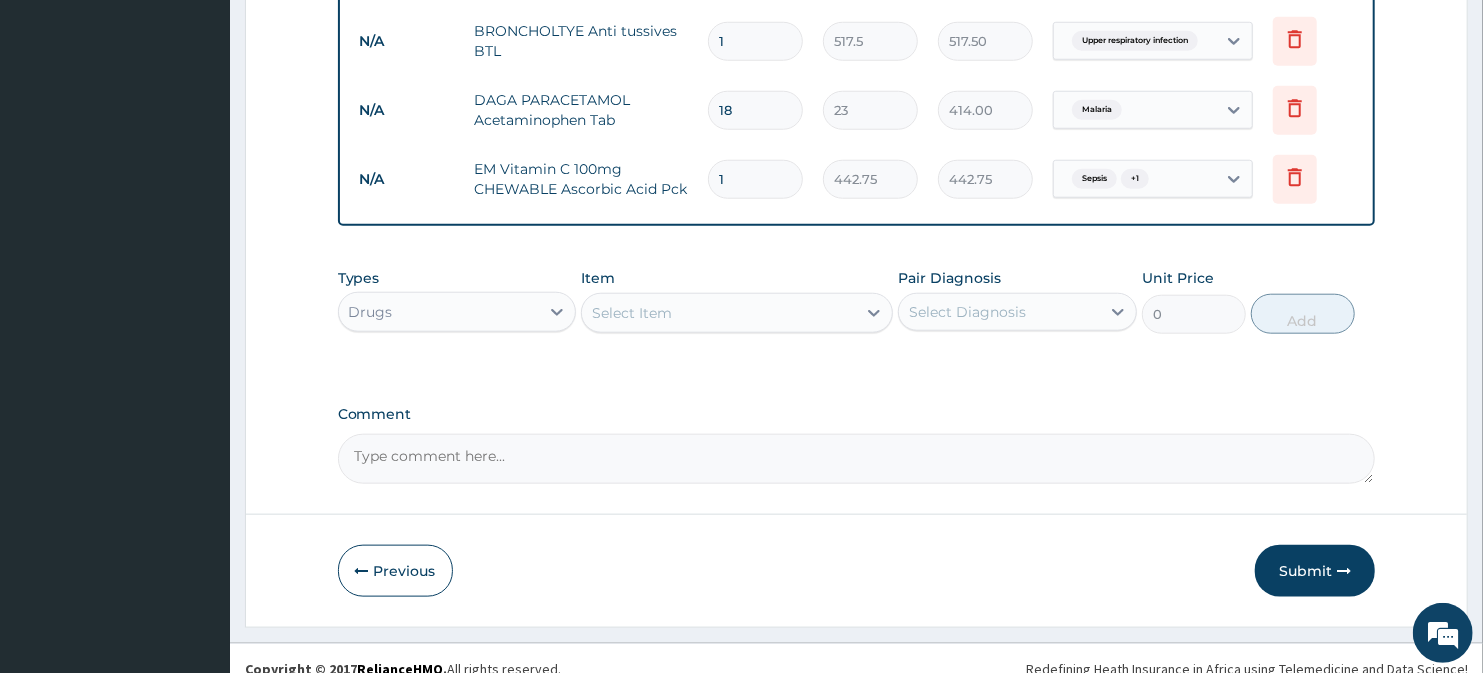 scroll, scrollTop: 1100, scrollLeft: 0, axis: vertical 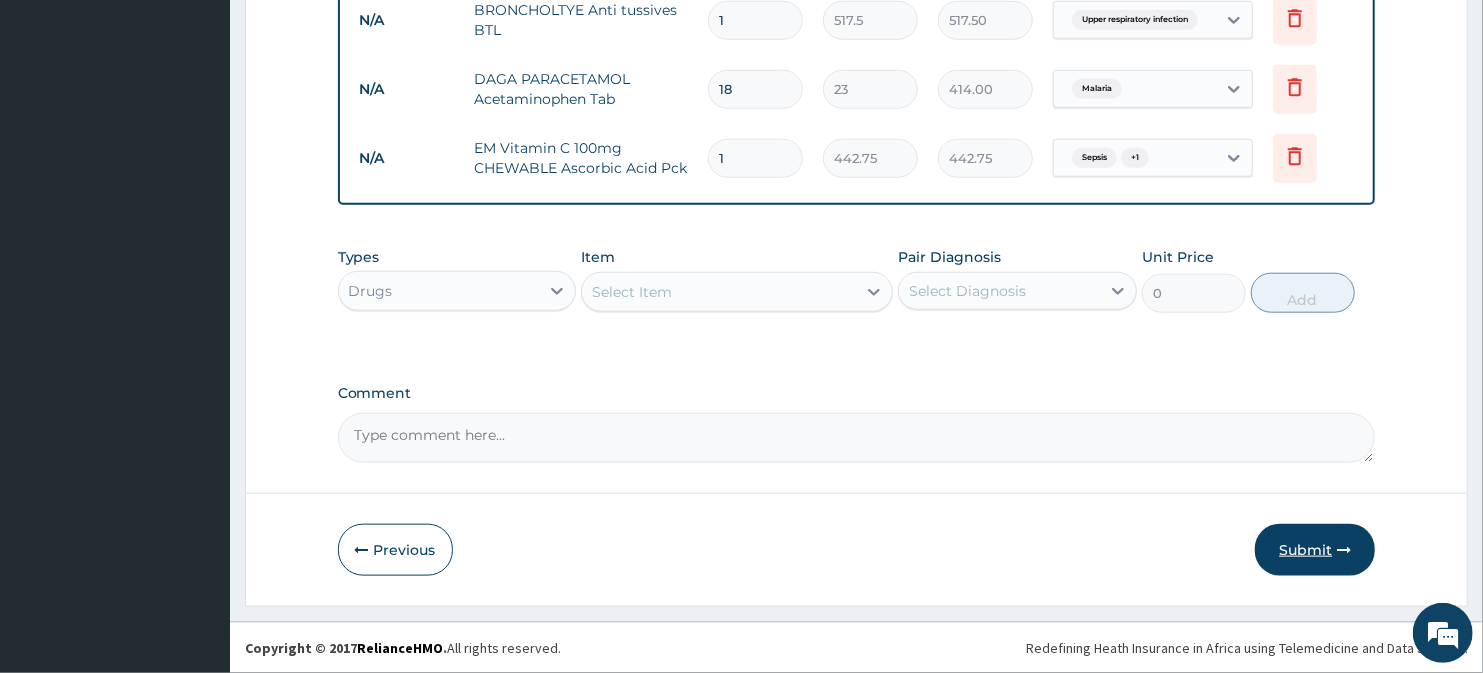 click on "Submit" at bounding box center [1315, 550] 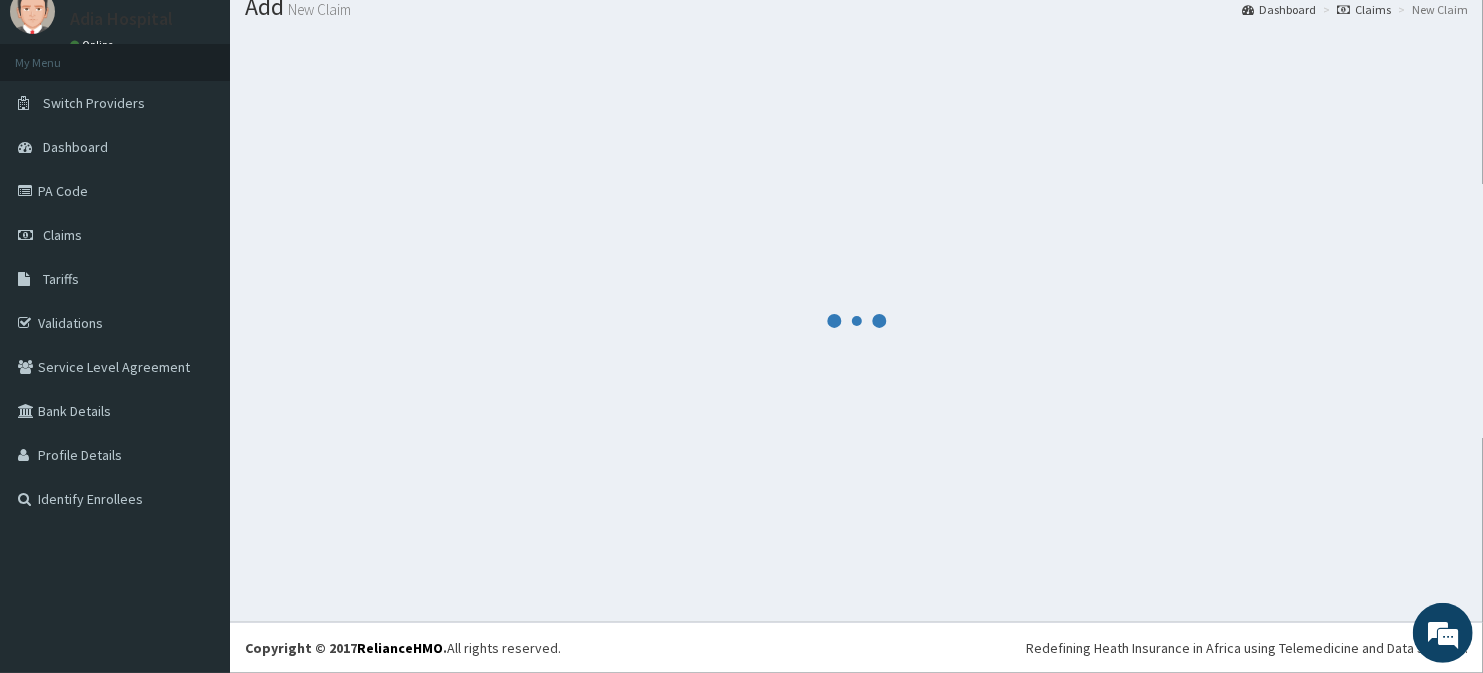 scroll, scrollTop: 1100, scrollLeft: 0, axis: vertical 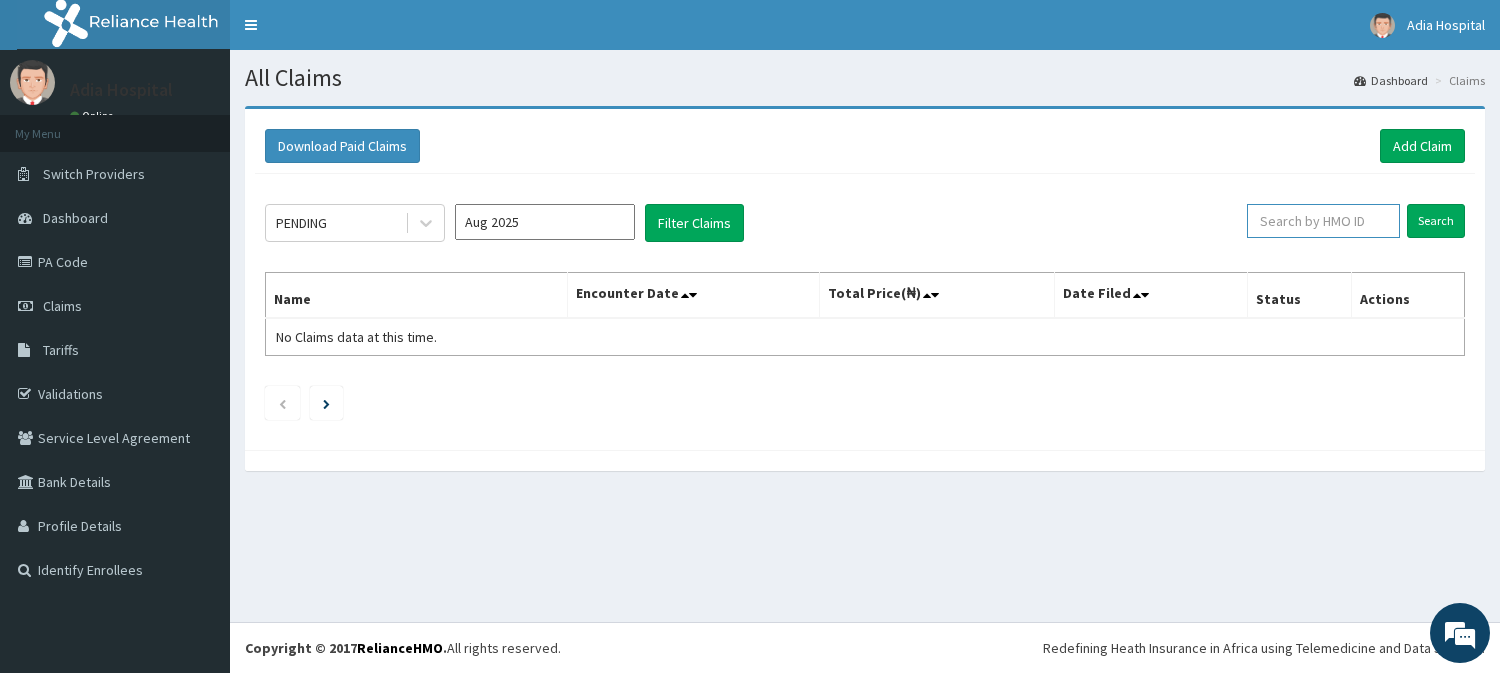 click at bounding box center (1323, 221) 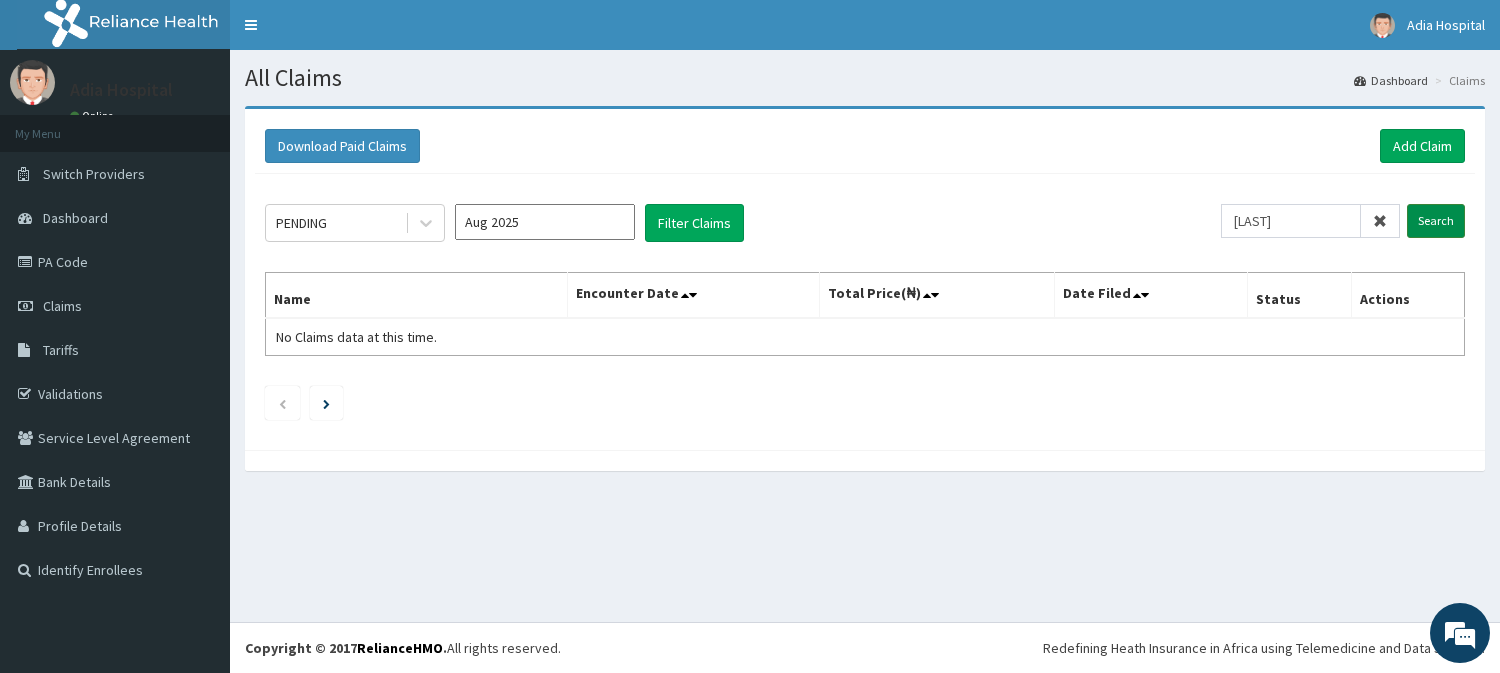 click on "Search" at bounding box center [1436, 221] 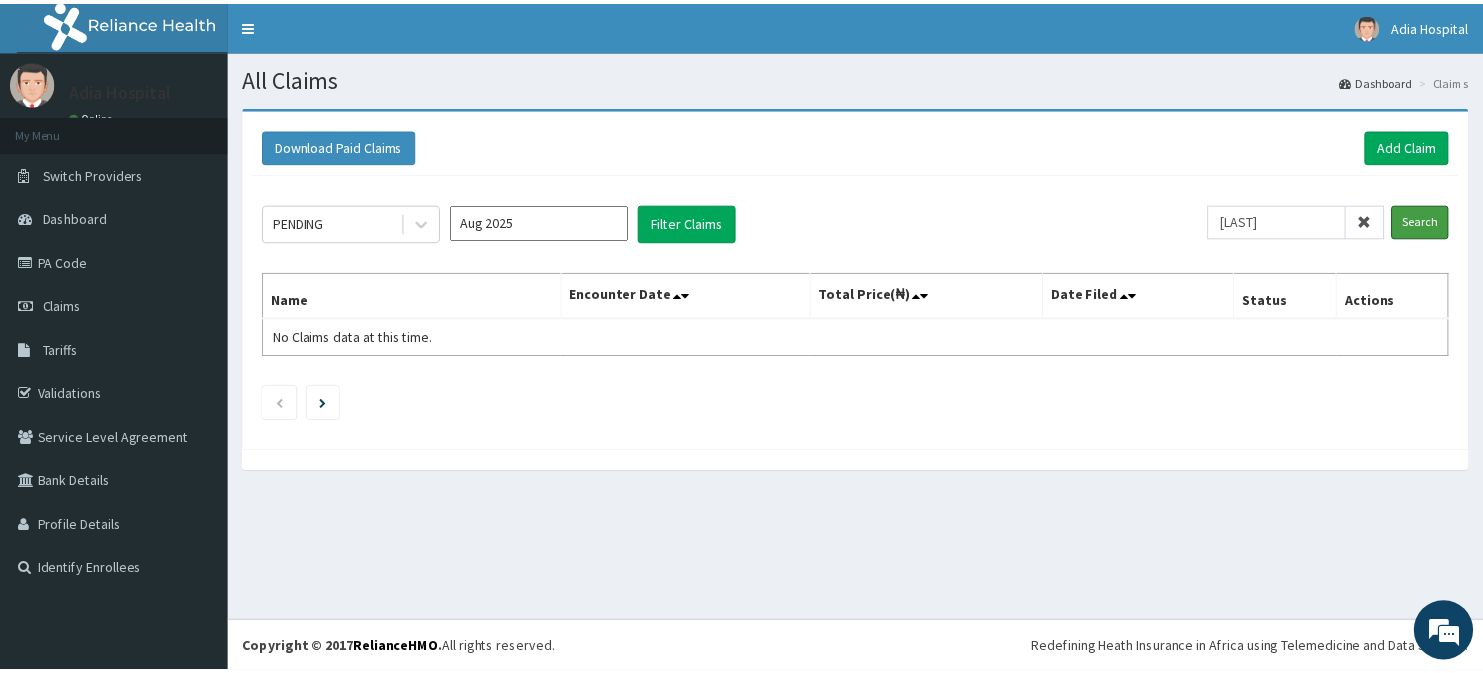 scroll, scrollTop: 0, scrollLeft: 0, axis: both 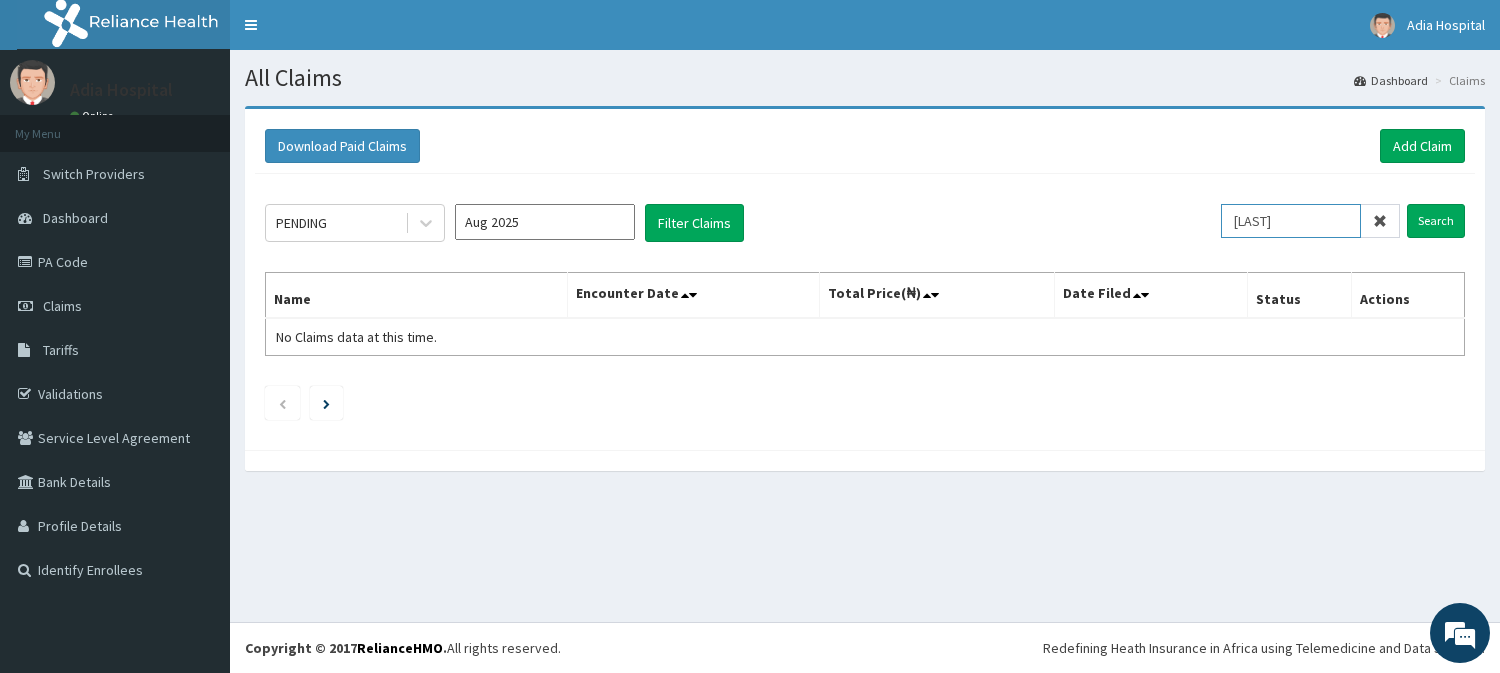 drag, startPoint x: 1301, startPoint y: 224, endPoint x: 1188, endPoint y: 224, distance: 113 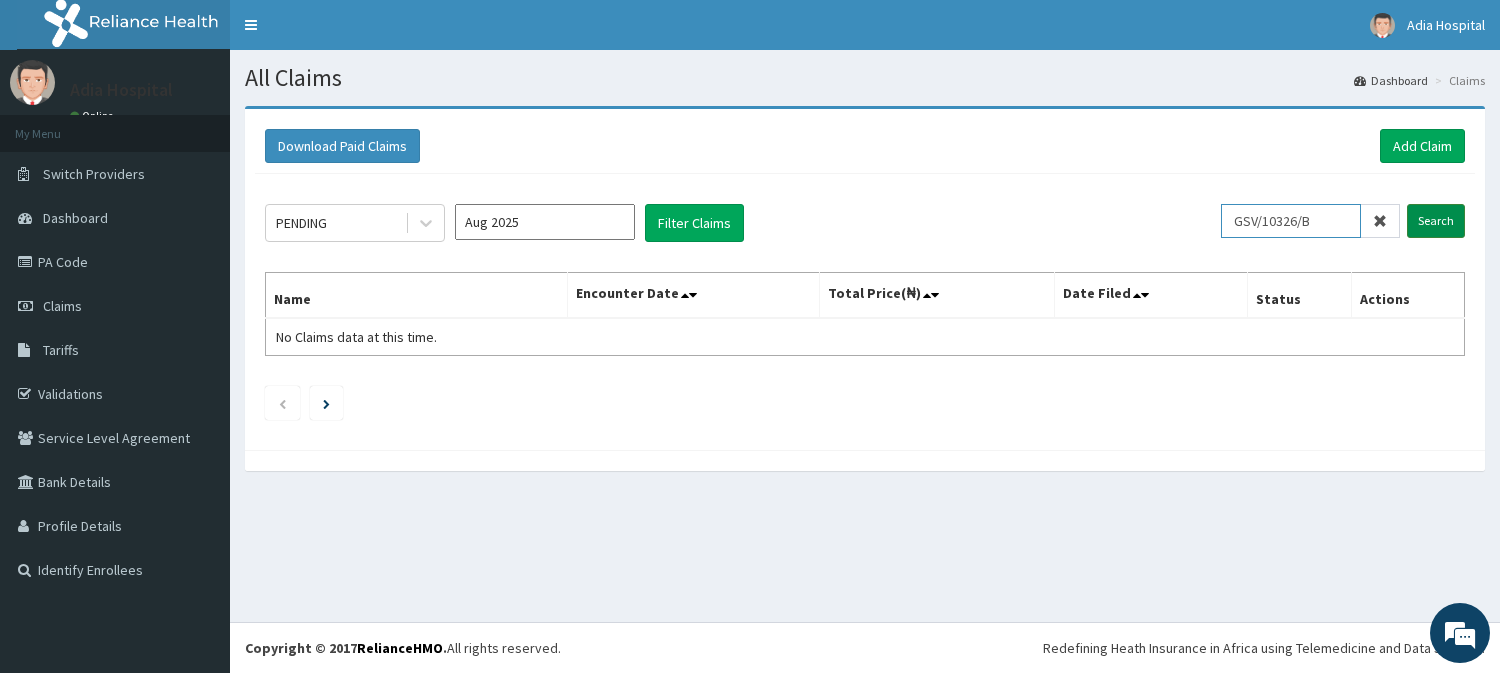 type on "GSV/10326/B" 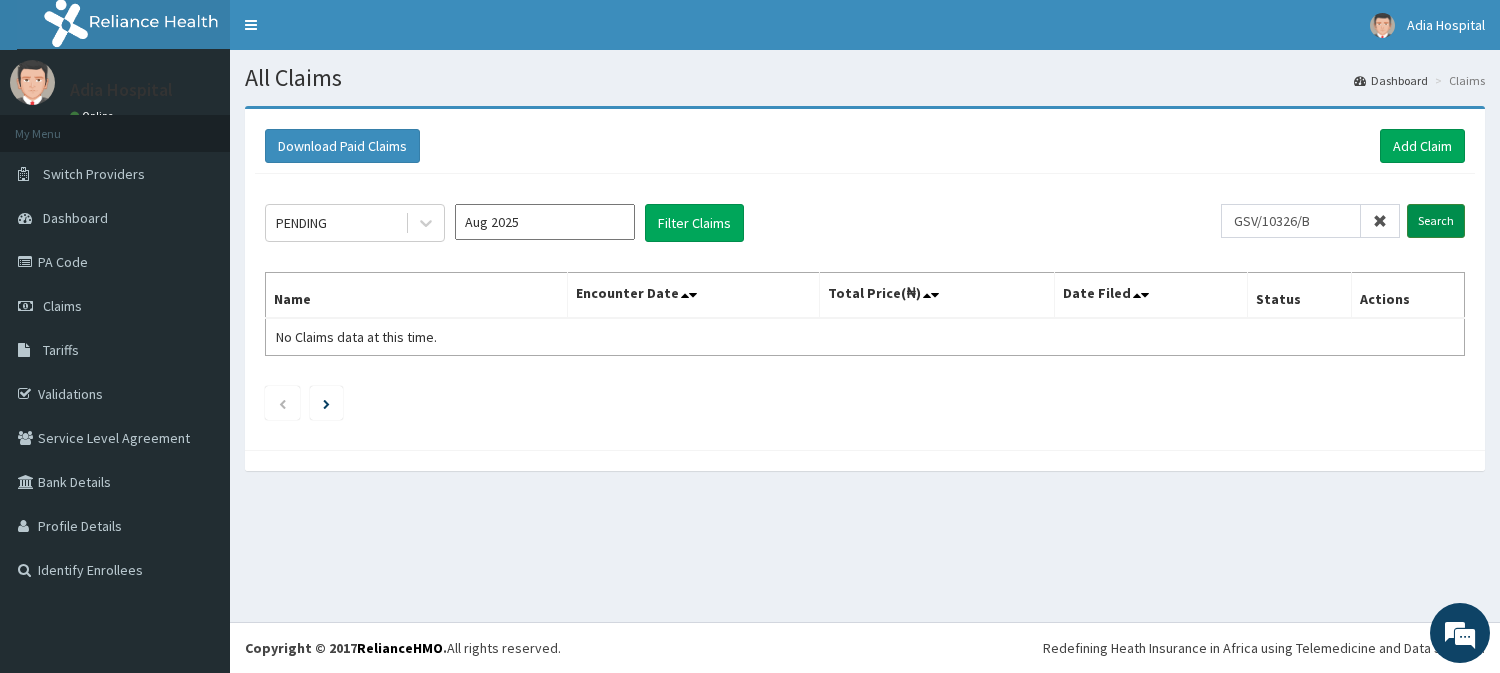 click on "Search" at bounding box center (1436, 221) 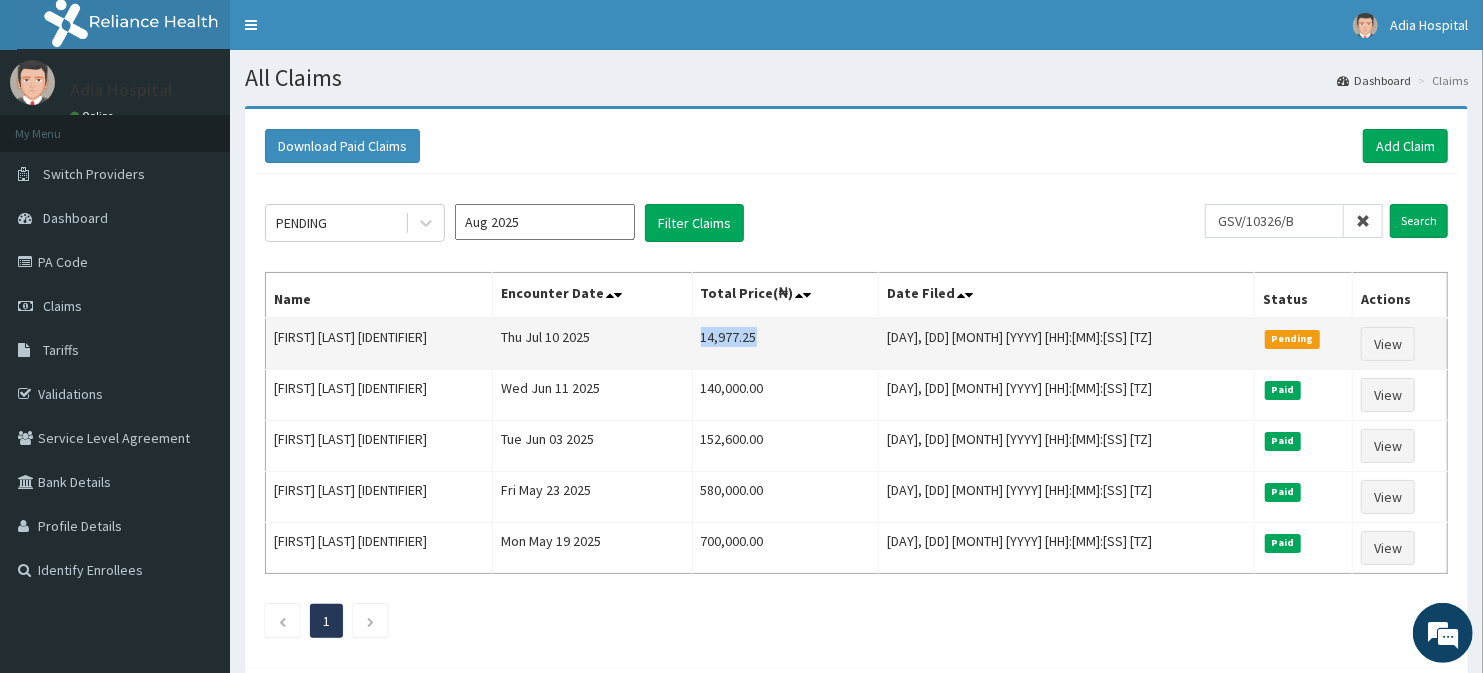 copy on "14,977.25" 